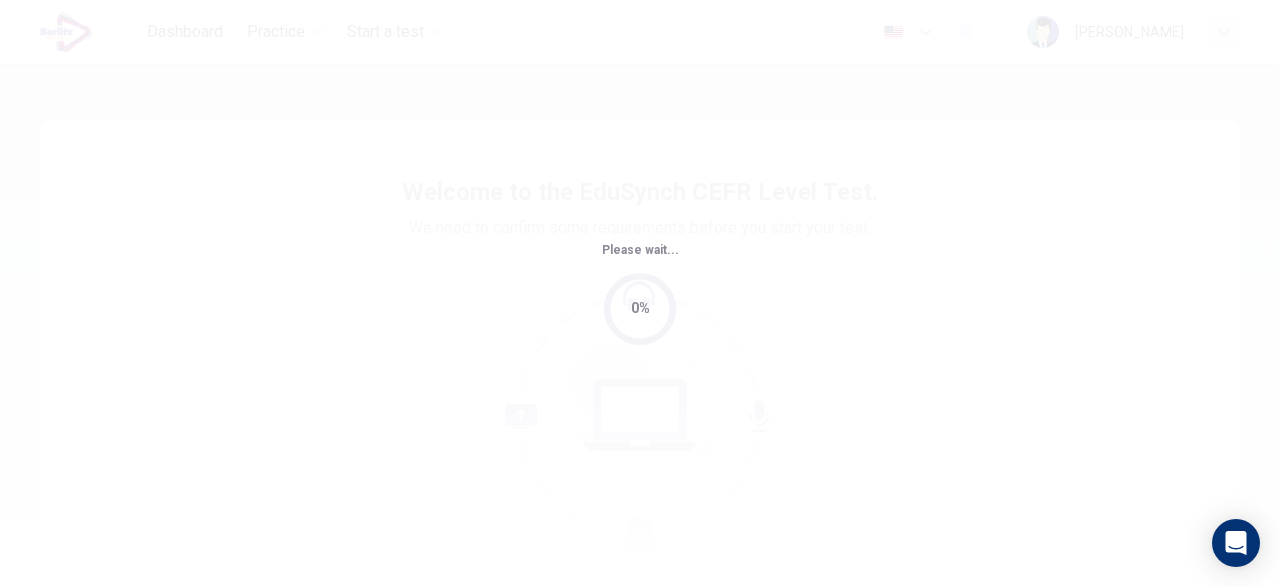 scroll, scrollTop: 0, scrollLeft: 0, axis: both 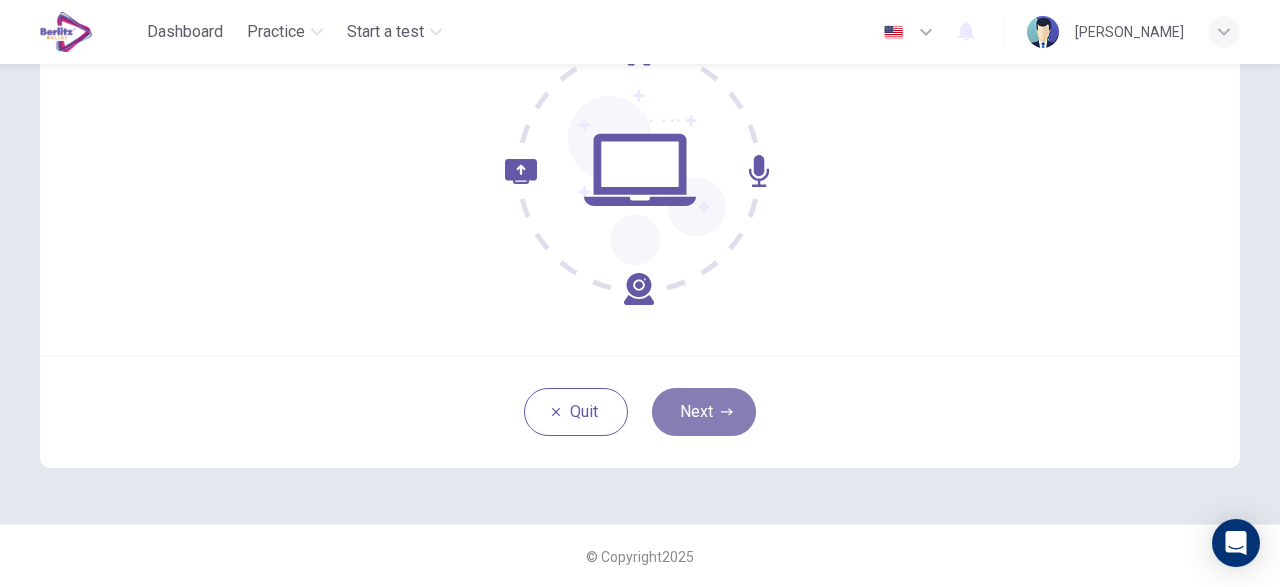 click on "Next" at bounding box center [704, 412] 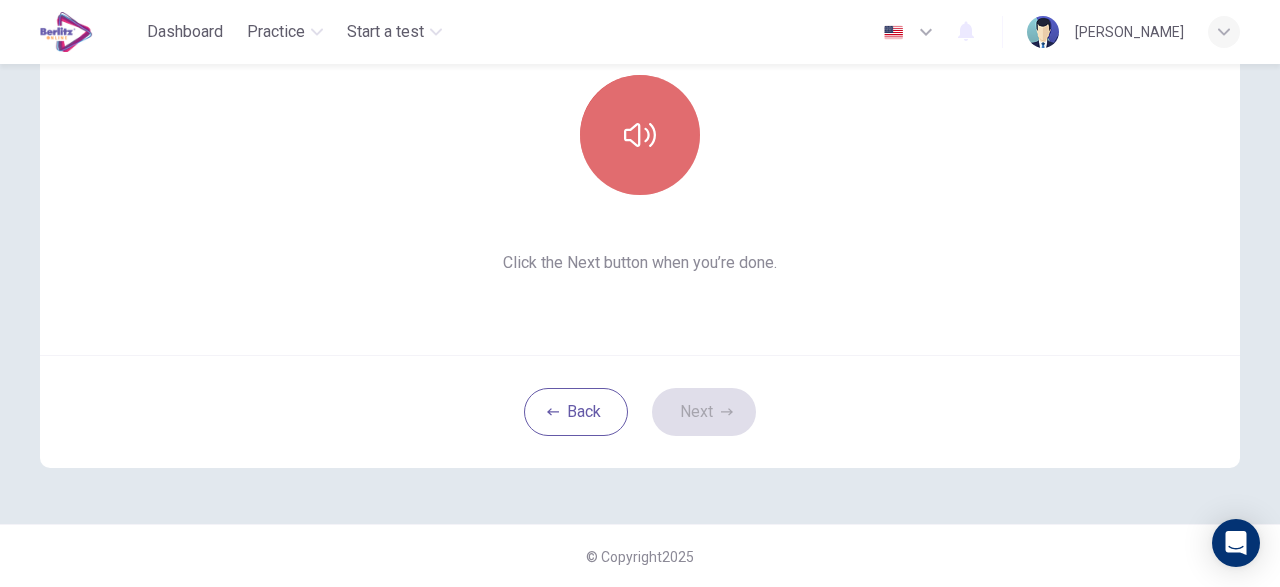 click at bounding box center [640, 135] 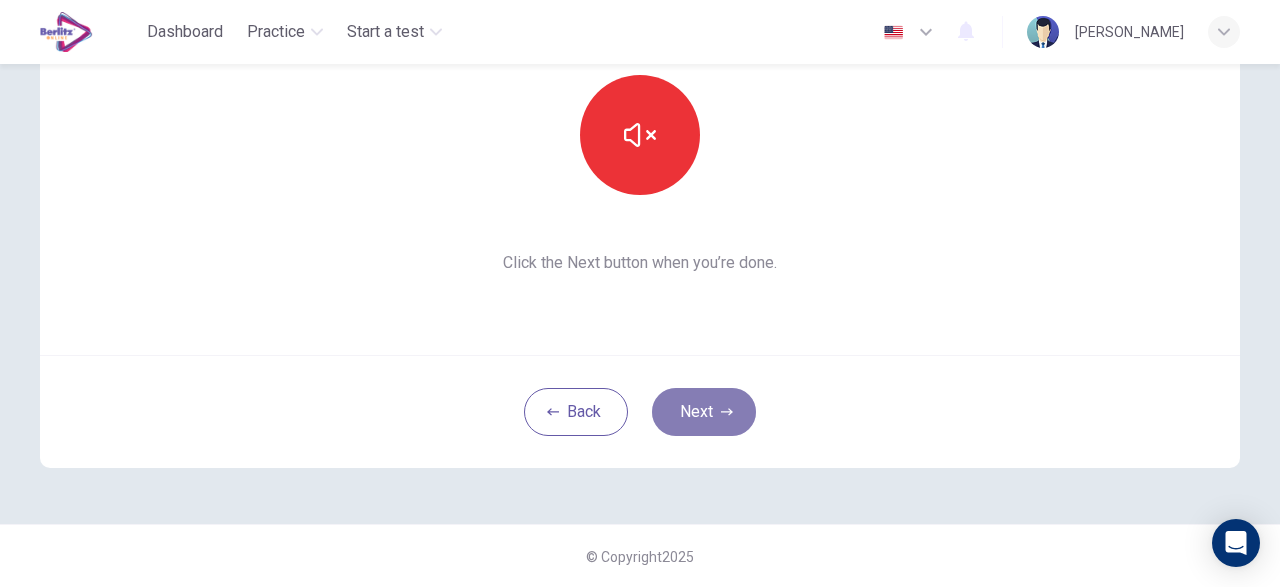 click on "Next" at bounding box center (704, 412) 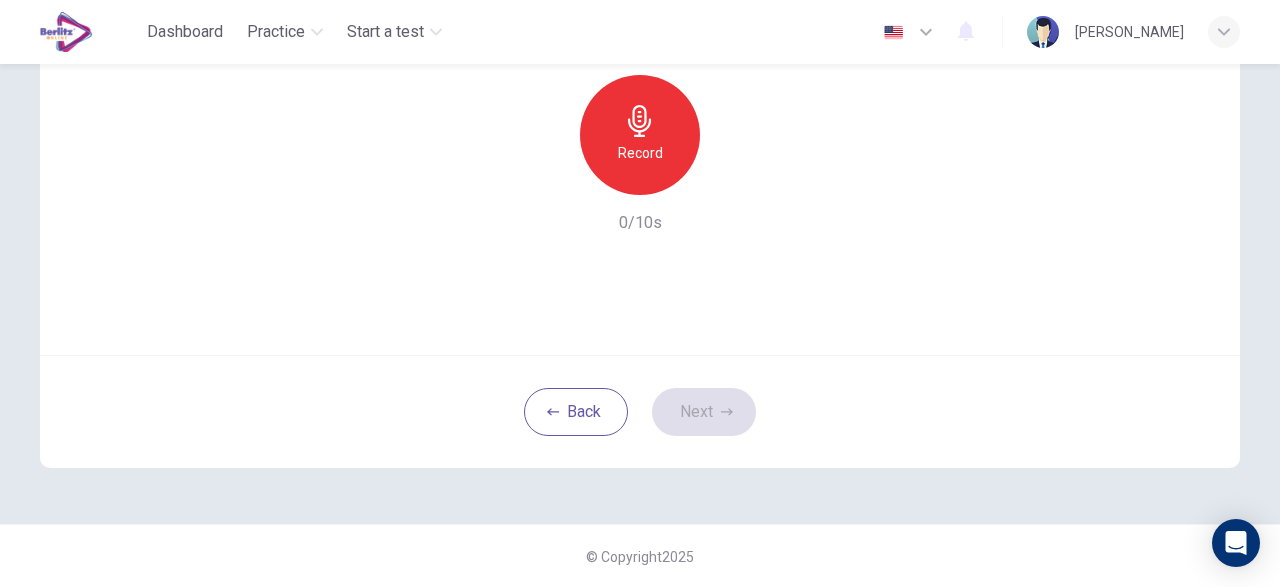 drag, startPoint x: 627, startPoint y: 197, endPoint x: 629, endPoint y: 173, distance: 24.083189 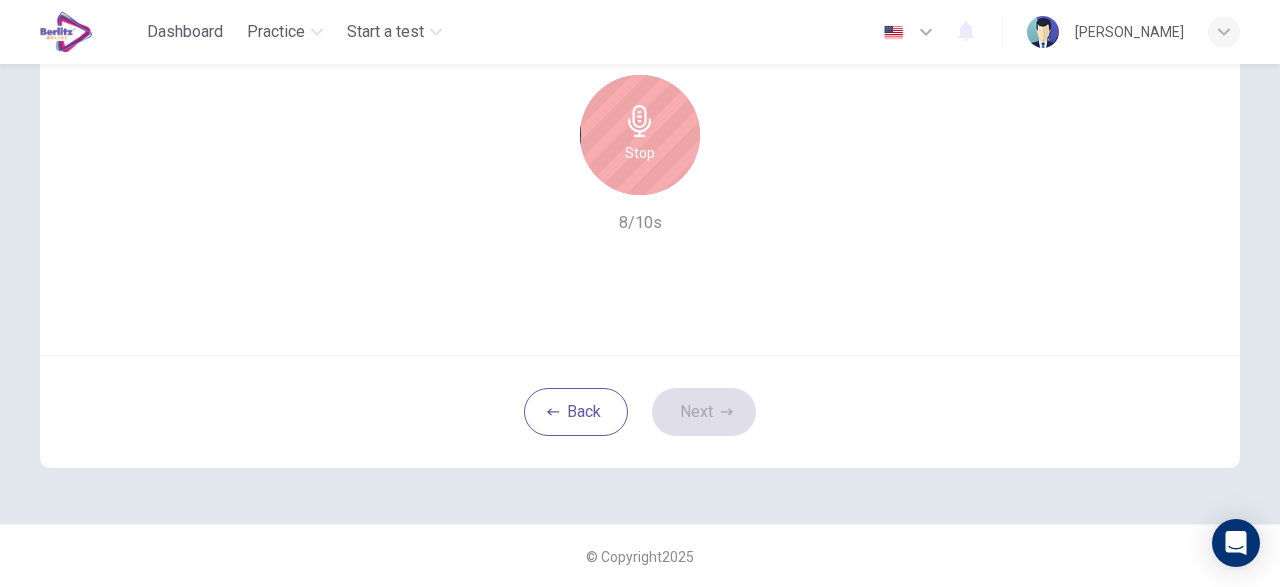 scroll, scrollTop: 0, scrollLeft: 0, axis: both 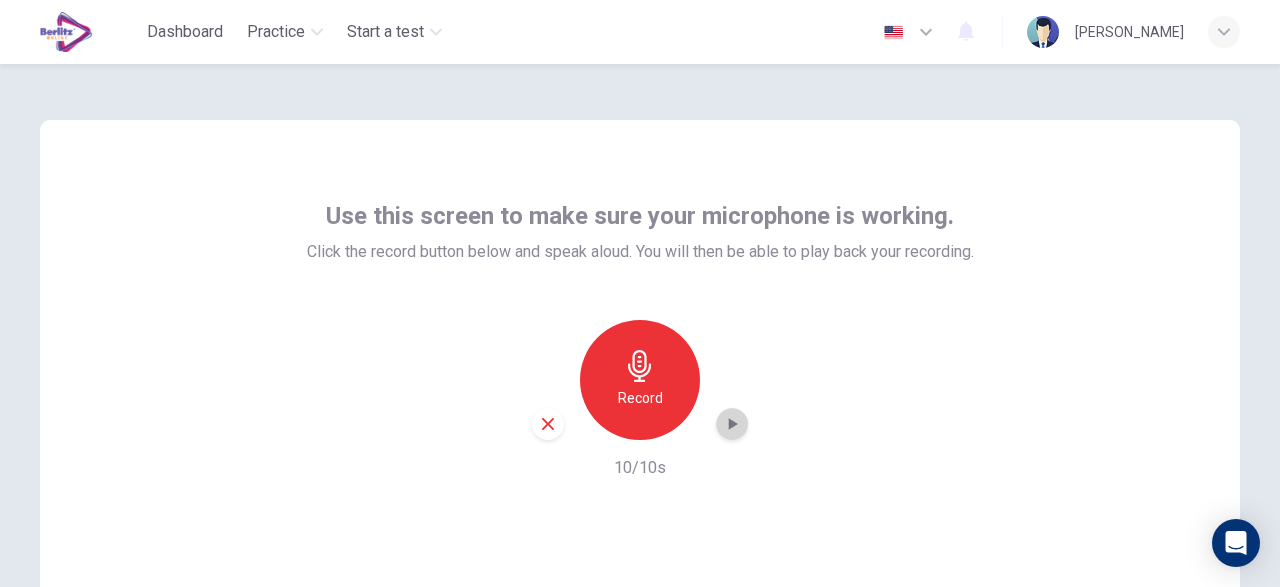 click at bounding box center [732, 424] 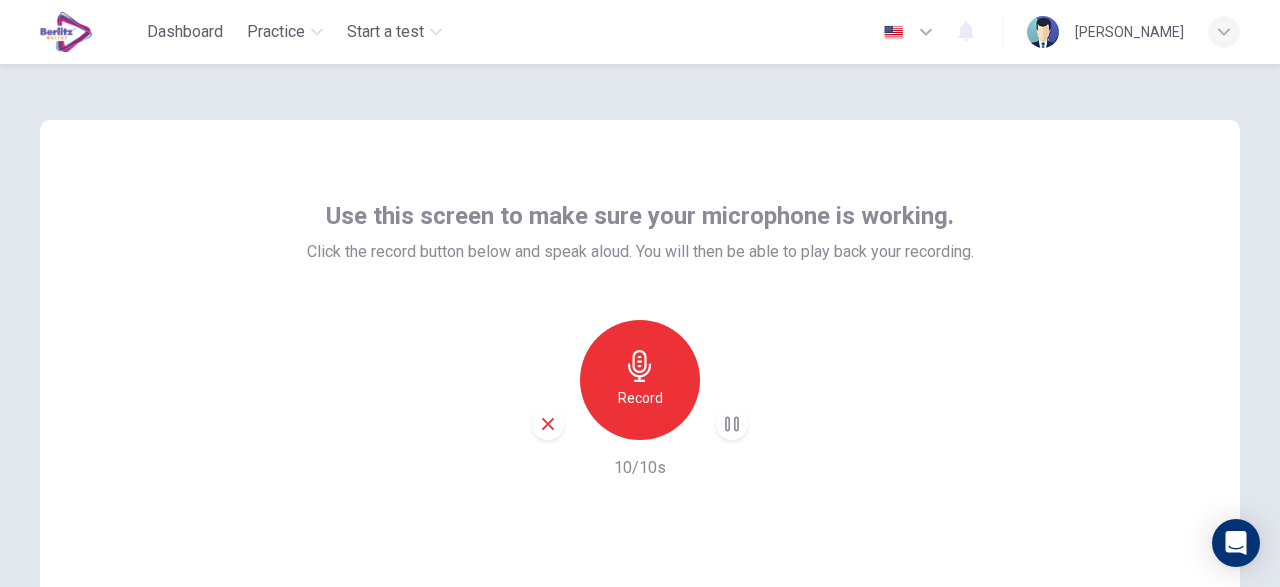 scroll, scrollTop: 245, scrollLeft: 0, axis: vertical 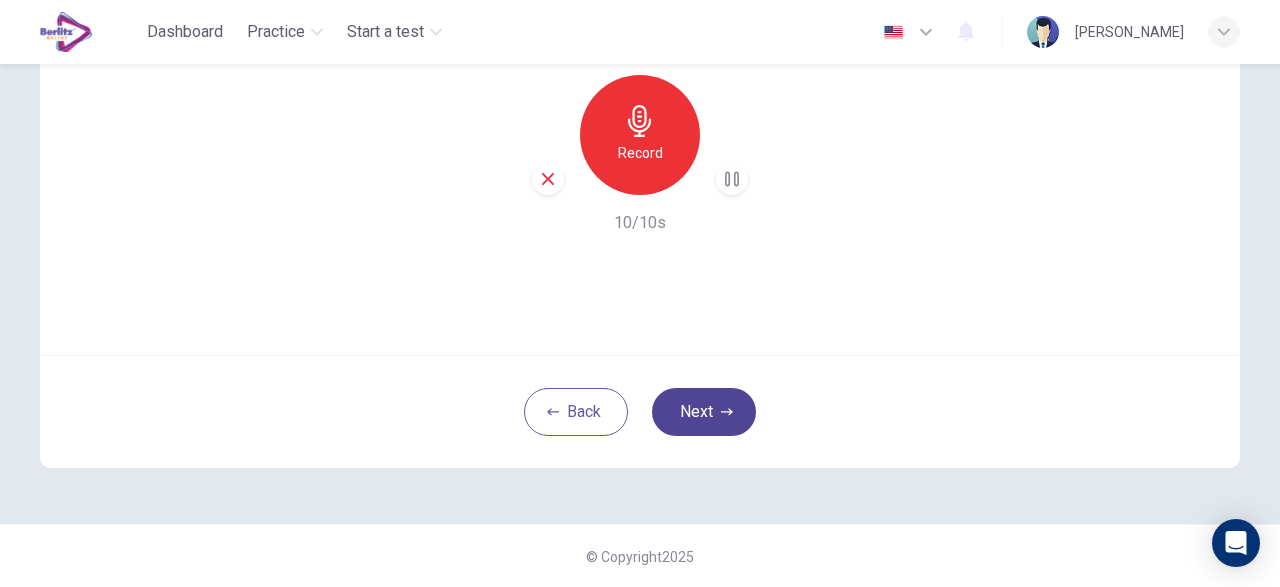 click on "Next" at bounding box center (704, 412) 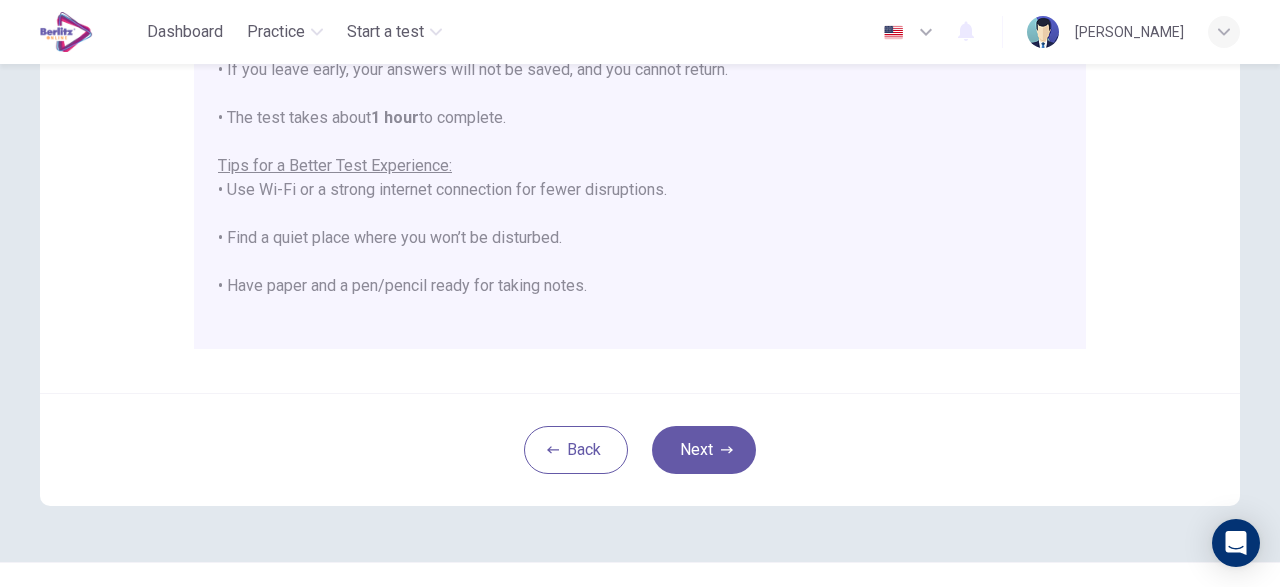 scroll, scrollTop: 524, scrollLeft: 0, axis: vertical 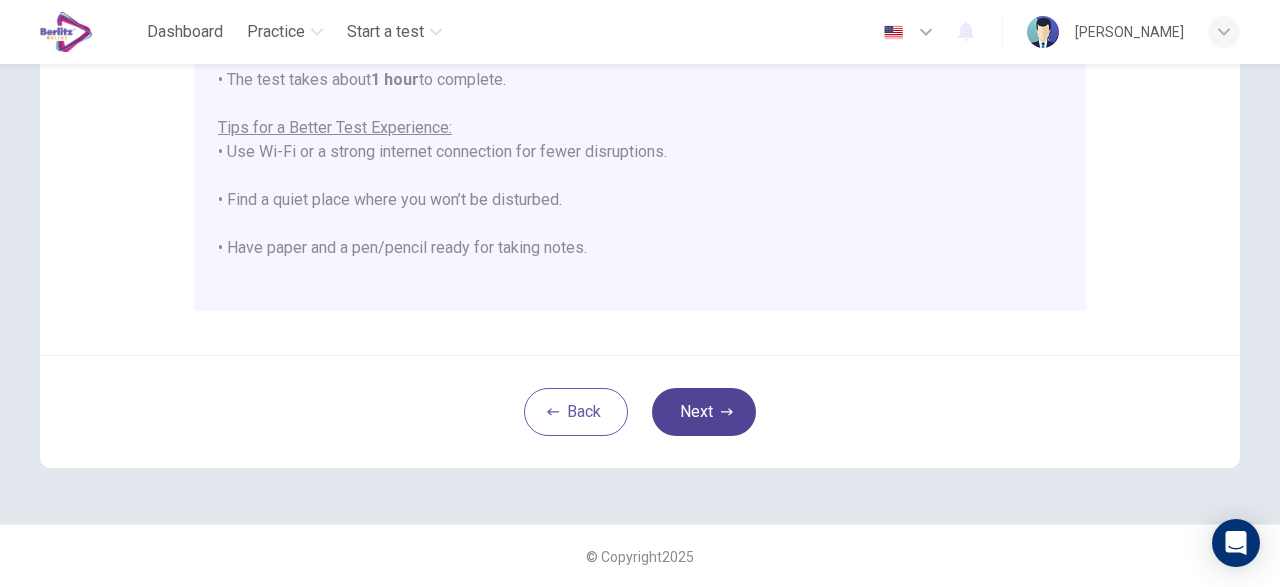 drag, startPoint x: 742, startPoint y: 438, endPoint x: 737, endPoint y: 424, distance: 14.866069 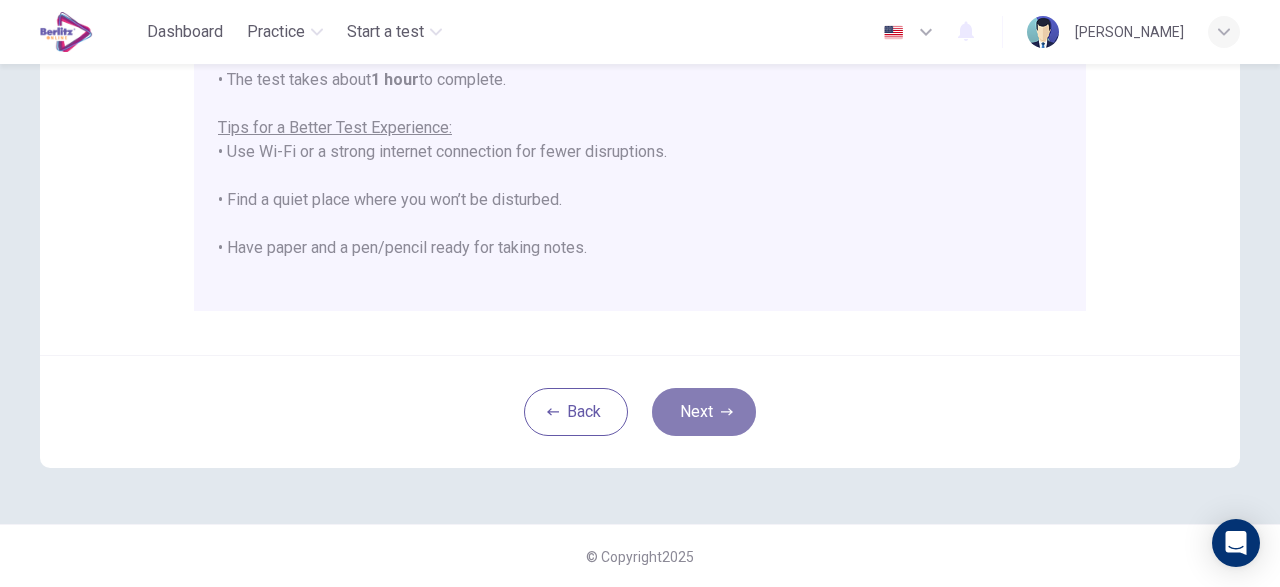click on "Next" at bounding box center [704, 412] 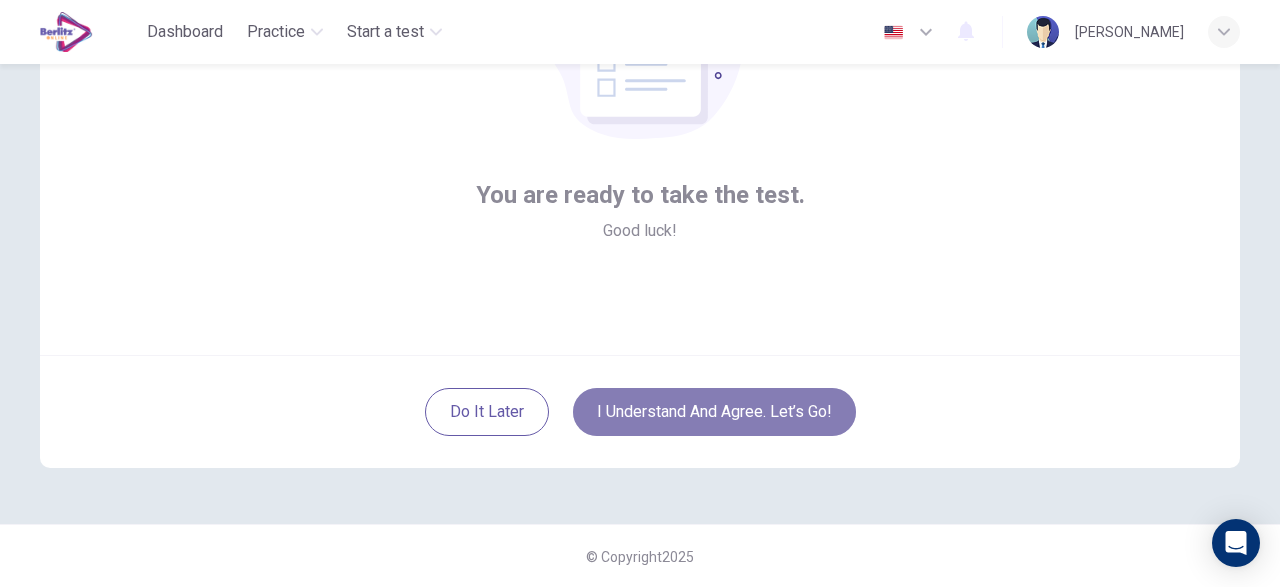 click on "I understand and agree. Let’s go!" at bounding box center [714, 412] 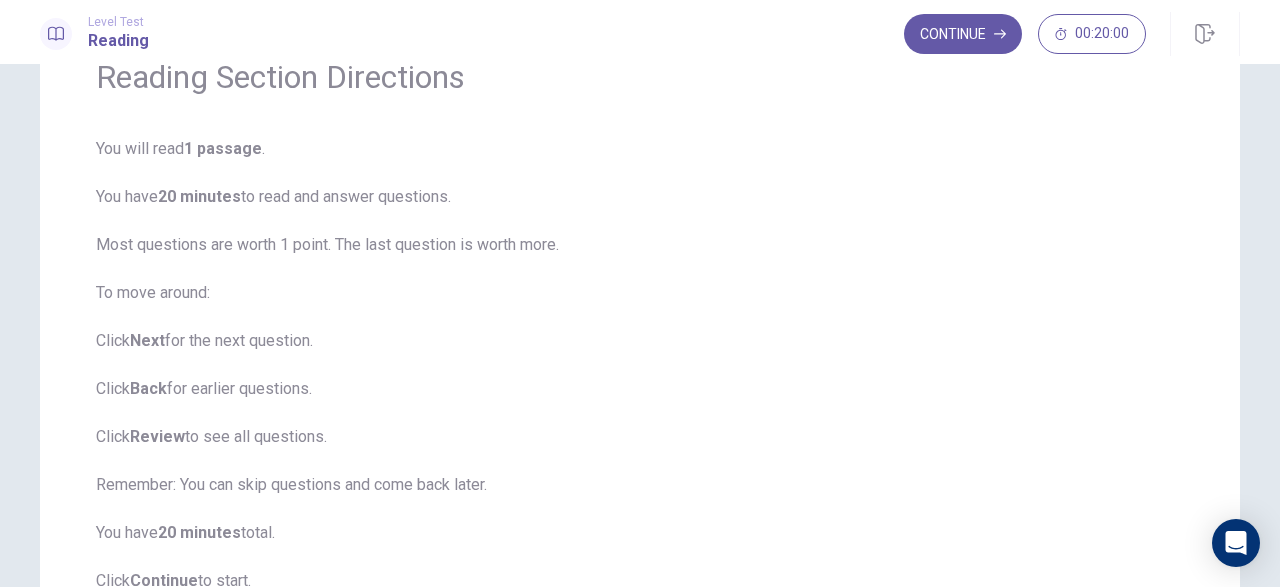 scroll, scrollTop: 110, scrollLeft: 0, axis: vertical 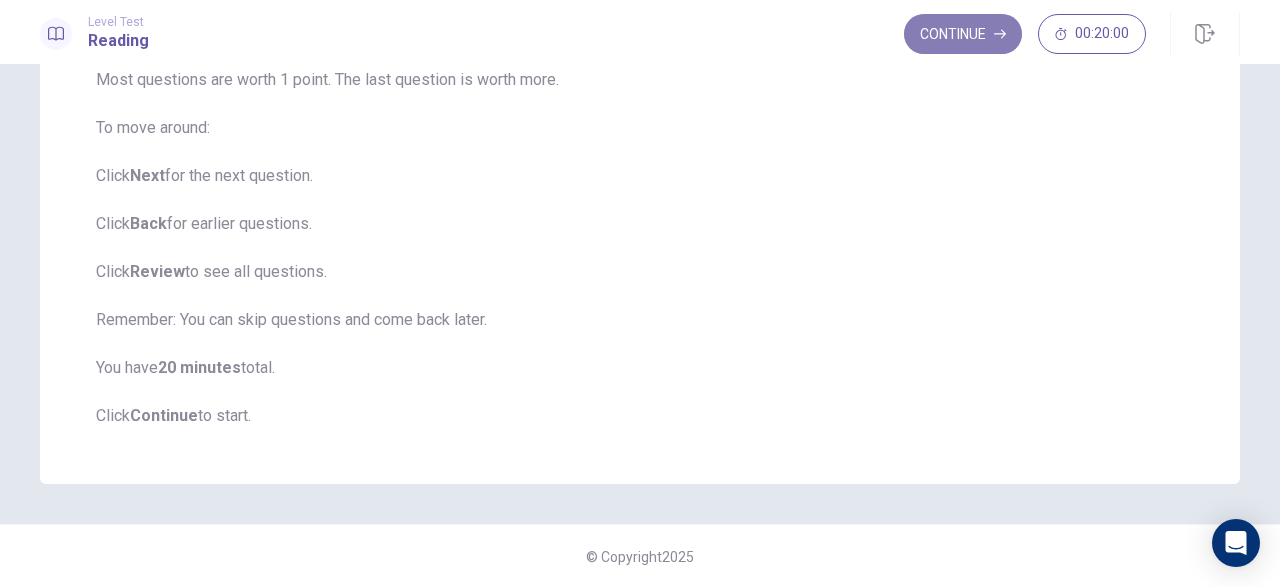click on "Continue" at bounding box center (963, 34) 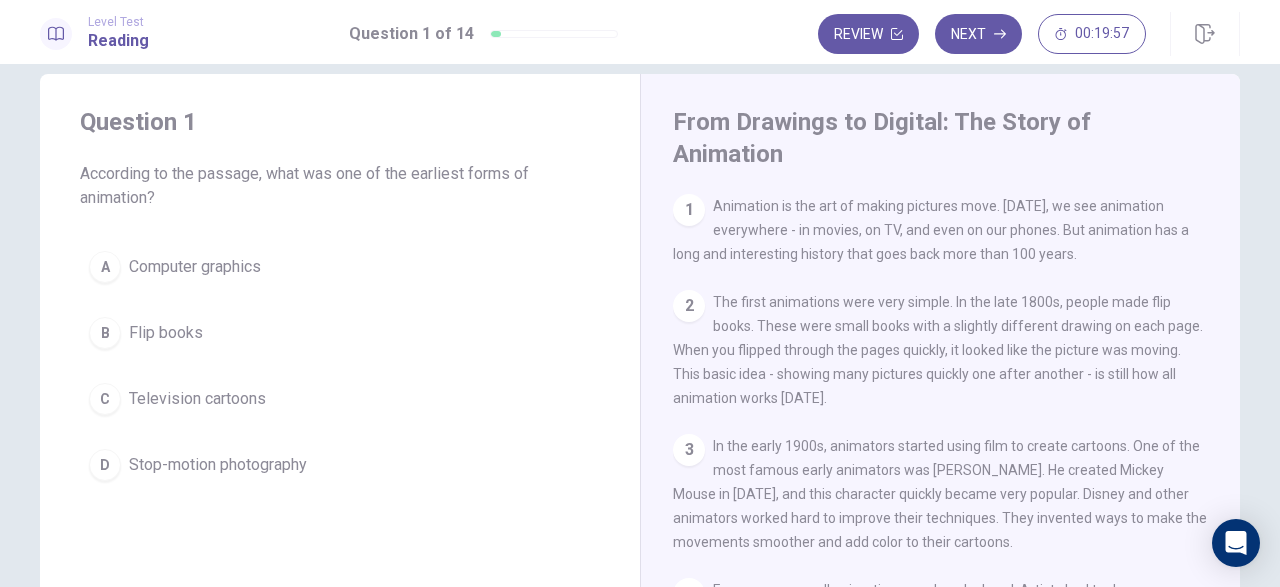 scroll, scrollTop: 0, scrollLeft: 0, axis: both 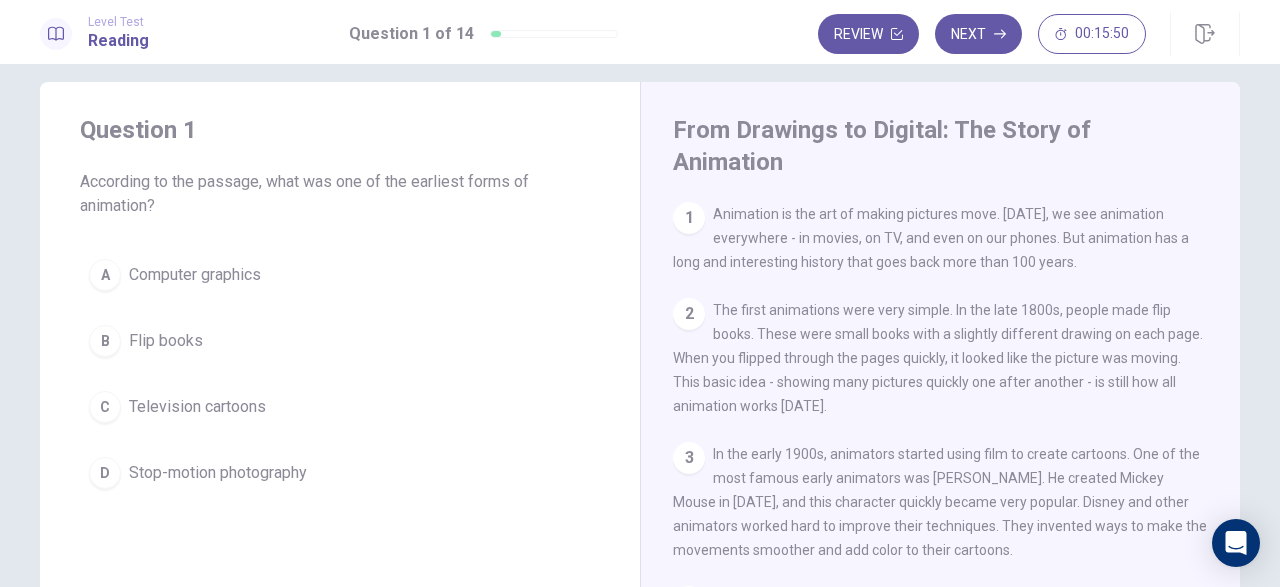 click on "Flip books" at bounding box center [166, 341] 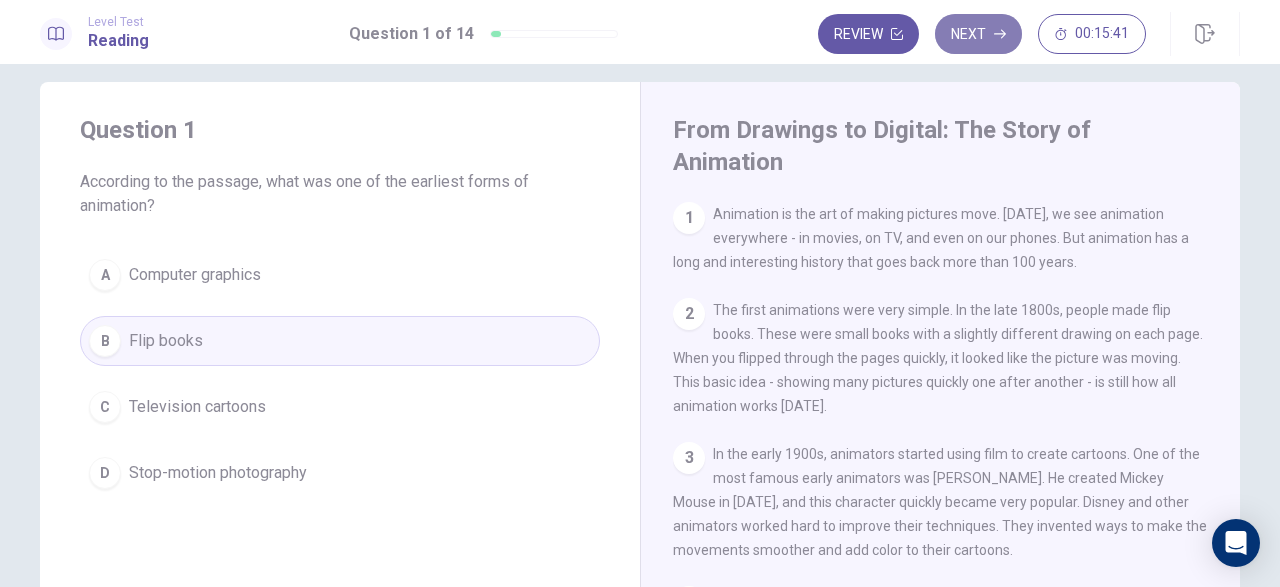 click on "Next" at bounding box center (978, 34) 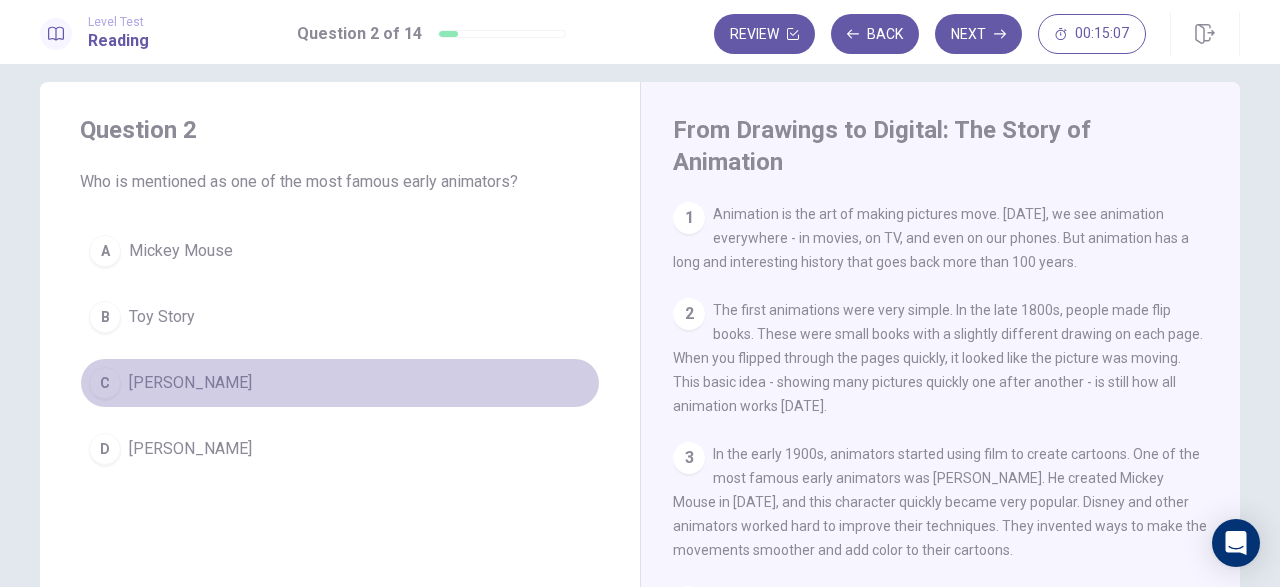 click on "[PERSON_NAME]" at bounding box center (190, 383) 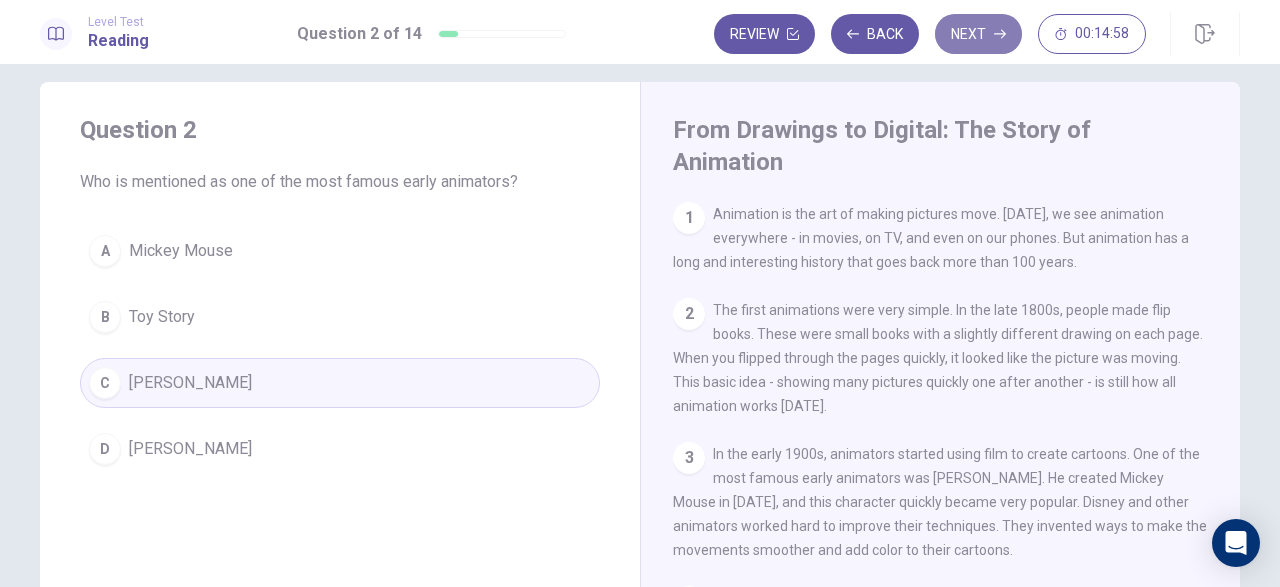 click on "Next" at bounding box center [978, 34] 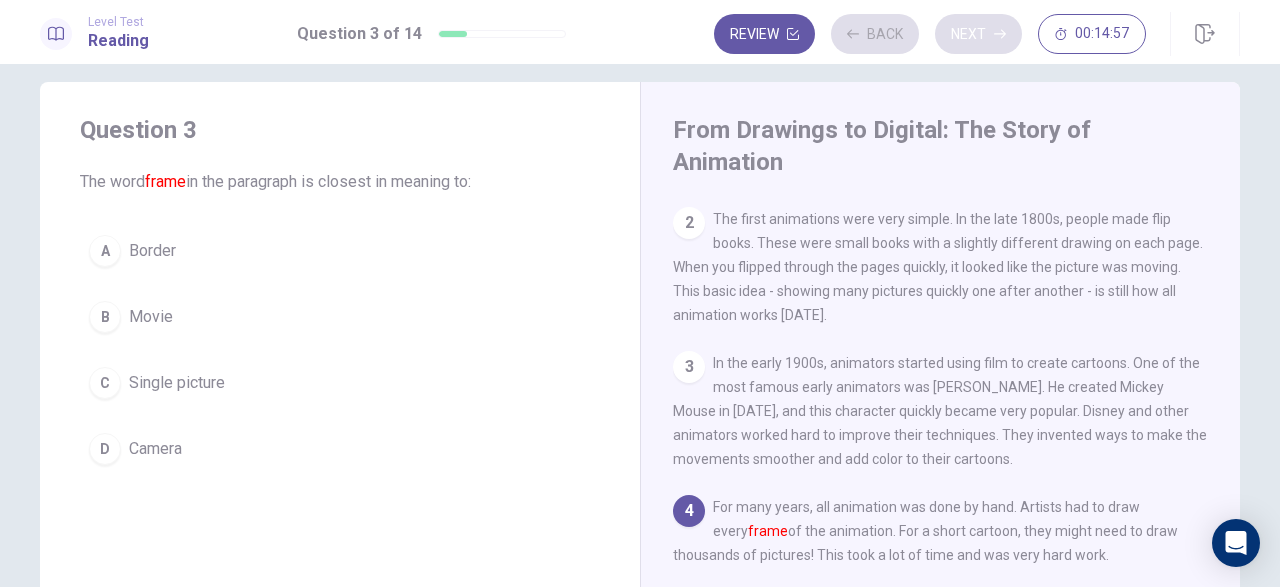 scroll, scrollTop: 92, scrollLeft: 0, axis: vertical 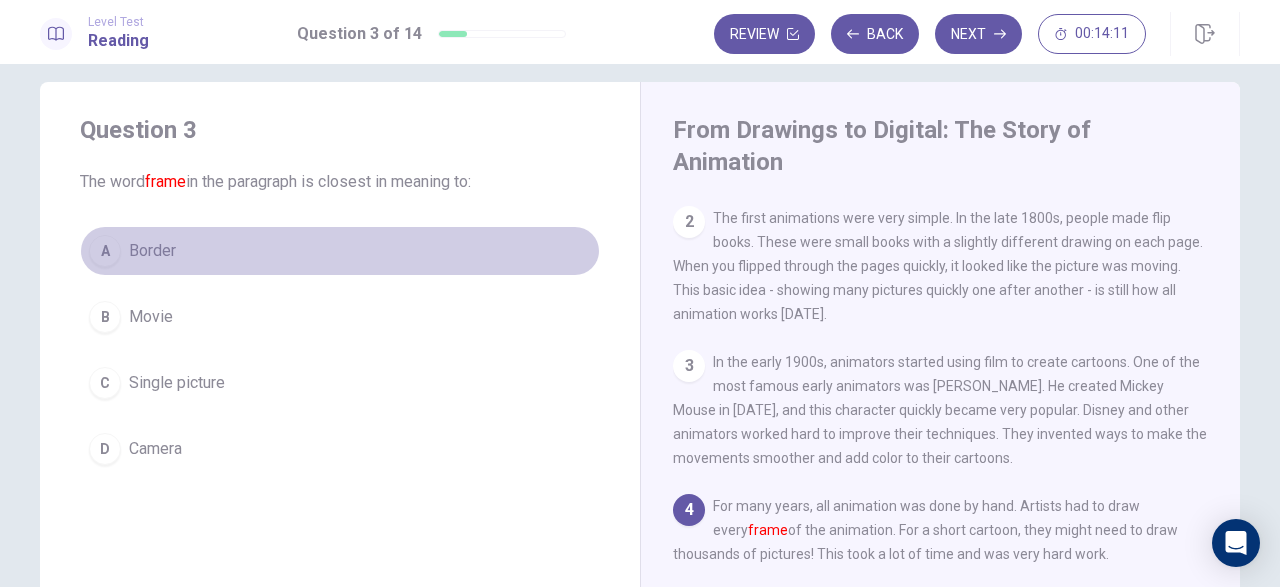 click on "A Border" at bounding box center [340, 251] 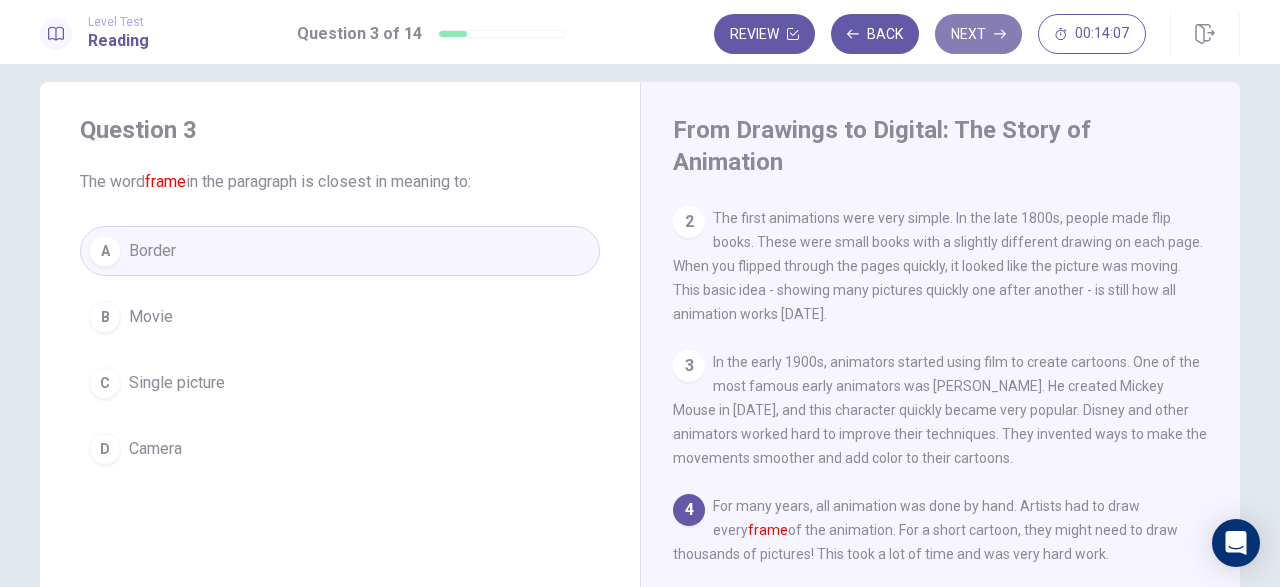 click on "Next" at bounding box center (978, 34) 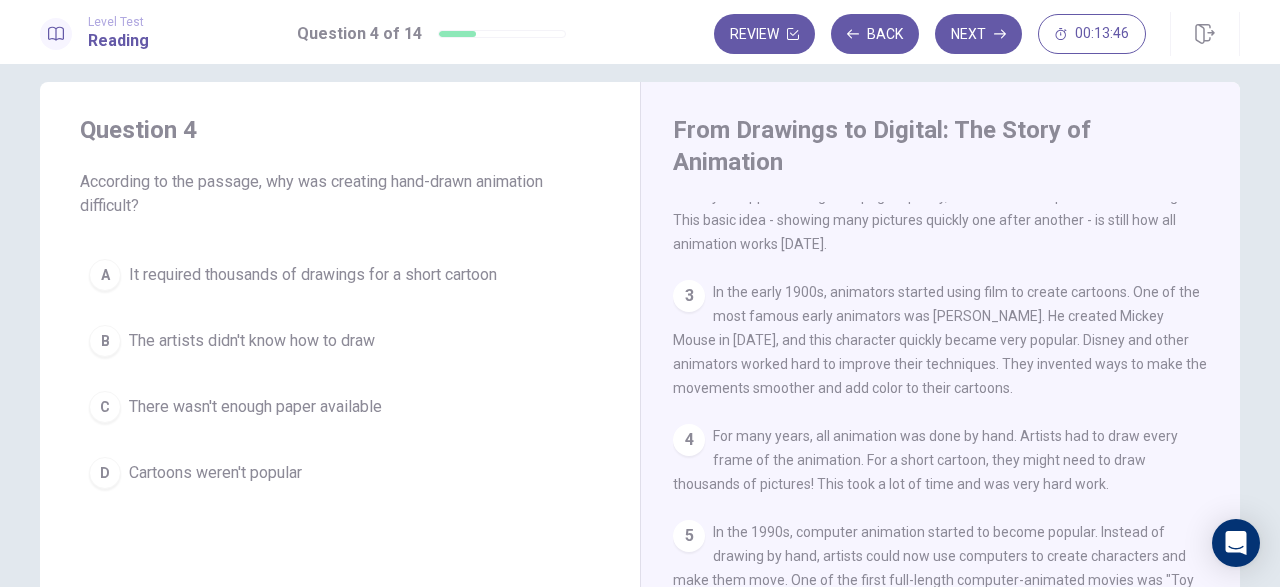 scroll, scrollTop: 164, scrollLeft: 0, axis: vertical 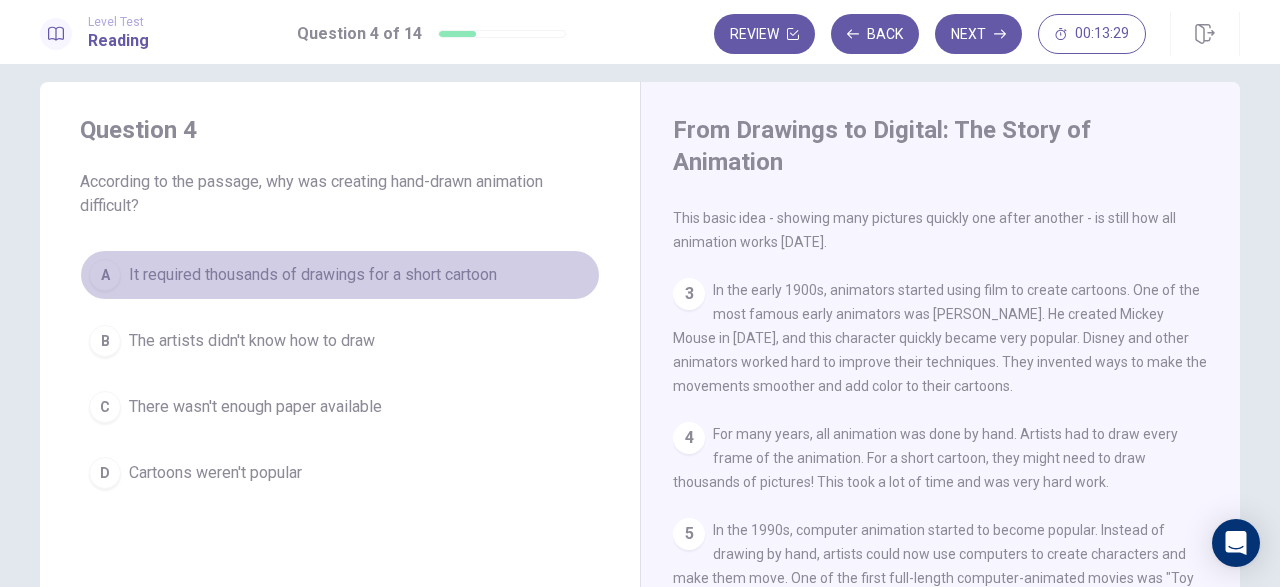 click on "It required thousands of drawings for a short cartoon" at bounding box center [313, 275] 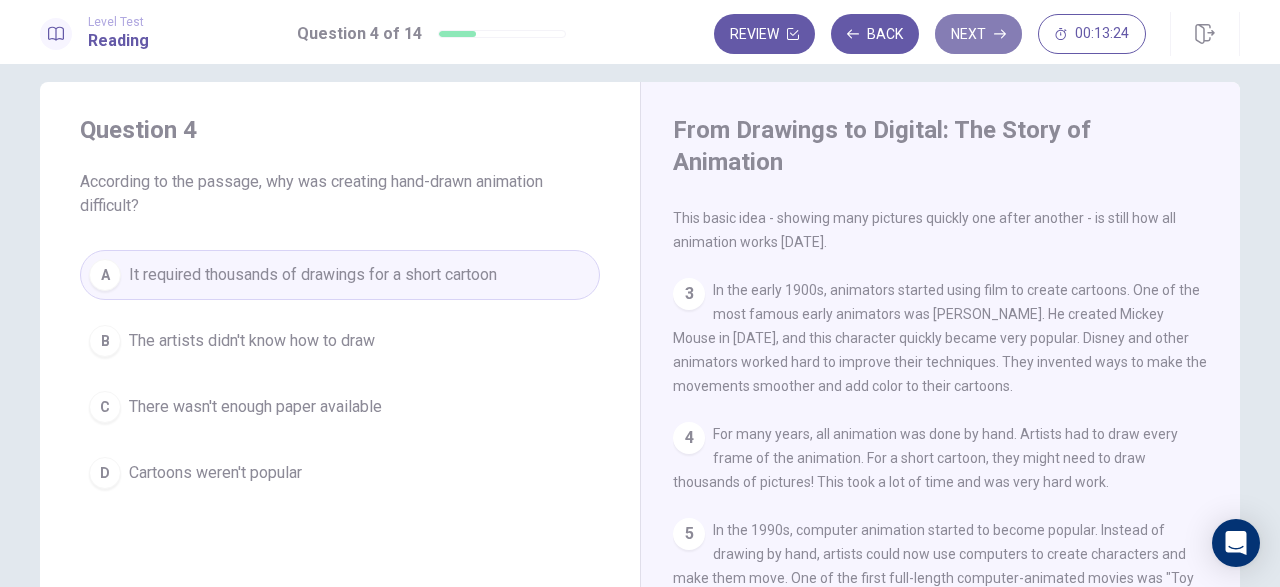 click on "Next" at bounding box center [978, 34] 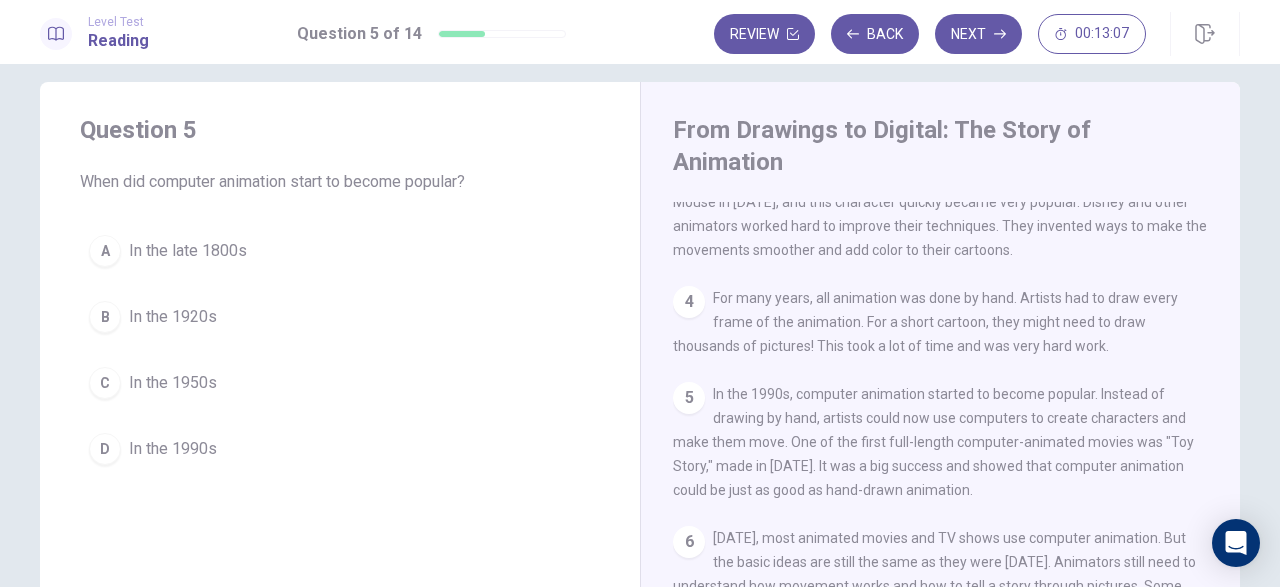 scroll, scrollTop: 304, scrollLeft: 0, axis: vertical 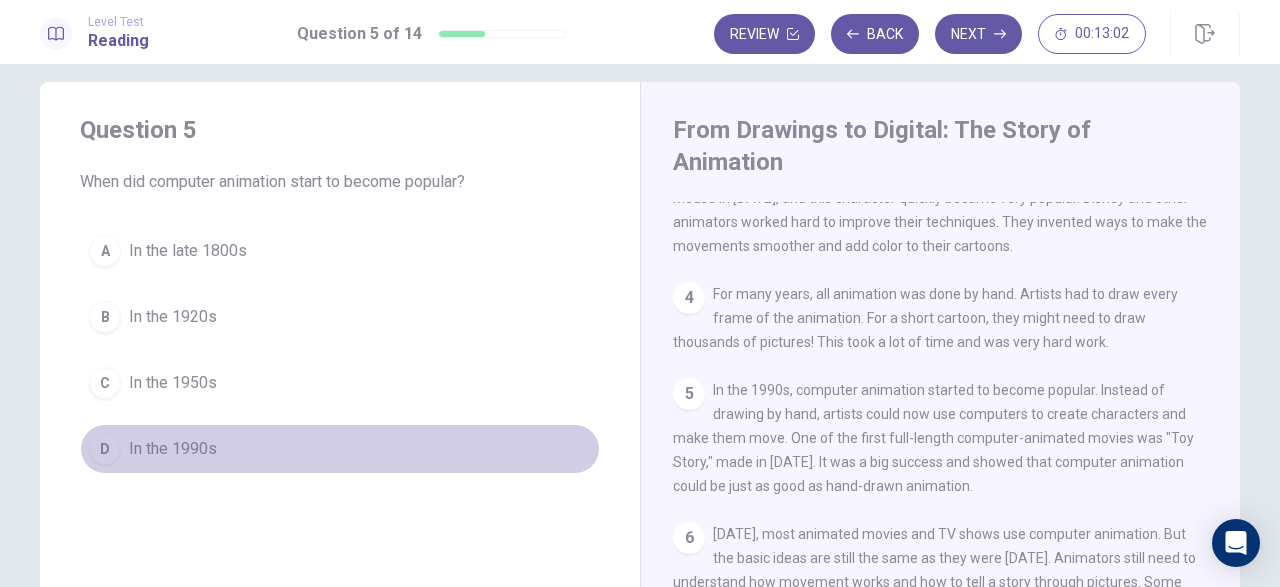 click on "In the 1990s" at bounding box center [173, 449] 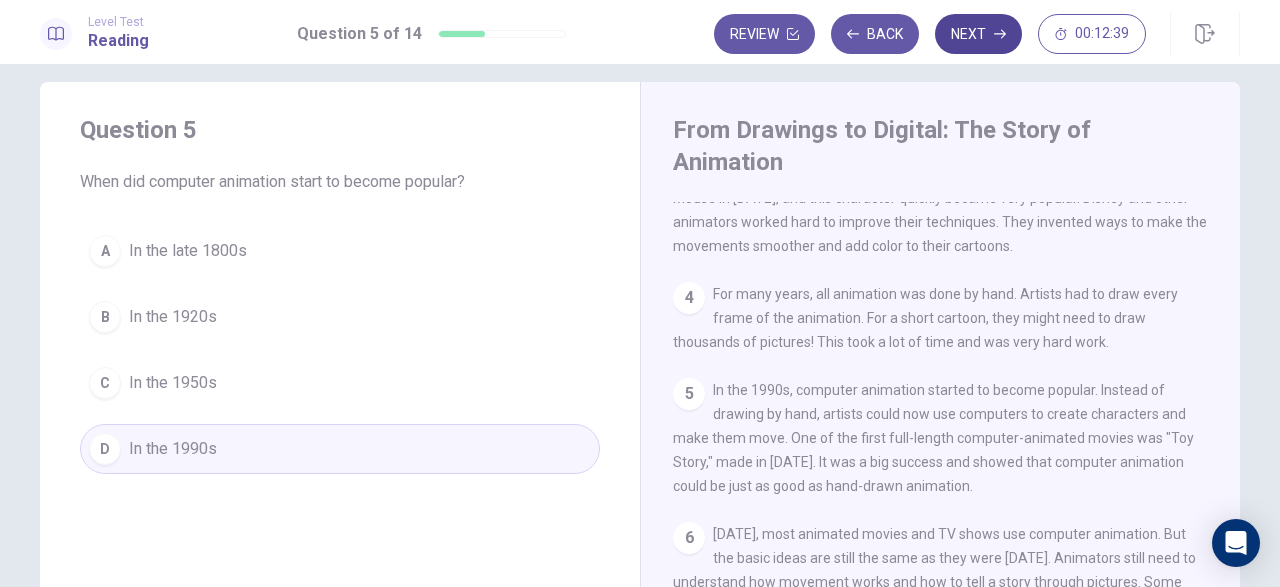 click 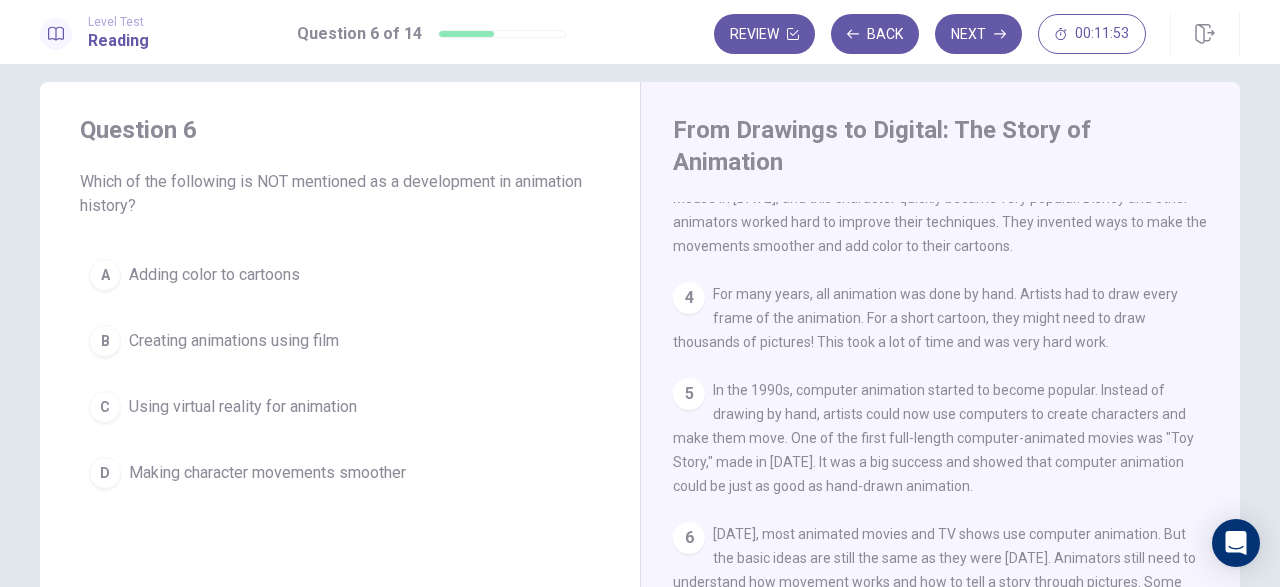 click on "Using virtual reality for animation" at bounding box center [243, 407] 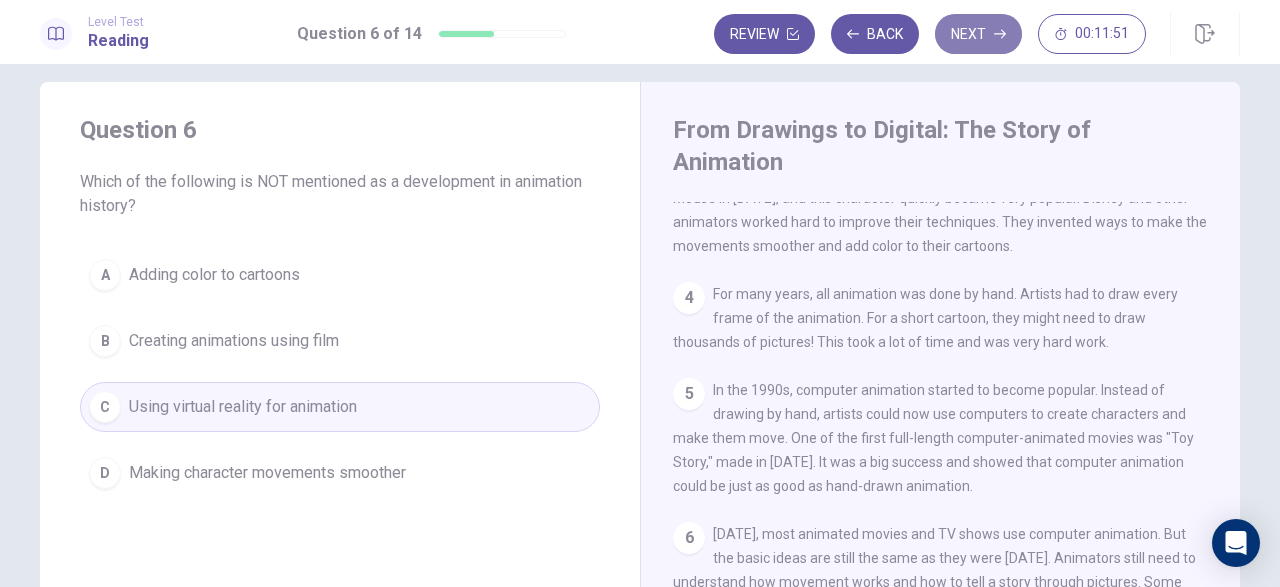 click on "Next" at bounding box center (978, 34) 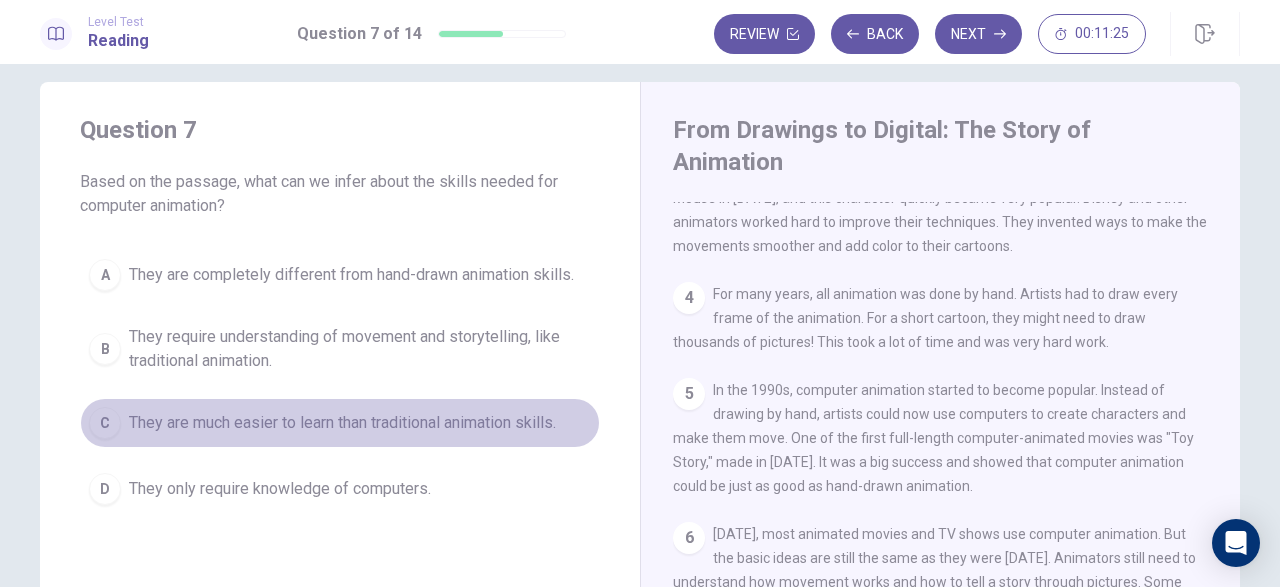 click on "They are much easier to learn than traditional animation skills." at bounding box center (342, 423) 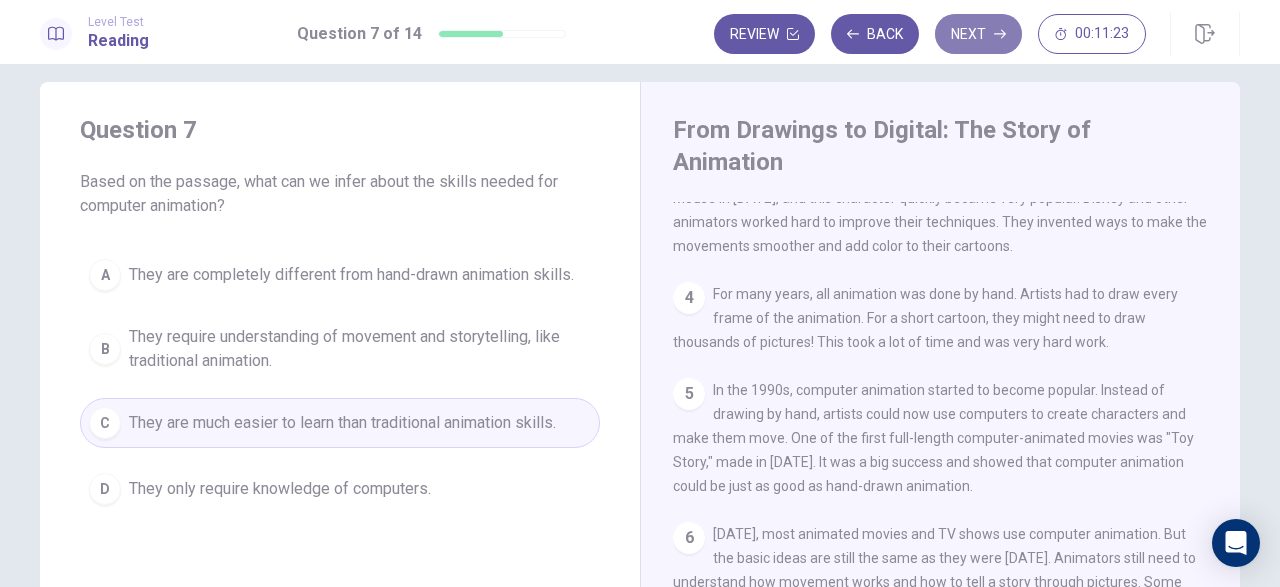 click on "Next" at bounding box center [978, 34] 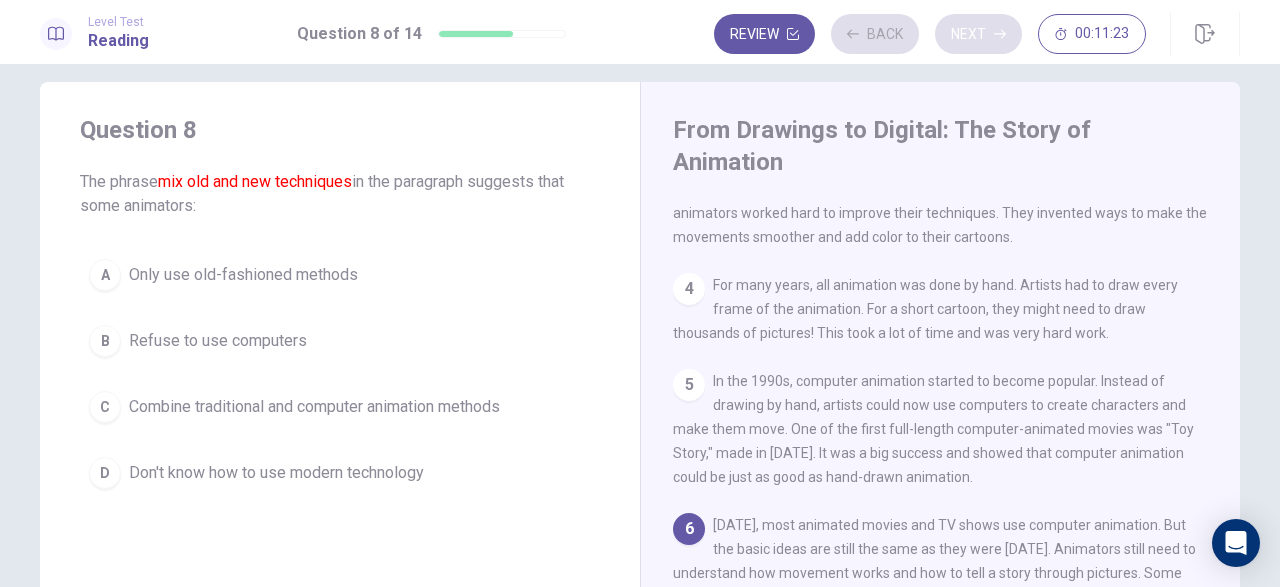 scroll, scrollTop: 332, scrollLeft: 0, axis: vertical 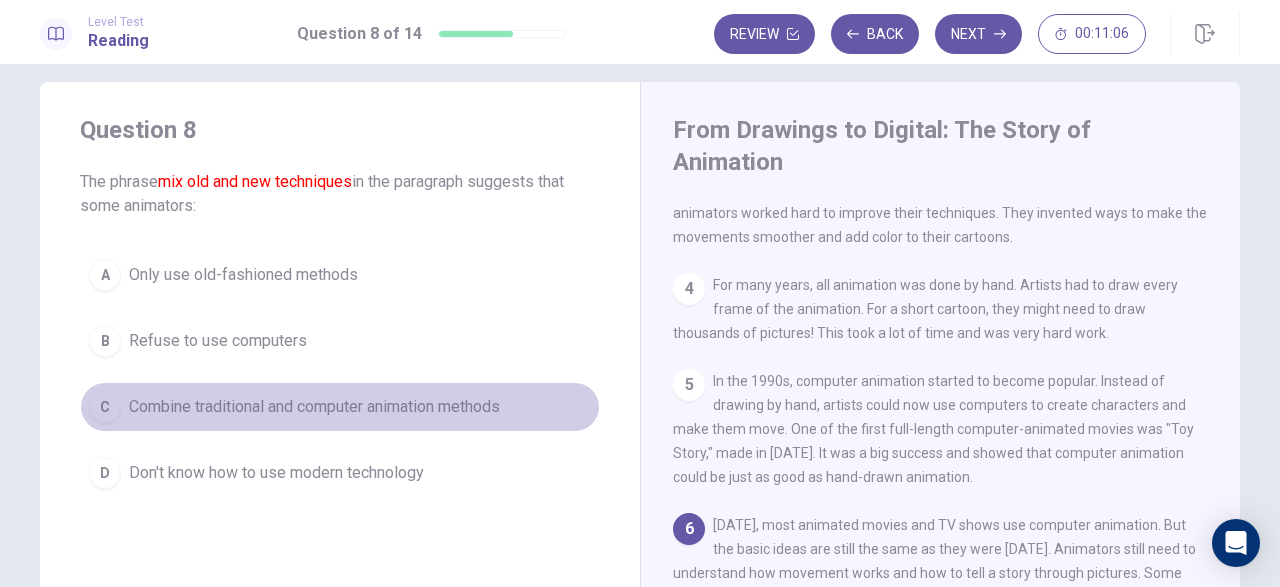 click on "Combine traditional and computer animation methods" at bounding box center [314, 407] 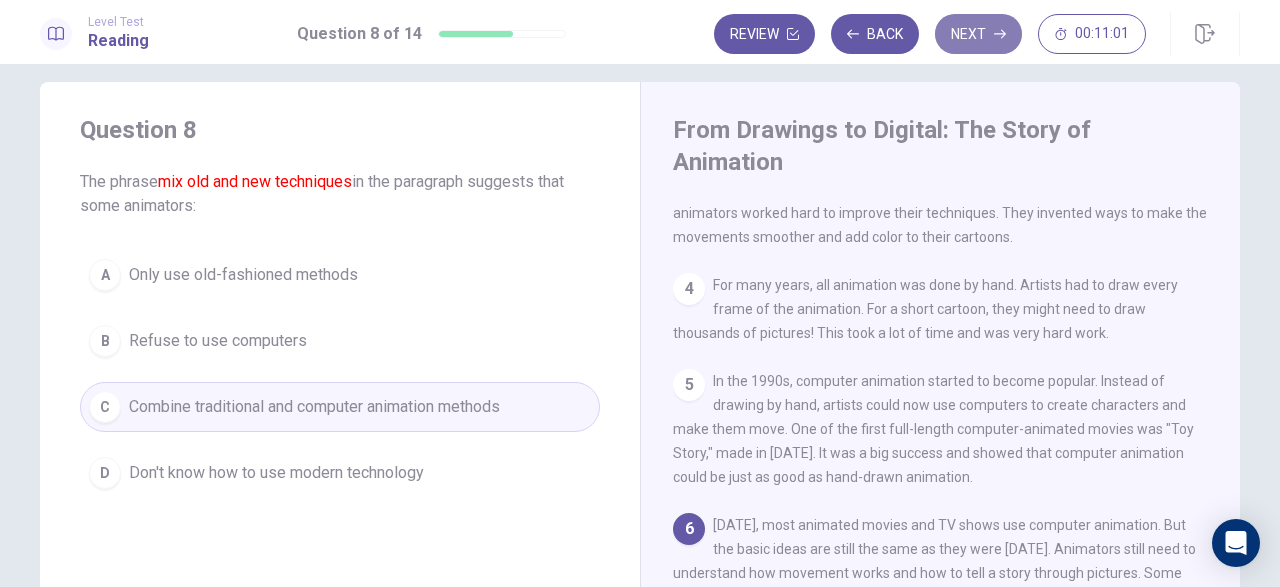 click on "Next" at bounding box center [978, 34] 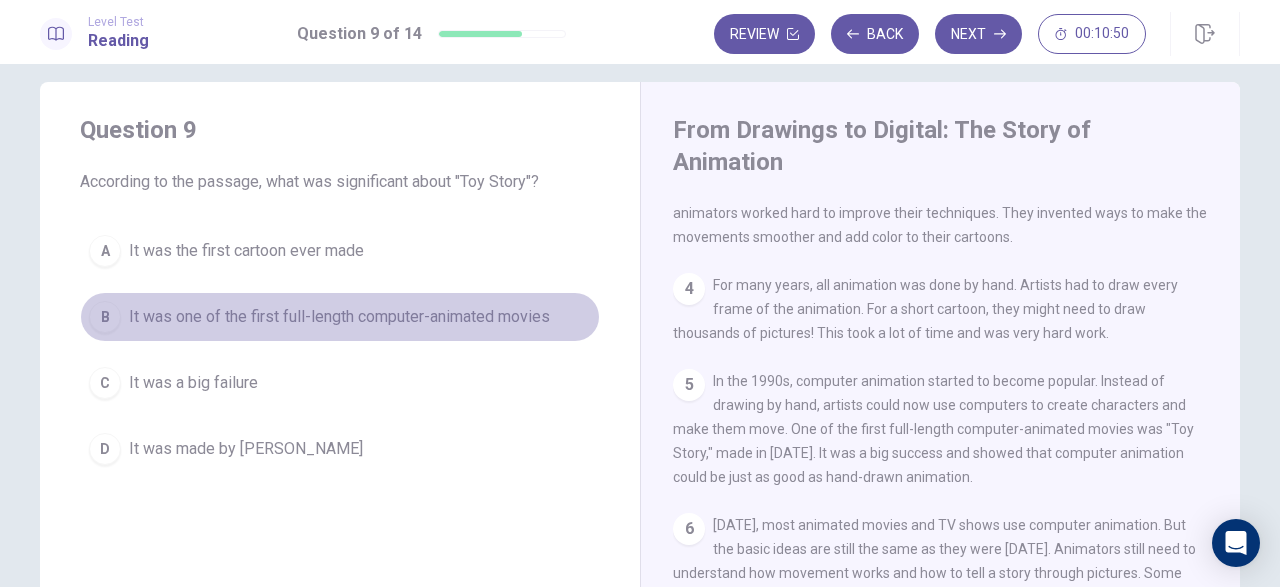 click on "It was one of the first full-length computer-animated movies" at bounding box center [339, 317] 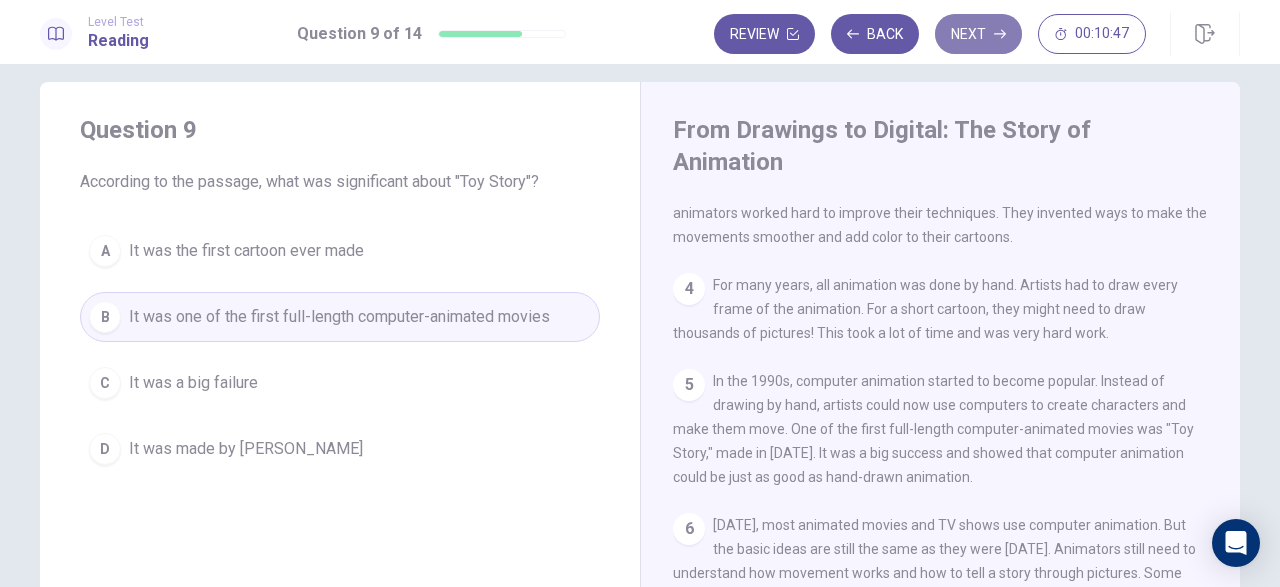 click on "Next" at bounding box center [978, 34] 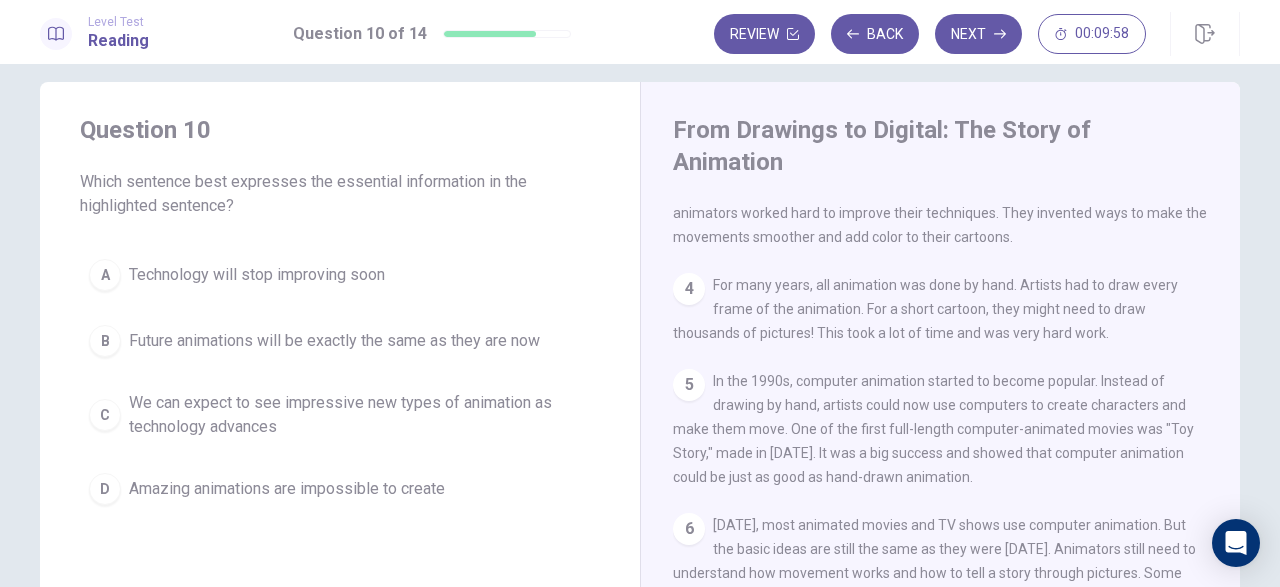 scroll, scrollTop: 0, scrollLeft: 0, axis: both 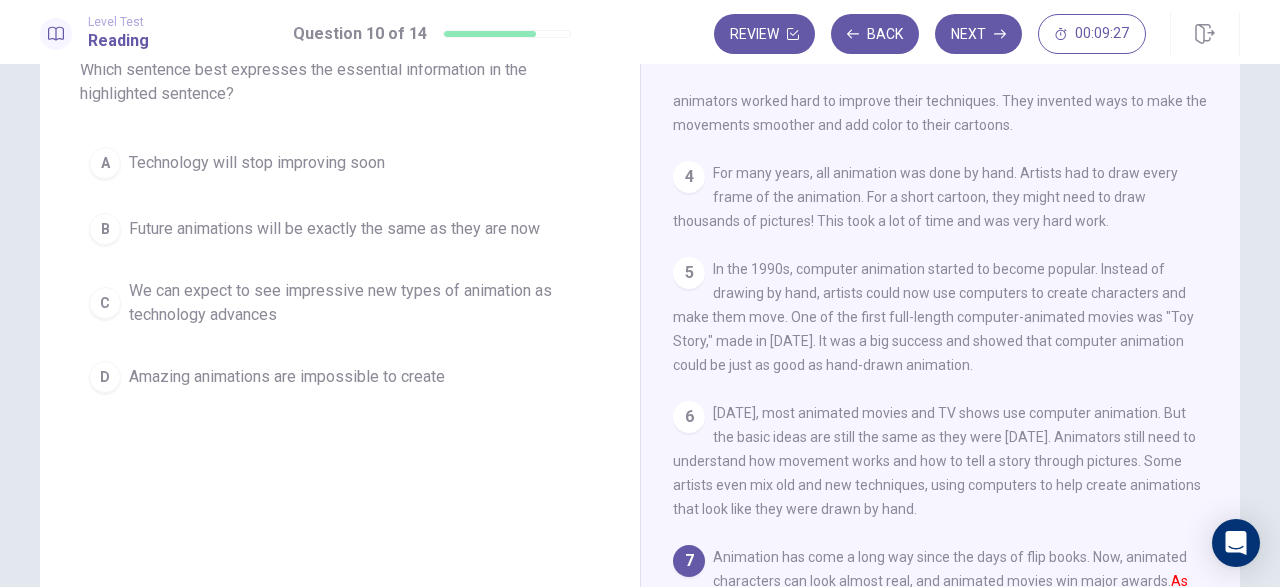 drag, startPoint x: 1220, startPoint y: 387, endPoint x: 1233, endPoint y: 449, distance: 63.348244 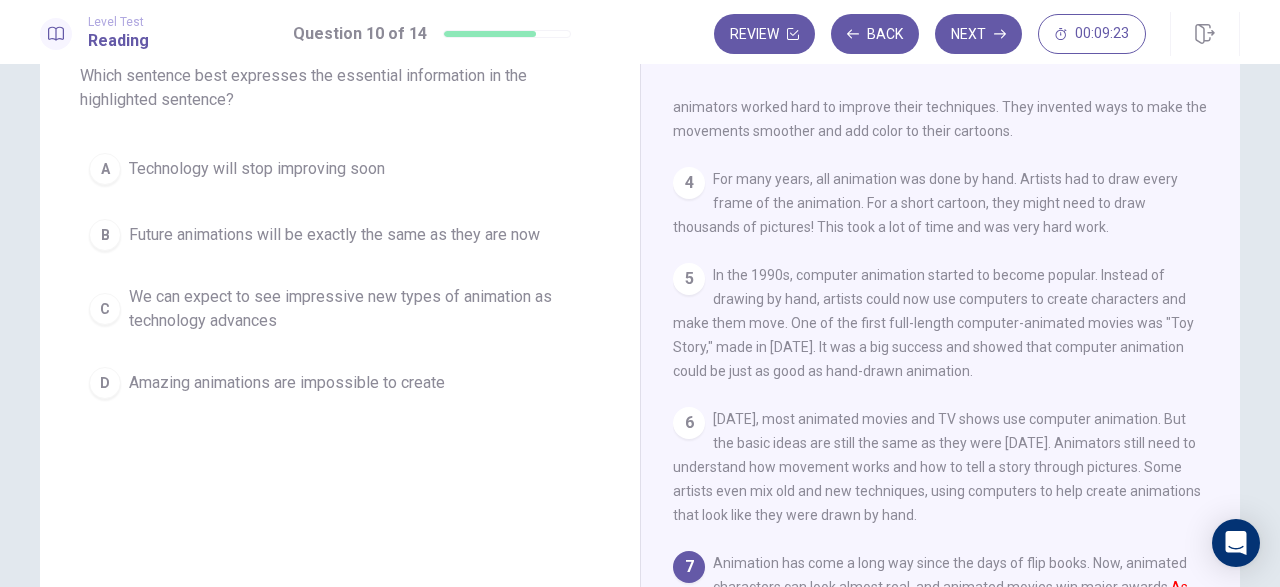 scroll, scrollTop: 134, scrollLeft: 0, axis: vertical 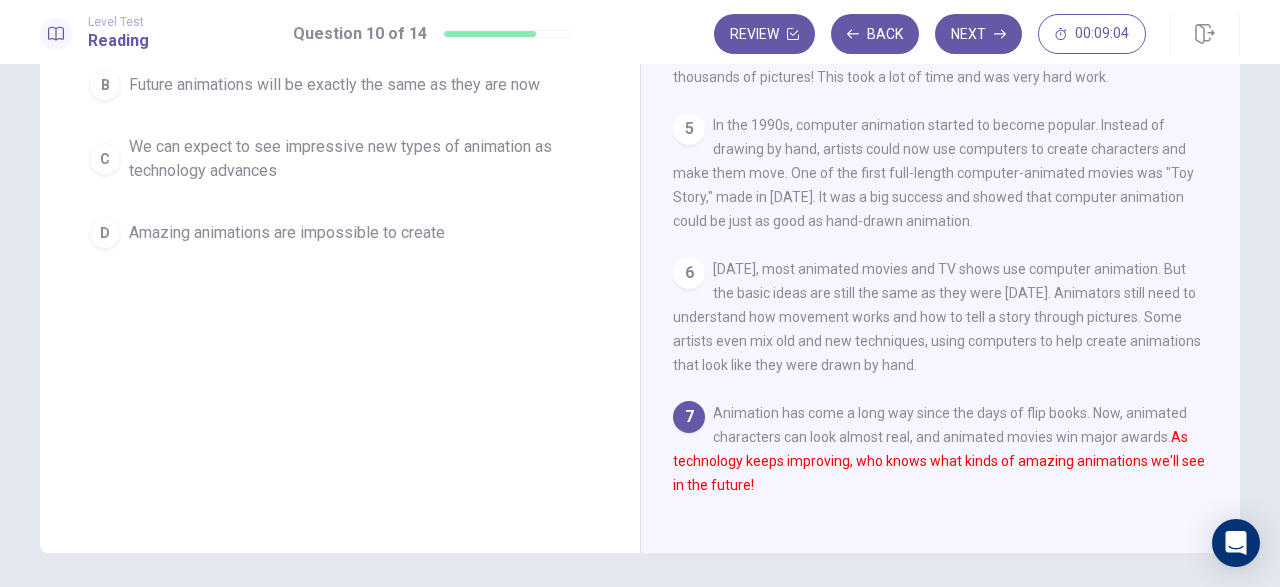 drag, startPoint x: 1239, startPoint y: 389, endPoint x: 1233, endPoint y: 359, distance: 30.594116 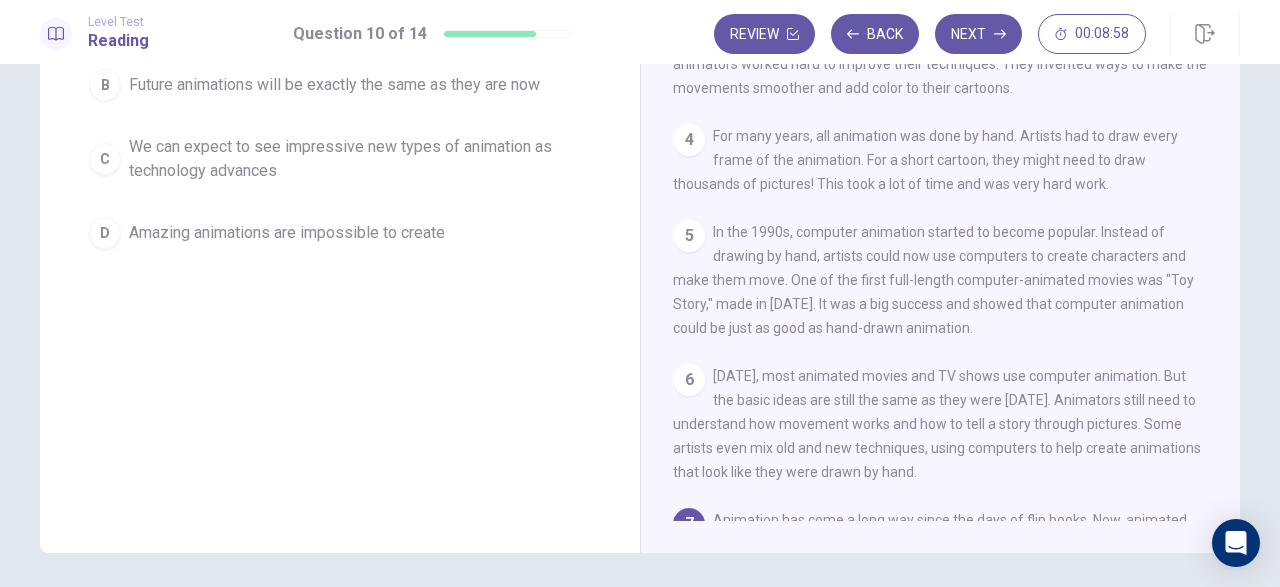scroll, scrollTop: 193, scrollLeft: 0, axis: vertical 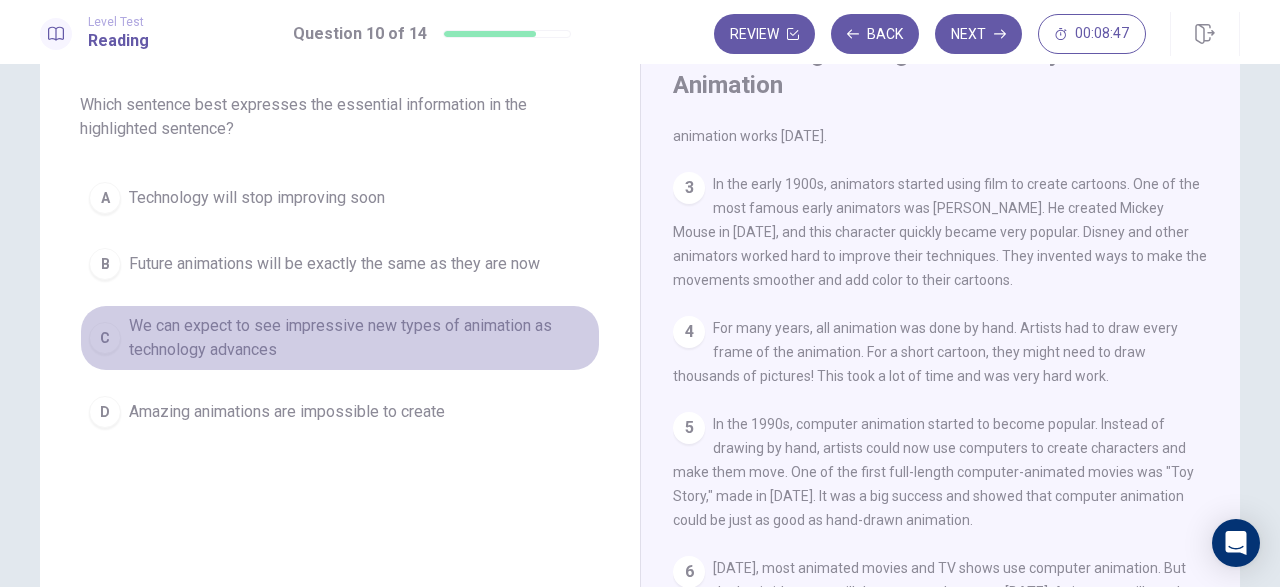 click on "We can expect to see impressive new types of animation as technology advances" at bounding box center [360, 338] 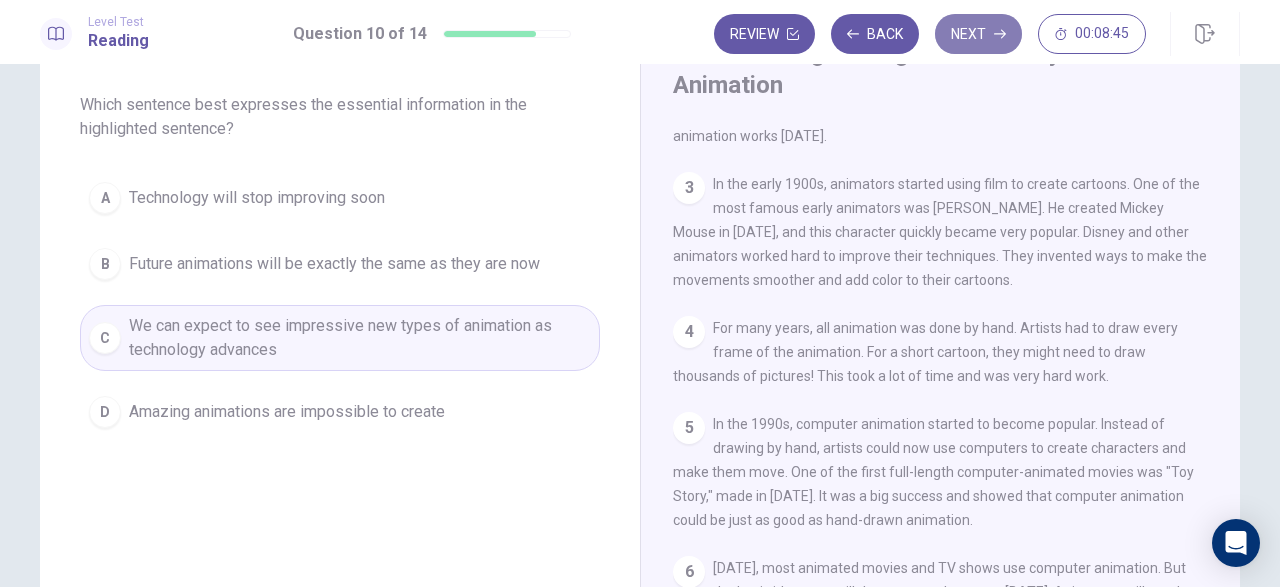 click on "Next" at bounding box center (978, 34) 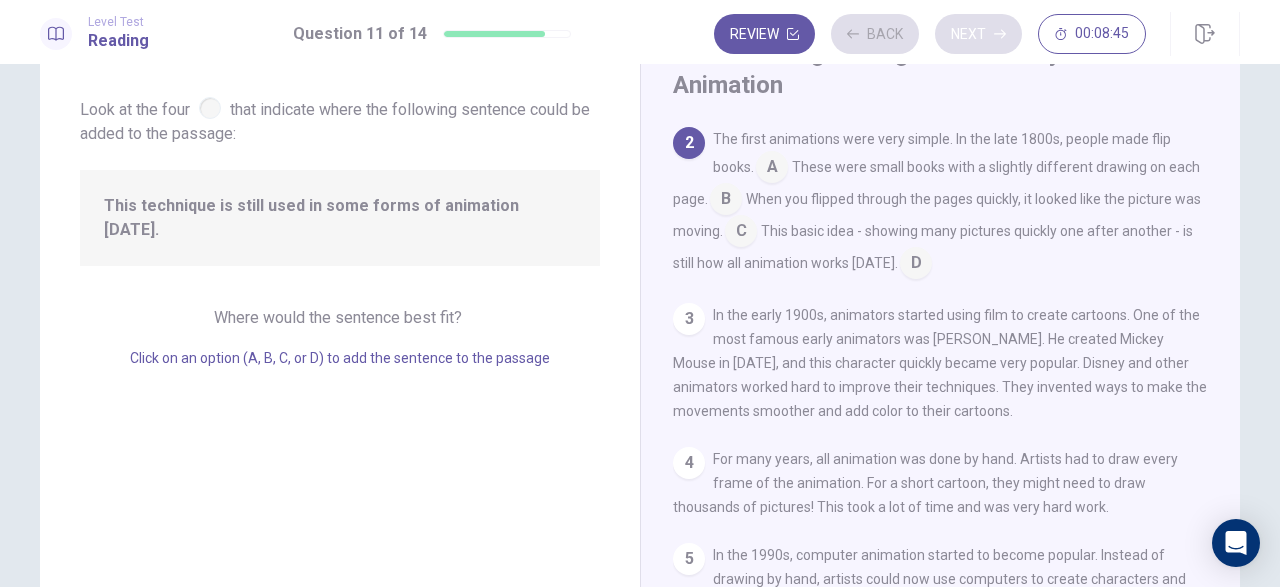 scroll, scrollTop: 98, scrollLeft: 0, axis: vertical 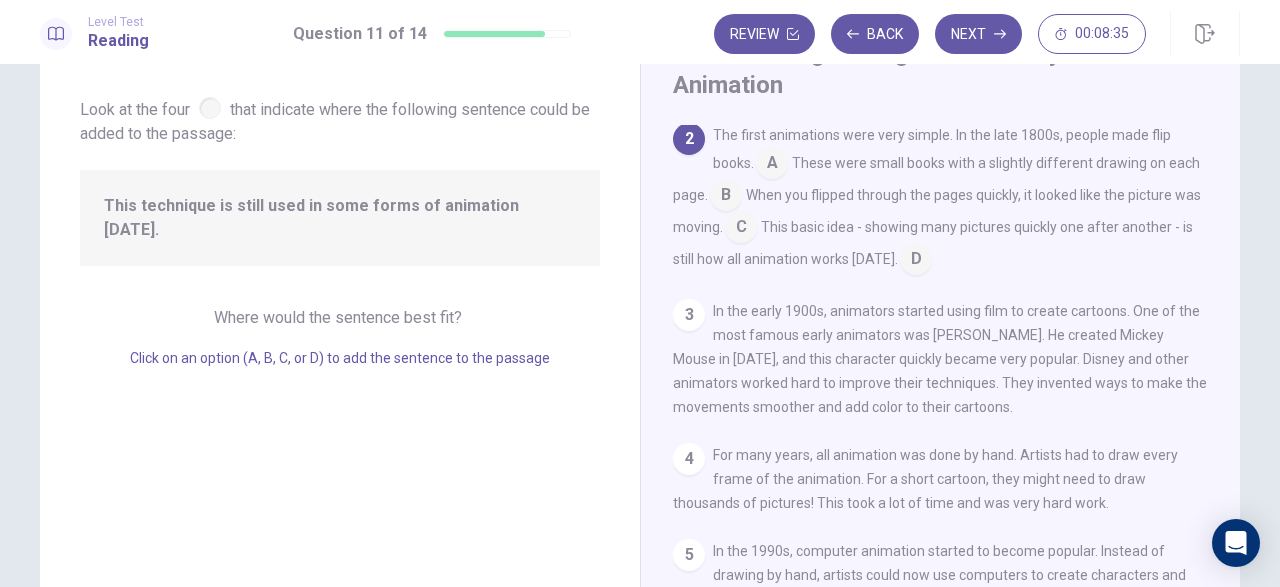 click on "This technique is still used in some forms of animation [DATE]." at bounding box center (340, 218) 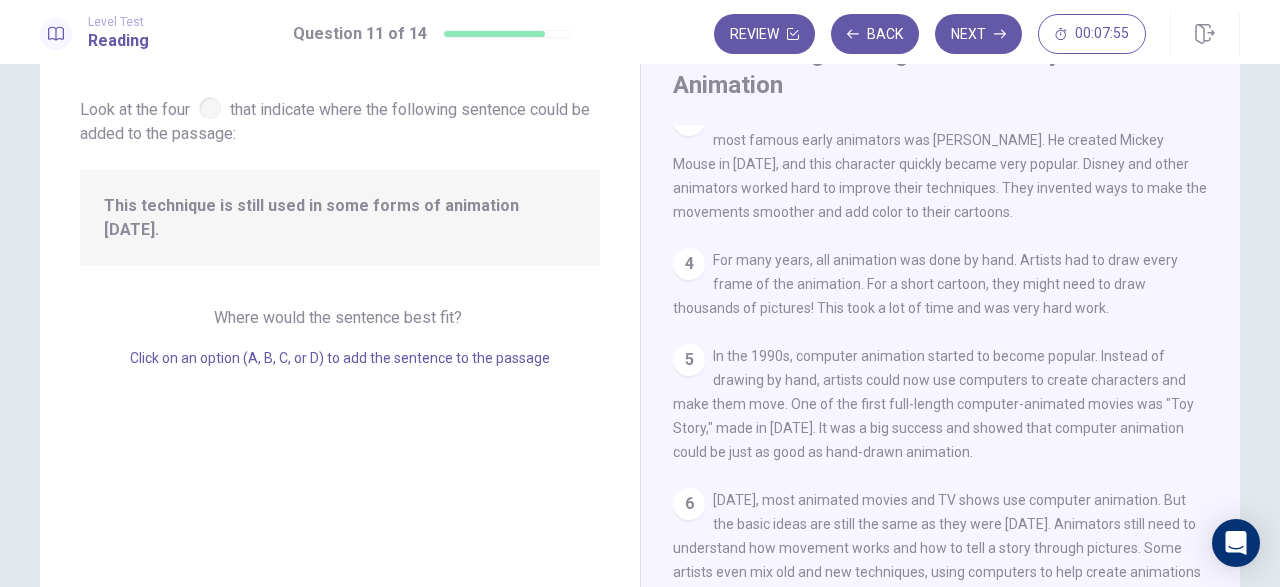 scroll, scrollTop: 294, scrollLeft: 0, axis: vertical 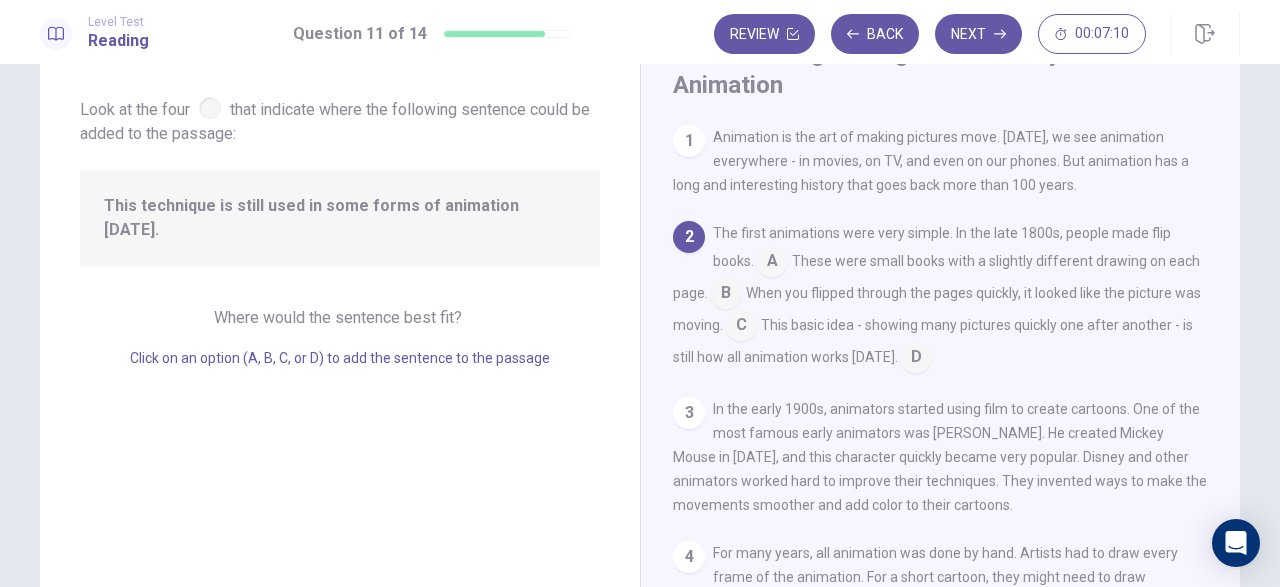 click at bounding box center (916, 359) 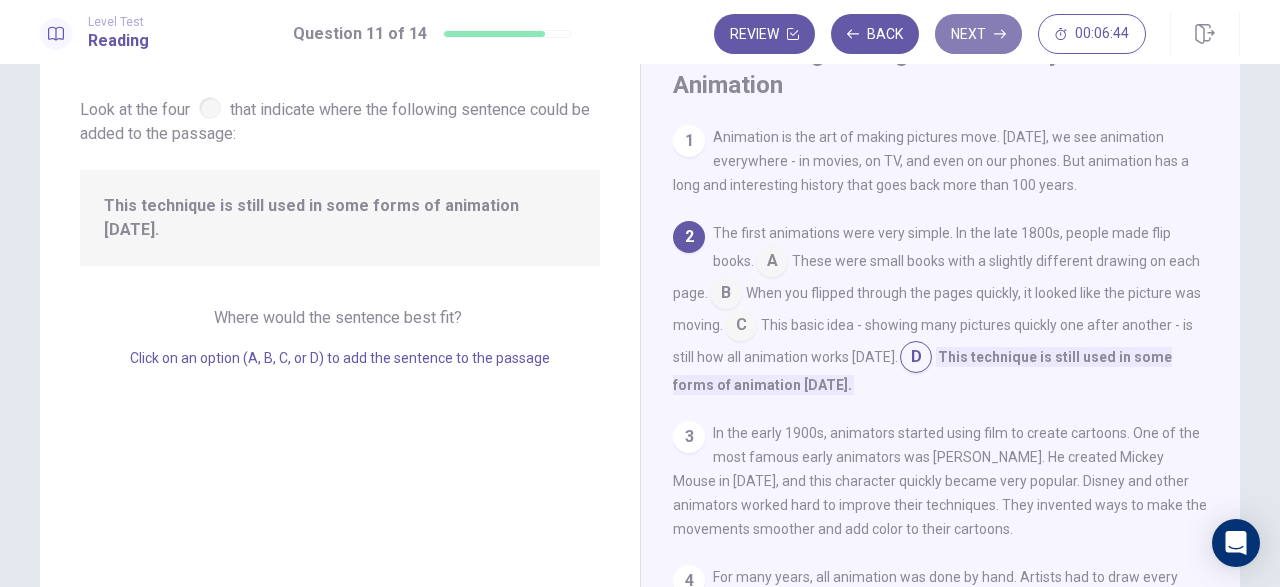 click on "Next" at bounding box center (978, 34) 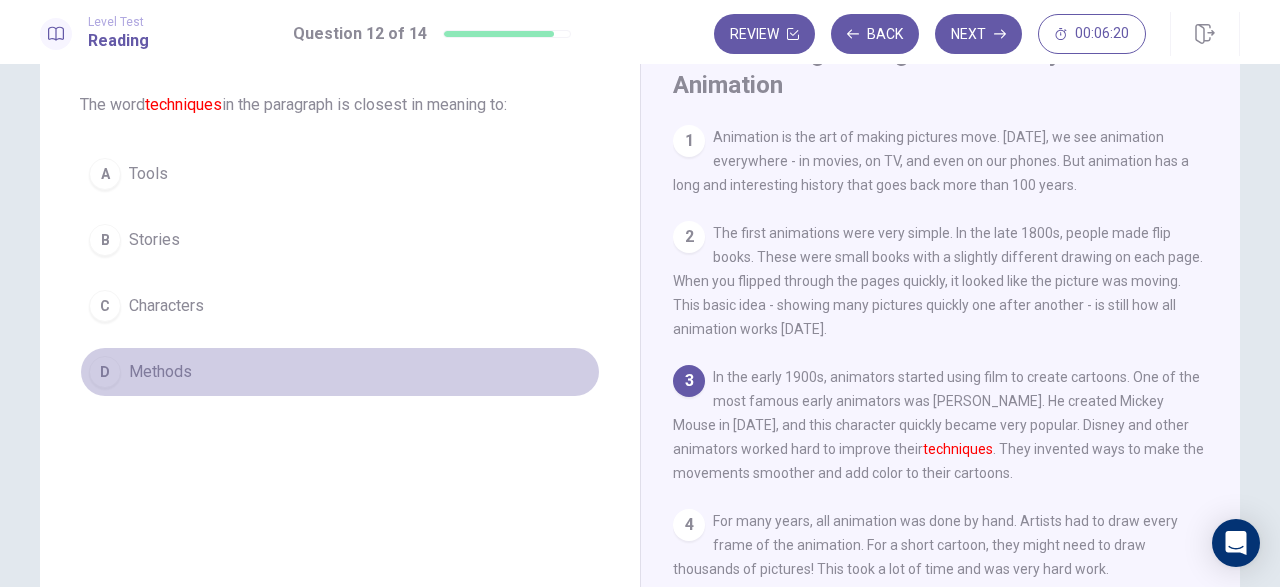 click on "D" at bounding box center [105, 372] 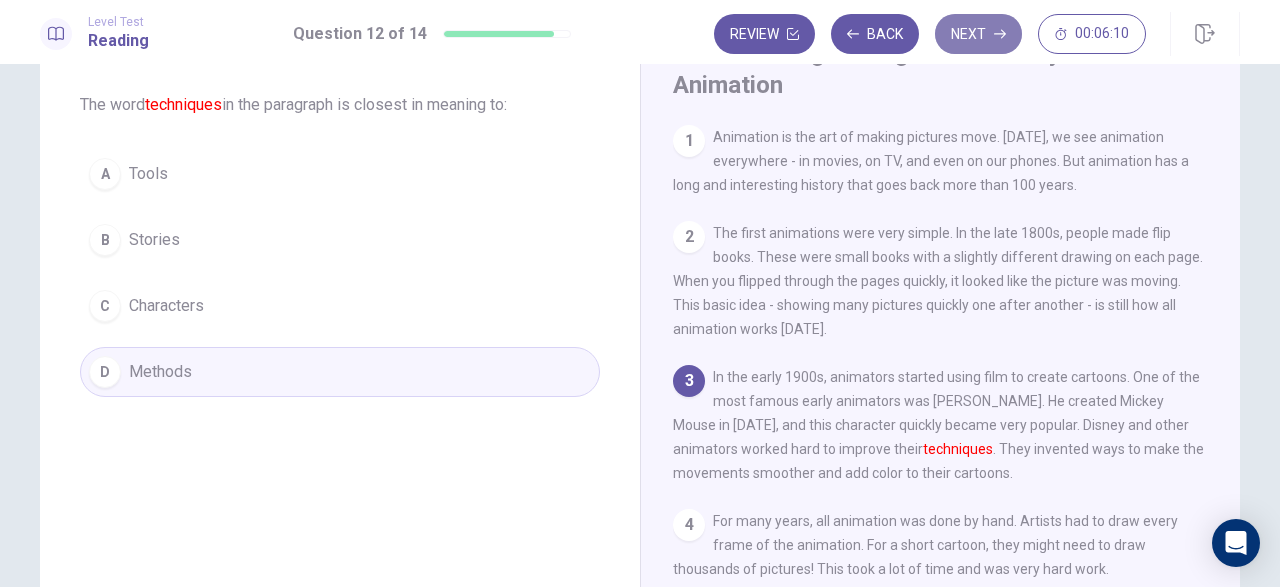 click on "Next" at bounding box center (978, 34) 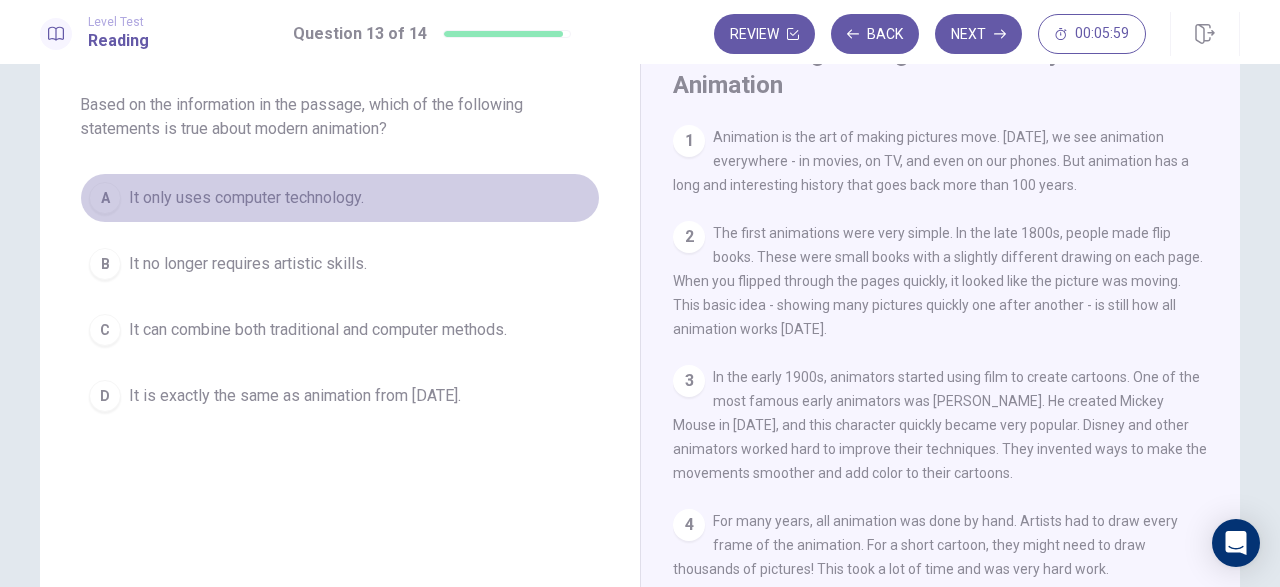 click on "It only uses computer technology." at bounding box center [246, 198] 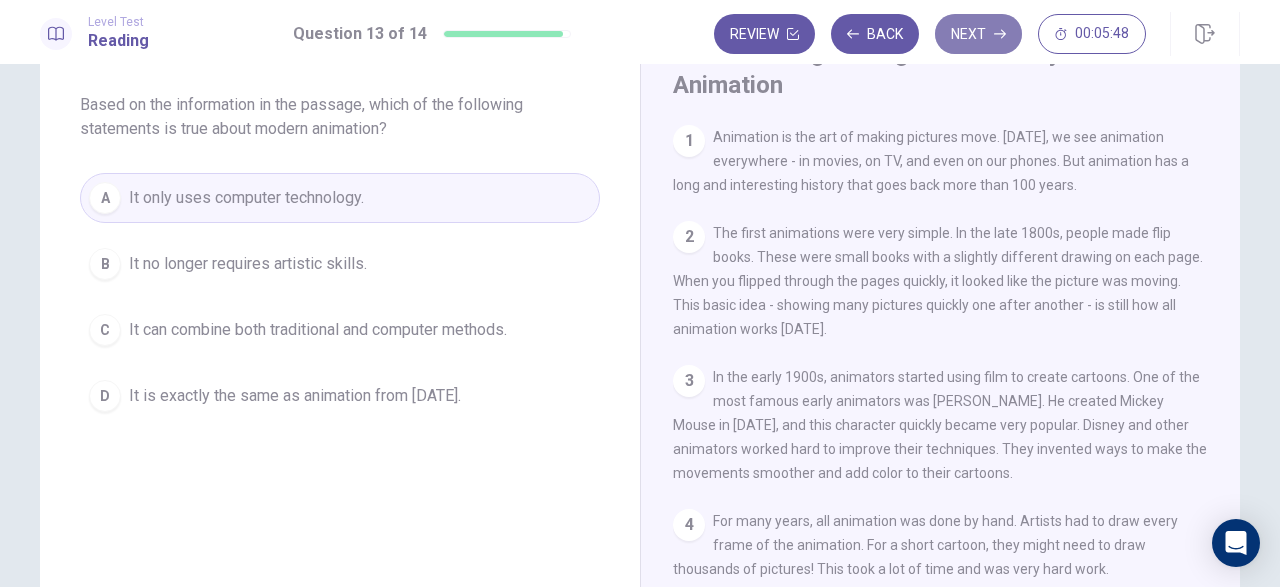 click on "Next" at bounding box center (978, 34) 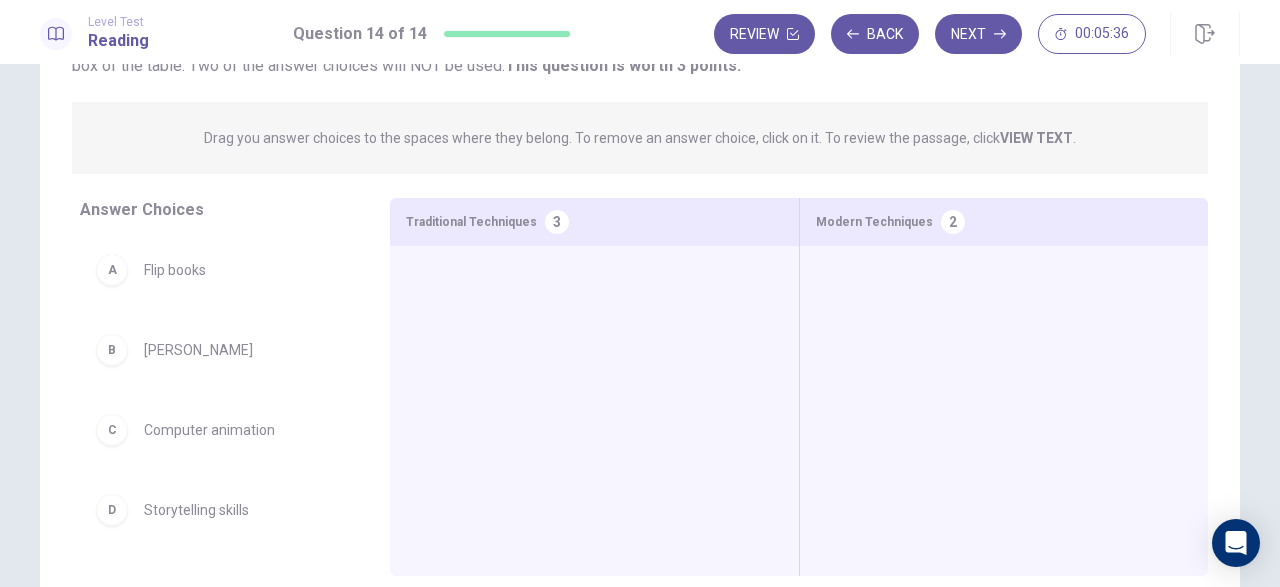 scroll, scrollTop: 160, scrollLeft: 0, axis: vertical 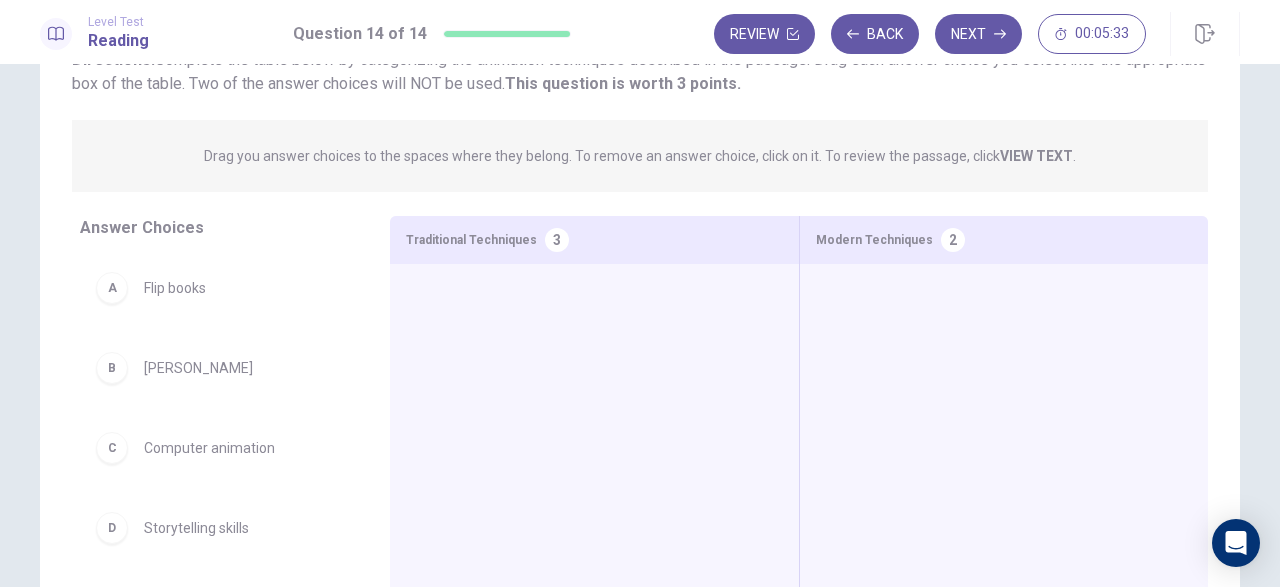 click on "Flip books" at bounding box center (175, 288) 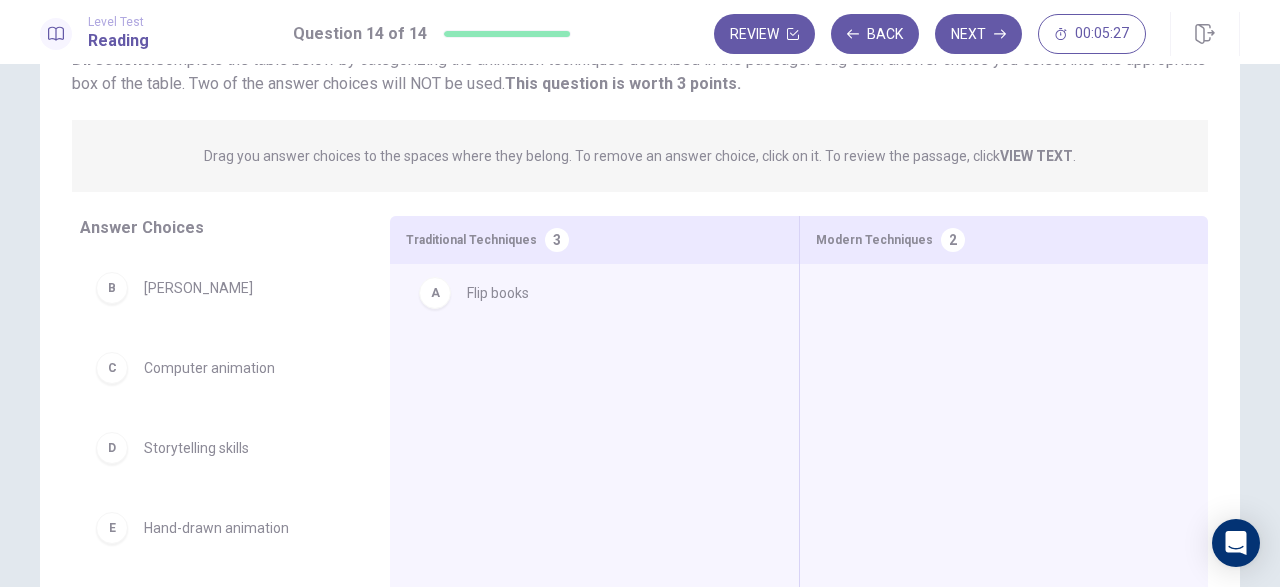 drag, startPoint x: 175, startPoint y: 290, endPoint x: 503, endPoint y: 294, distance: 328.02438 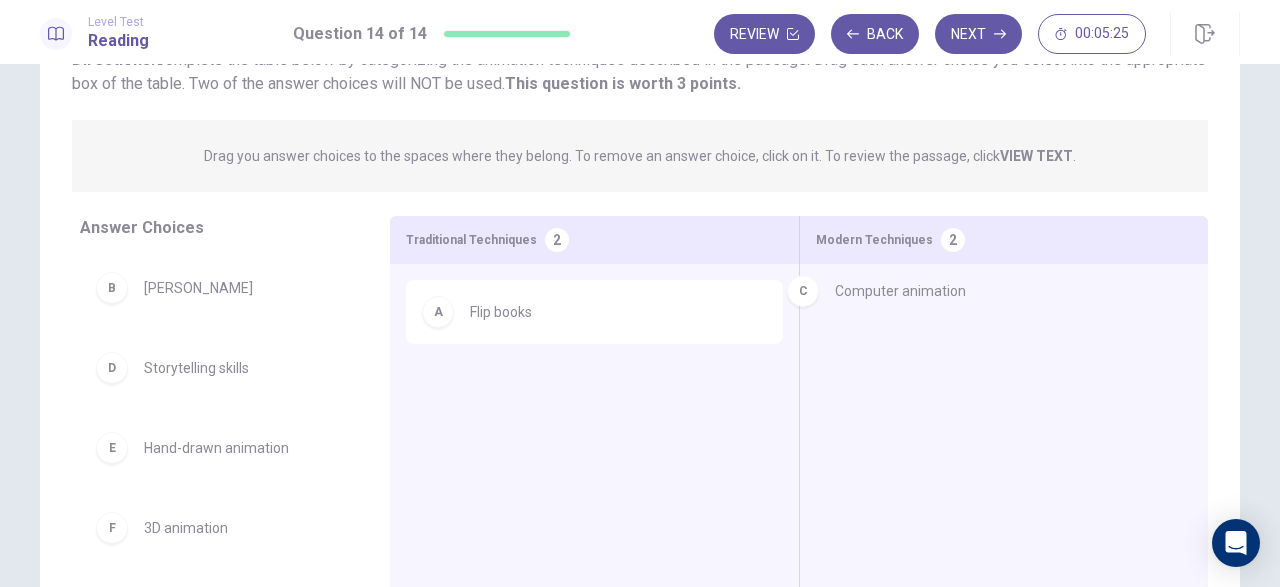 drag, startPoint x: 233, startPoint y: 373, endPoint x: 933, endPoint y: 293, distance: 704.5566 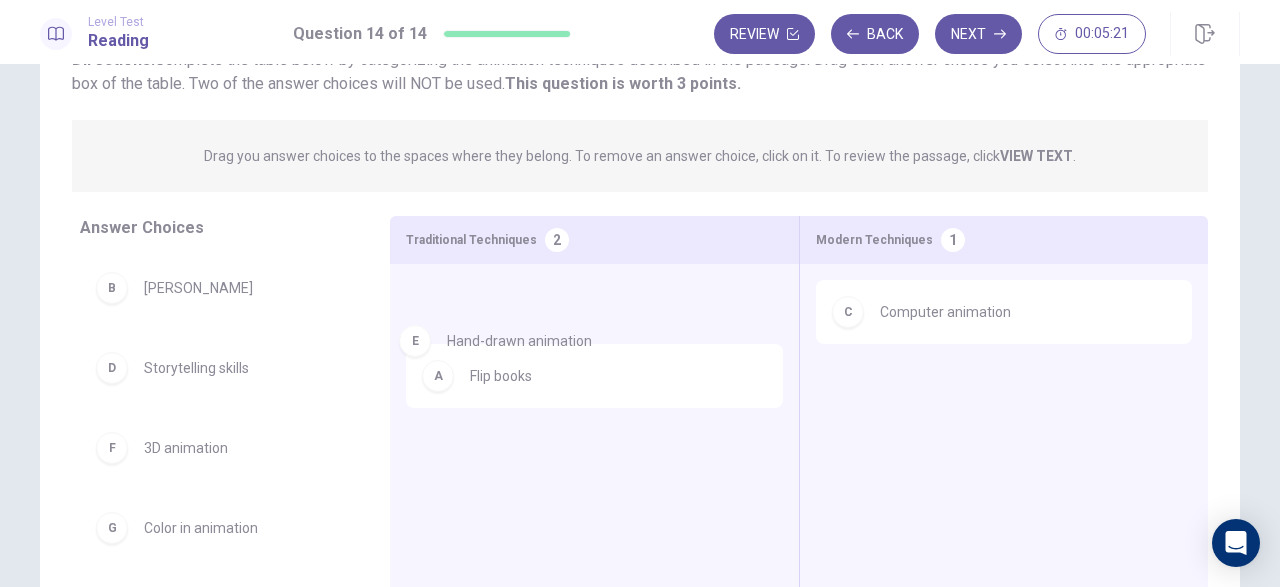 drag, startPoint x: 207, startPoint y: 450, endPoint x: 531, endPoint y: 348, distance: 339.67633 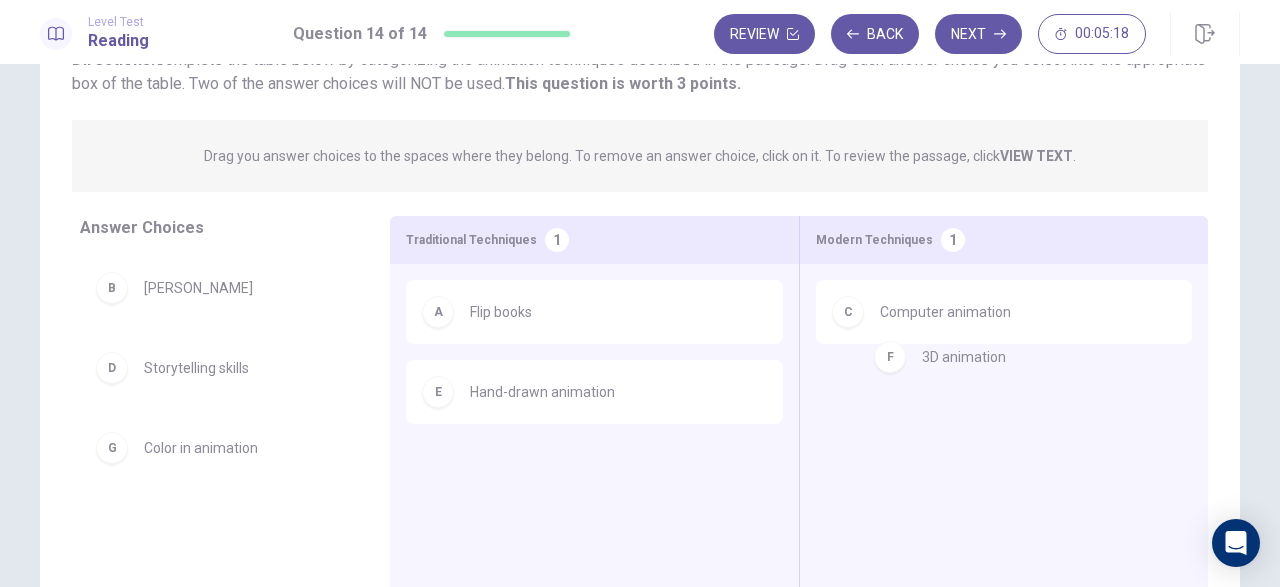 drag, startPoint x: 132, startPoint y: 456, endPoint x: 875, endPoint y: 356, distance: 749.6993 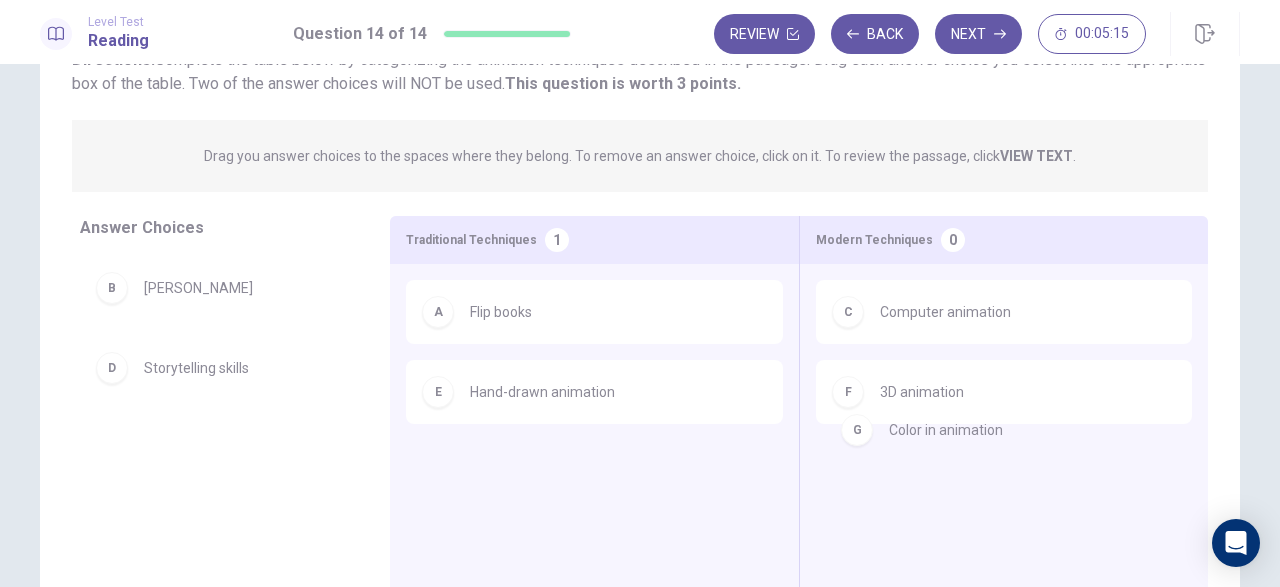 drag, startPoint x: 205, startPoint y: 453, endPoint x: 947, endPoint y: 429, distance: 742.38806 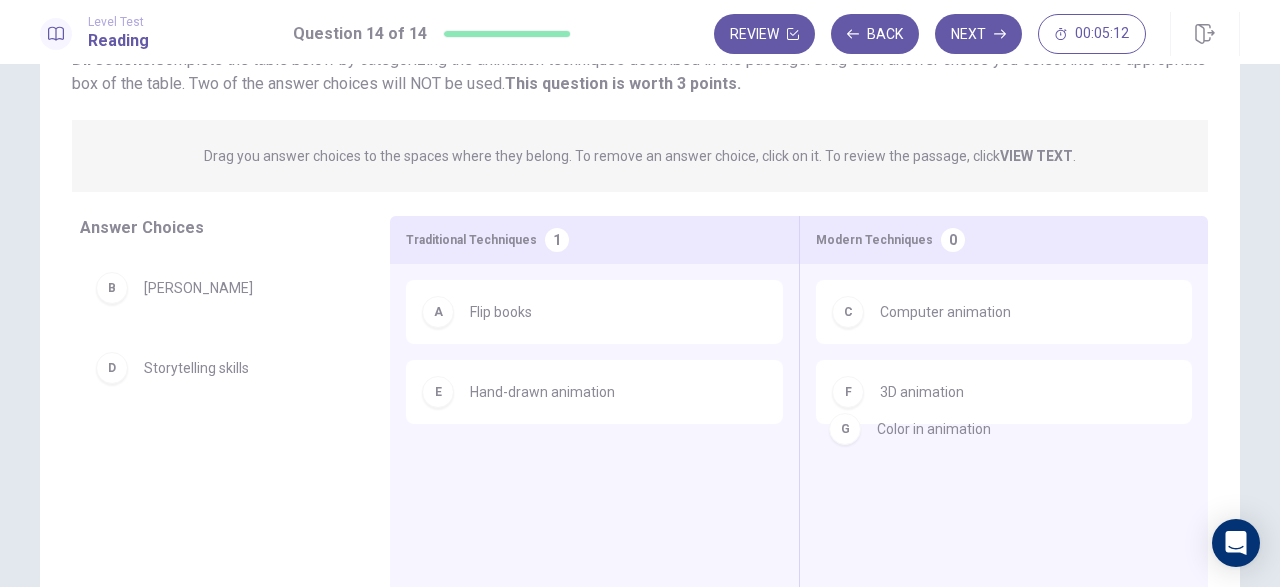 drag, startPoint x: 159, startPoint y: 455, endPoint x: 897, endPoint y: 433, distance: 738.3278 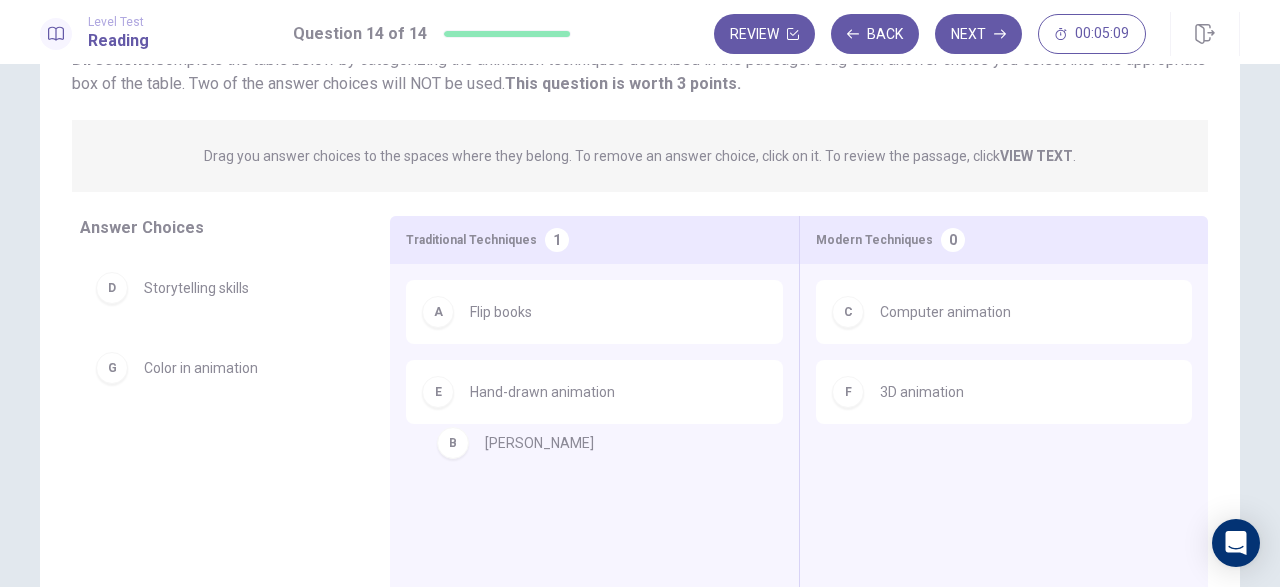 drag, startPoint x: 201, startPoint y: 289, endPoint x: 551, endPoint y: 444, distance: 382.78583 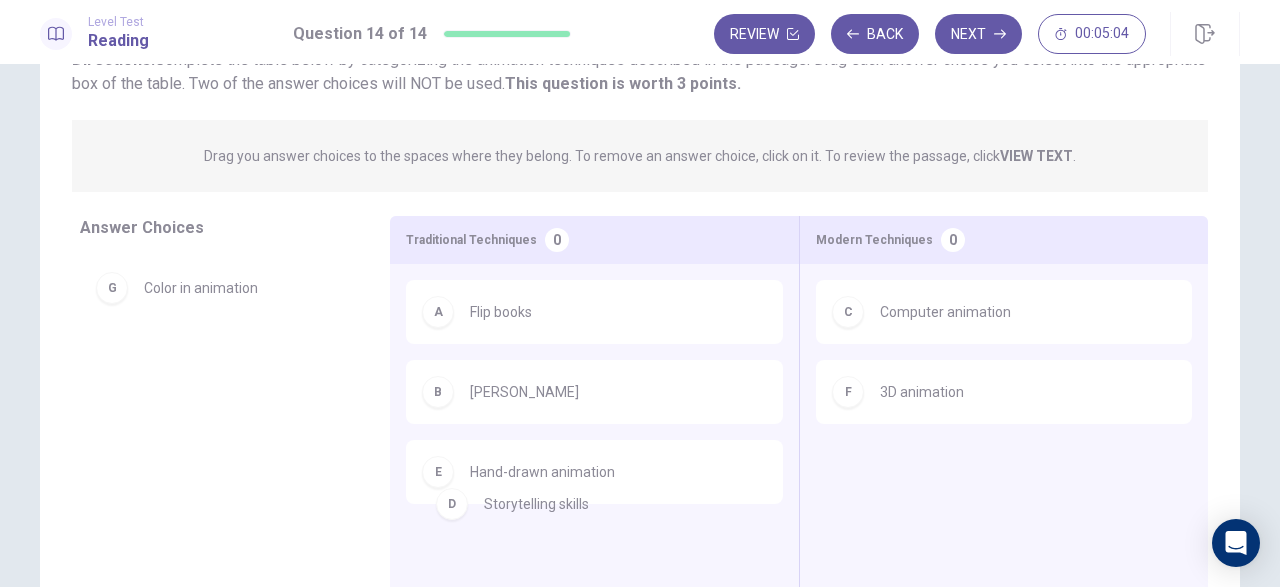 drag, startPoint x: 207, startPoint y: 291, endPoint x: 553, endPoint y: 509, distance: 408.94986 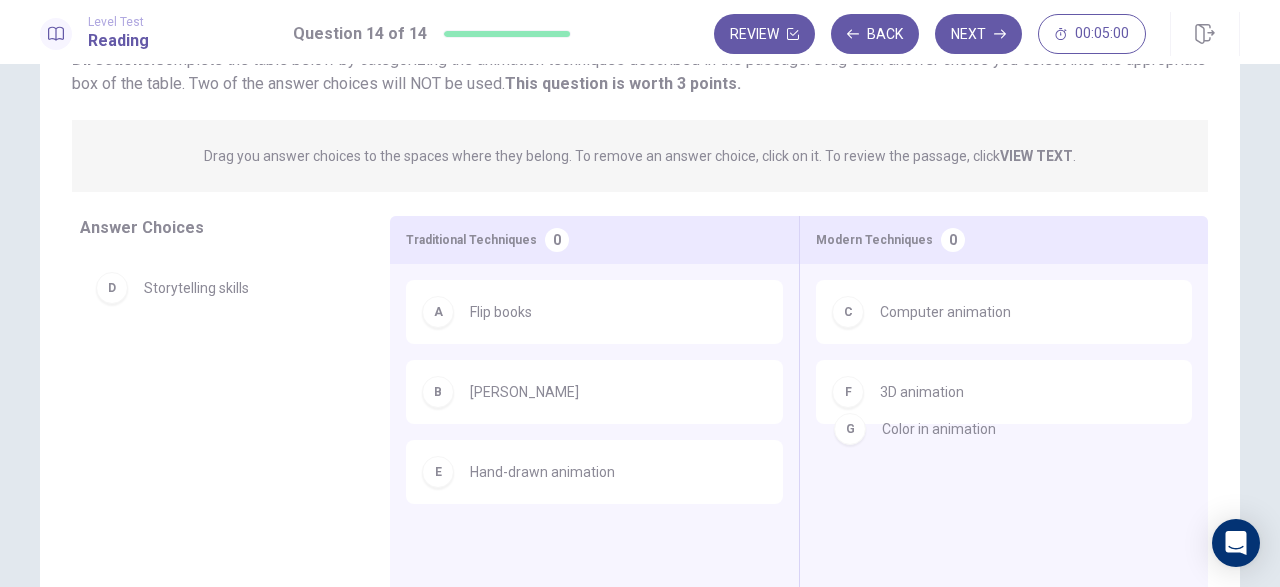drag, startPoint x: 183, startPoint y: 363, endPoint x: 924, endPoint y: 423, distance: 743.4252 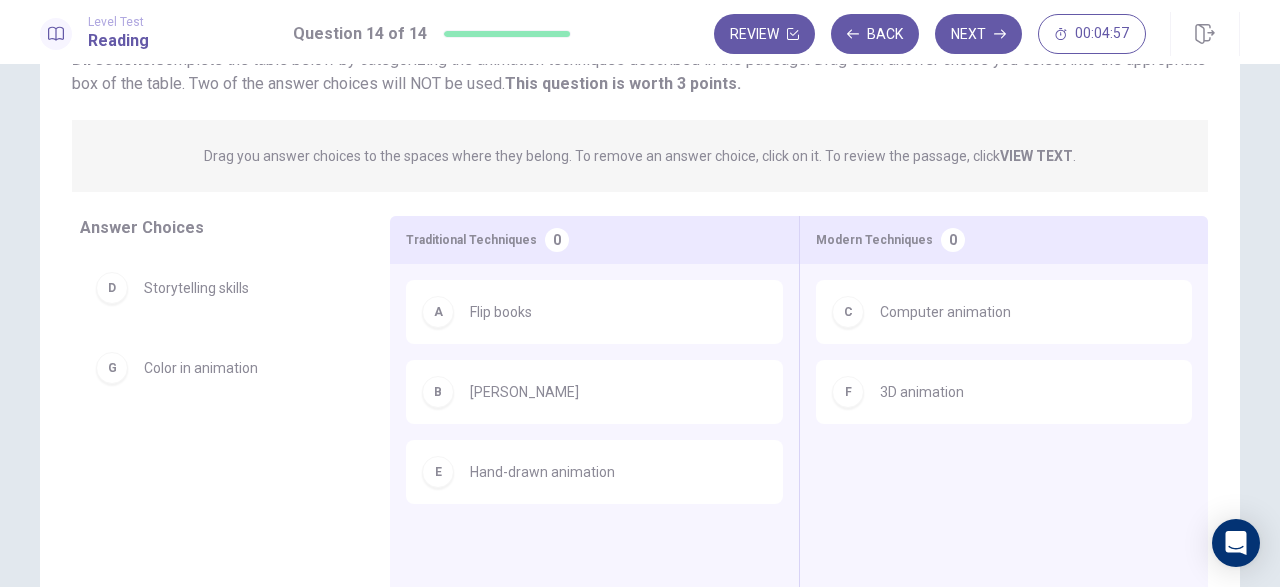click on "0" at bounding box center [953, 240] 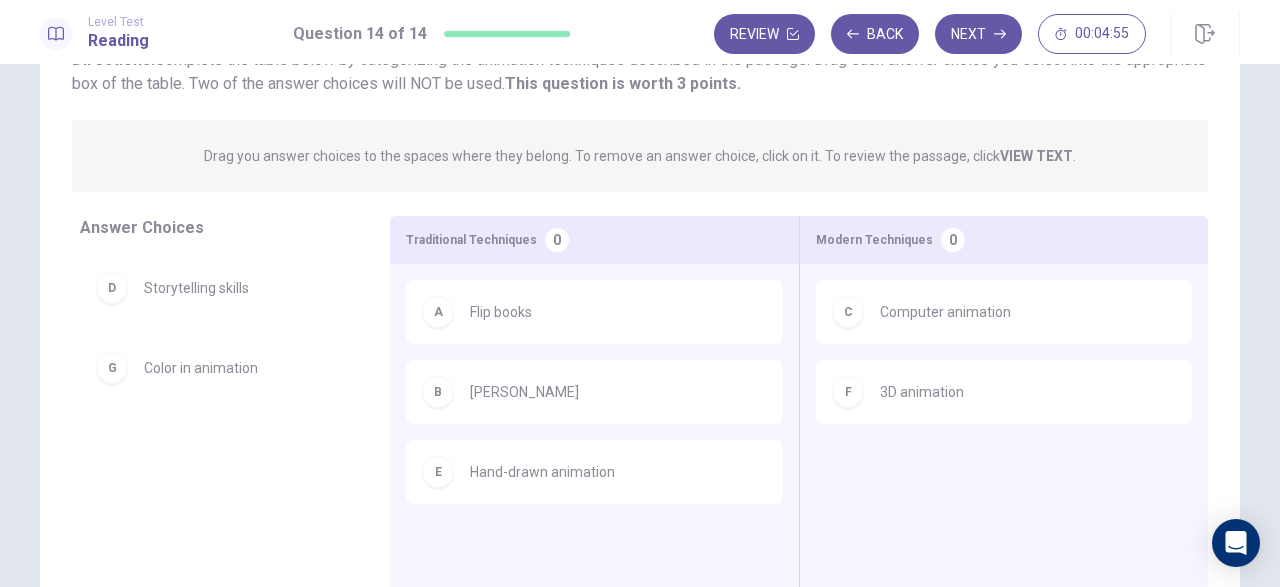 click on "0" at bounding box center [953, 240] 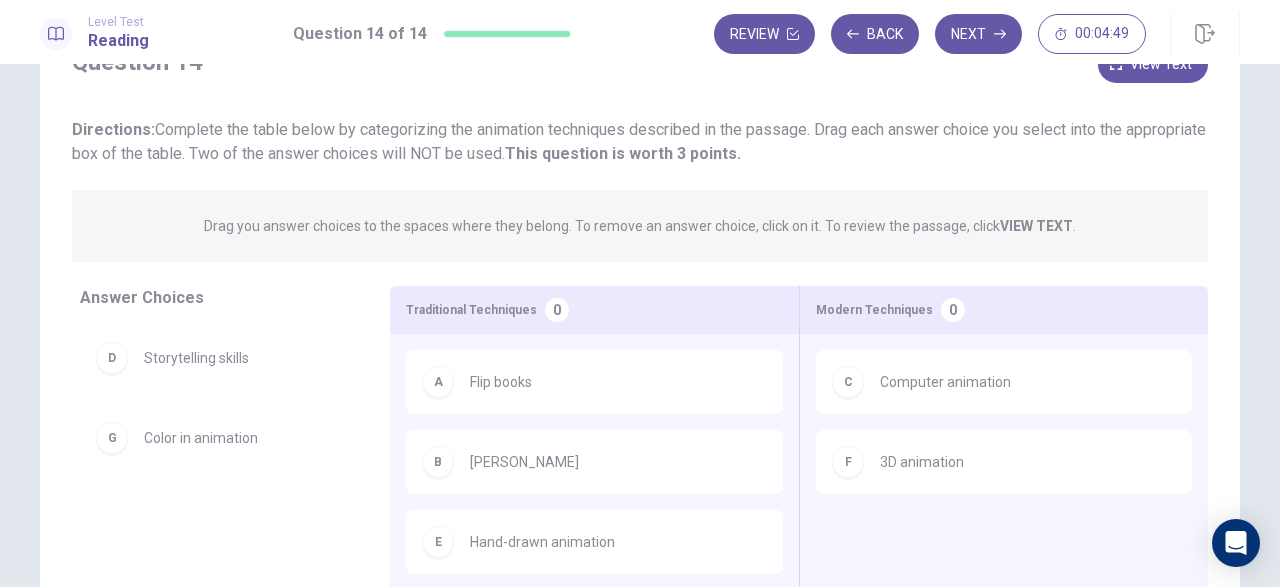 scroll, scrollTop: 316, scrollLeft: 0, axis: vertical 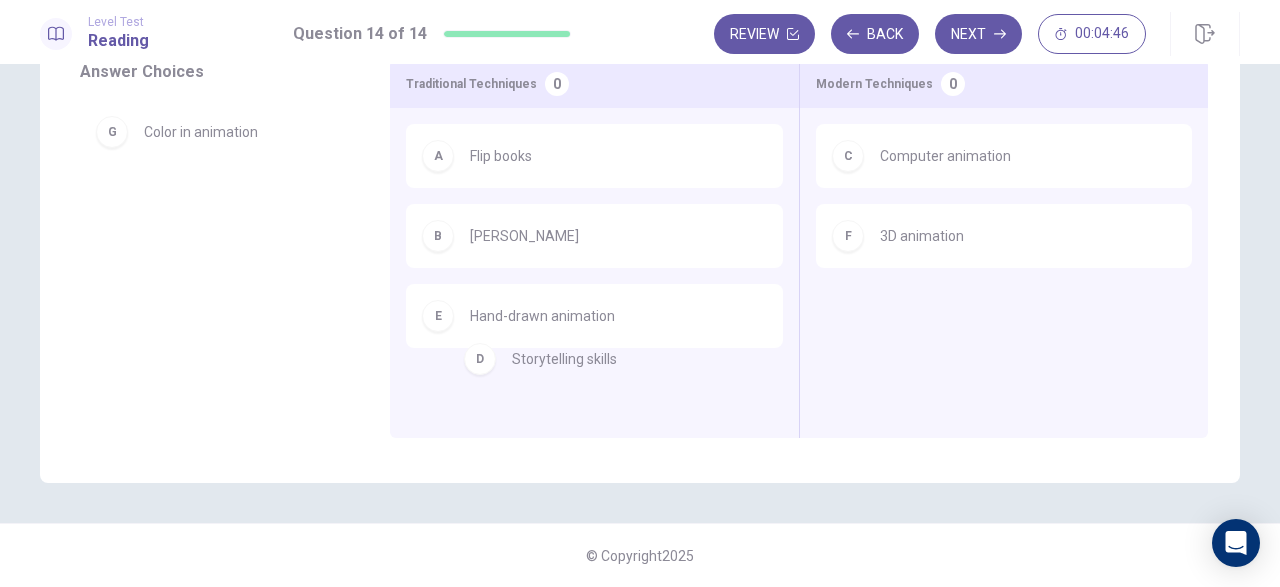 drag, startPoint x: 243, startPoint y: 142, endPoint x: 624, endPoint y: 381, distance: 449.75772 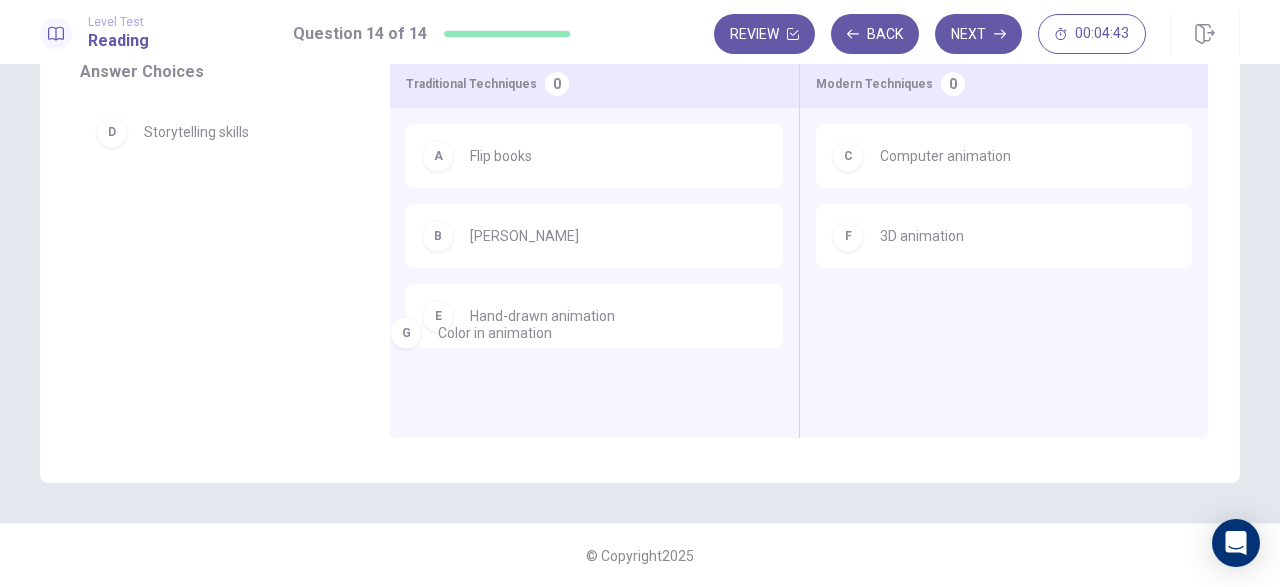 drag, startPoint x: 163, startPoint y: 220, endPoint x: 579, endPoint y: 363, distance: 439.89203 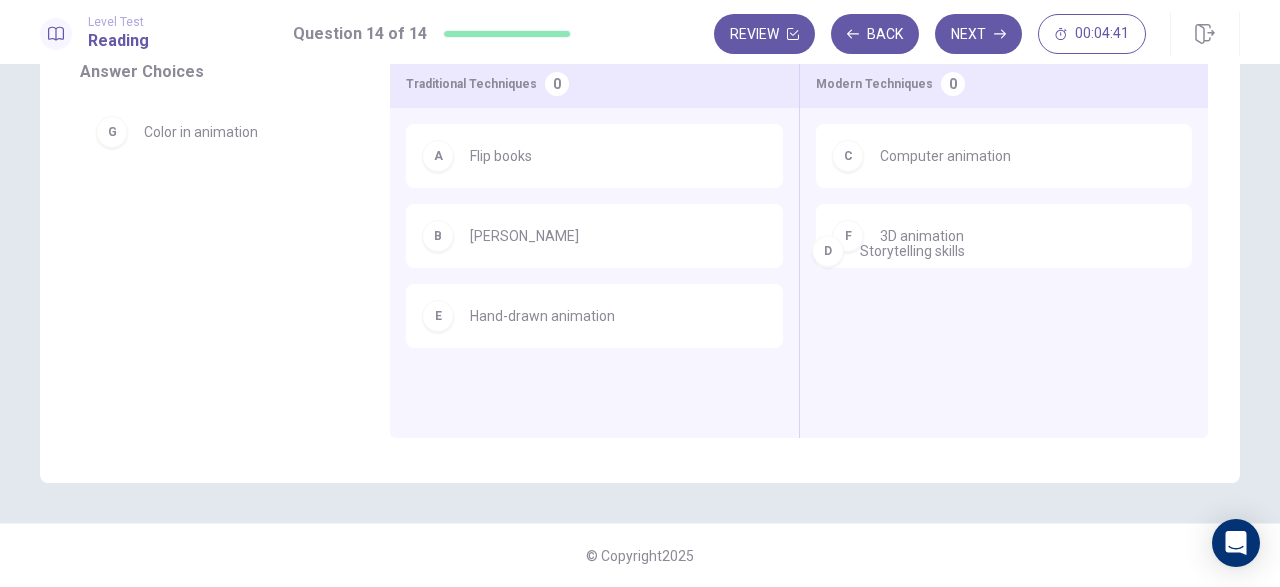 drag, startPoint x: 194, startPoint y: 135, endPoint x: 929, endPoint y: 263, distance: 746.0623 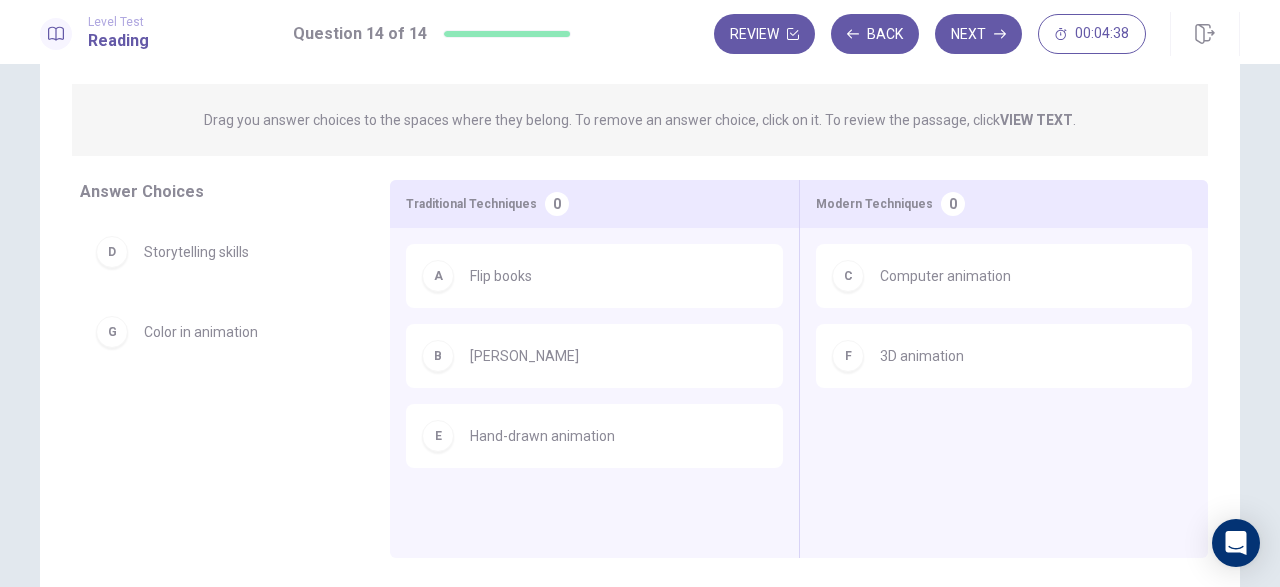 scroll, scrollTop: 194, scrollLeft: 0, axis: vertical 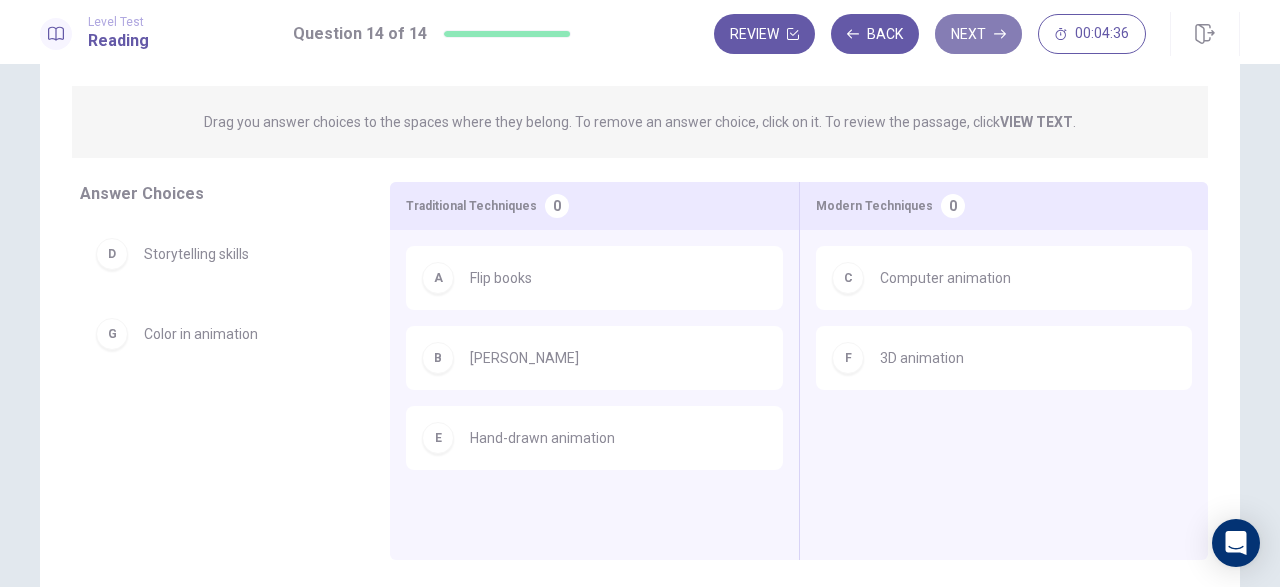 click on "Next" at bounding box center (978, 34) 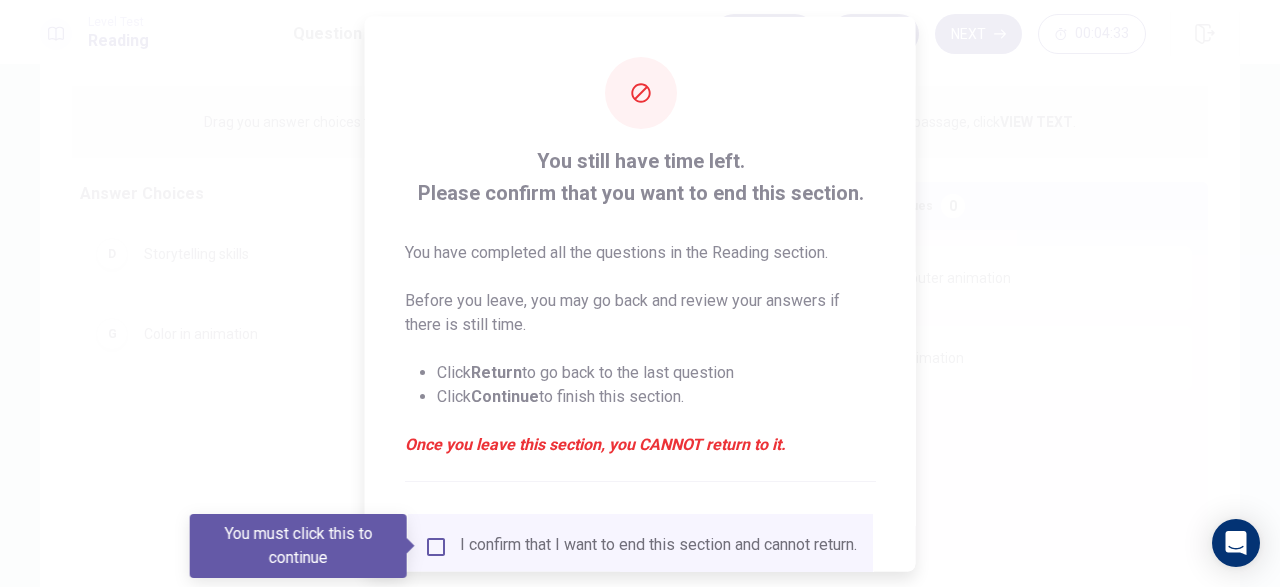 click on "I confirm that I want to end this section and cannot return." at bounding box center [640, 546] 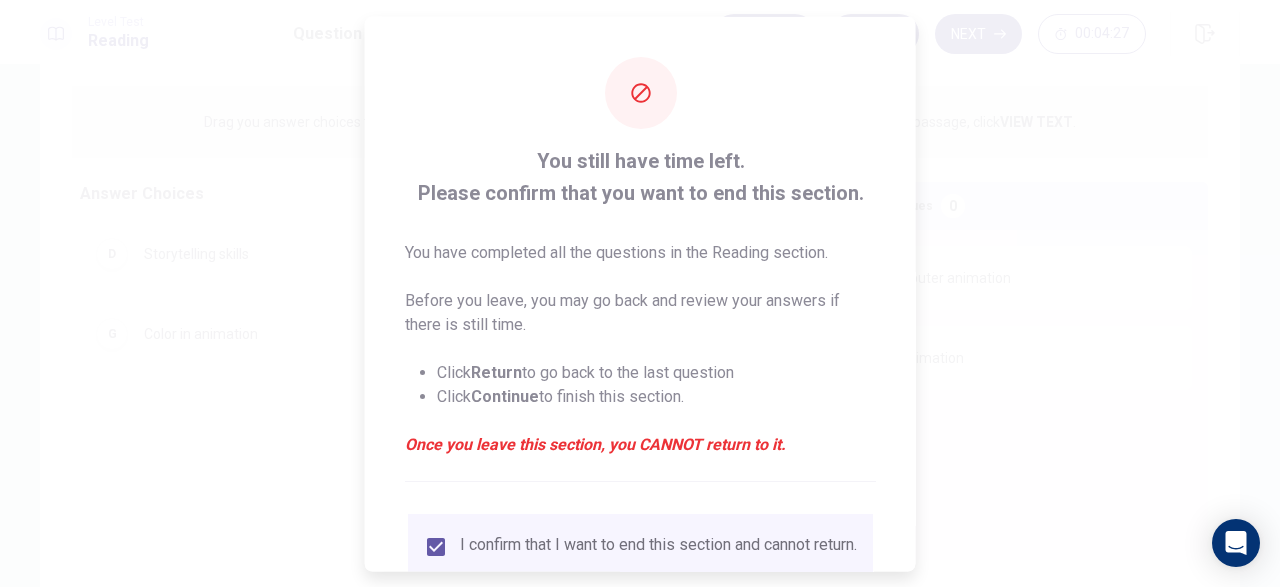 click at bounding box center (640, 293) 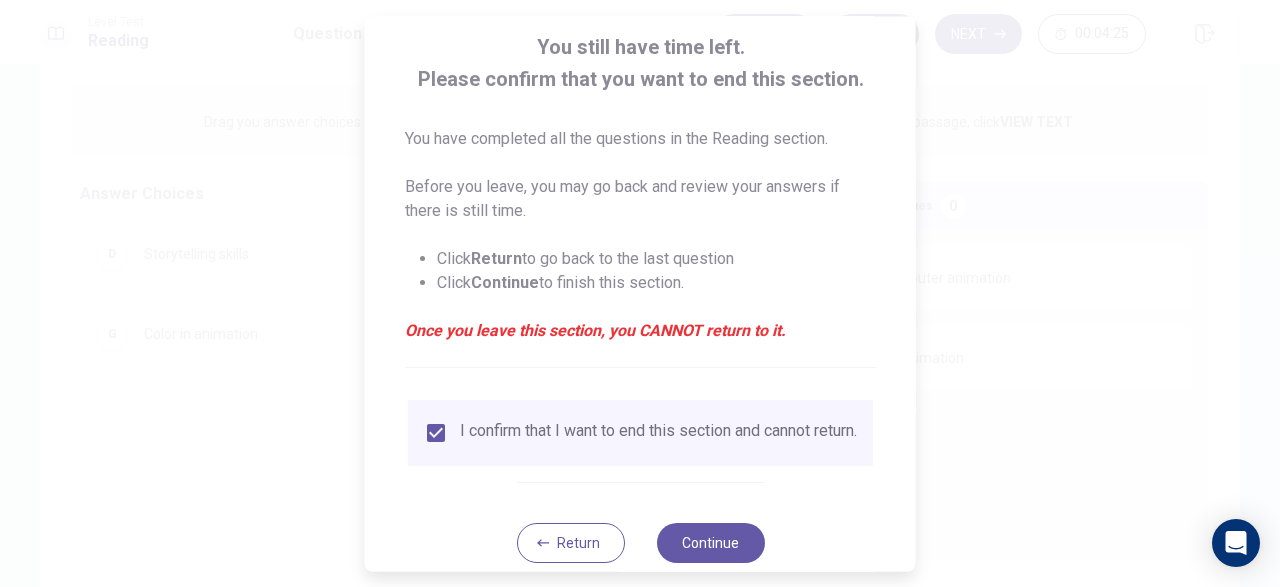scroll, scrollTop: 159, scrollLeft: 0, axis: vertical 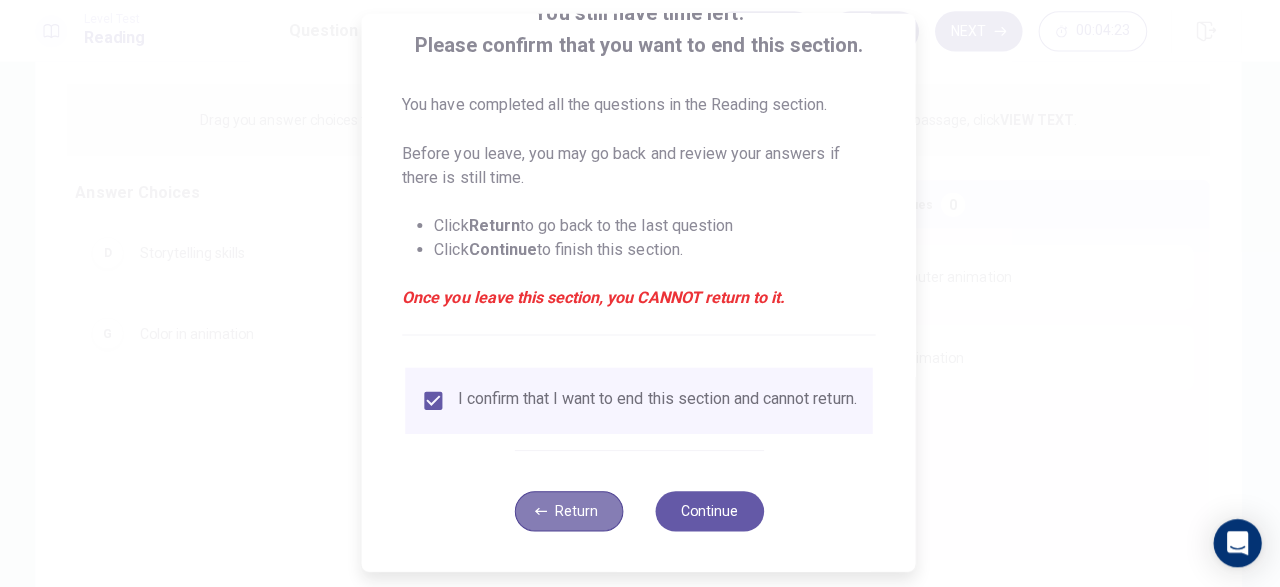 click on "Return" at bounding box center (570, 511) 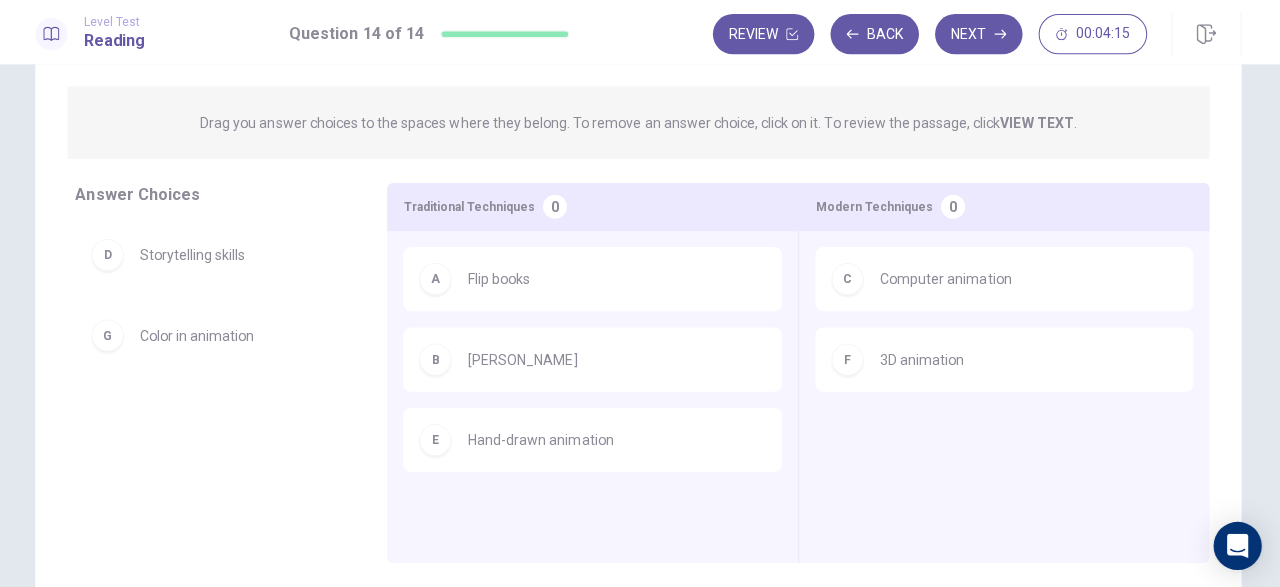 type 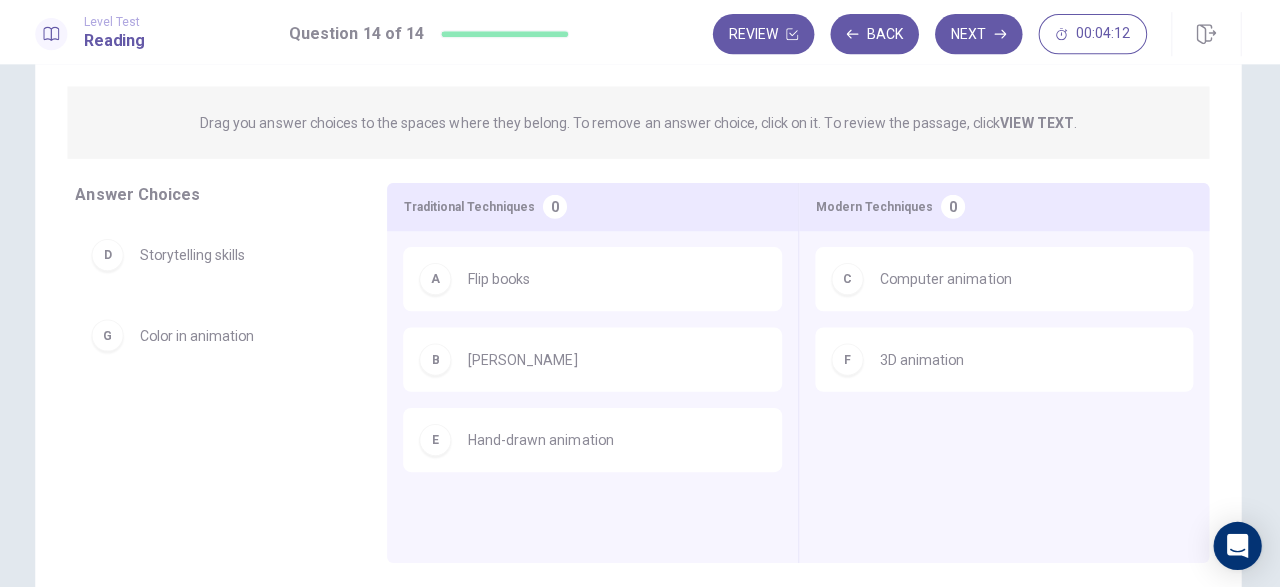 click on "Question 14 View text Directions:  Complete the table below by categorizing the animation techniques described in the passage. Drag each answer choice you select into the appropriate box of the table. Two of the answer choices will NOT be used.  This question is worth 3 points. Drag you answer choices to the spaces where they belong. To remove an answer choice, click on it. To review the passage, click  VIEW TEXT . D Storytelling skills Traditional Techniques 0 Modern Techniques 0 G Color in animation Traditional Techniques 0 Modern Techniques 0 Traditional Techniques 3 A Flip books B [PERSON_NAME] Disney E Hand-drawn animation
Modern Techniques 2 C Computer animation F 3D animation Answer Choices D Storytelling skills G Color in animation Traditional Techniques 0 A Flip books B [PERSON_NAME] Disney E Hand-drawn animation
Modern Techniques 0 C Computer animation F 3D animation" at bounding box center (640, 257) 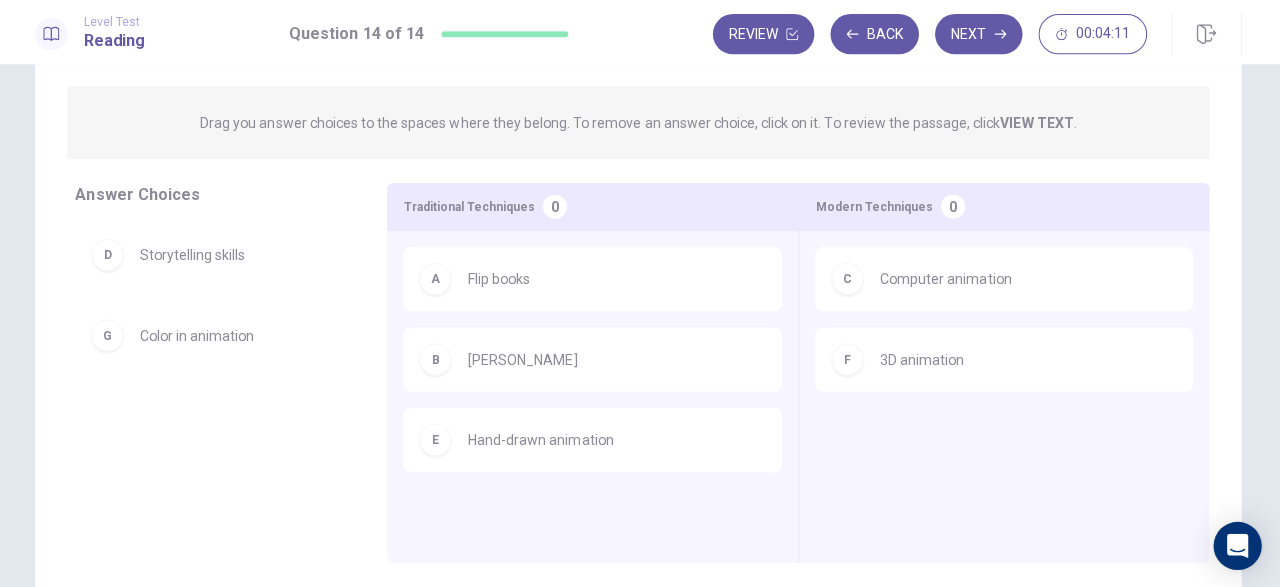 drag, startPoint x: 1247, startPoint y: 121, endPoint x: 1275, endPoint y: 123, distance: 28.071337 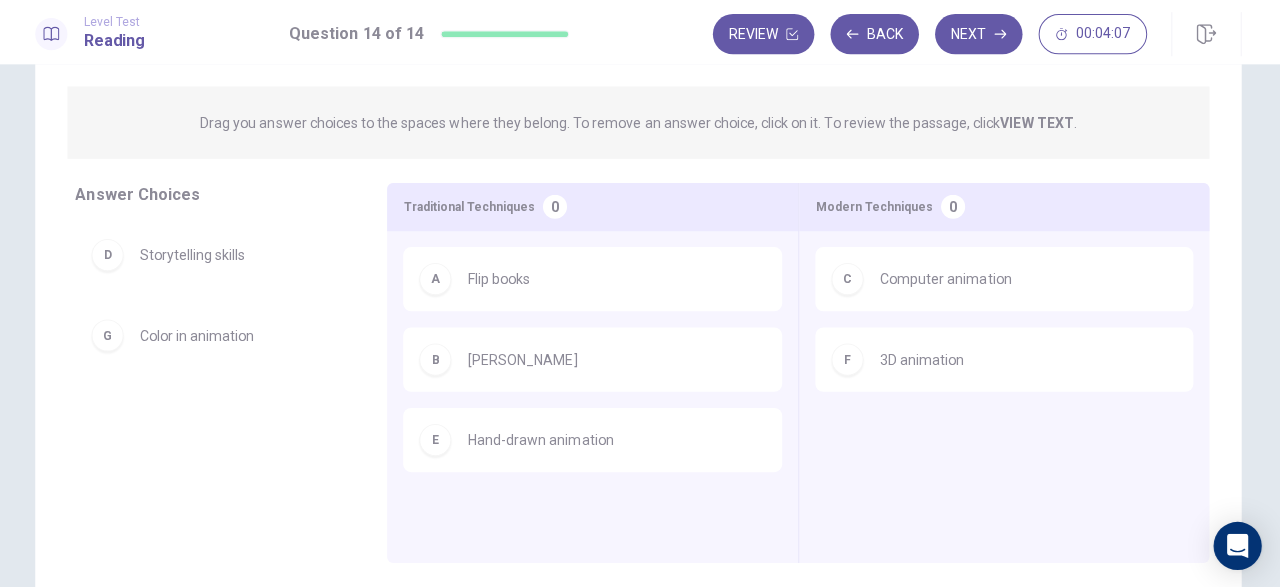 click on "C Computer animation F 3D animation" at bounding box center [1004, 364] 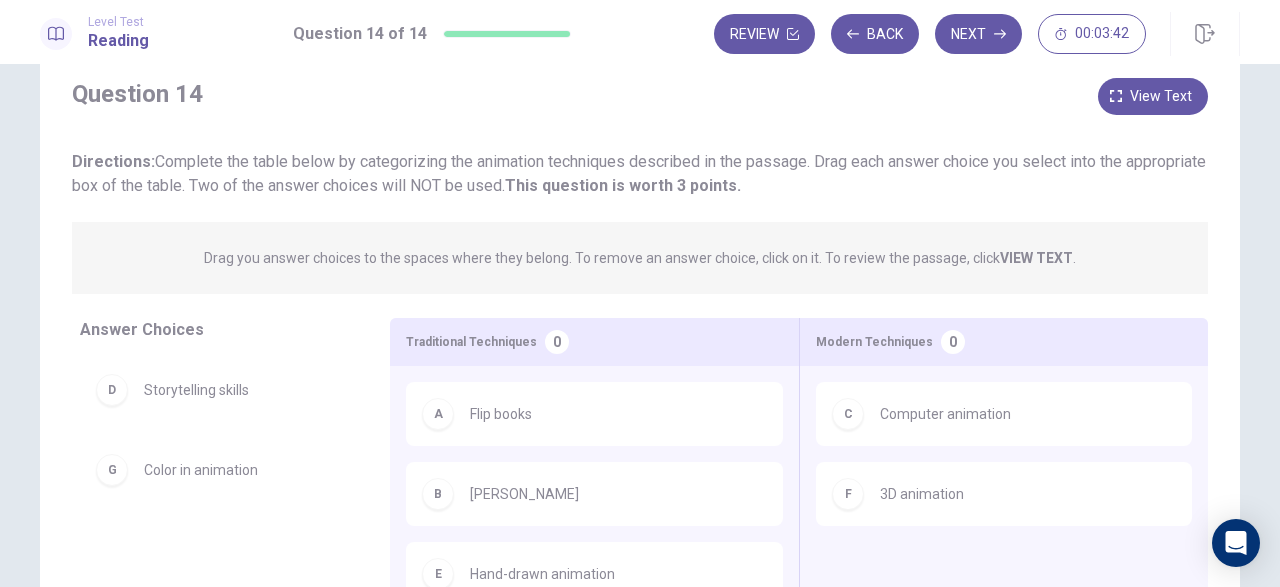 scroll, scrollTop: 116, scrollLeft: 0, axis: vertical 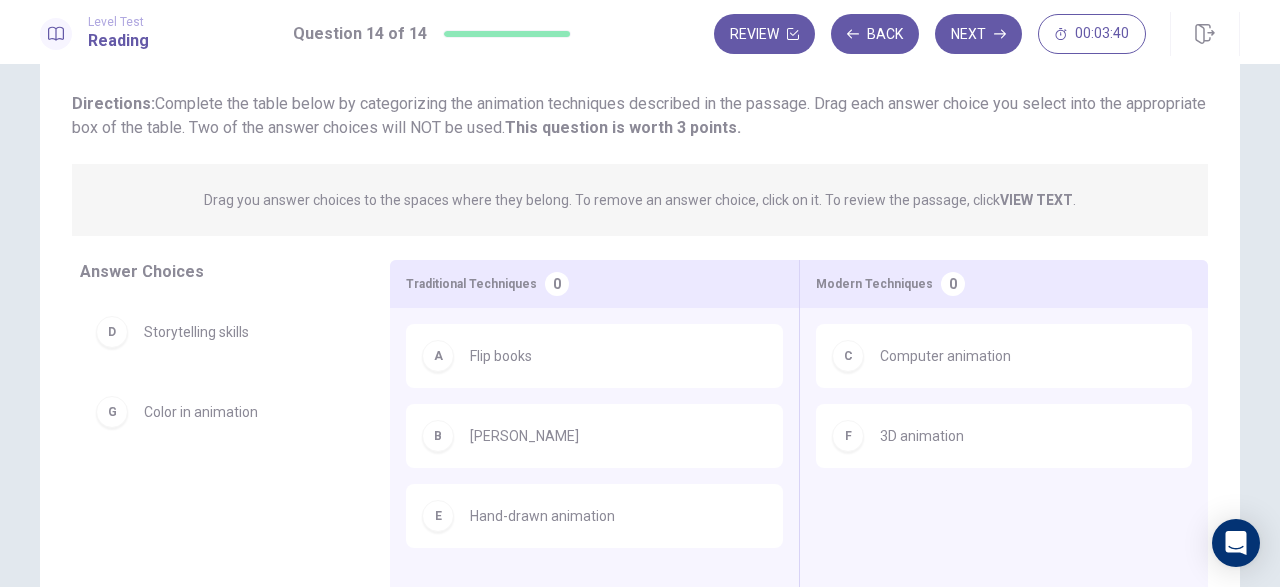 click on "0" at bounding box center (557, 284) 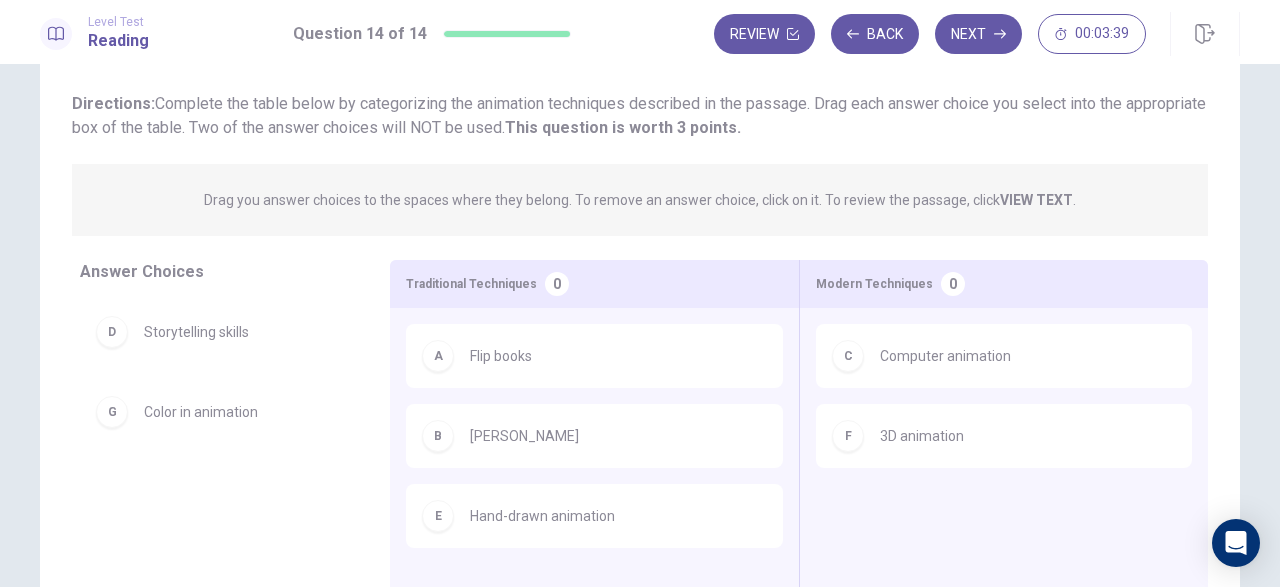 click on "0" at bounding box center (557, 284) 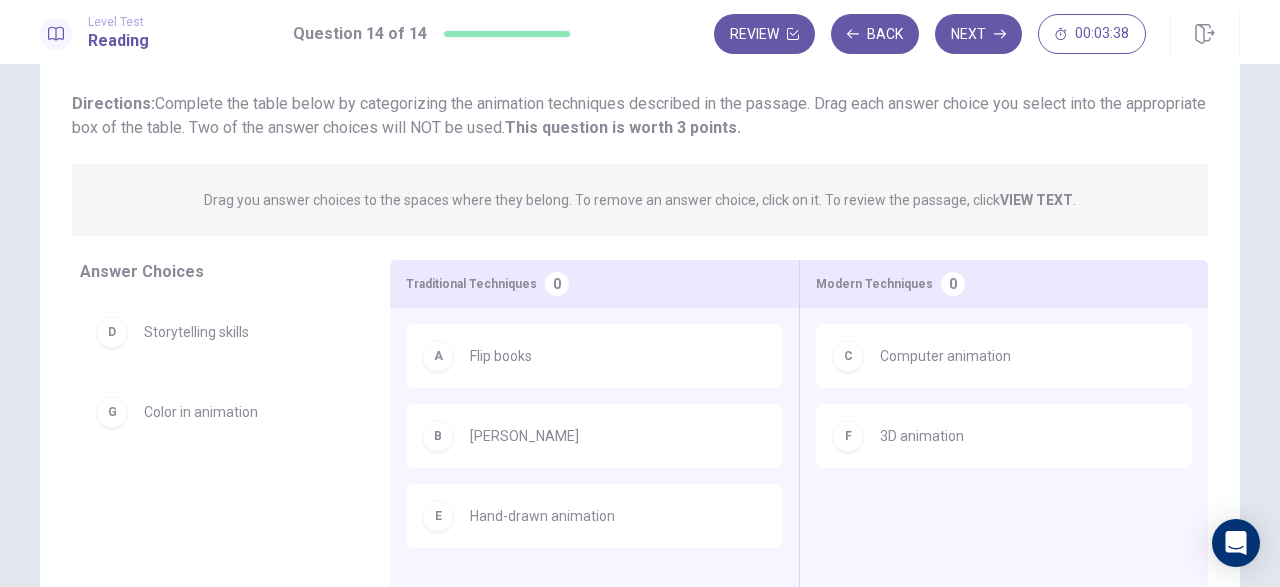 click on "0" at bounding box center [557, 284] 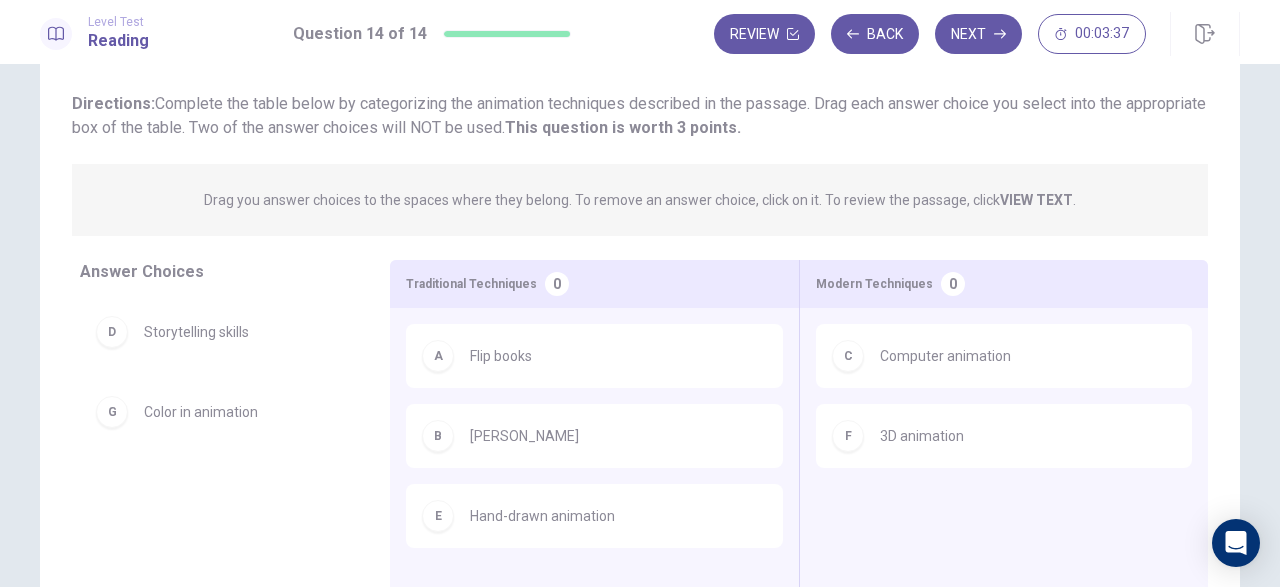 click on "0" at bounding box center [557, 284] 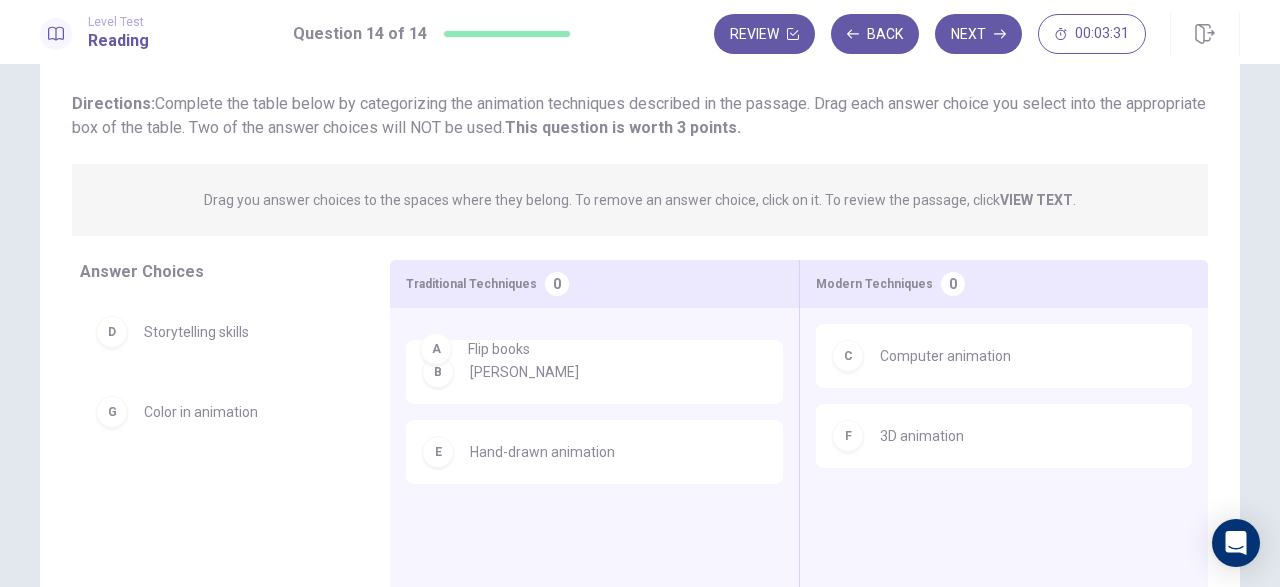 drag, startPoint x: 497, startPoint y: 376, endPoint x: 487, endPoint y: 352, distance: 26 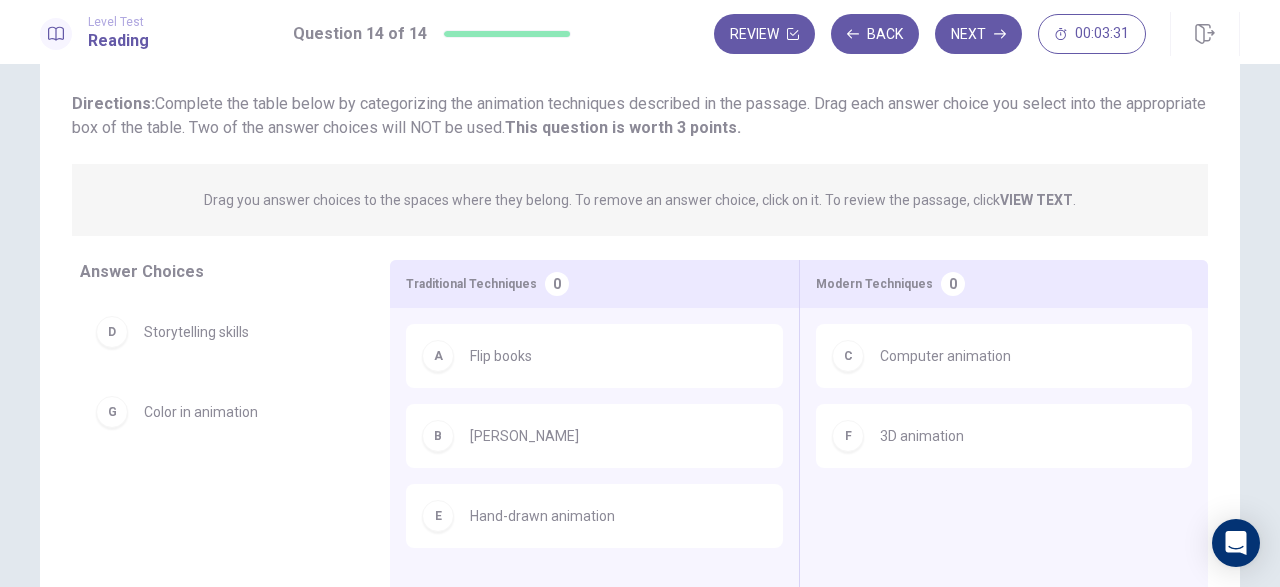 click on "A Flip books B [PERSON_NAME] Disney E Hand-drawn animation" at bounding box center [594, 442] 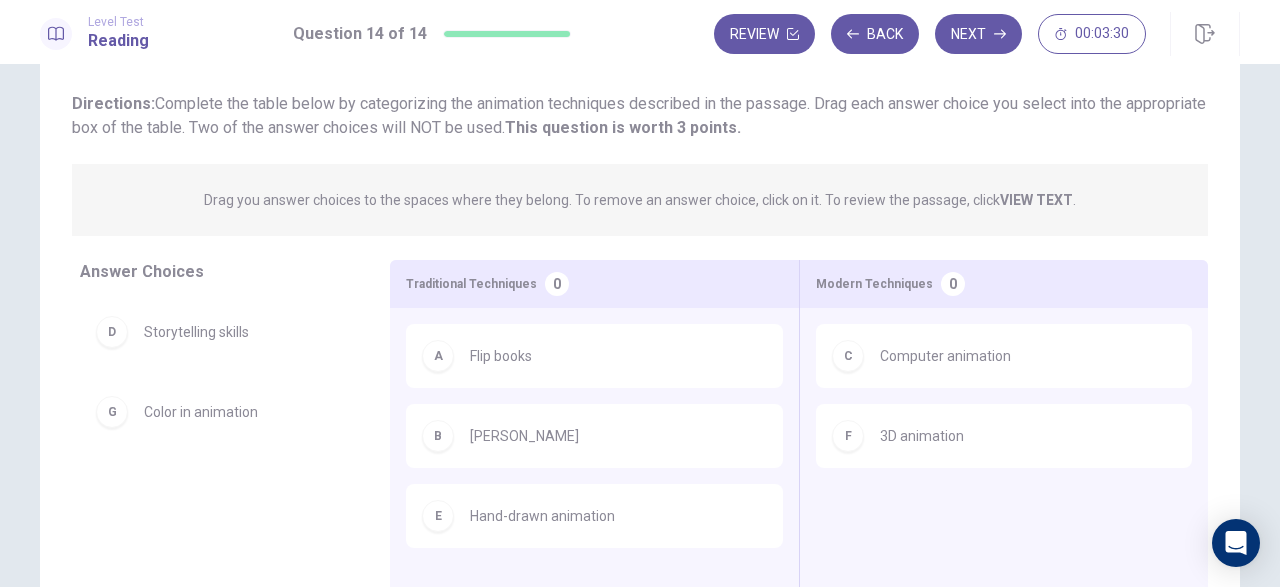 click on "Flip books" at bounding box center (501, 356) 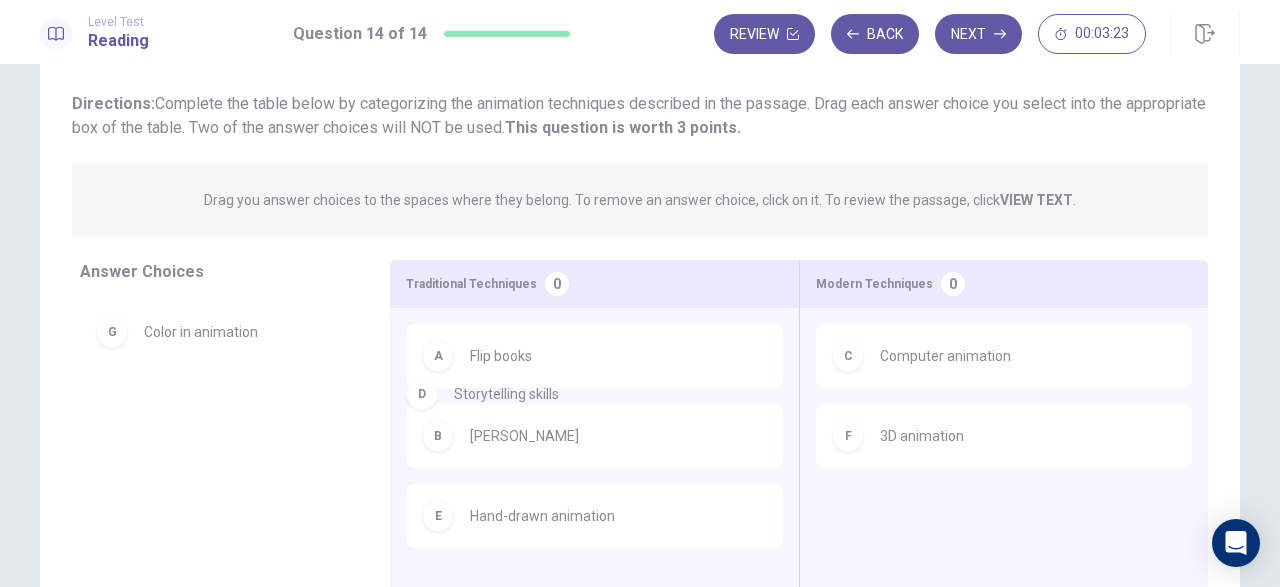 drag, startPoint x: 191, startPoint y: 318, endPoint x: 504, endPoint y: 382, distance: 319.47614 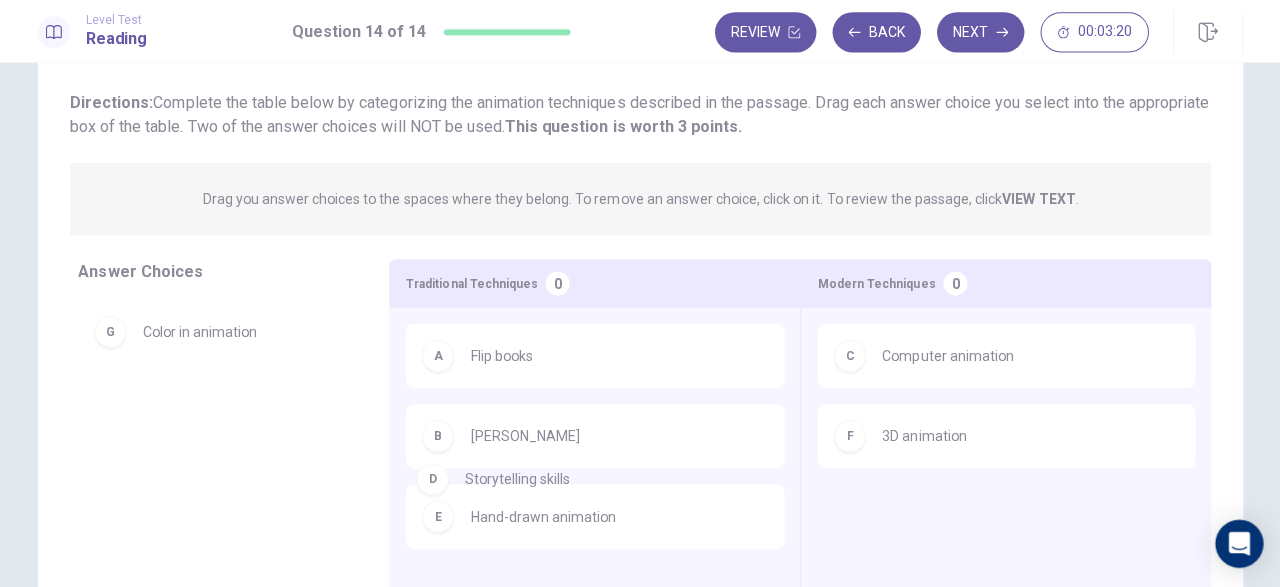 drag, startPoint x: 231, startPoint y: 330, endPoint x: 572, endPoint y: 472, distance: 369.3846 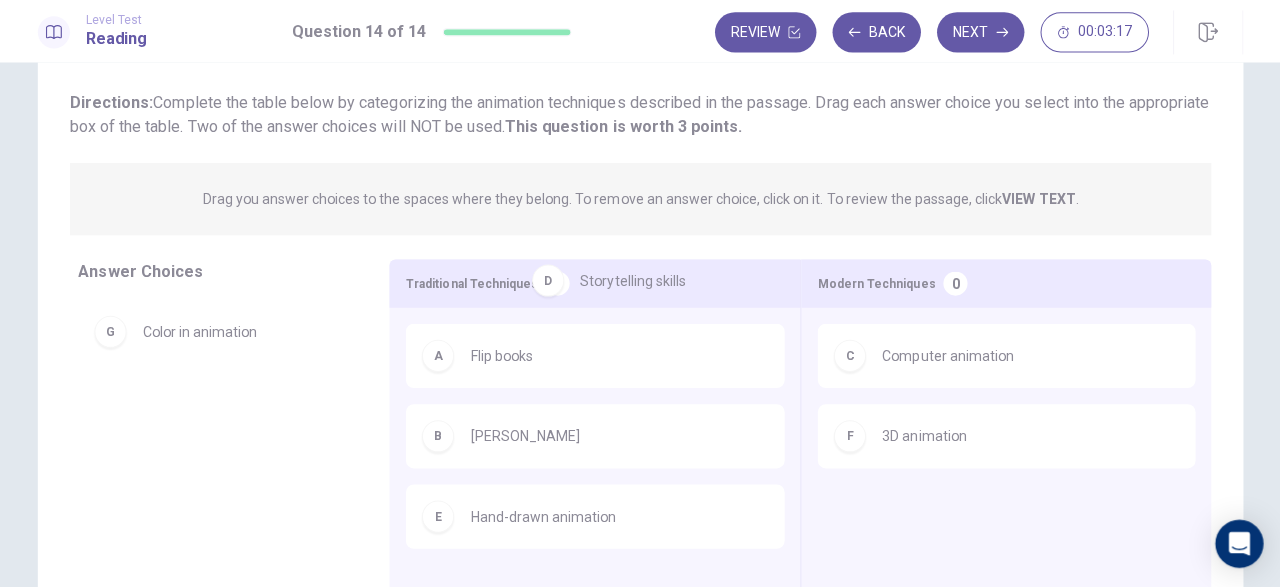 drag, startPoint x: 189, startPoint y: 332, endPoint x: 633, endPoint y: 280, distance: 447.03467 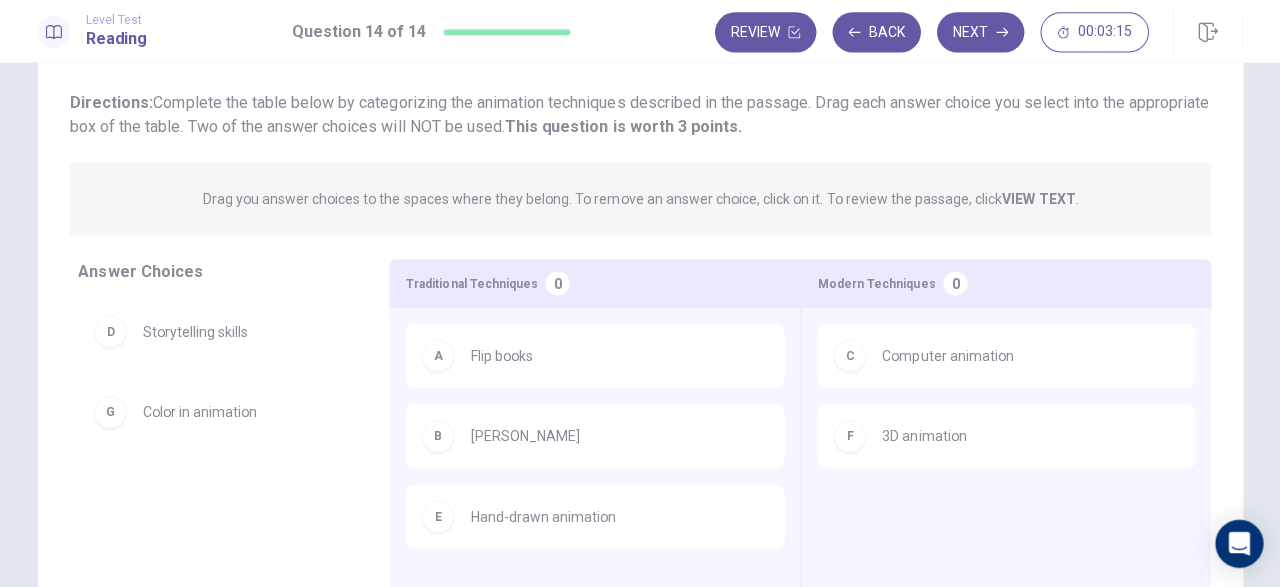 click on "D Storytelling skills" at bounding box center (219, 332) 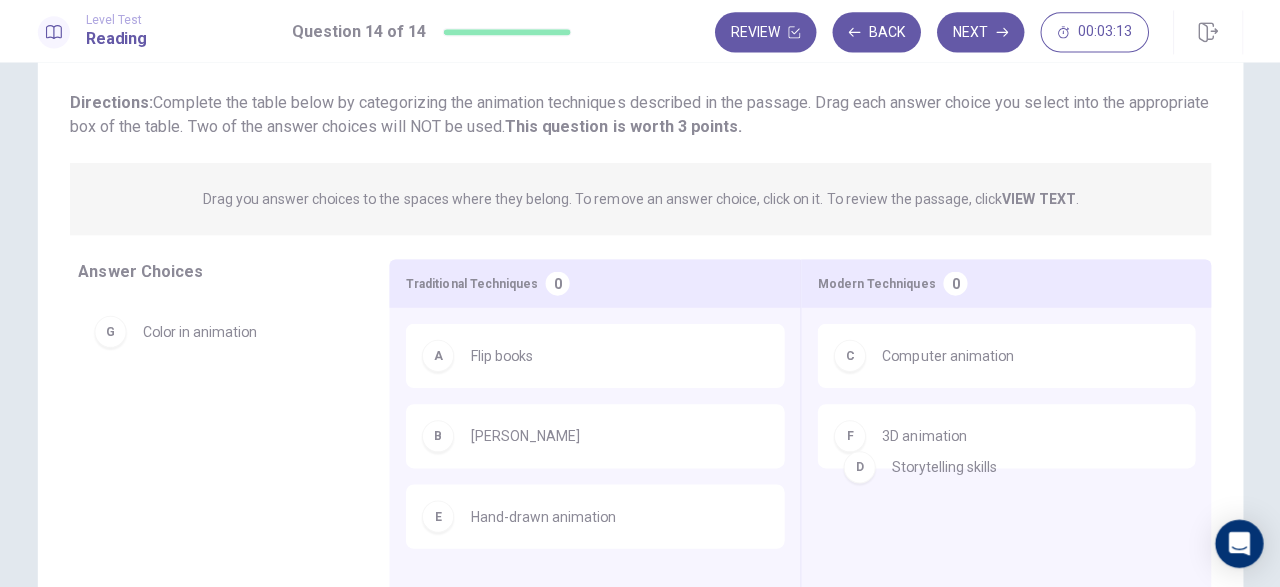 drag, startPoint x: 233, startPoint y: 358, endPoint x: 980, endPoint y: 490, distance: 758.573 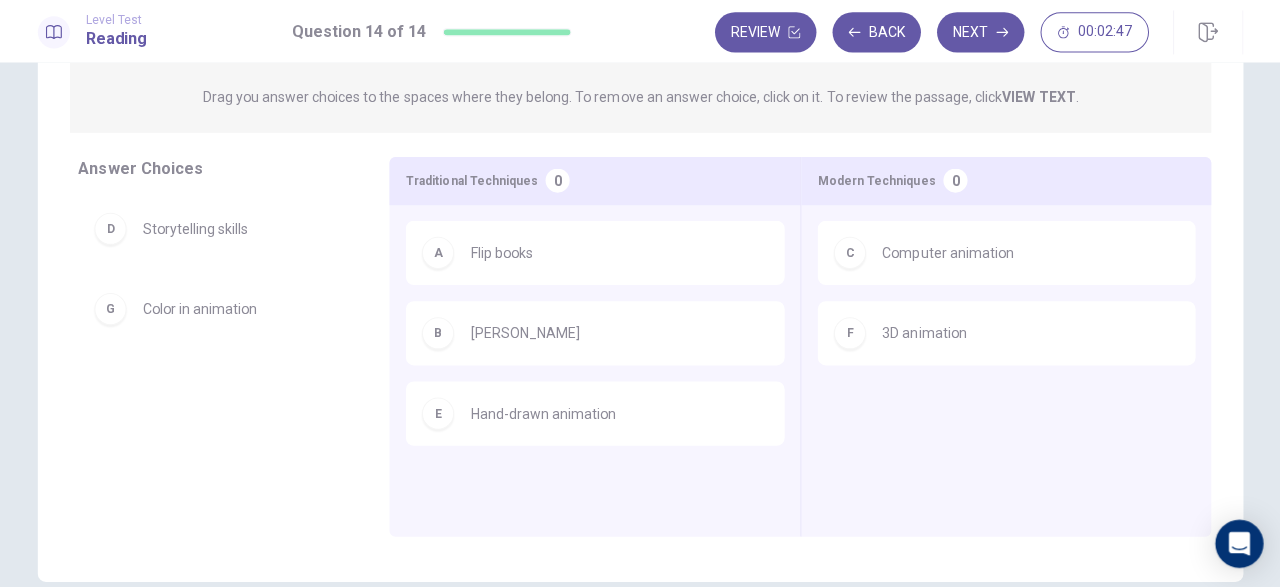 scroll, scrollTop: 232, scrollLeft: 0, axis: vertical 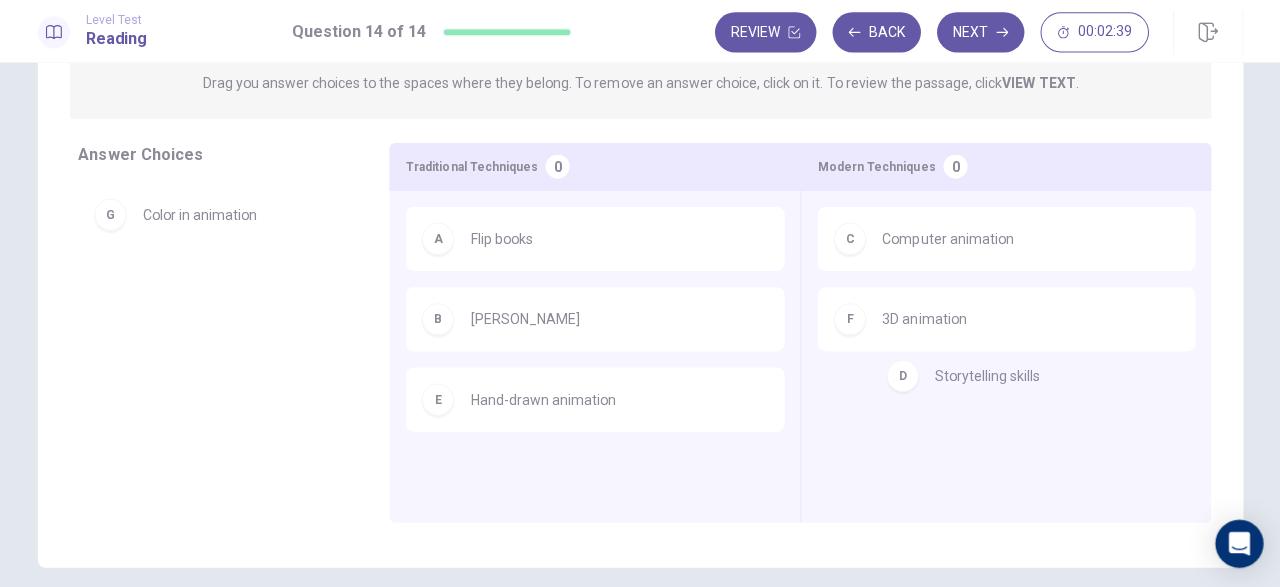 drag, startPoint x: 205, startPoint y: 225, endPoint x: 996, endPoint y: 378, distance: 805.6612 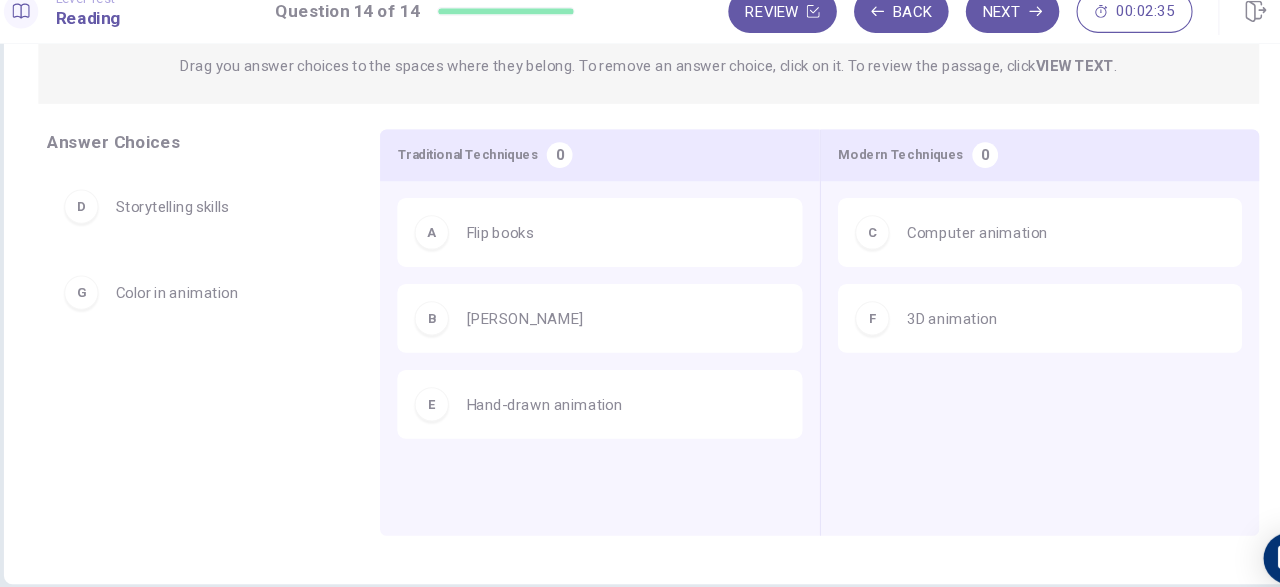 drag, startPoint x: 134, startPoint y: 294, endPoint x: 273, endPoint y: 299, distance: 139.0899 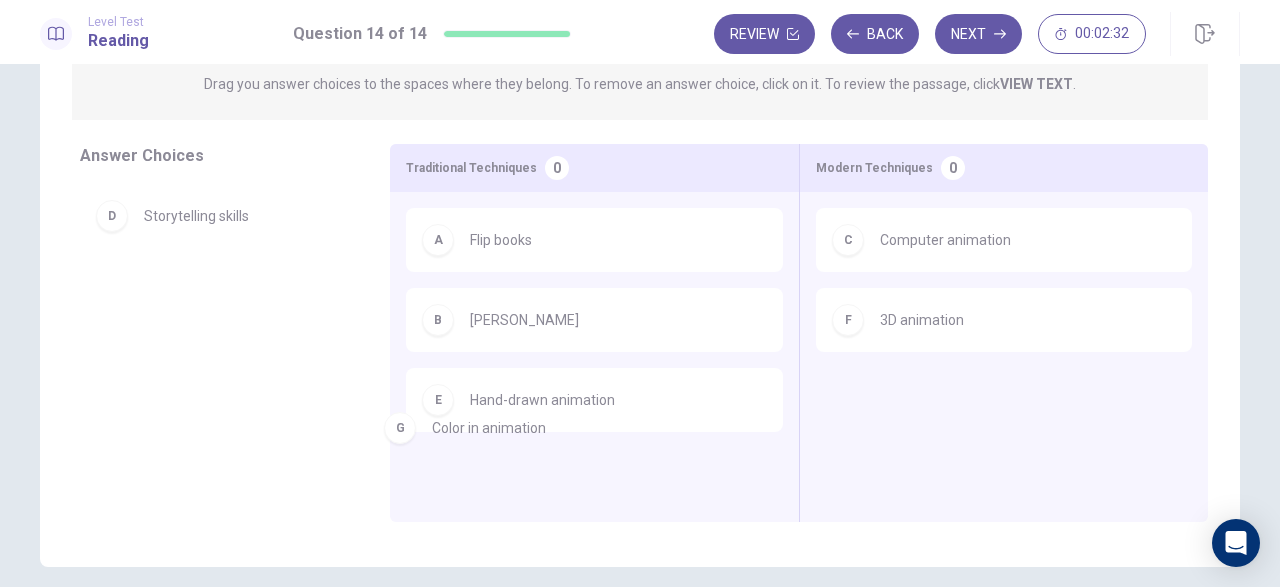 drag, startPoint x: 273, startPoint y: 299, endPoint x: 557, endPoint y: 435, distance: 314.8841 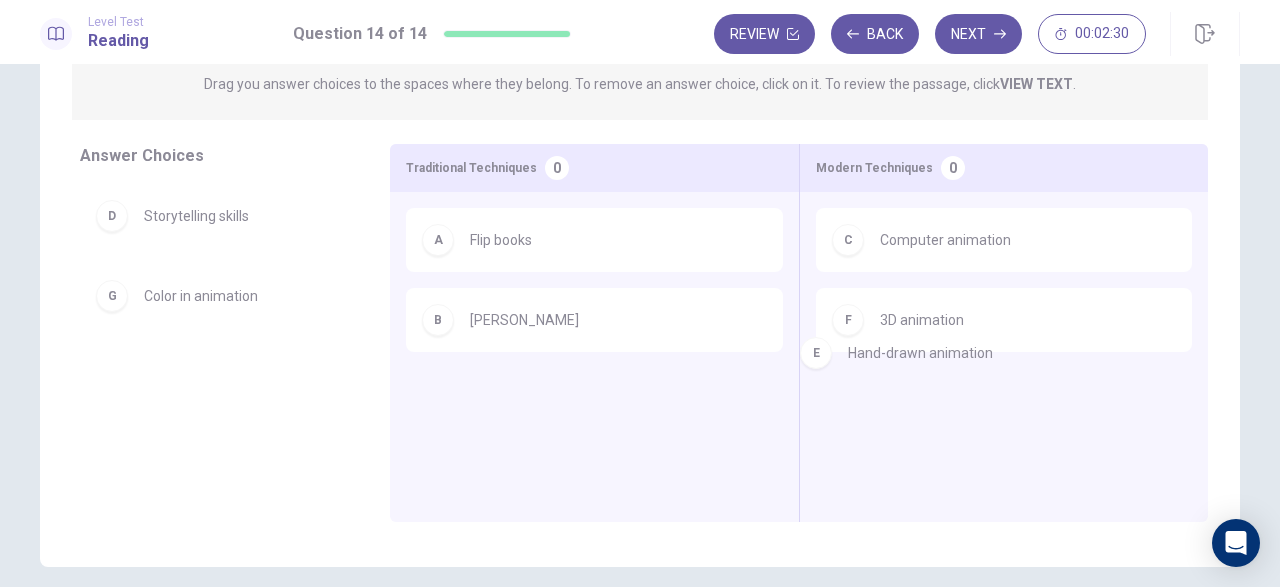 drag, startPoint x: 522, startPoint y: 397, endPoint x: 922, endPoint y: 336, distance: 404.6245 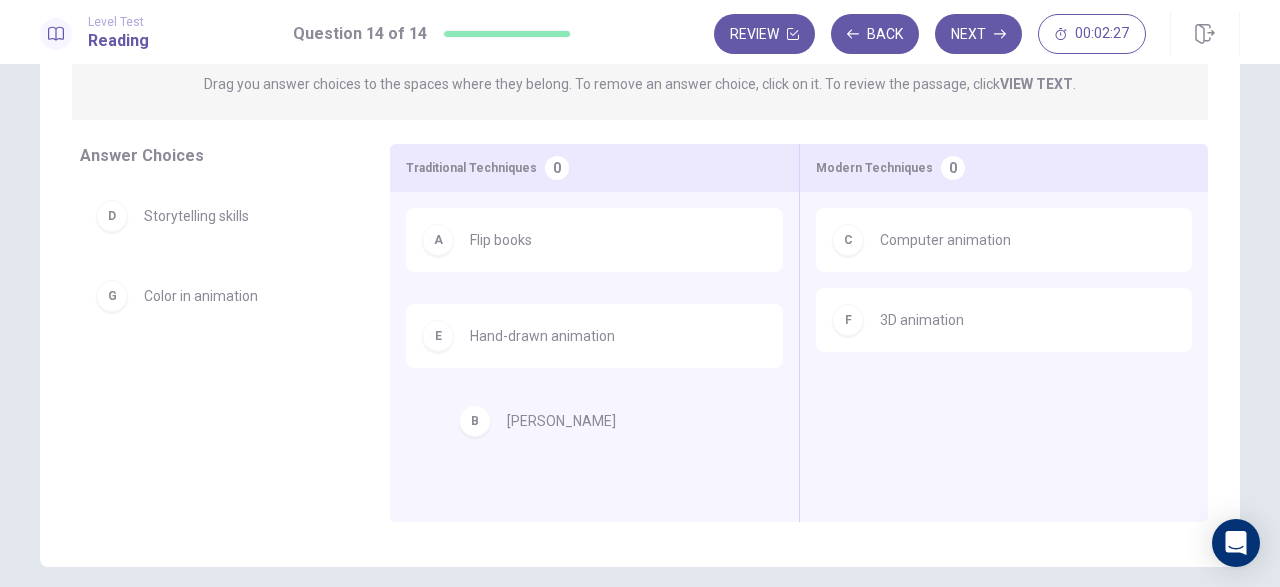 drag, startPoint x: 513, startPoint y: 318, endPoint x: 557, endPoint y: 436, distance: 125.93649 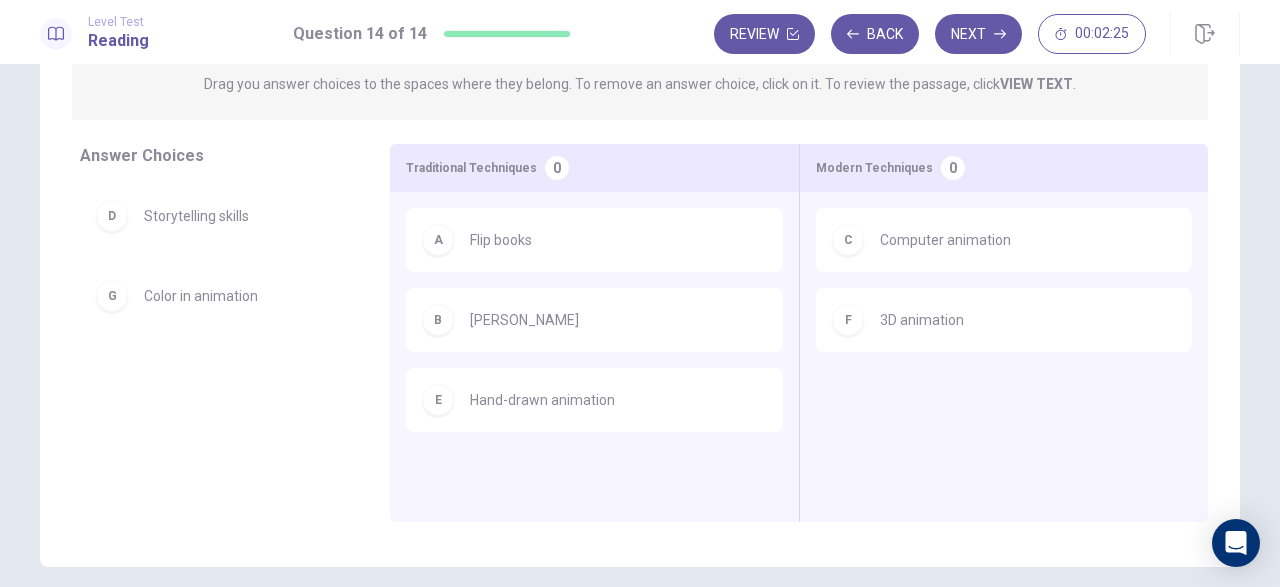 click on "Flip books" at bounding box center [501, 240] 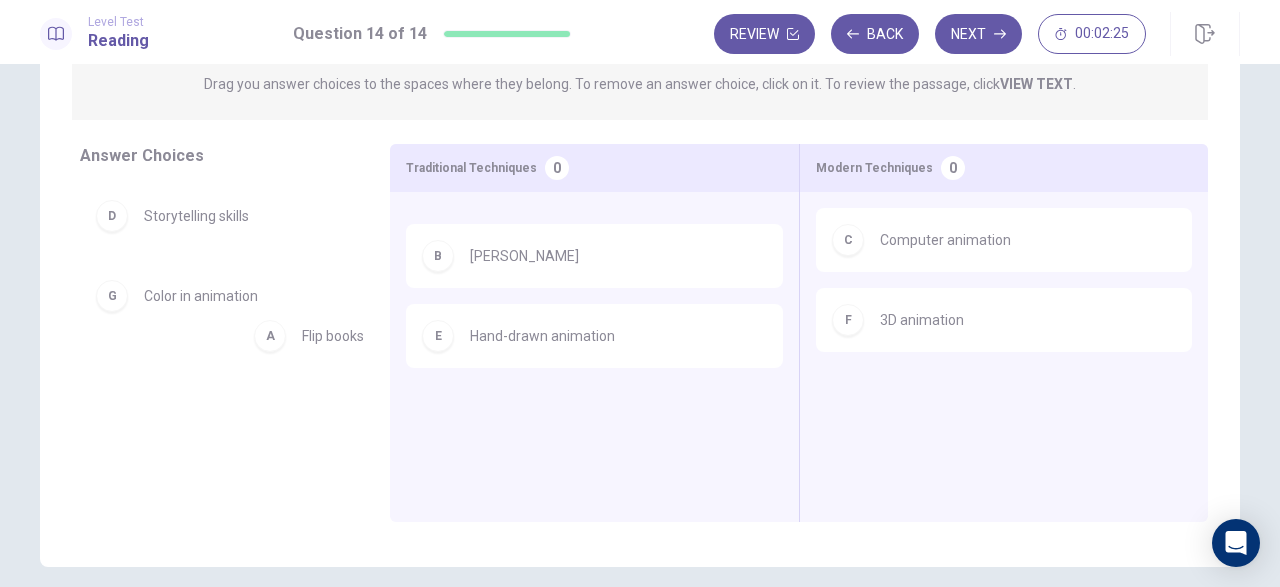drag, startPoint x: 501, startPoint y: 232, endPoint x: 225, endPoint y: 361, distance: 304.6588 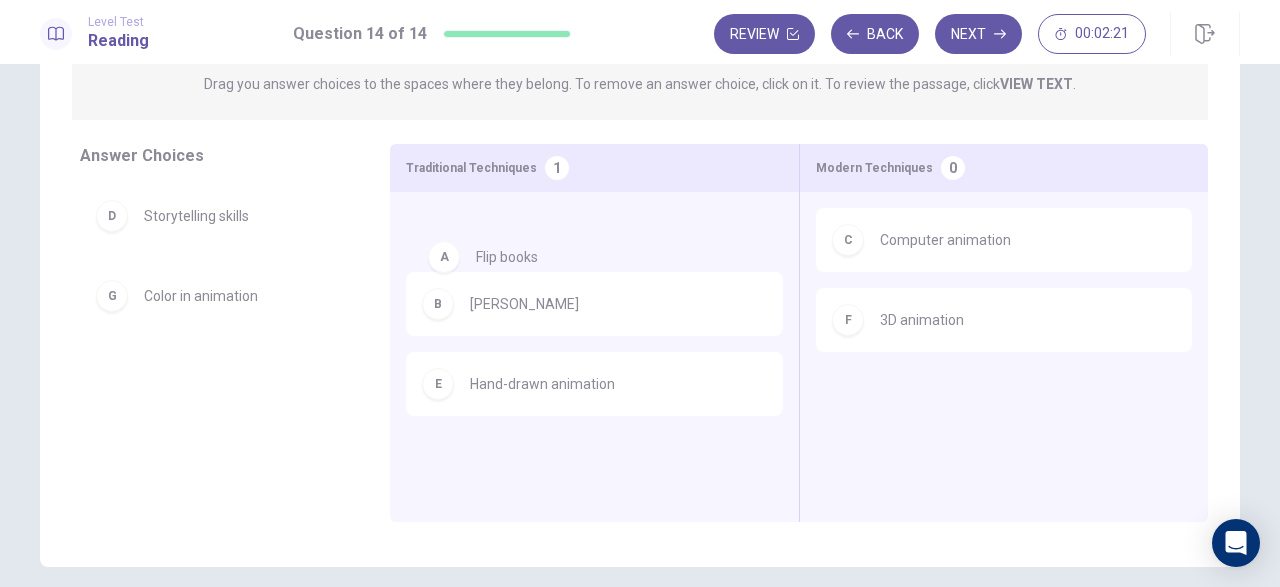 drag, startPoint x: 175, startPoint y: 221, endPoint x: 522, endPoint y: 263, distance: 349.53253 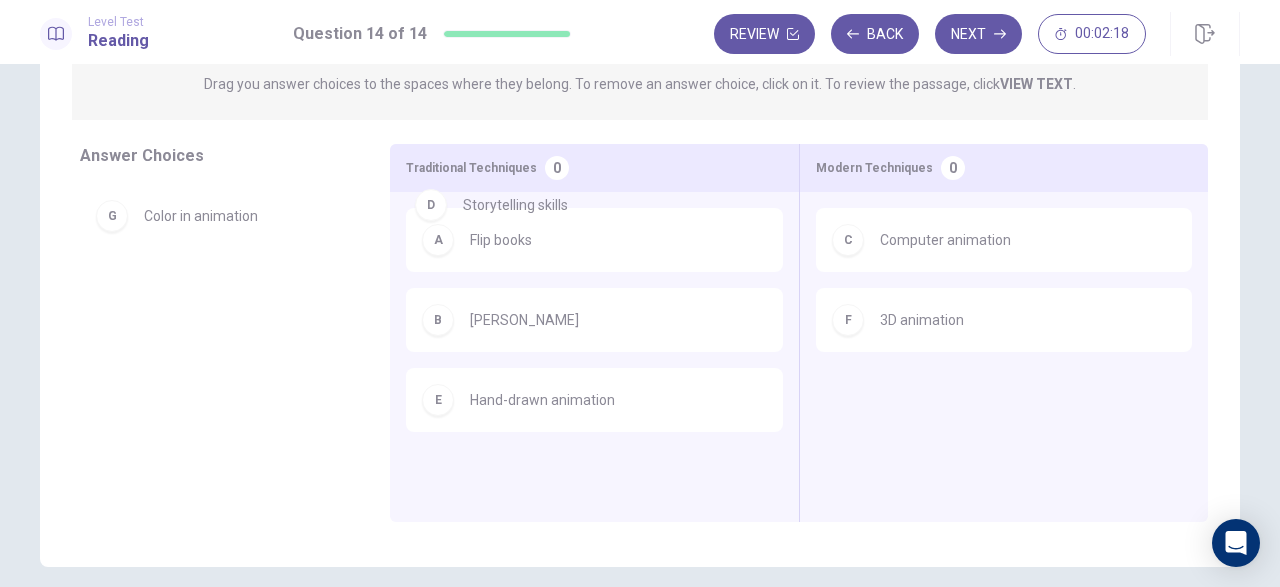 drag, startPoint x: 199, startPoint y: 222, endPoint x: 549, endPoint y: 207, distance: 350.3213 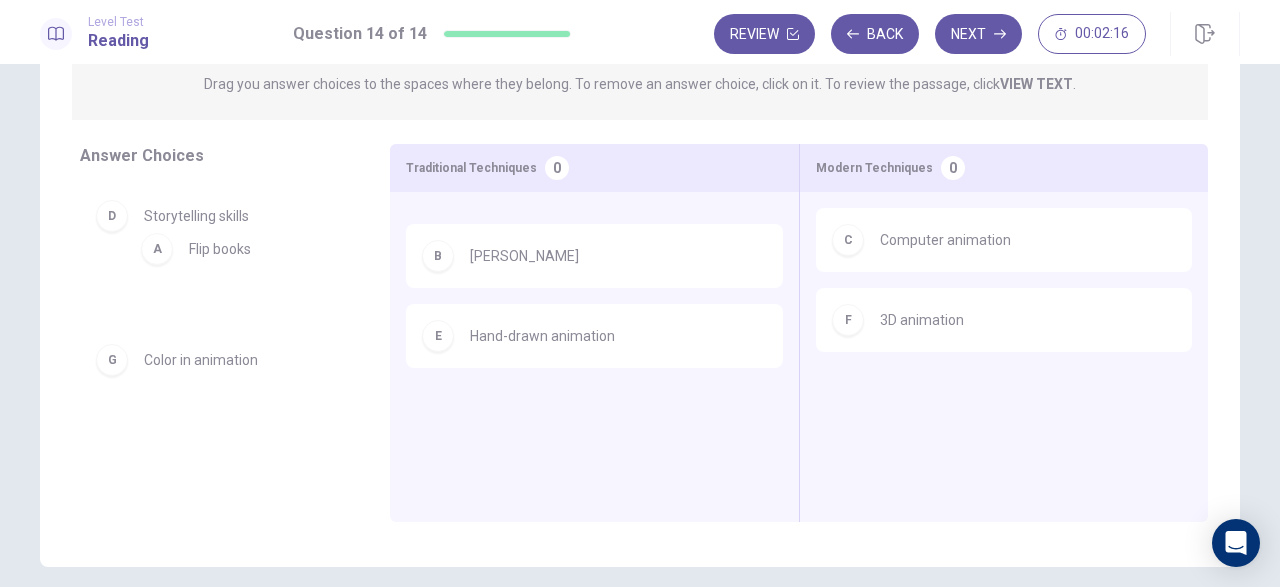 drag, startPoint x: 483, startPoint y: 241, endPoint x: 160, endPoint y: 249, distance: 323.09906 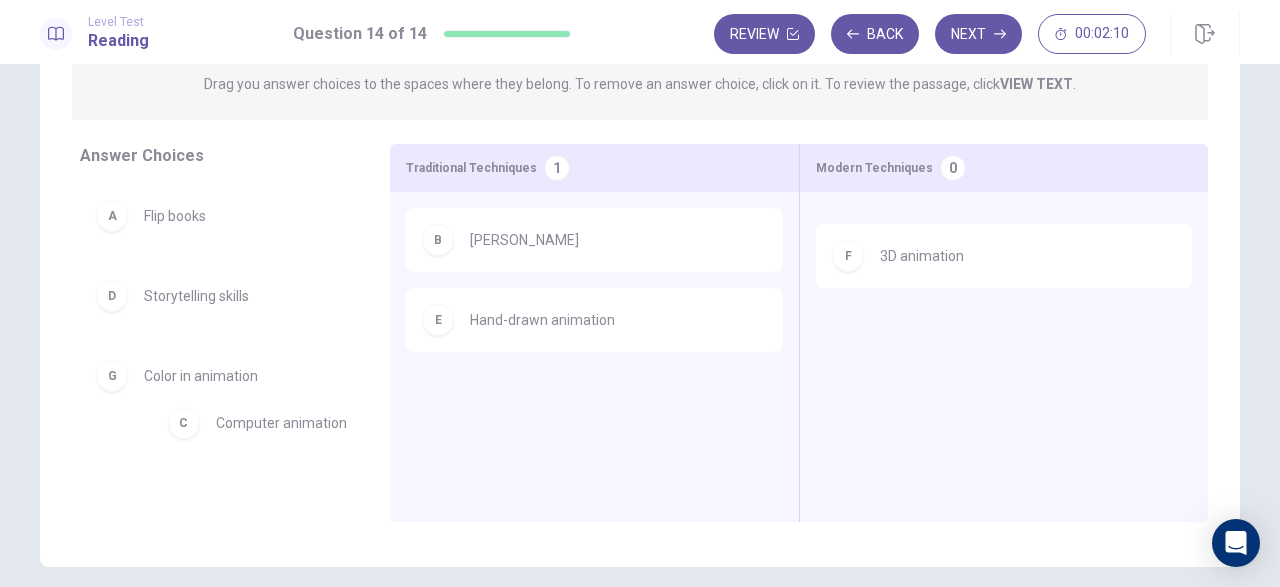 drag, startPoint x: 964, startPoint y: 251, endPoint x: 291, endPoint y: 434, distance: 697.4367 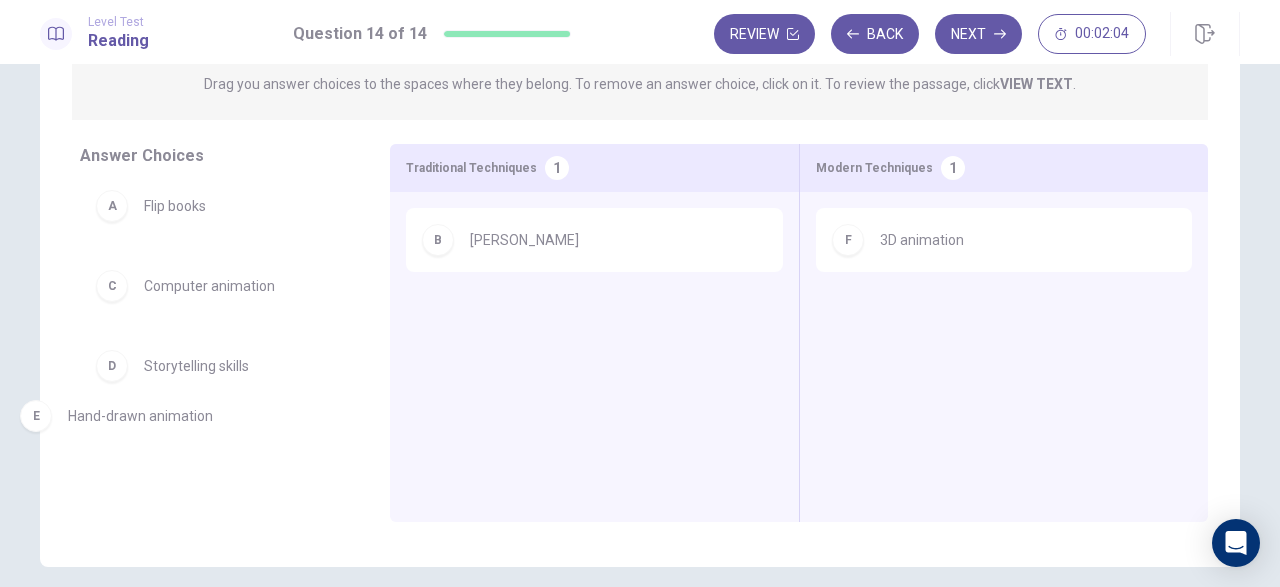 drag, startPoint x: 569, startPoint y: 323, endPoint x: 133, endPoint y: 429, distance: 448.70035 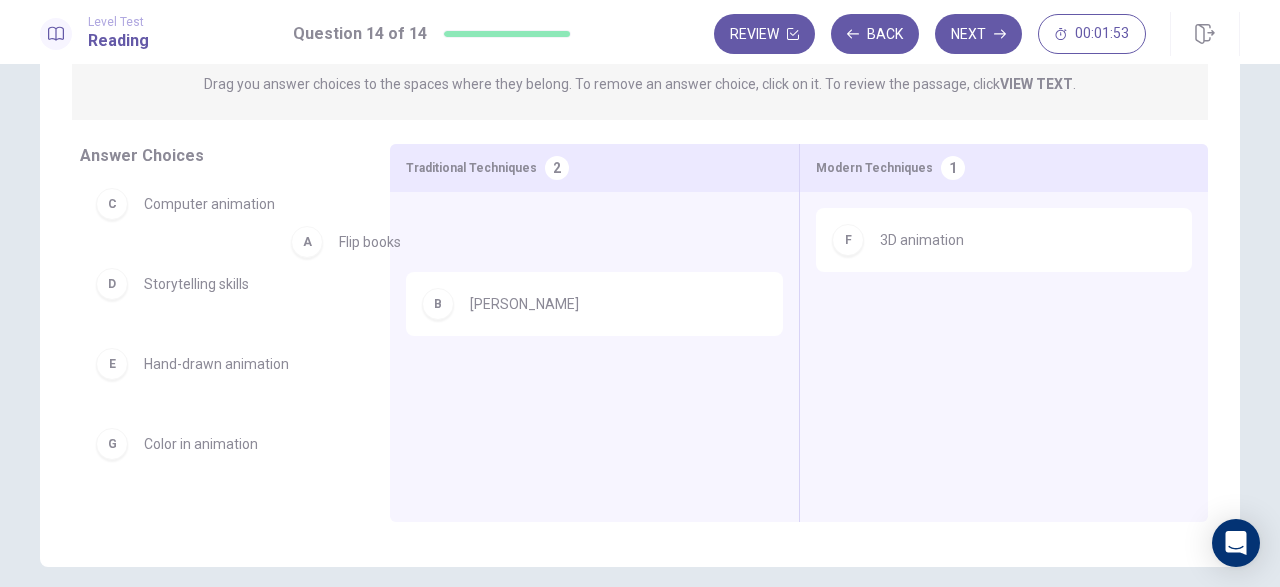 scroll, scrollTop: 8, scrollLeft: 0, axis: vertical 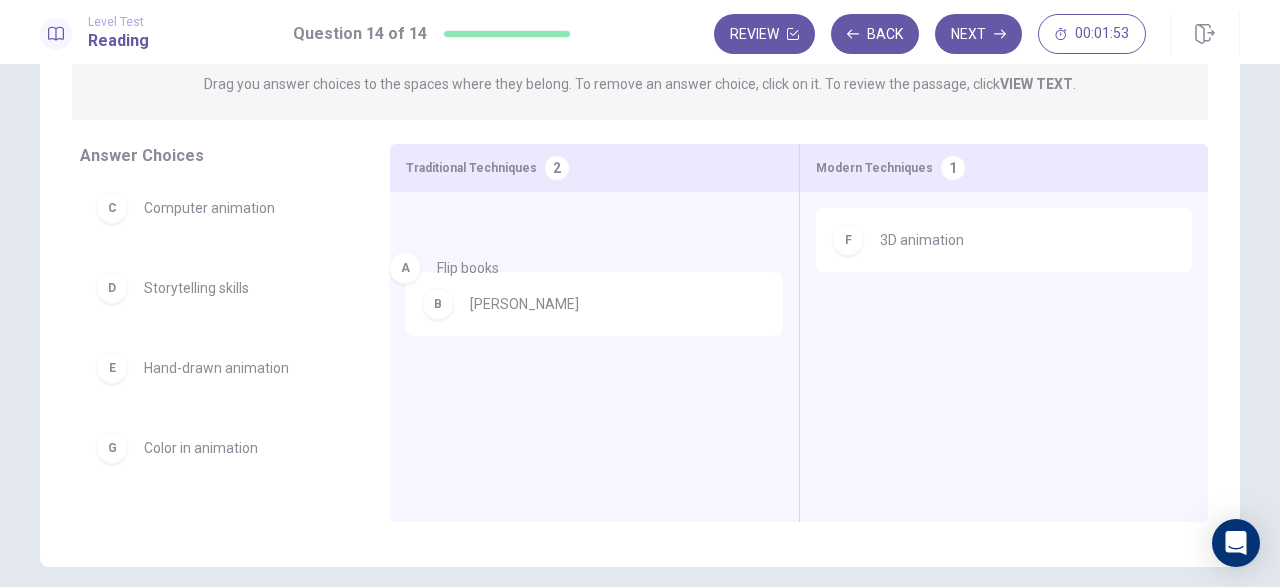 drag, startPoint x: 189, startPoint y: 210, endPoint x: 492, endPoint y: 275, distance: 309.89352 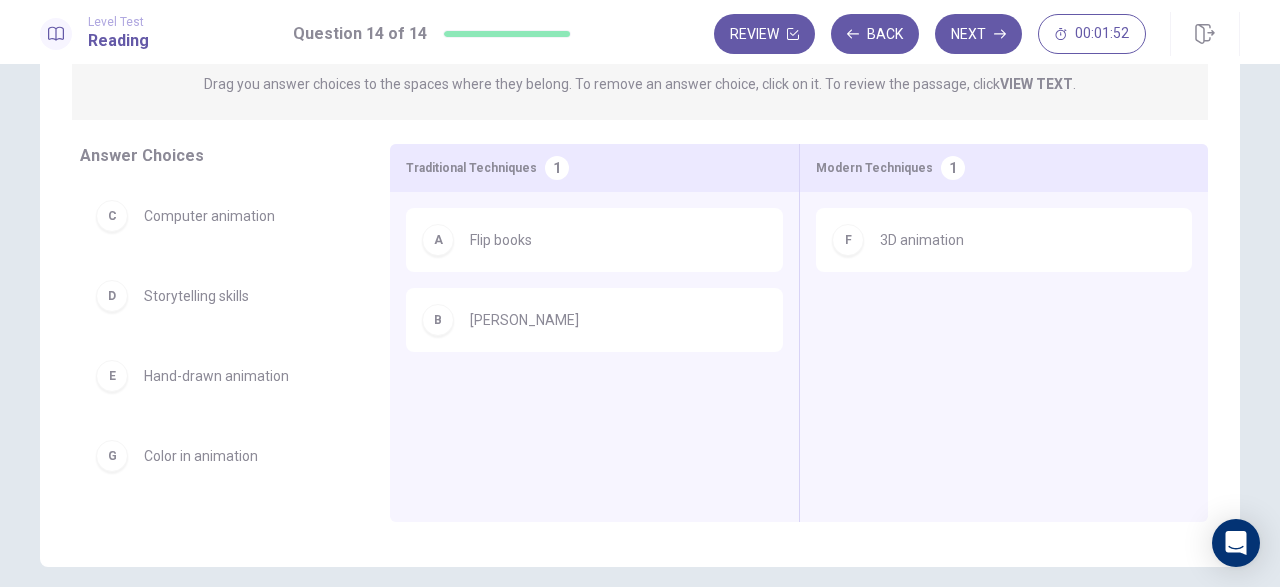 scroll, scrollTop: 0, scrollLeft: 0, axis: both 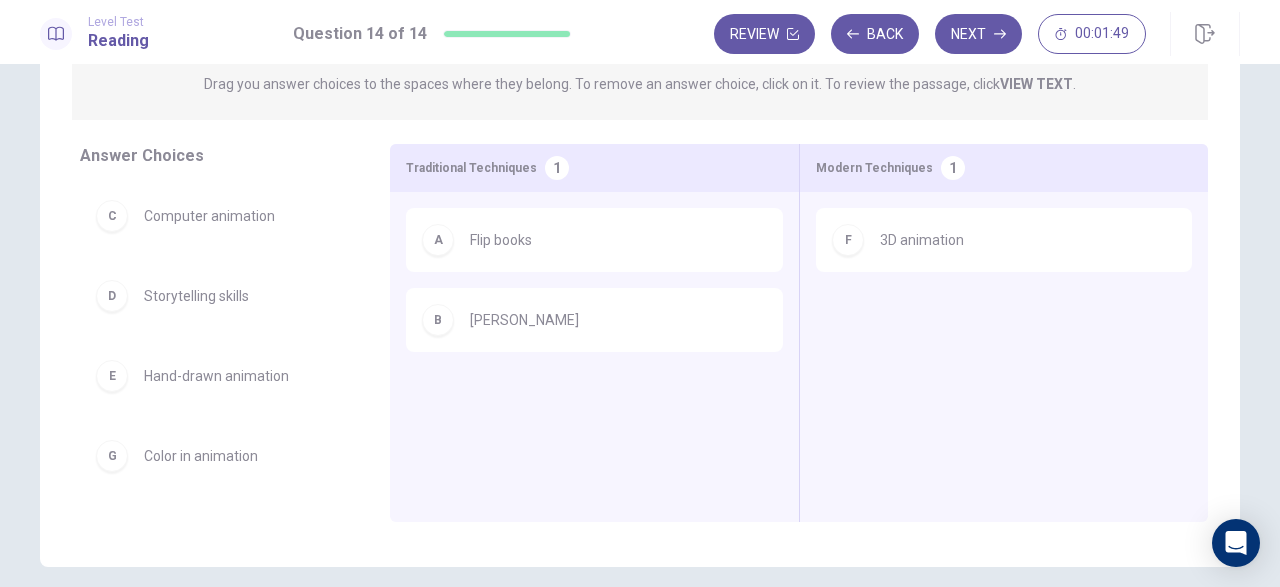 click on "D Storytelling skills" at bounding box center (219, 296) 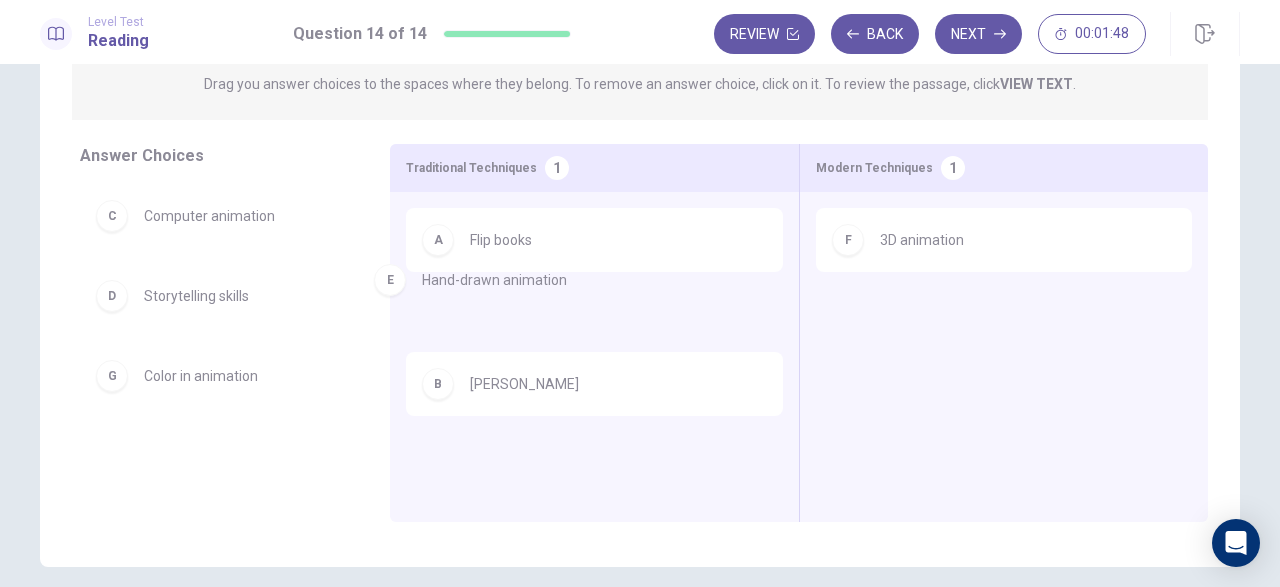 drag, startPoint x: 227, startPoint y: 393, endPoint x: 523, endPoint y: 285, distance: 315.08728 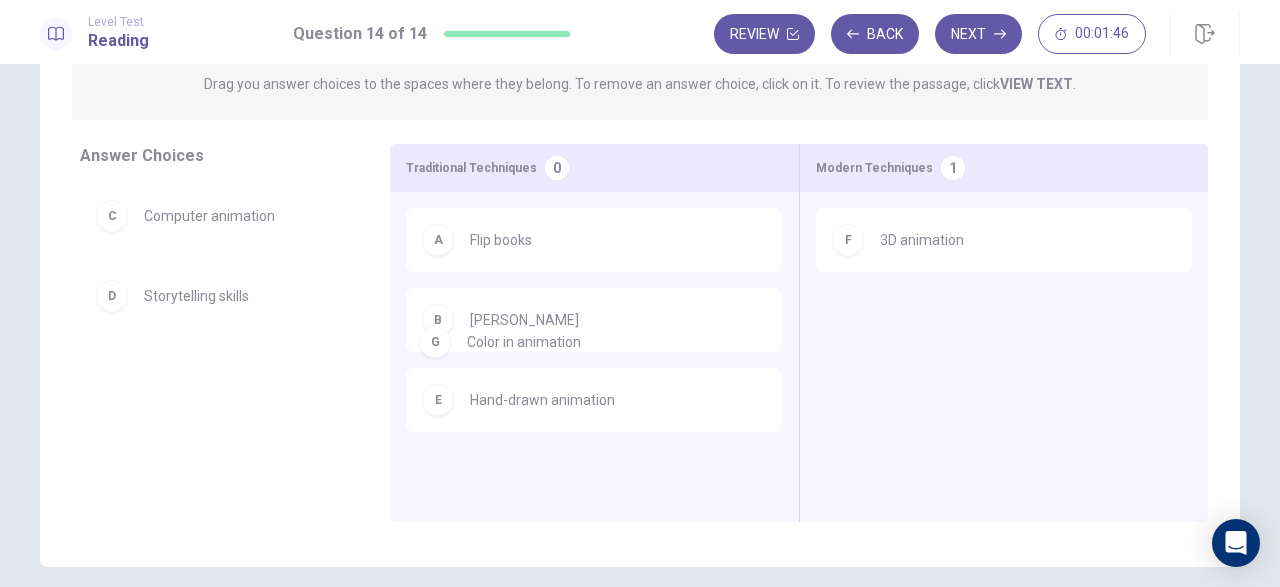 drag, startPoint x: 203, startPoint y: 379, endPoint x: 548, endPoint y: 341, distance: 347.08646 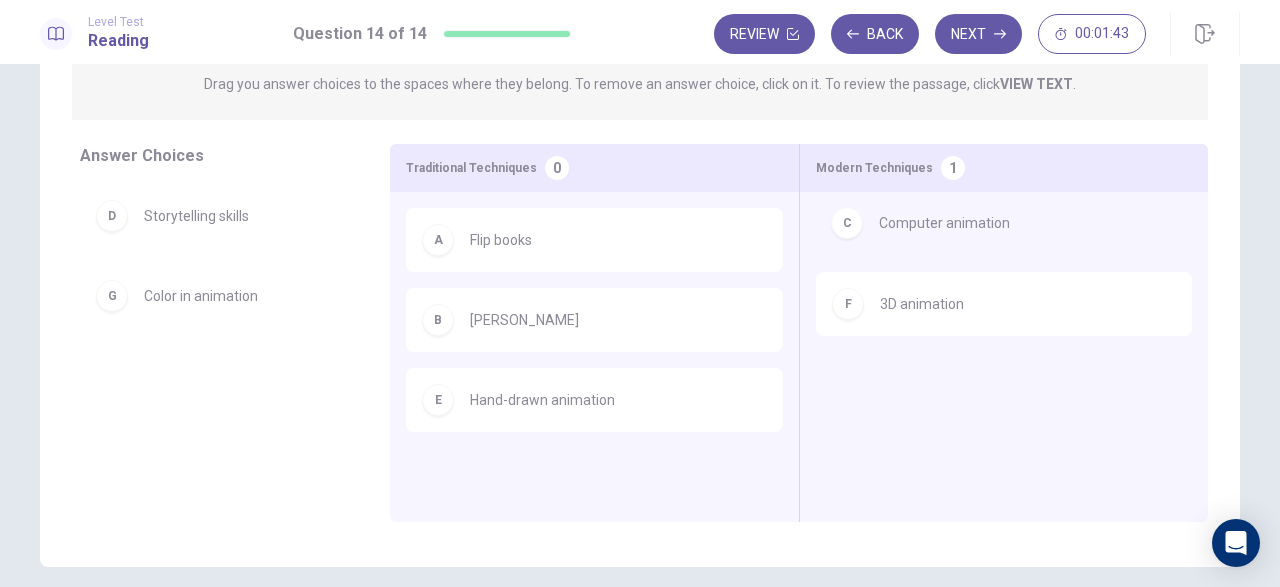 drag, startPoint x: 227, startPoint y: 228, endPoint x: 973, endPoint y: 235, distance: 746.03284 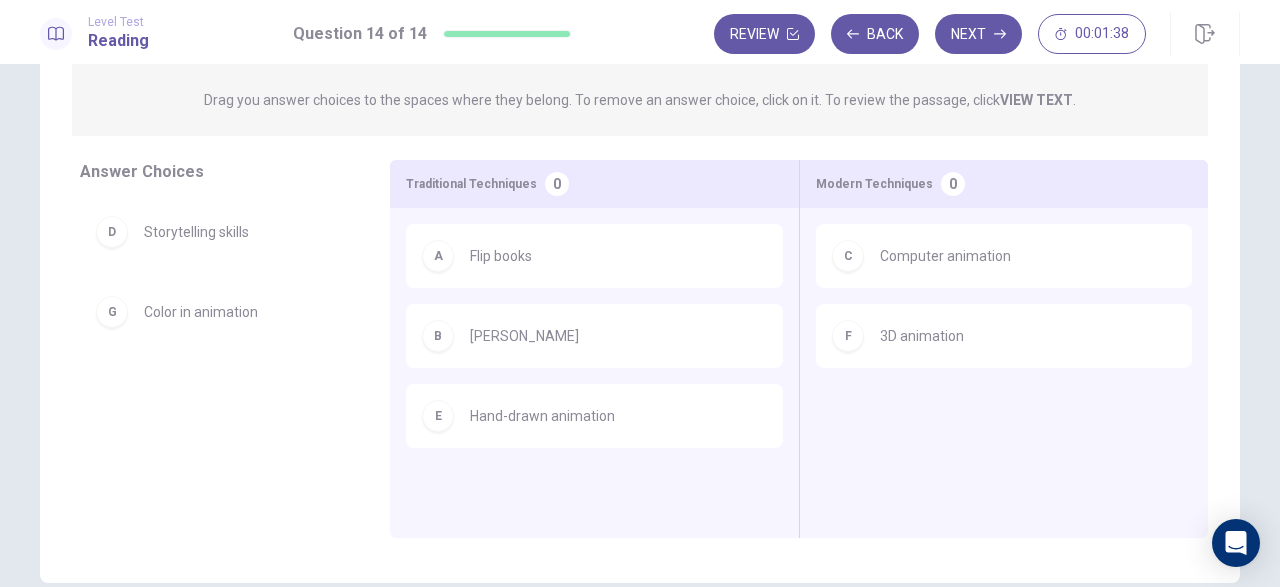 scroll, scrollTop: 220, scrollLeft: 0, axis: vertical 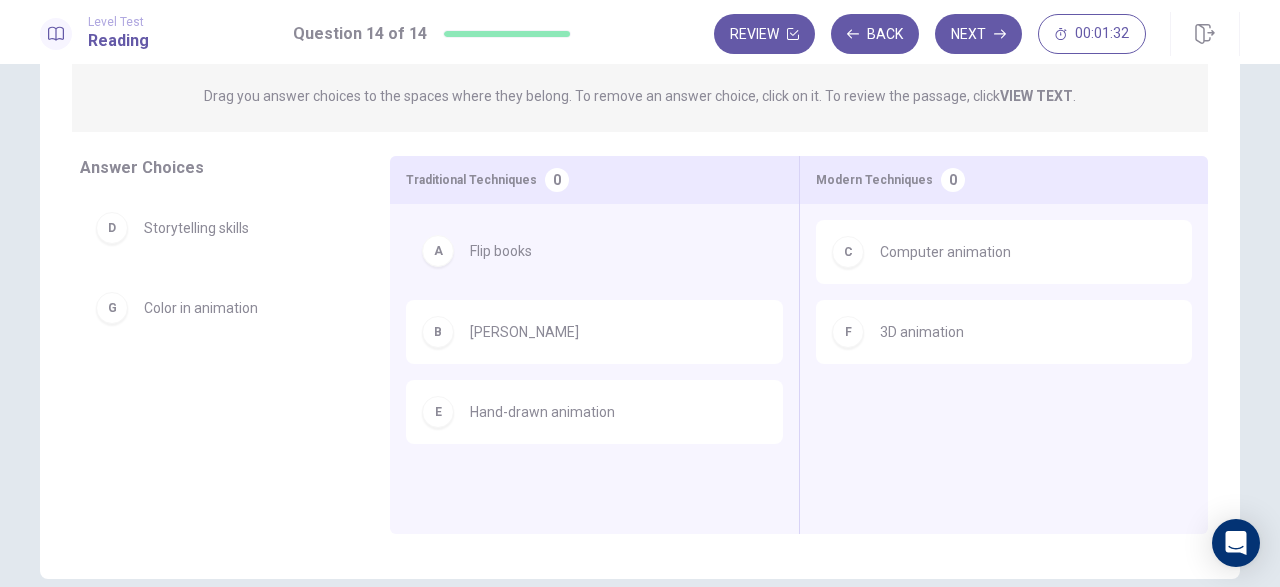 drag, startPoint x: 466, startPoint y: 254, endPoint x: 228, endPoint y: 271, distance: 238.60637 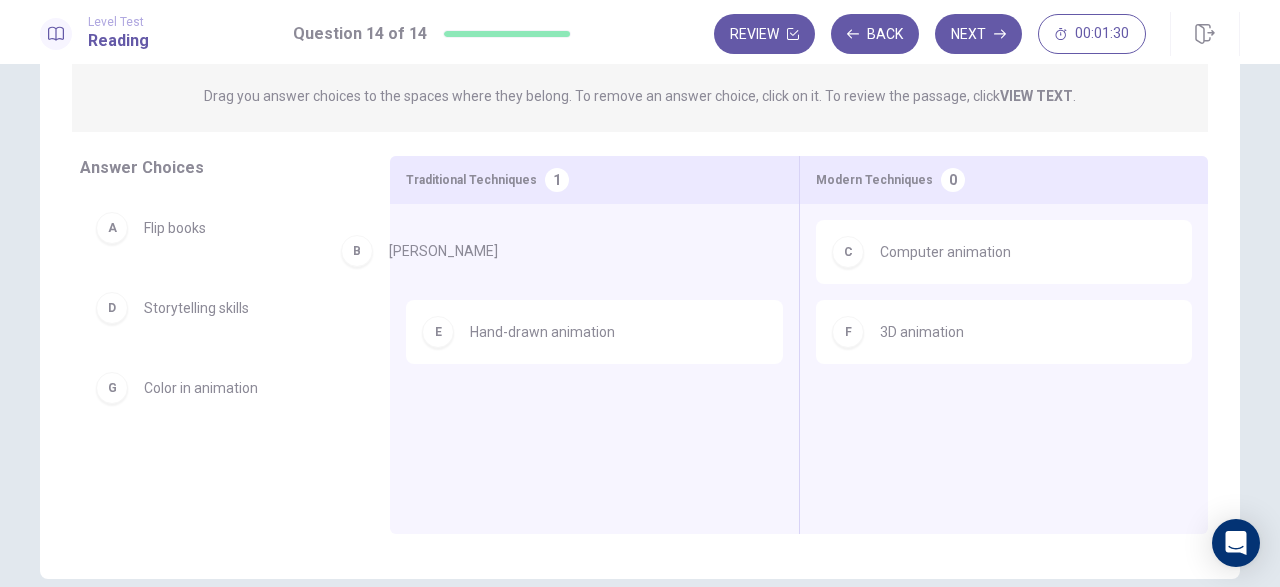 drag, startPoint x: 494, startPoint y: 250, endPoint x: 279, endPoint y: 245, distance: 215.05814 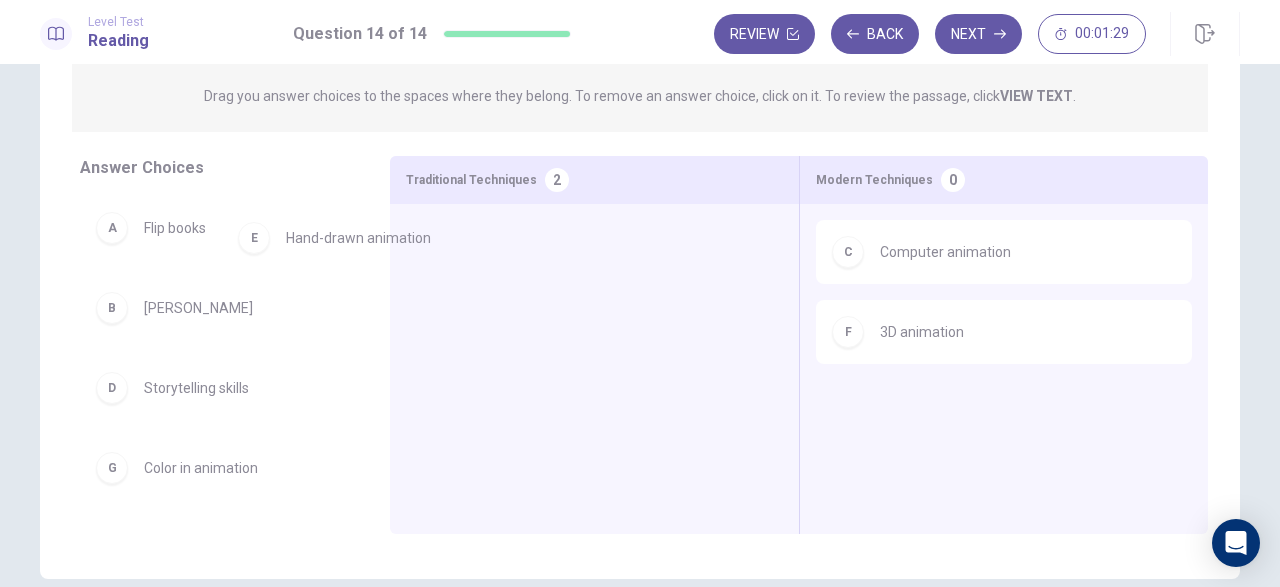 drag, startPoint x: 511, startPoint y: 260, endPoint x: 233, endPoint y: 251, distance: 278.14566 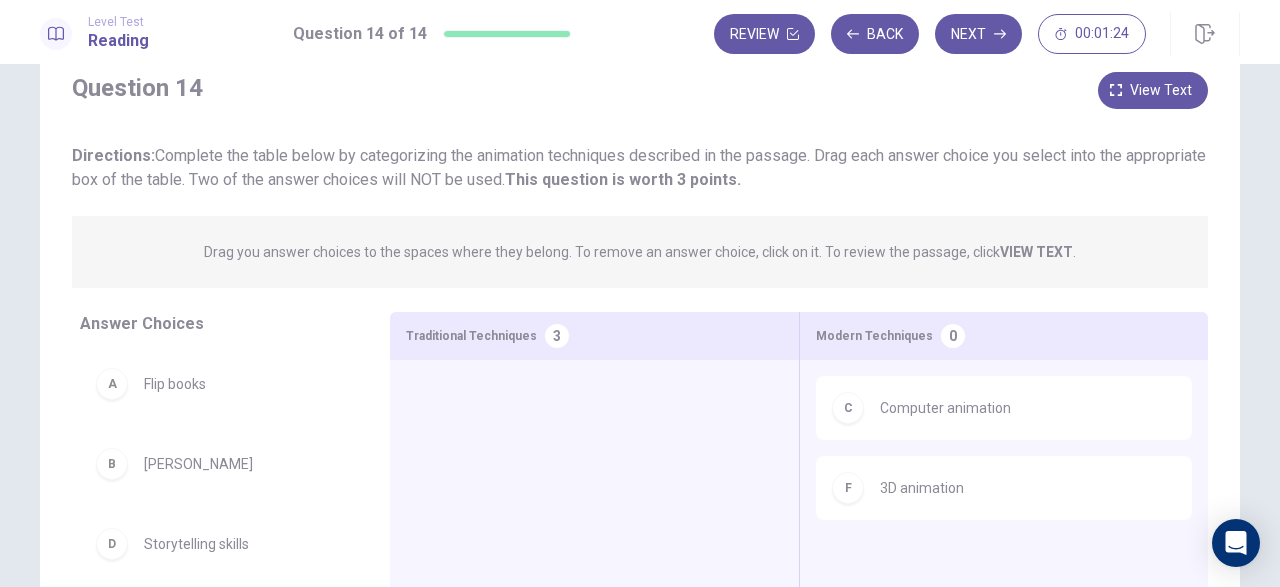 scroll, scrollTop: 0, scrollLeft: 0, axis: both 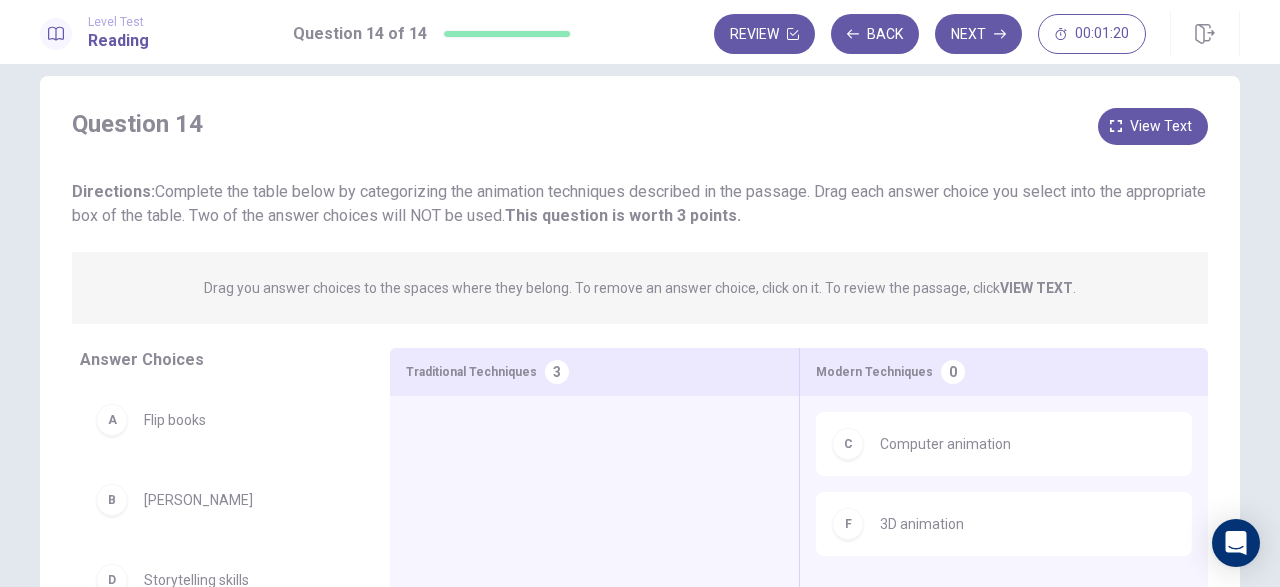 click on "Question 14 View text Directions:  Complete the table below by categorizing the animation techniques described in the passage. Drag each answer choice you select into the appropriate box of the table. Two of the answer choices will NOT be used.  This question is worth 3 points. Drag you answer choices to the spaces where they belong. To remove an answer choice, click on it. To review the passage, click  VIEW TEXT . A Flip books Traditional Techniques 3 Modern Techniques 0 B [PERSON_NAME] Disney Traditional Techniques 3 Modern Techniques 0 D Storytelling skills Traditional Techniques 3 Modern Techniques 0 E Hand-drawn animation
Traditional Techniques 3 Modern Techniques 0 G Color in animation Traditional Techniques 3 Modern Techniques 0 Traditional Techniques 0 Modern Techniques 2 C Computer animation F 3D animation Answer Choices A Flip books B [PERSON_NAME] Disney D Storytelling skills E Hand-drawn animation
G Color in animation Traditional Techniques 3 Modern Techniques 0 C Computer animation F 3D animation © Copyright" at bounding box center [640, 325] 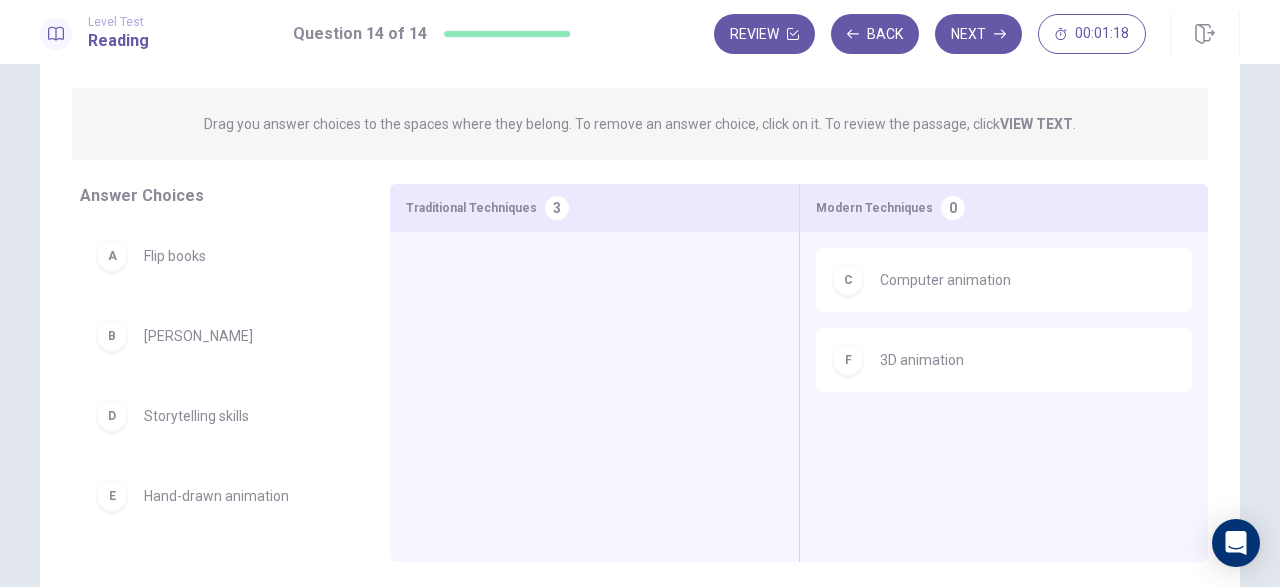 scroll, scrollTop: 235, scrollLeft: 0, axis: vertical 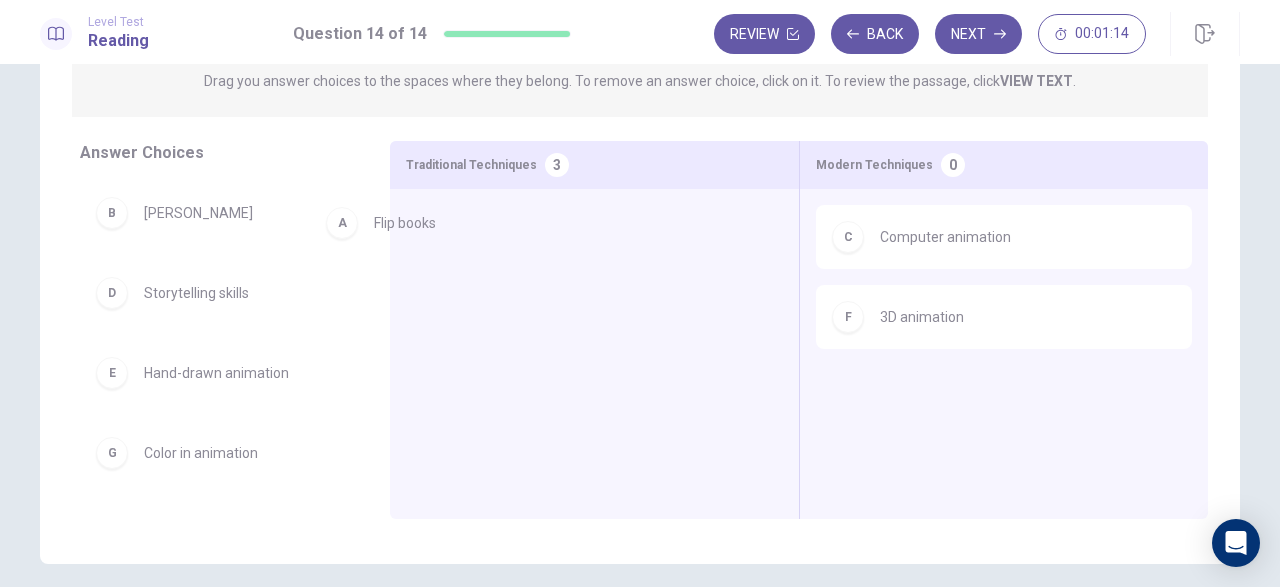 drag, startPoint x: 176, startPoint y: 225, endPoint x: 420, endPoint y: 234, distance: 244.16592 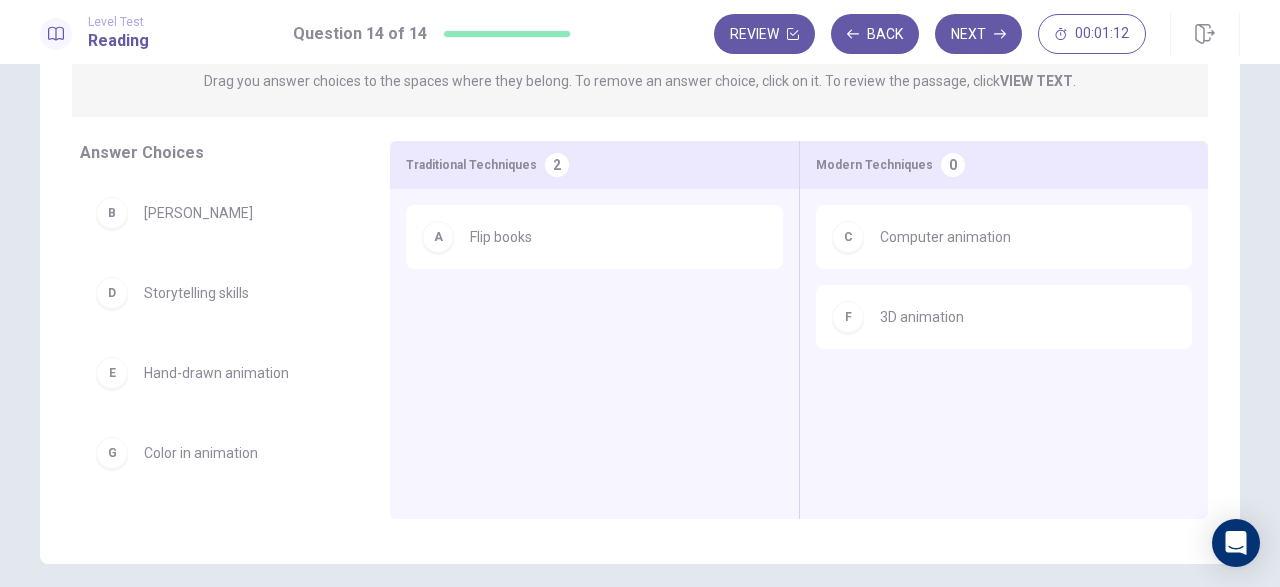 click on "[PERSON_NAME]" at bounding box center [198, 213] 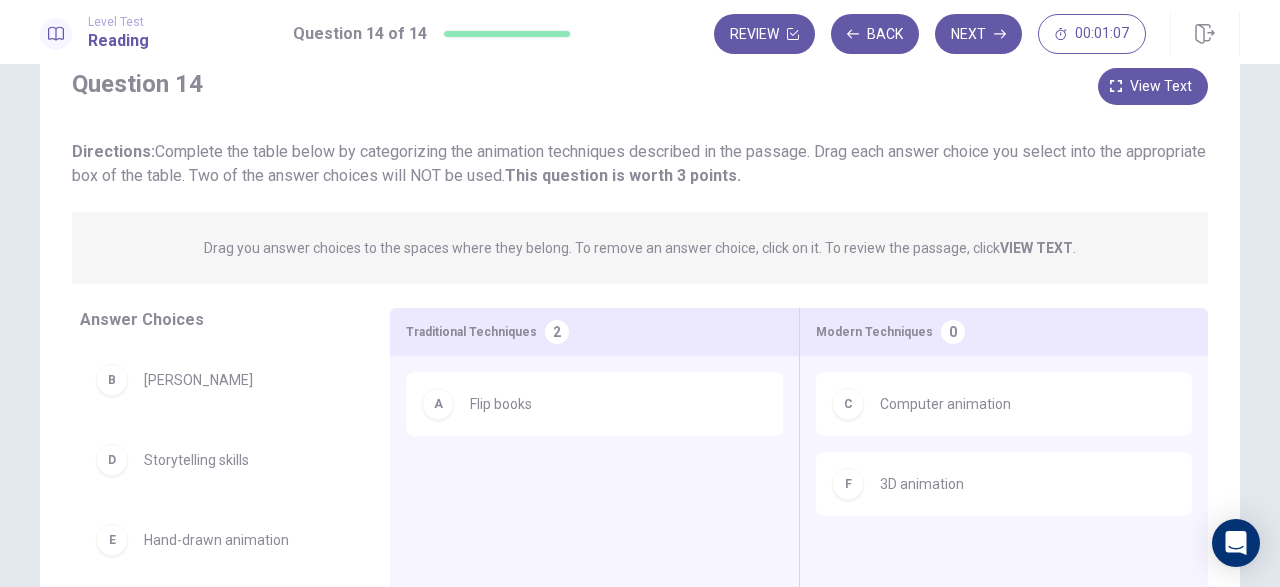 scroll, scrollTop: 71, scrollLeft: 0, axis: vertical 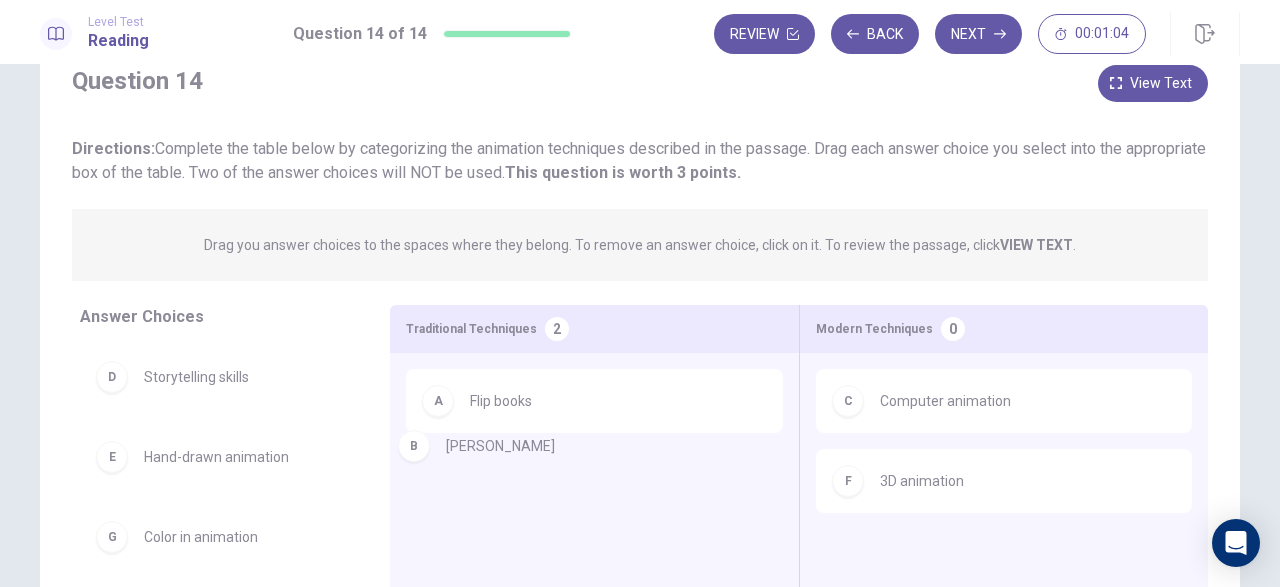 drag, startPoint x: 187, startPoint y: 393, endPoint x: 499, endPoint y: 463, distance: 319.75616 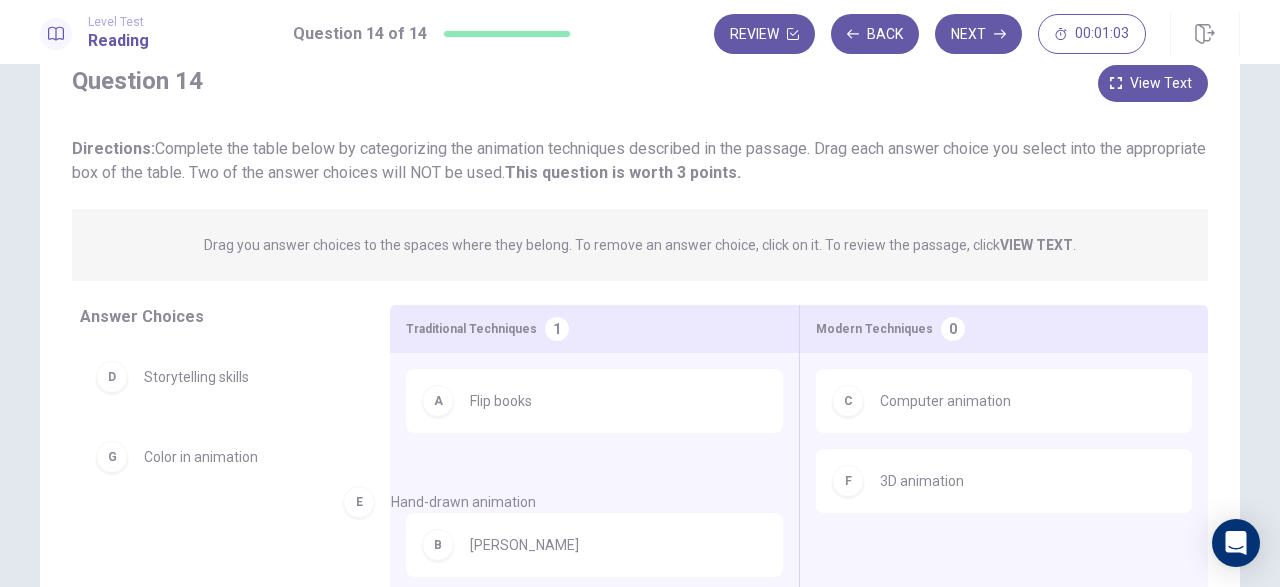 drag, startPoint x: 255, startPoint y: 461, endPoint x: 527, endPoint y: 513, distance: 276.926 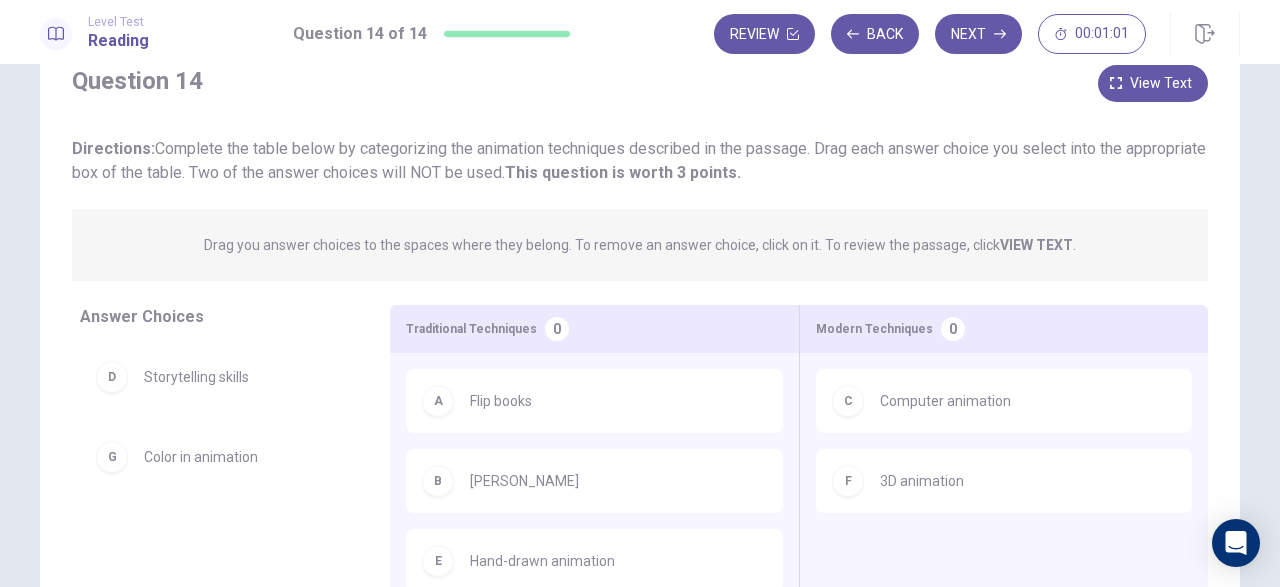 click on "0" at bounding box center [557, 329] 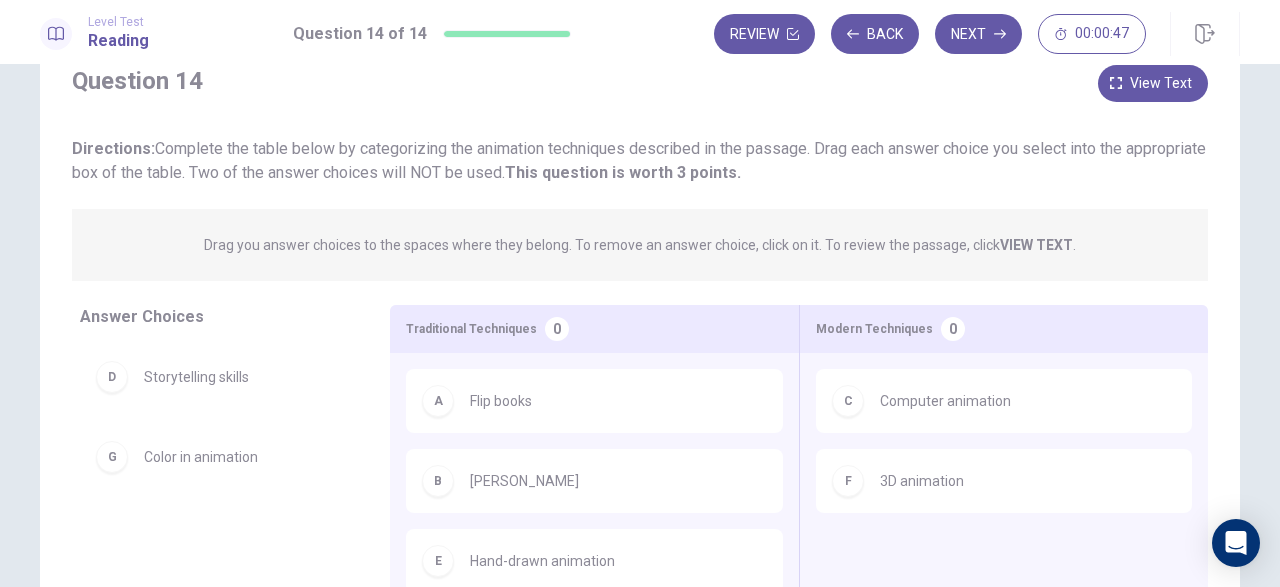 click on "Flip books" at bounding box center (501, 401) 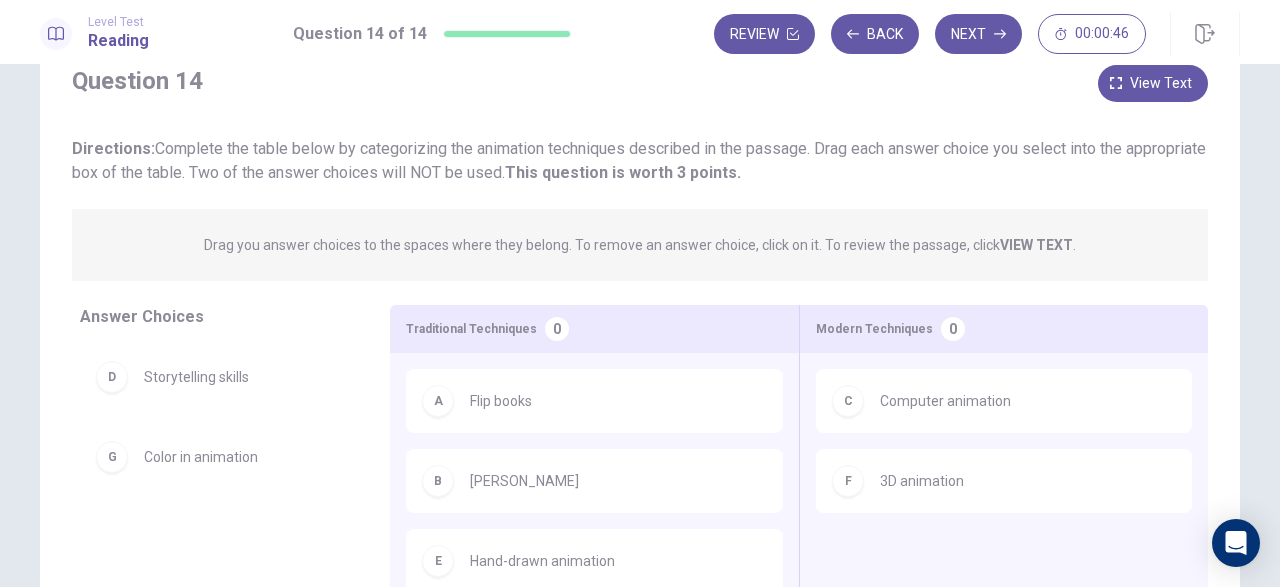 click on "Flip books" at bounding box center (501, 401) 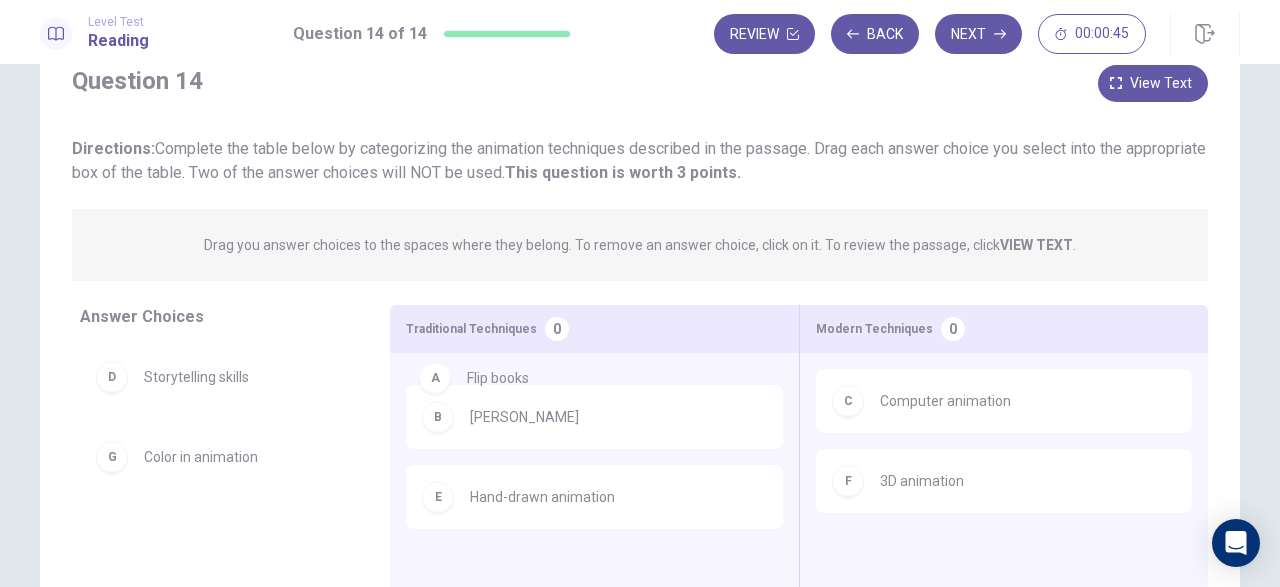 drag, startPoint x: 511, startPoint y: 411, endPoint x: 506, endPoint y: 387, distance: 24.5153 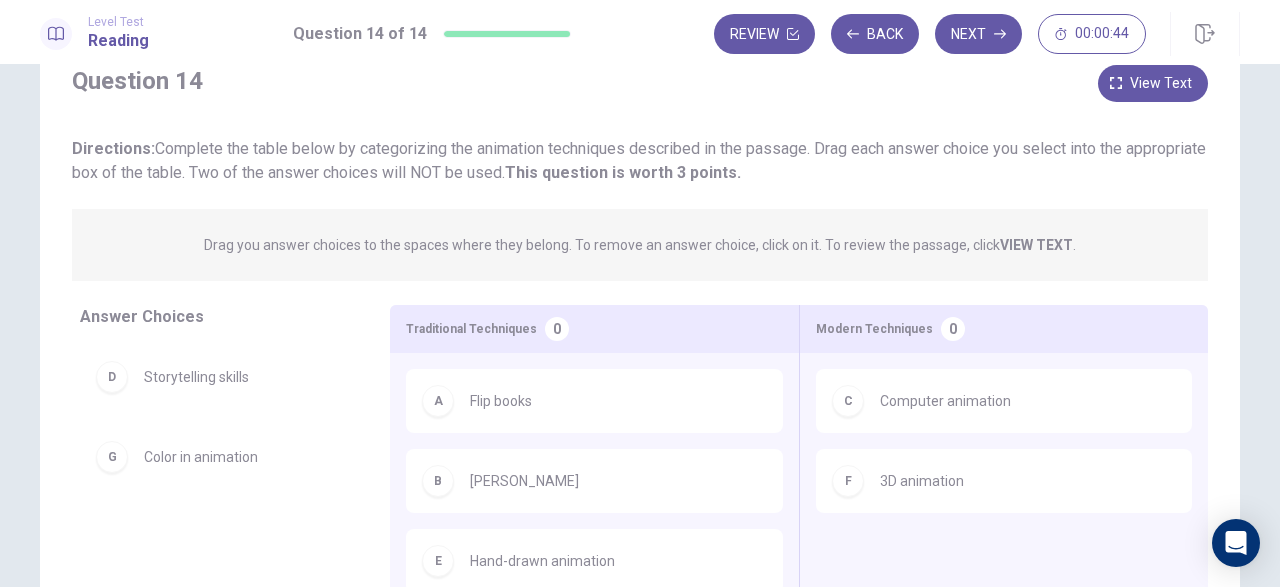 click on "A" at bounding box center (438, 401) 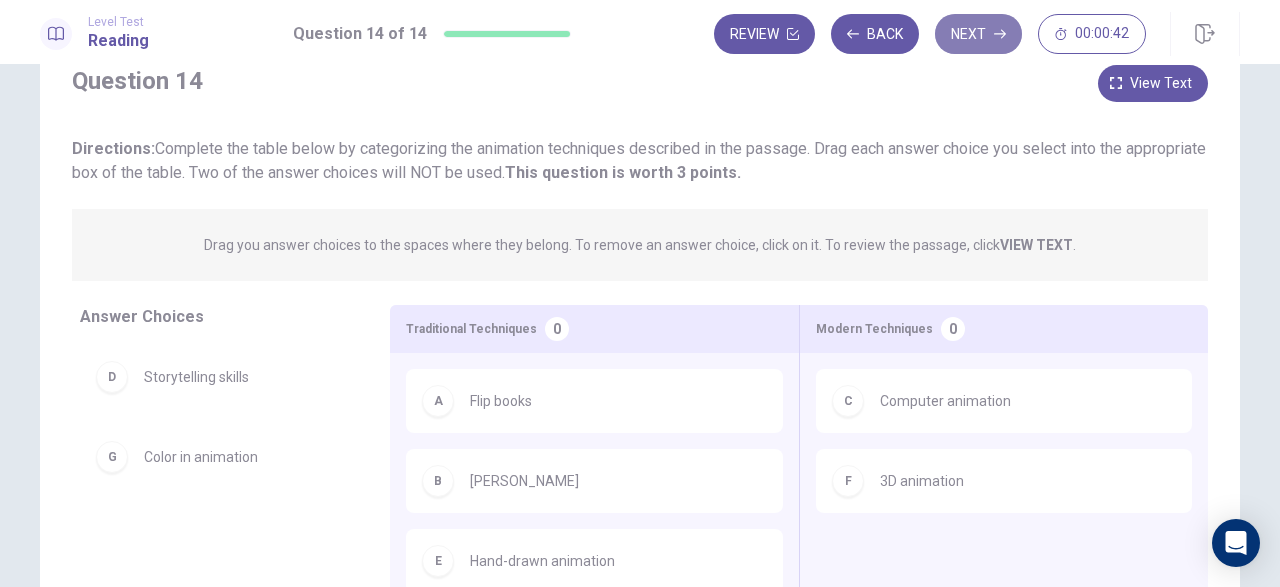 click on "Next" at bounding box center (978, 34) 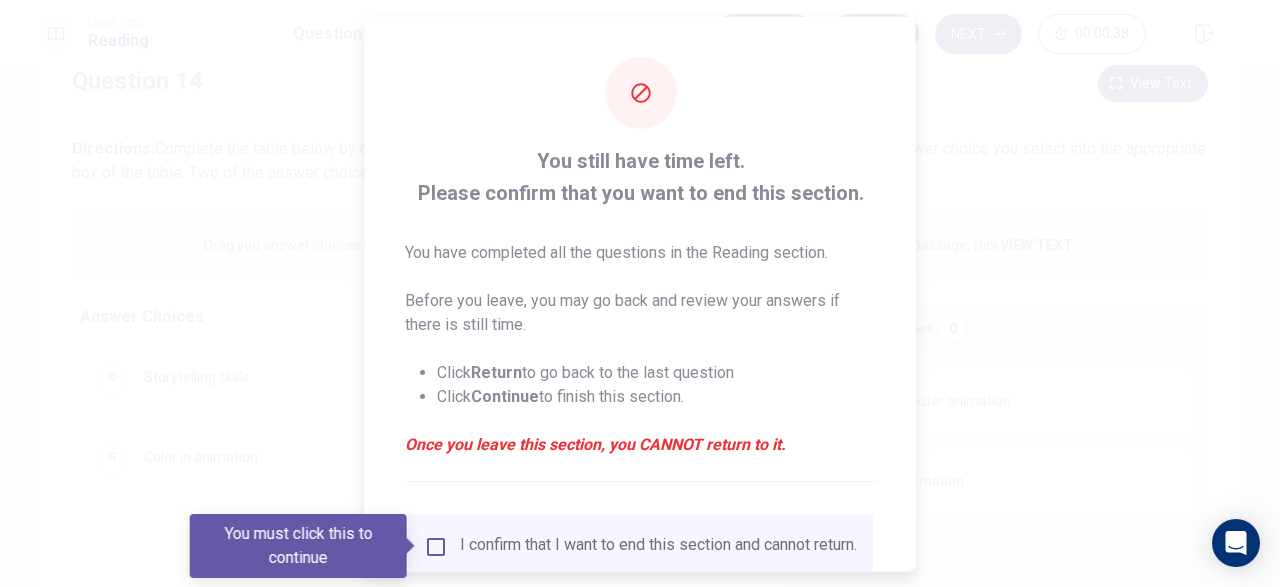 click on "I confirm that I want to end this section and cannot return." at bounding box center (640, 546) 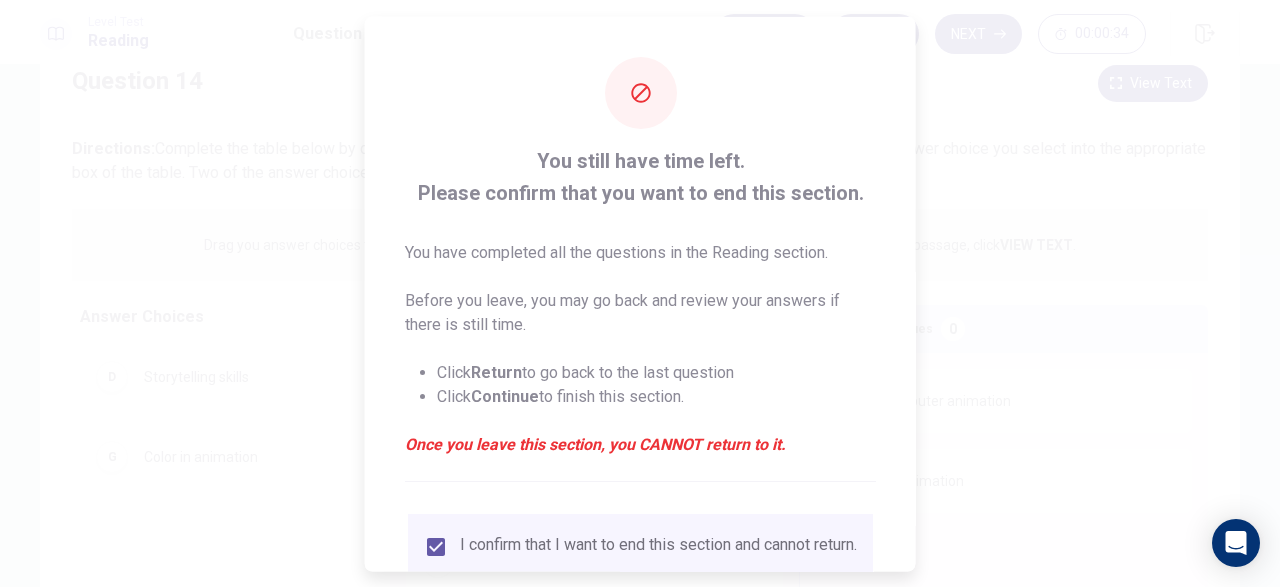 drag, startPoint x: 905, startPoint y: 226, endPoint x: 901, endPoint y: 420, distance: 194.04123 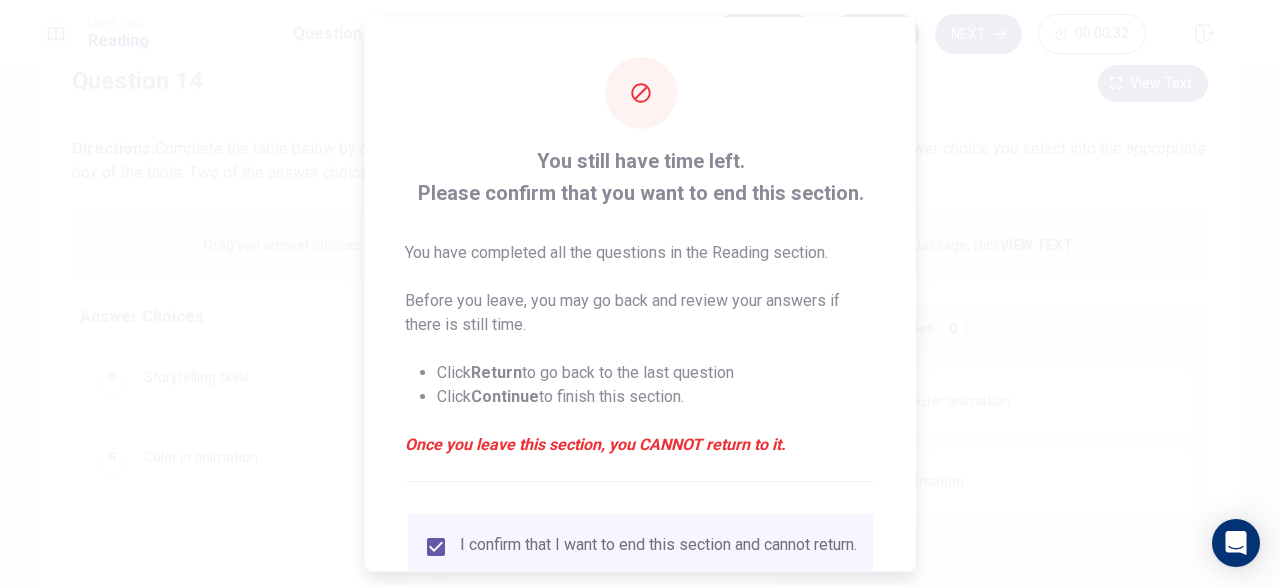 scroll, scrollTop: 148, scrollLeft: 0, axis: vertical 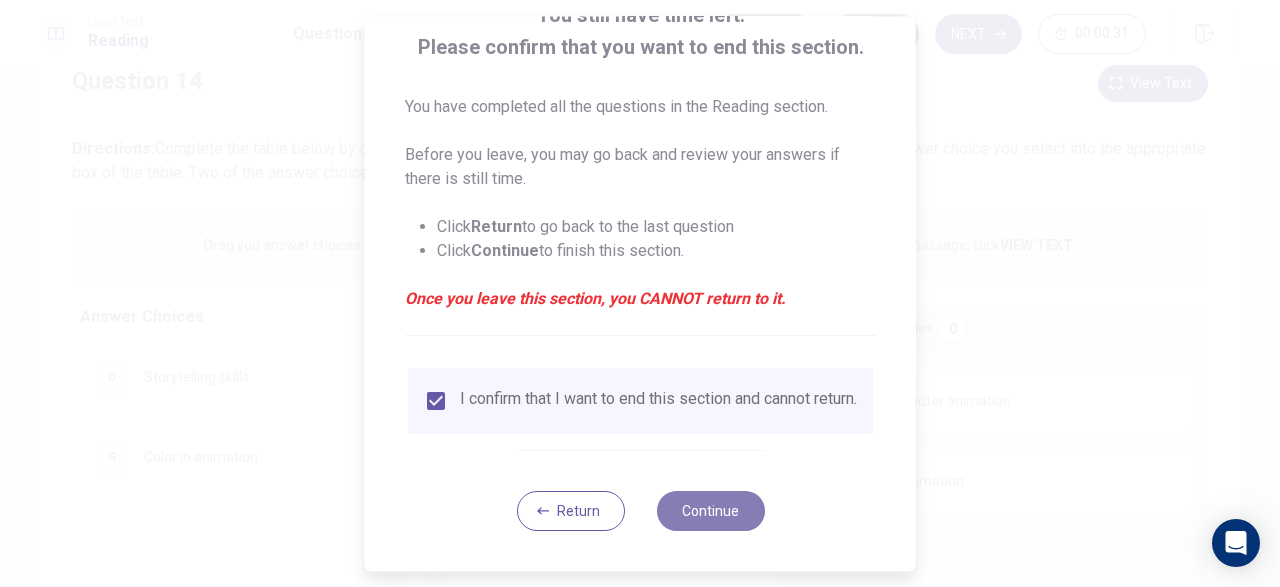 click on "Continue" at bounding box center (710, 511) 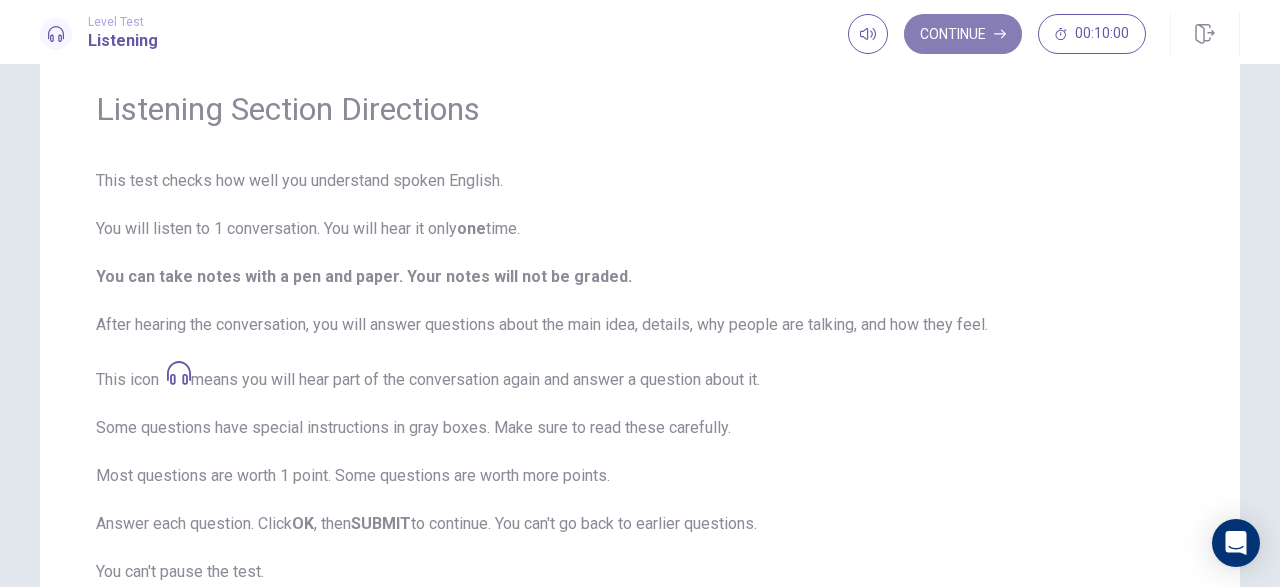 click on "Continue" at bounding box center (963, 34) 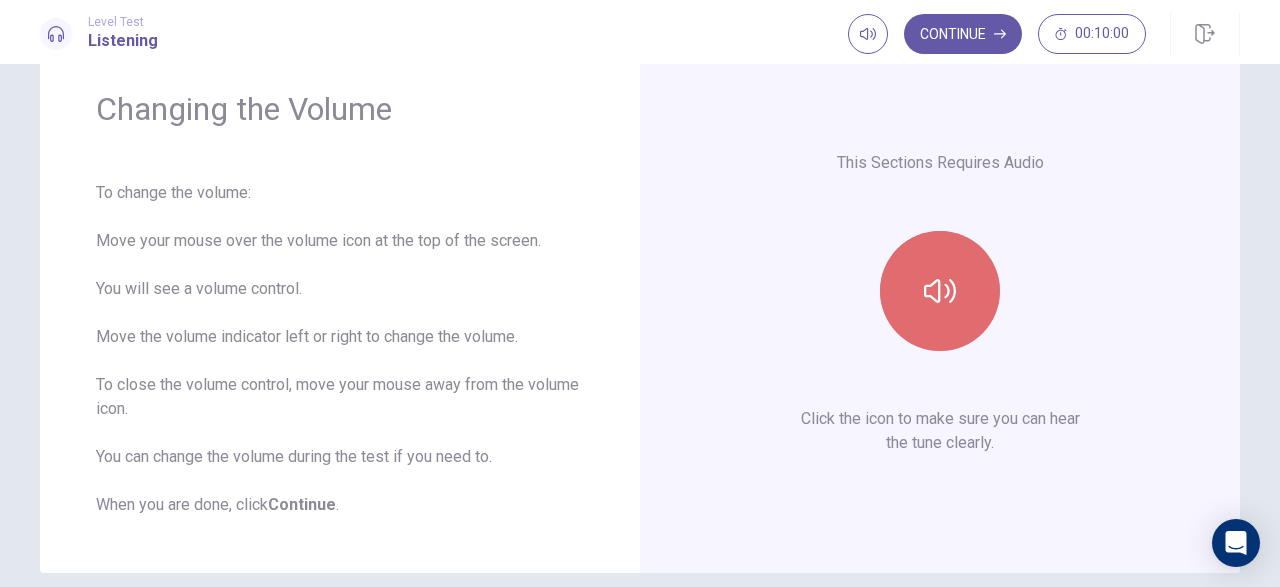 click 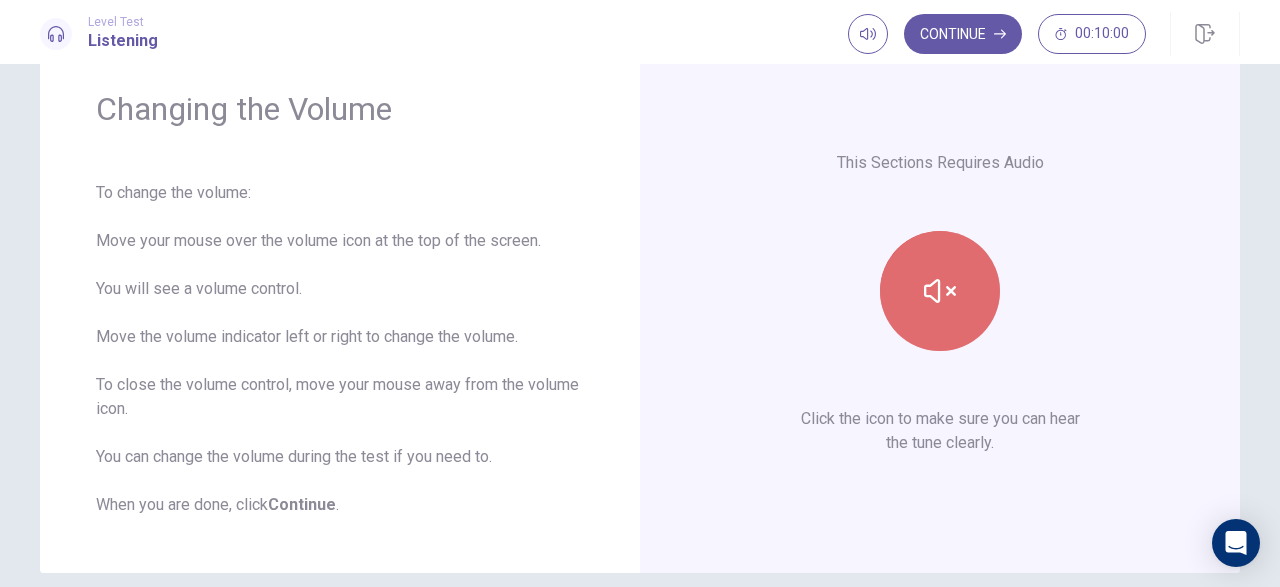 click 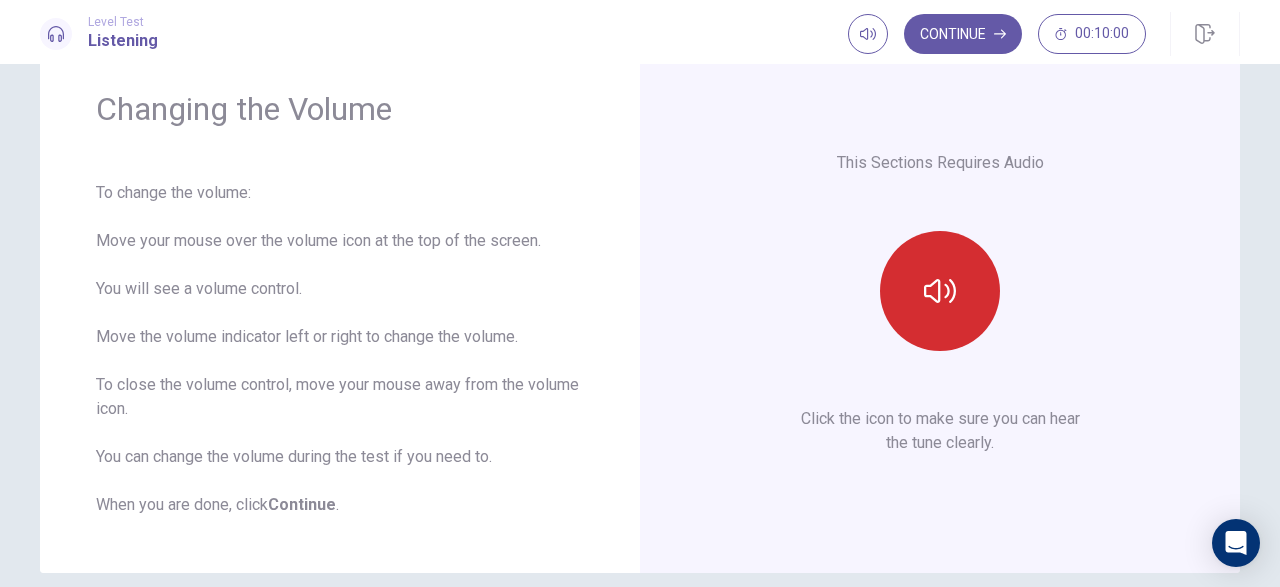 click 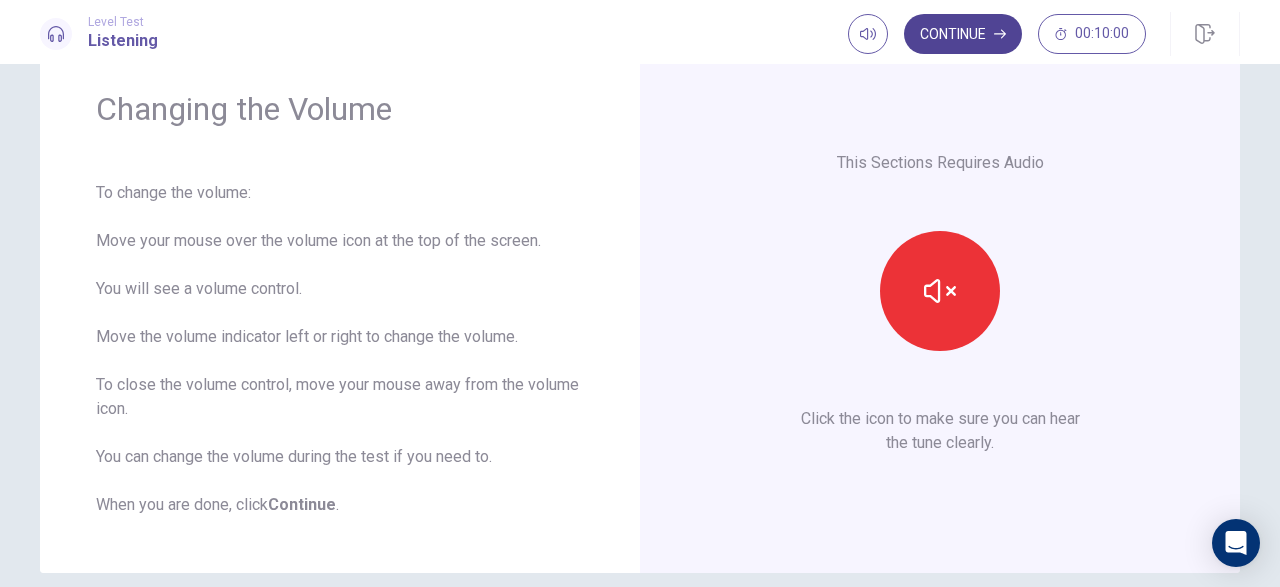 click on "Continue" at bounding box center (963, 34) 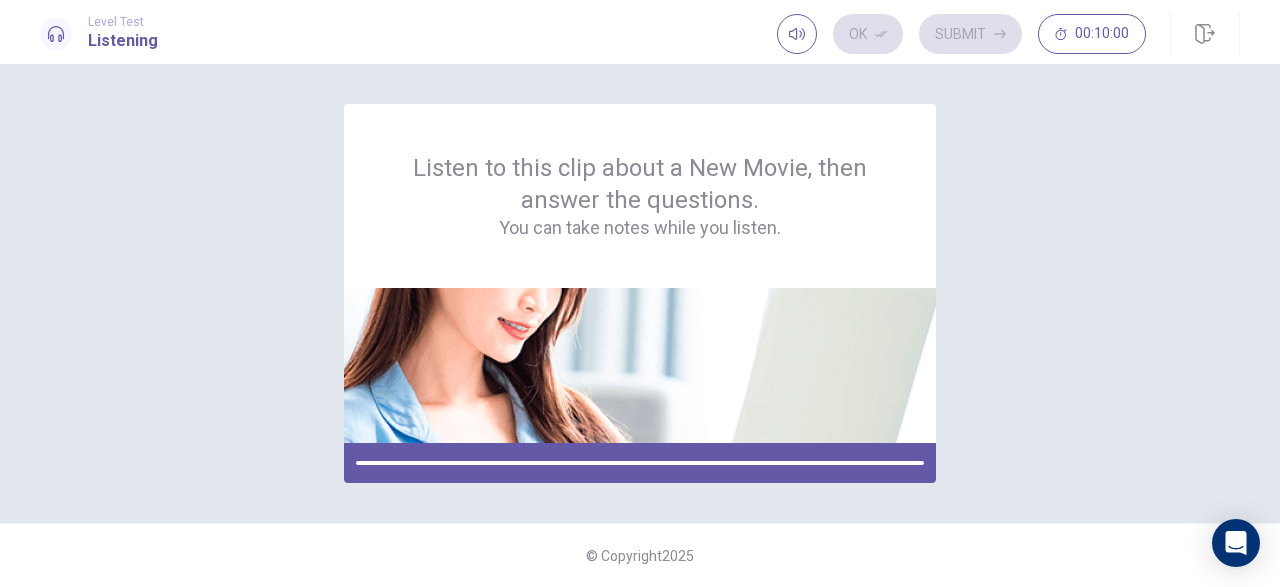 scroll, scrollTop: 0, scrollLeft: 0, axis: both 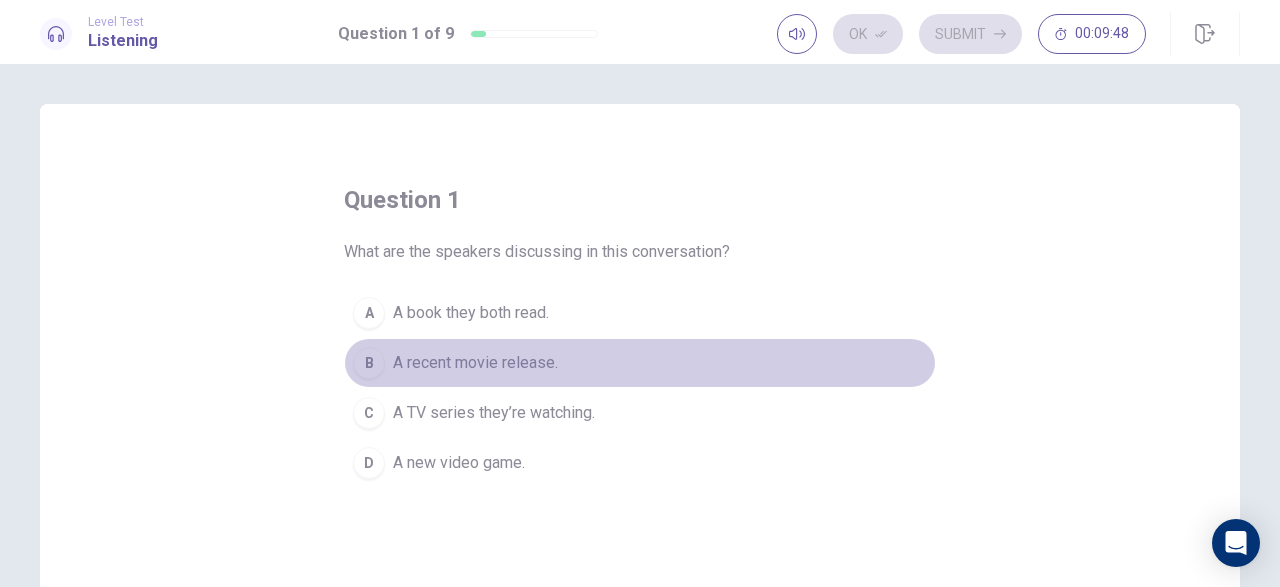 click on "B A recent movie release." at bounding box center [640, 363] 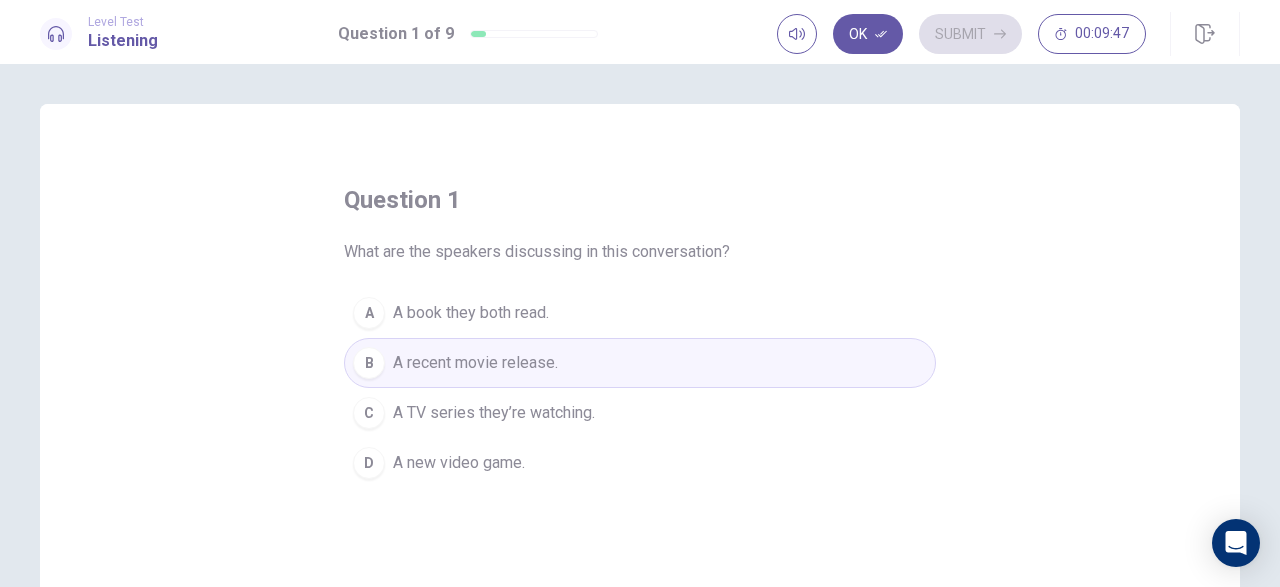 type 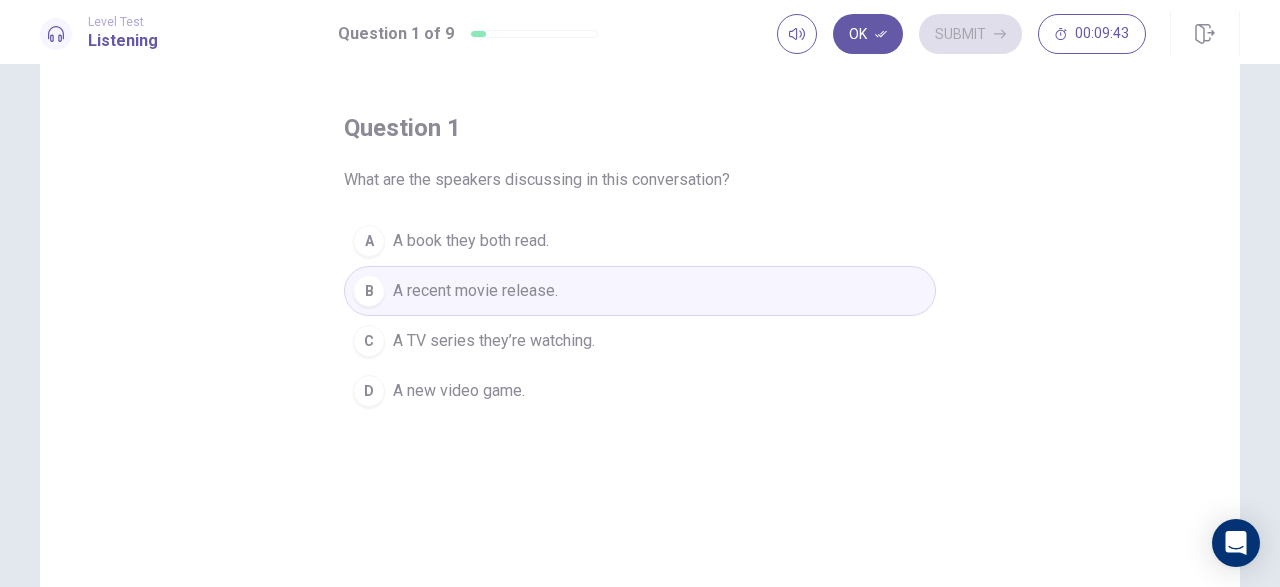 scroll, scrollTop: 0, scrollLeft: 0, axis: both 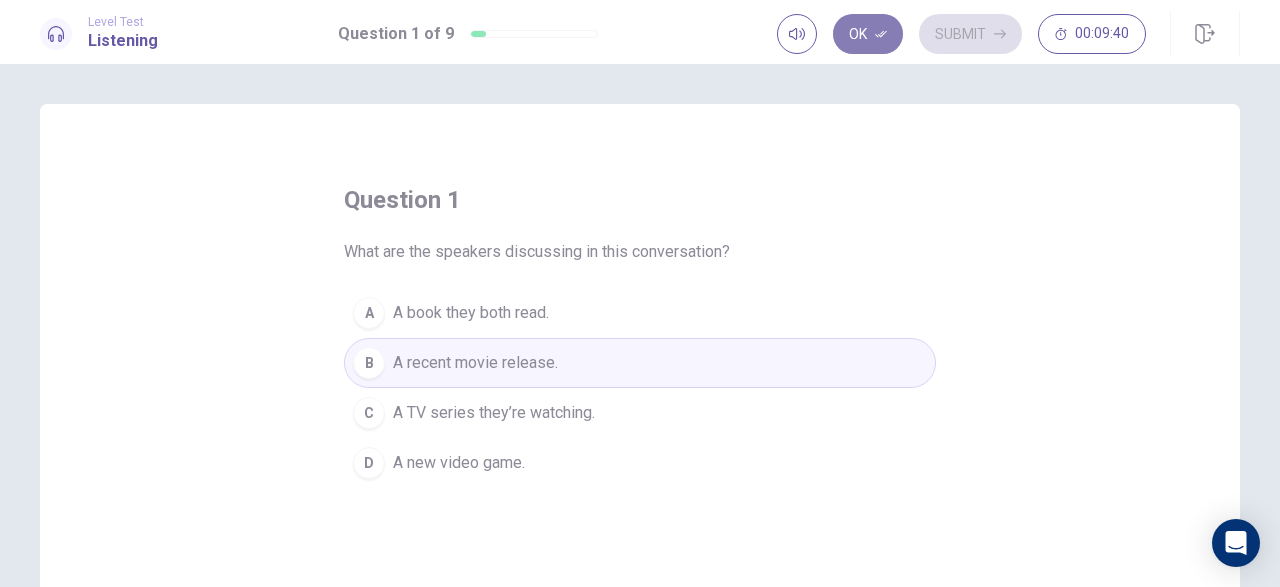 click on "Ok" at bounding box center [868, 34] 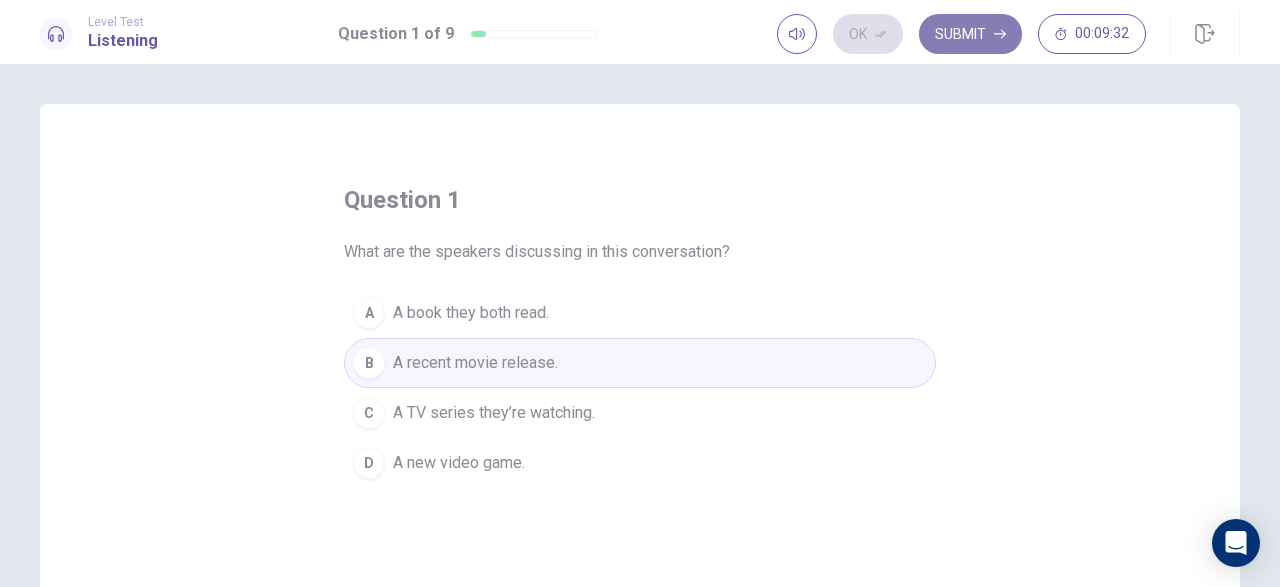 click on "Submit" at bounding box center [970, 34] 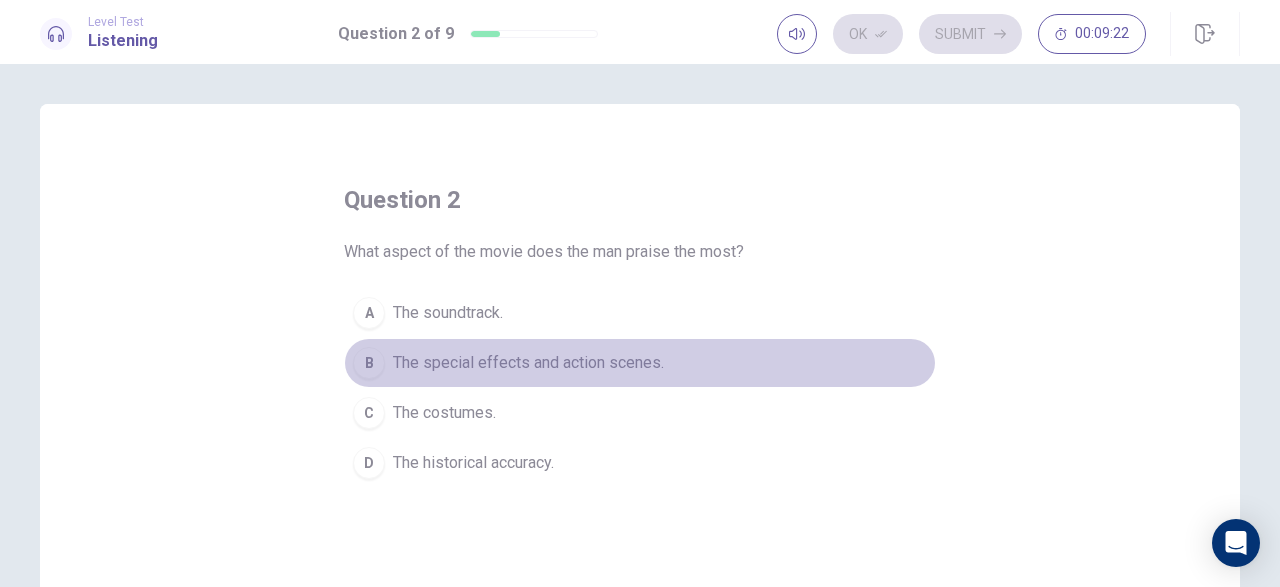 click on "The special effects and action scenes." at bounding box center (528, 363) 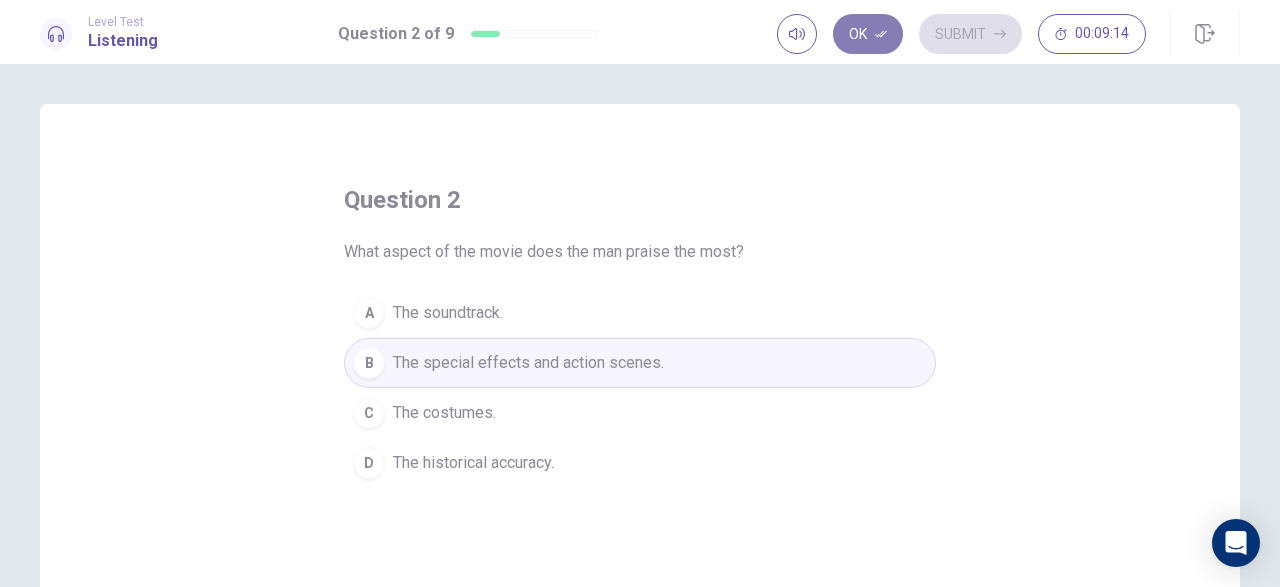 click on "Ok" at bounding box center (868, 34) 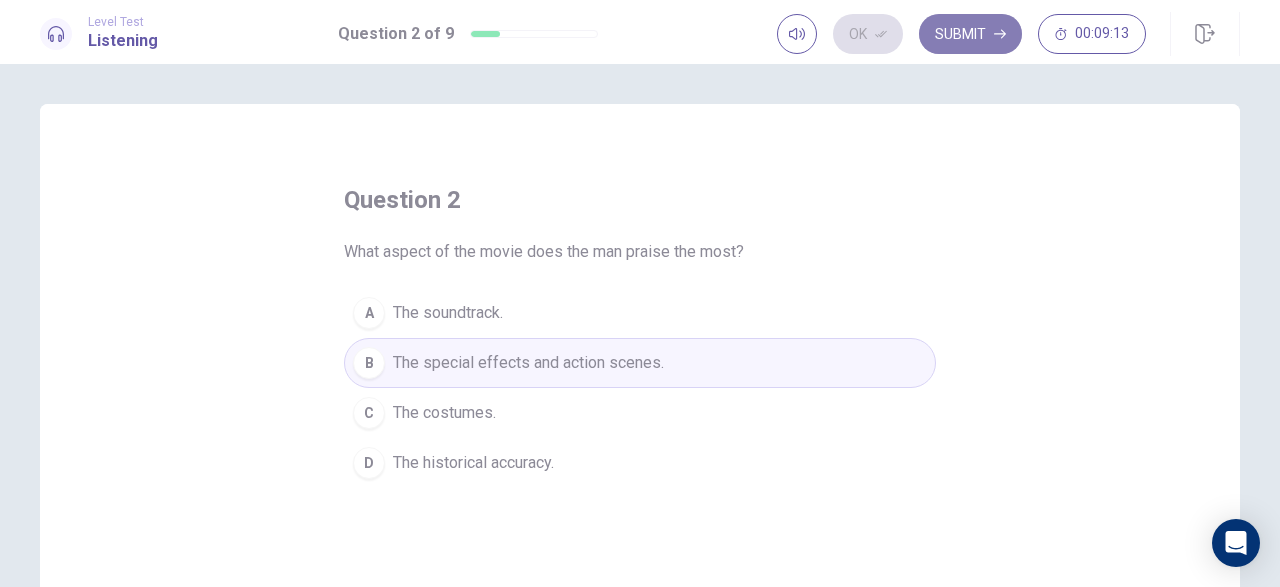 click on "Submit" at bounding box center (970, 34) 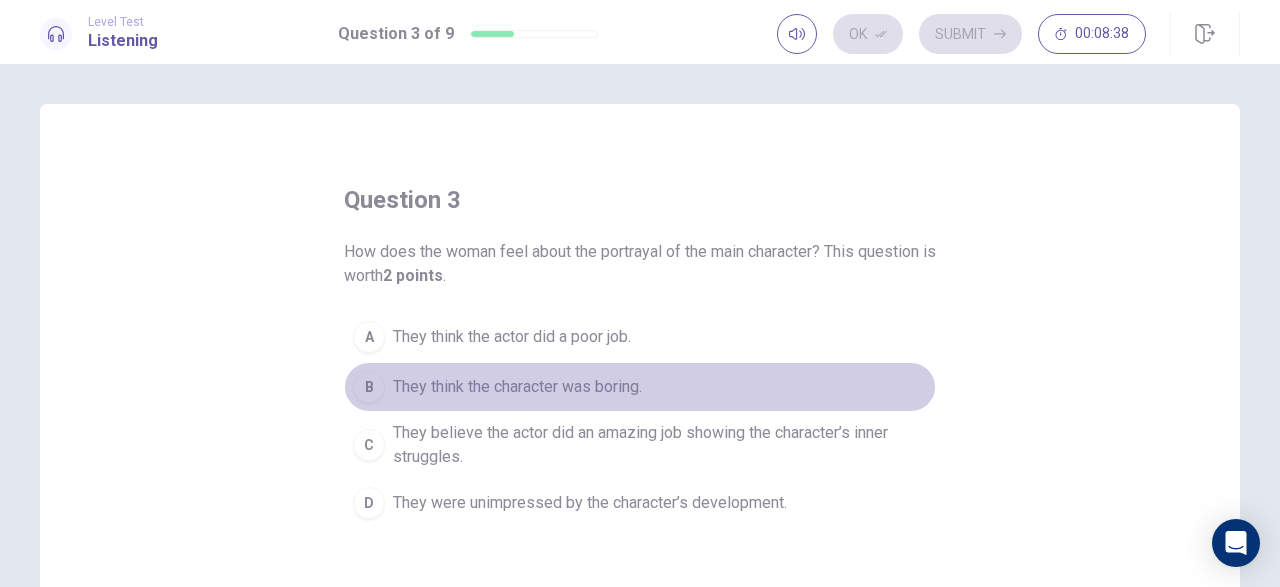 click on "B They think the character was boring." at bounding box center (640, 387) 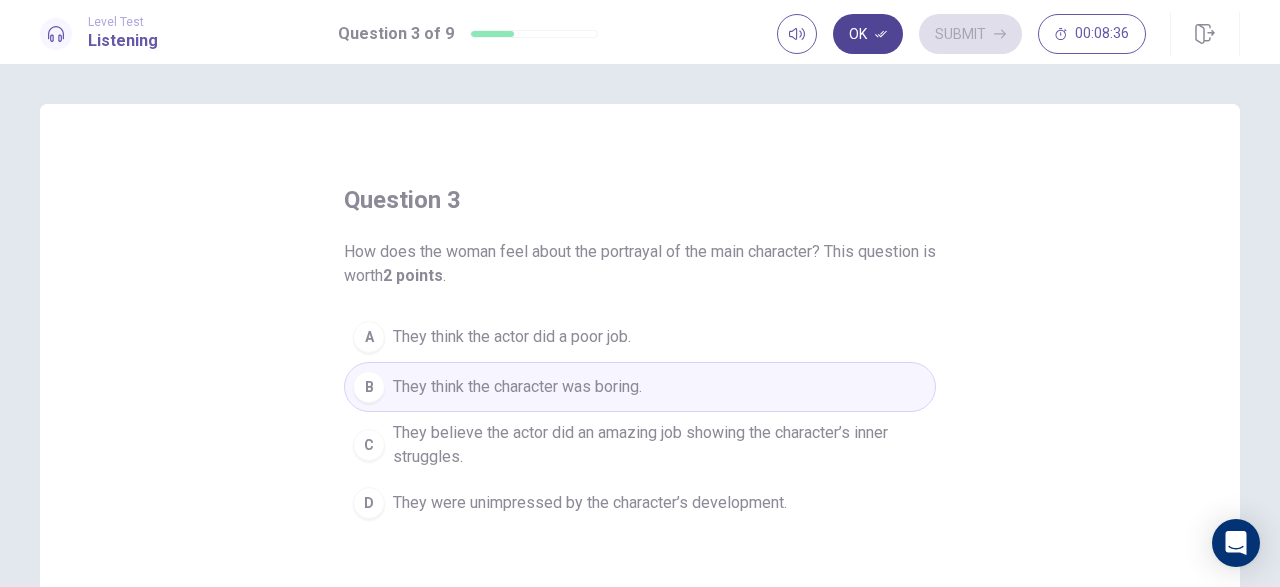 click on "Ok" at bounding box center (868, 34) 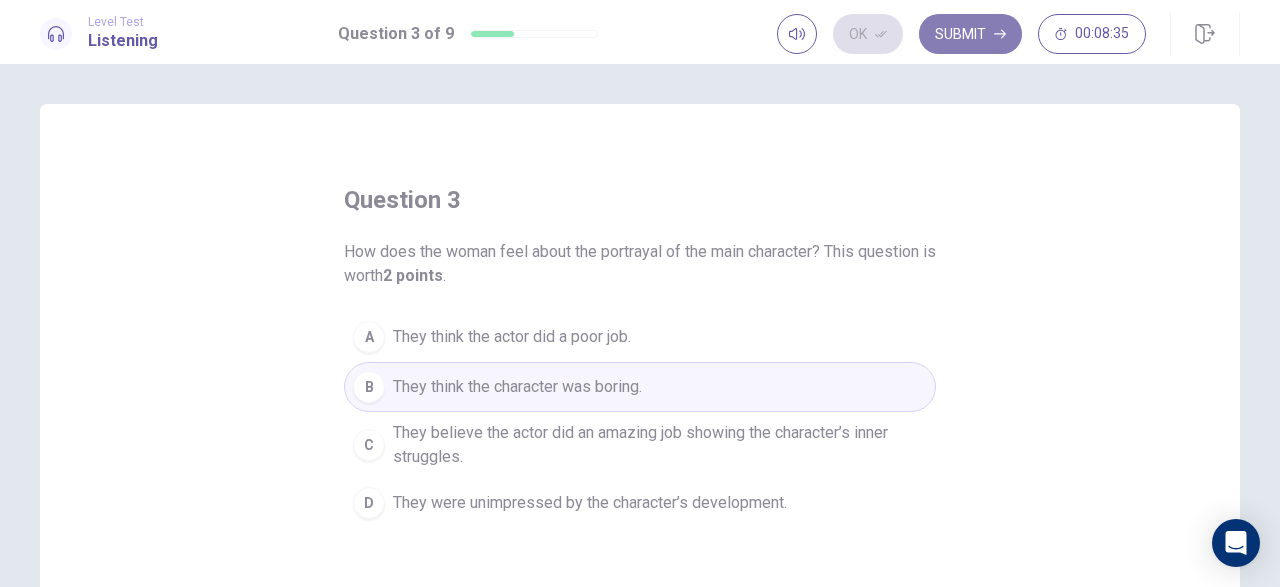 click on "Submit" at bounding box center [970, 34] 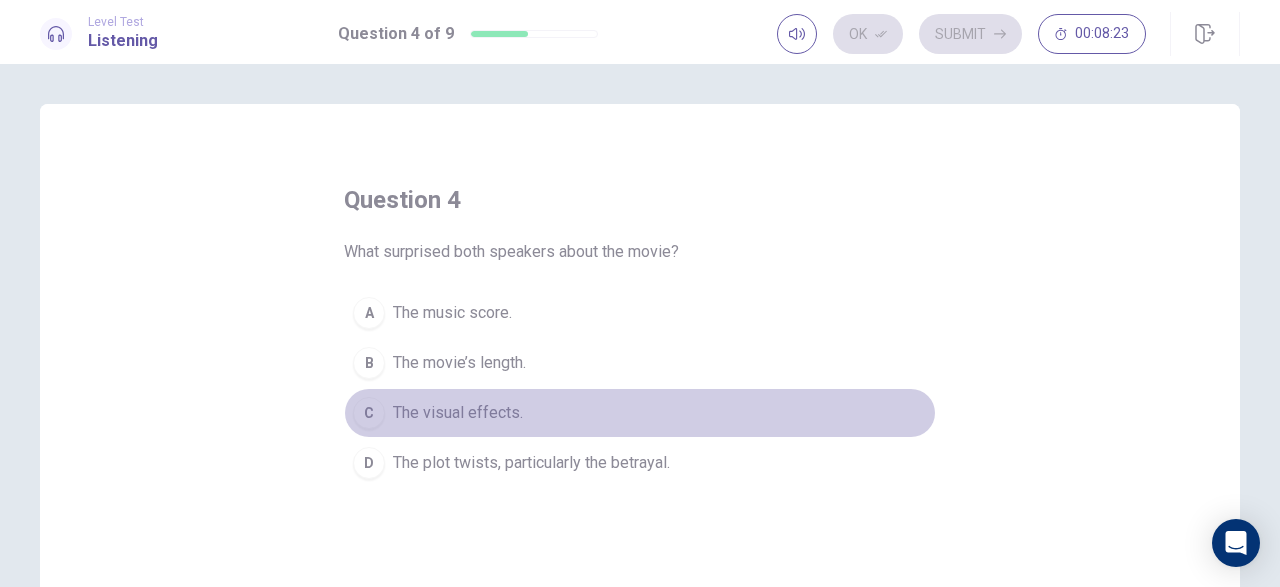click on "The visual effects." at bounding box center [458, 413] 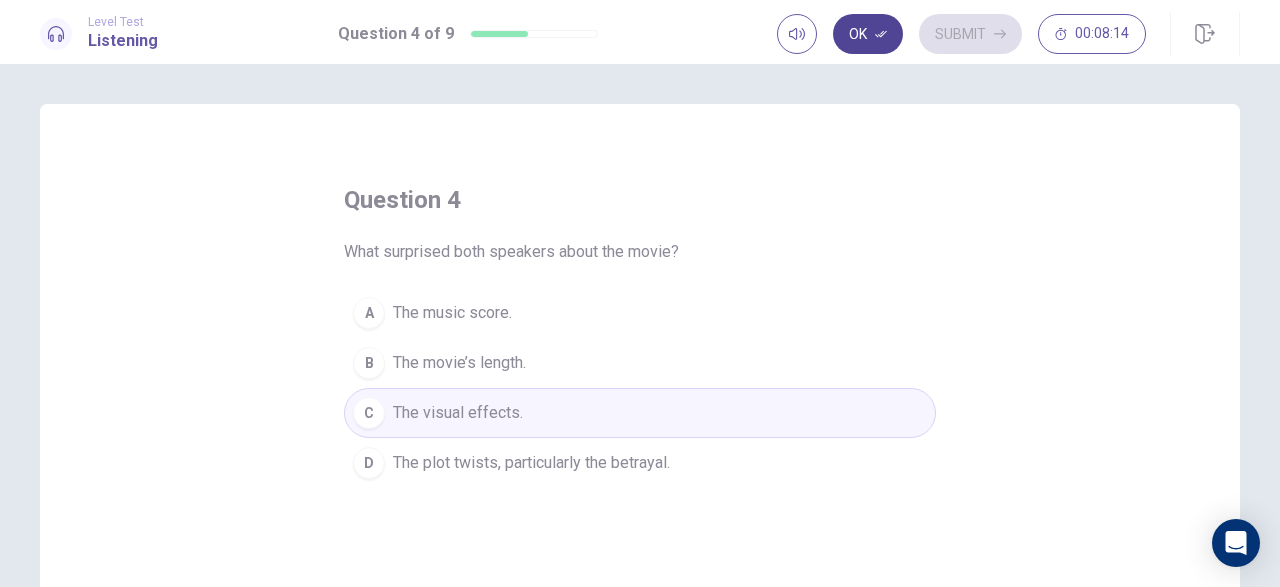 click 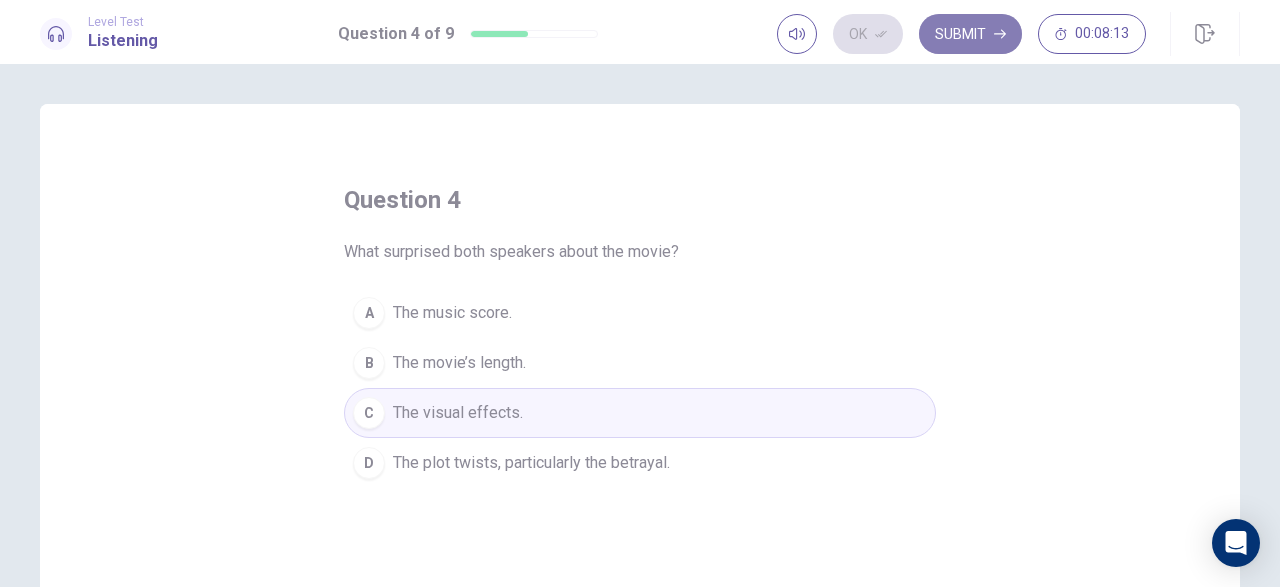 click on "Submit" at bounding box center (970, 34) 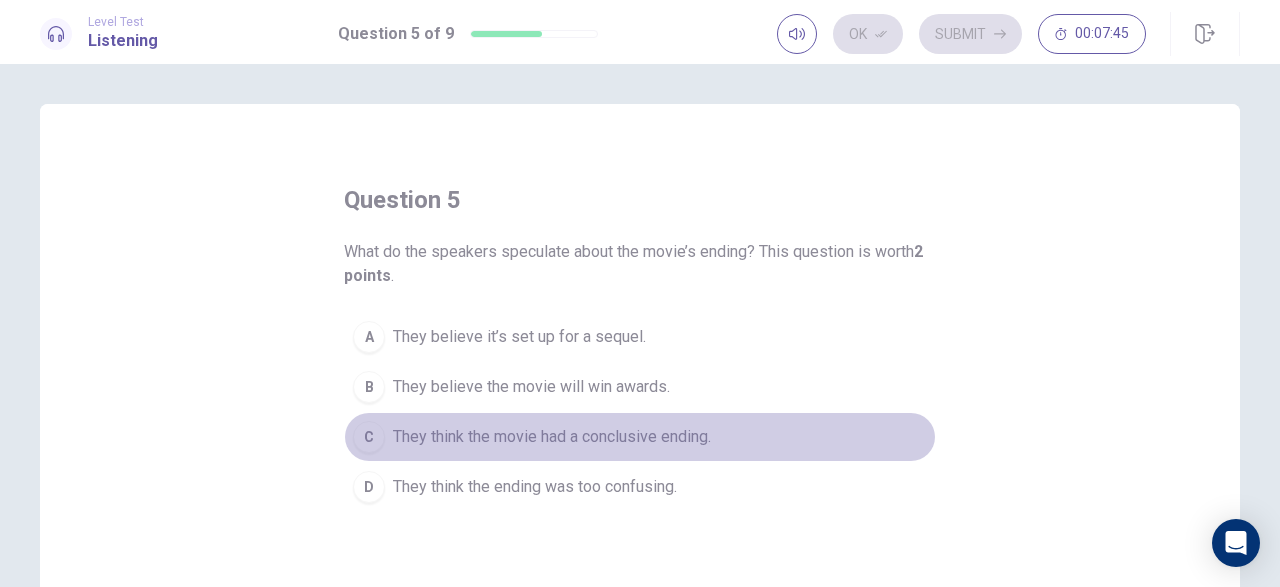 click on "They think the movie had a conclusive ending." at bounding box center (552, 437) 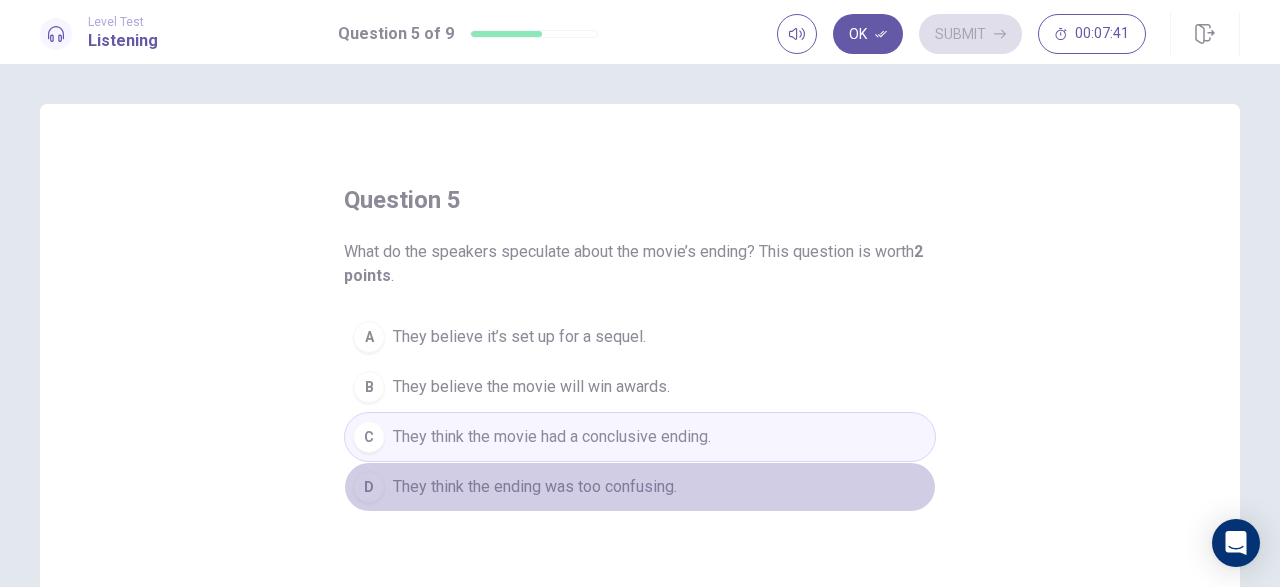 click on "They think the ending was too confusing." at bounding box center [535, 487] 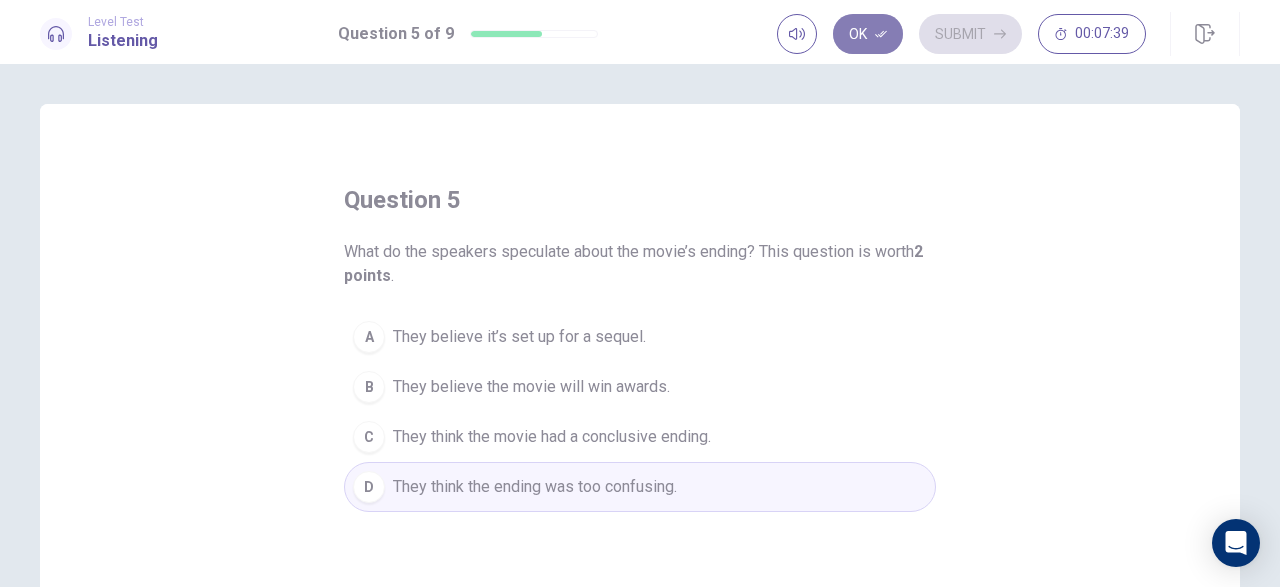 click on "Ok" at bounding box center (868, 34) 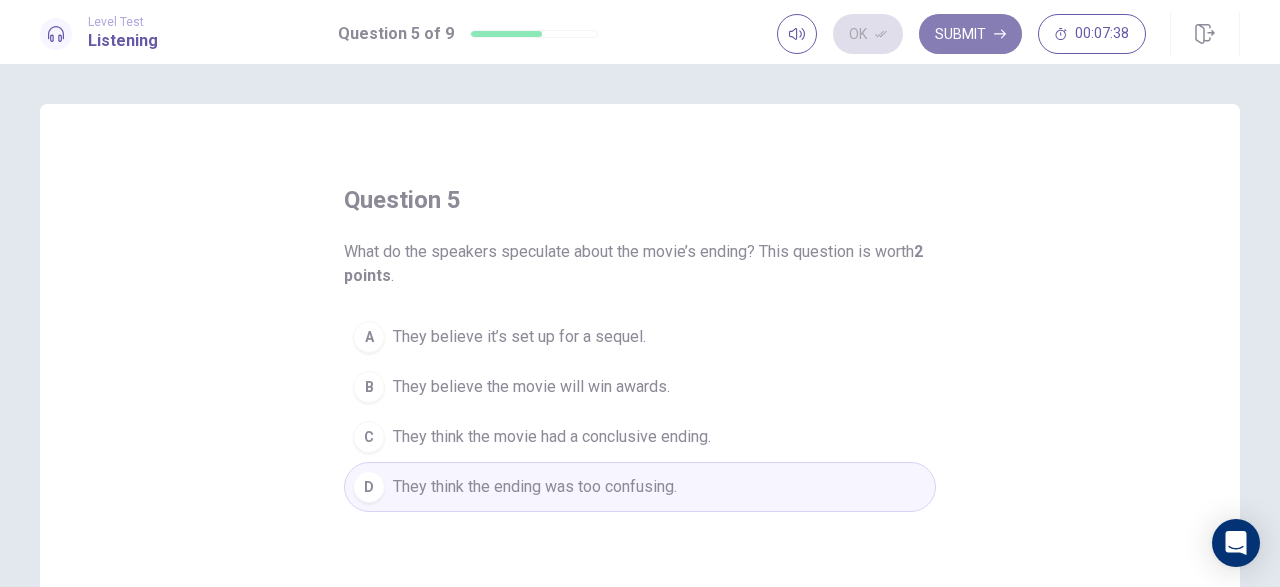 click on "Submit" at bounding box center [970, 34] 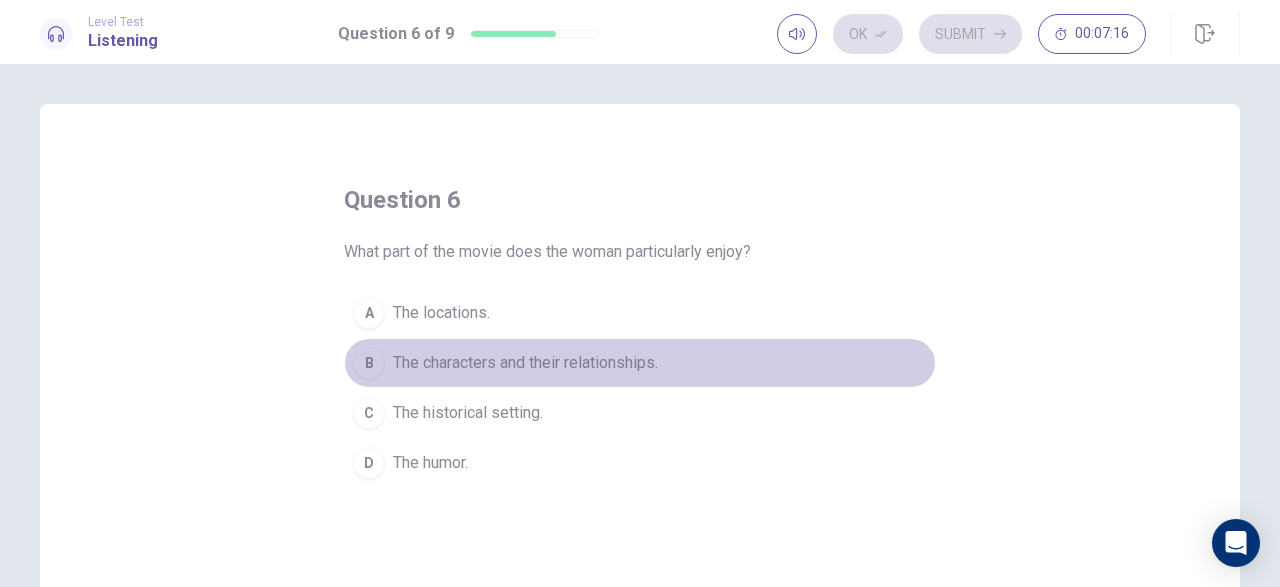 click on "The characters and their relationships." at bounding box center (525, 363) 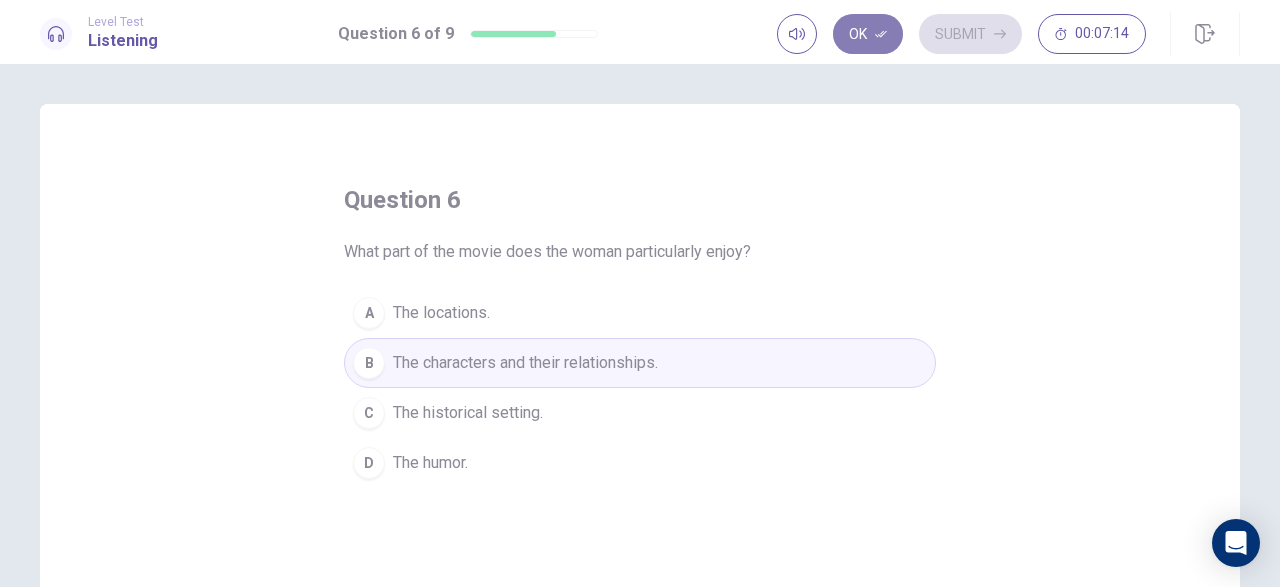 click on "Ok" at bounding box center (868, 34) 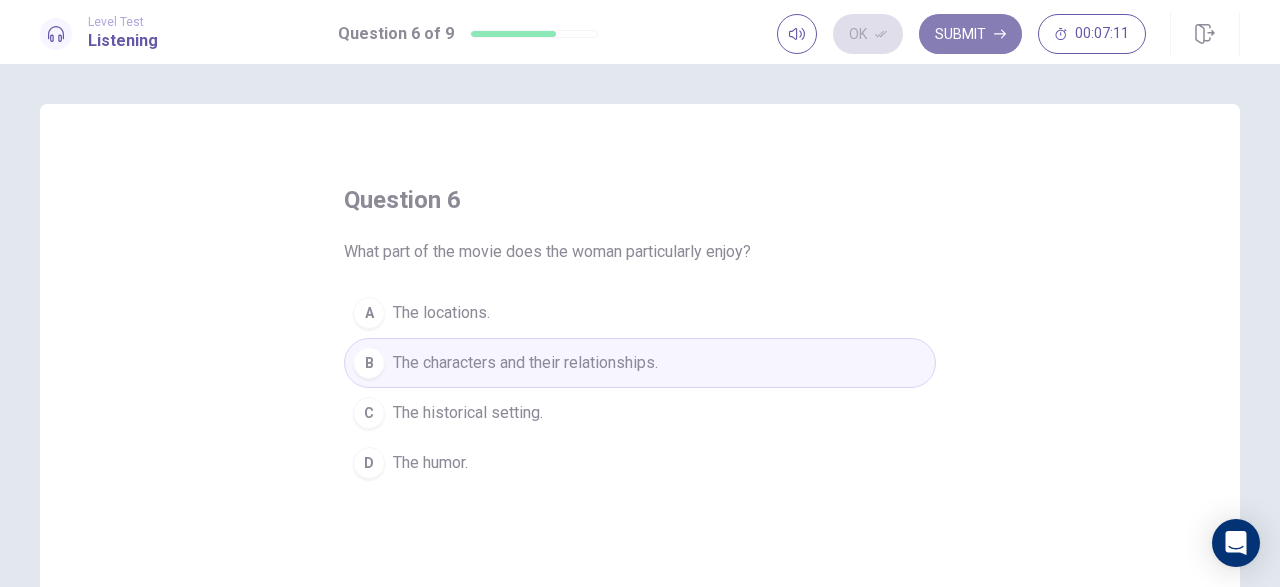 click on "Submit" at bounding box center [970, 34] 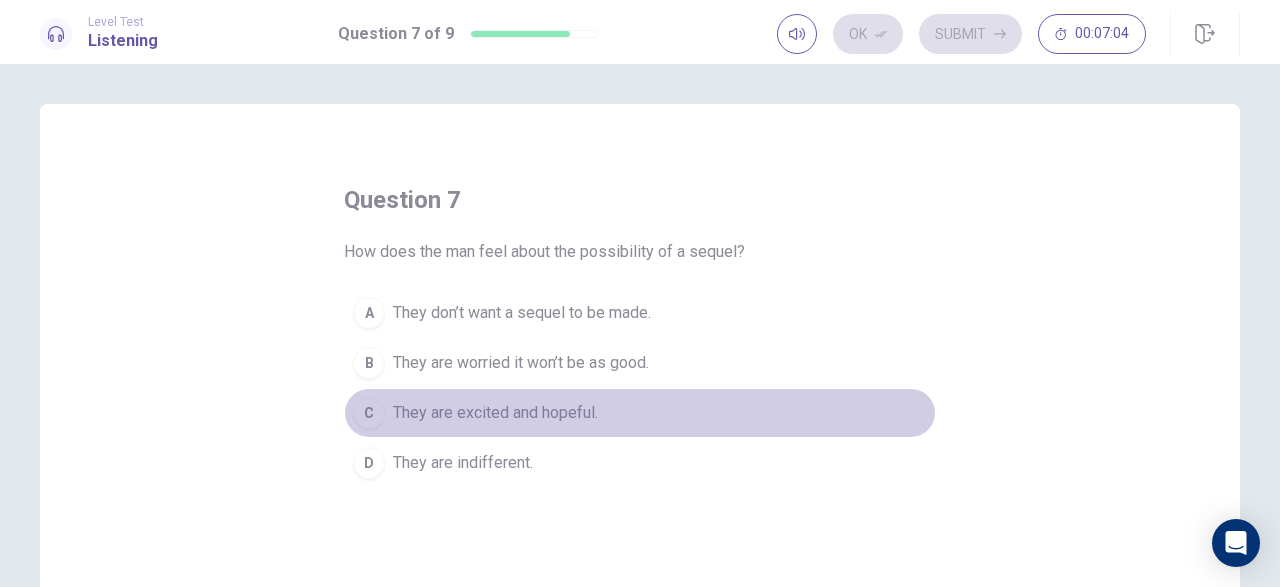 click on "They are excited and hopeful." at bounding box center (495, 413) 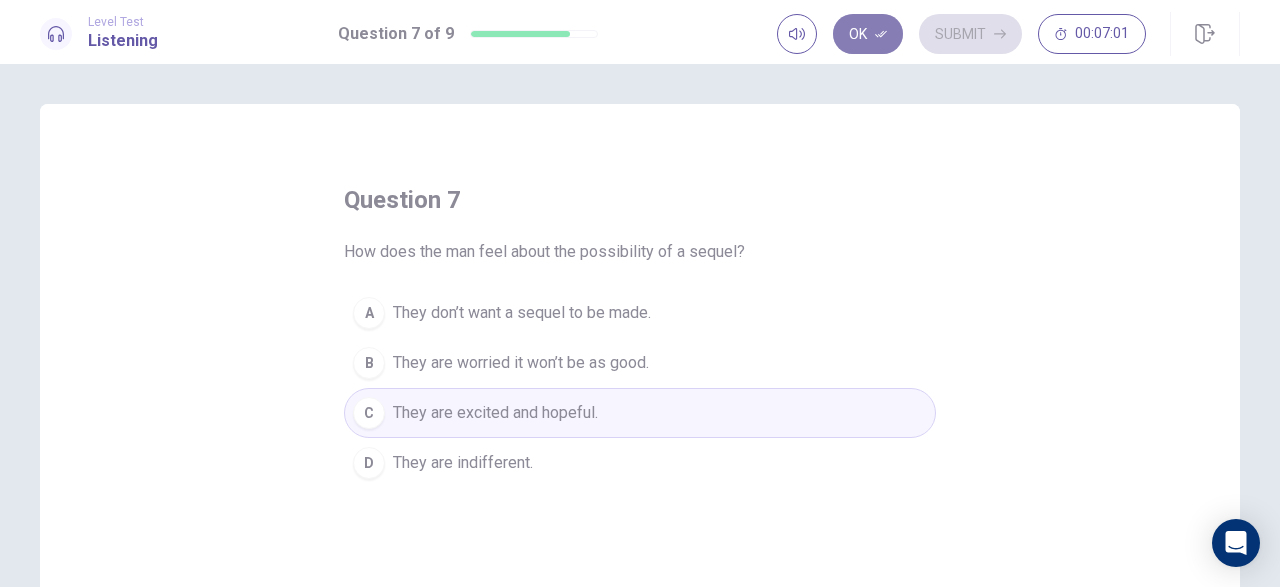 click on "Ok" at bounding box center [868, 34] 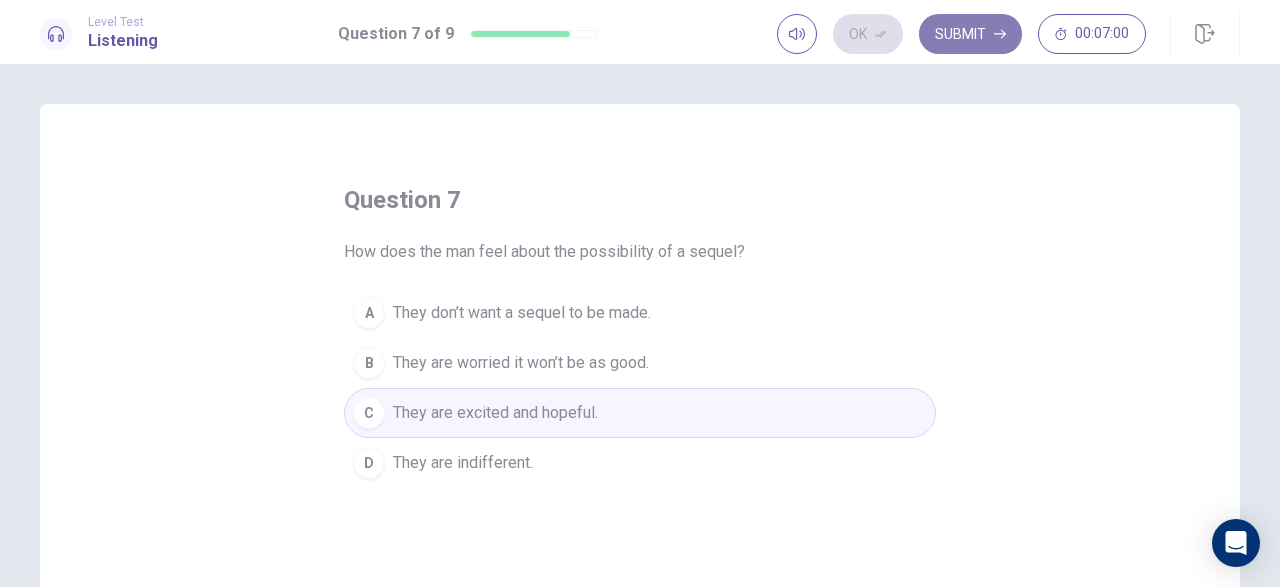 click on "Submit" at bounding box center (970, 34) 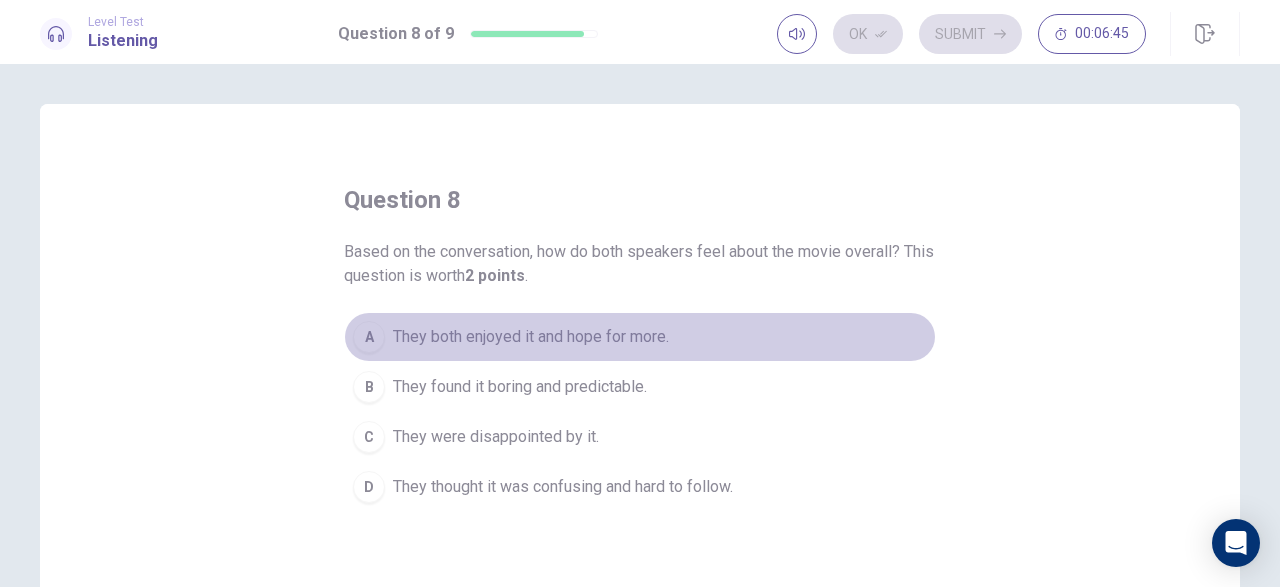 click on "They both enjoyed it and hope for more." at bounding box center [531, 337] 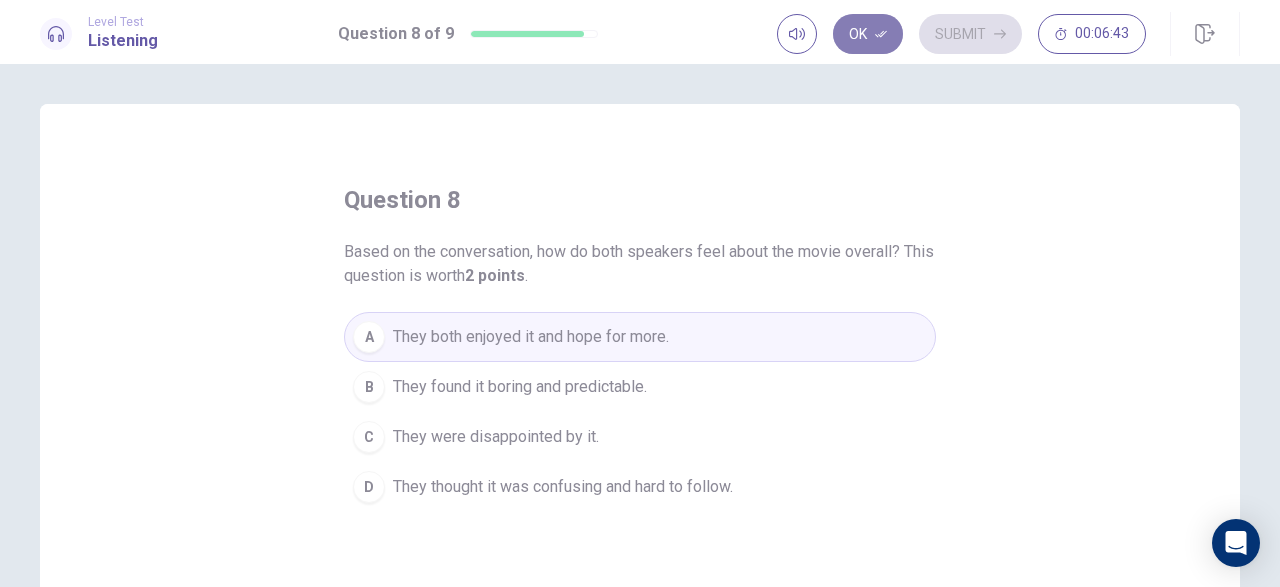 click on "Ok" at bounding box center [868, 34] 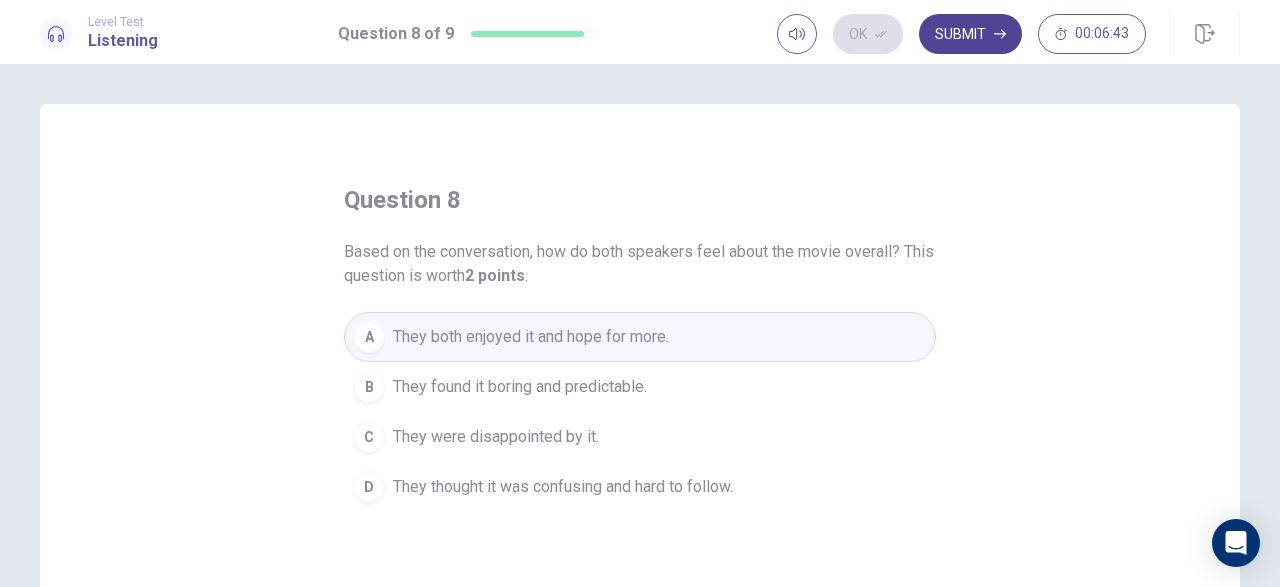 click on "Submit" at bounding box center (970, 34) 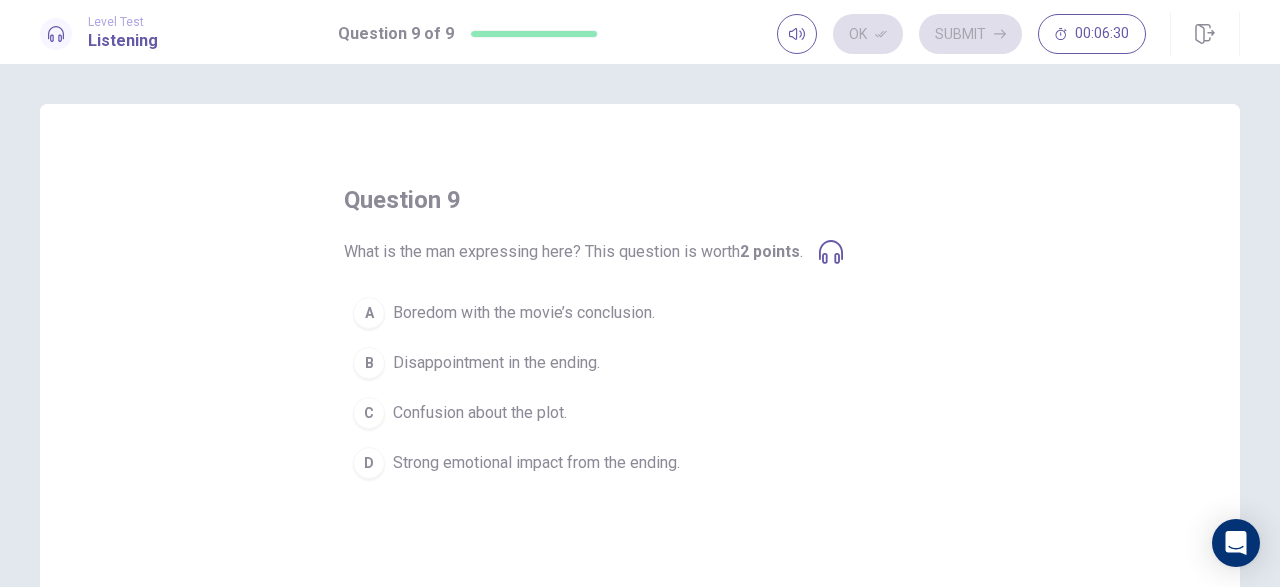 click on "Strong emotional impact from the ending." at bounding box center [536, 463] 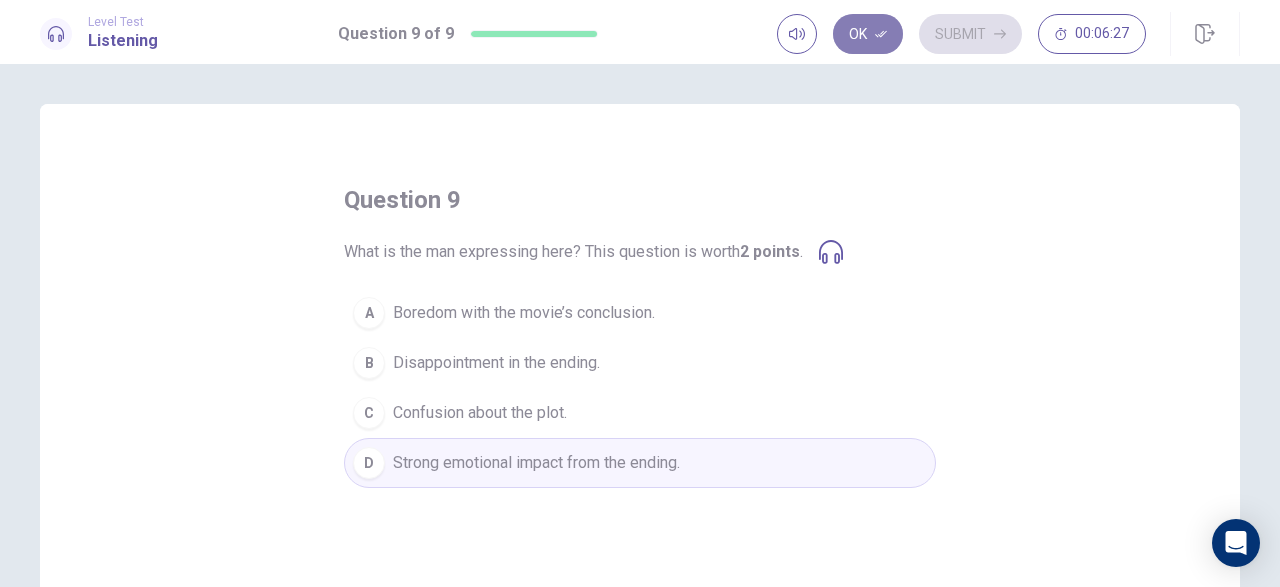 click on "Ok" at bounding box center [868, 34] 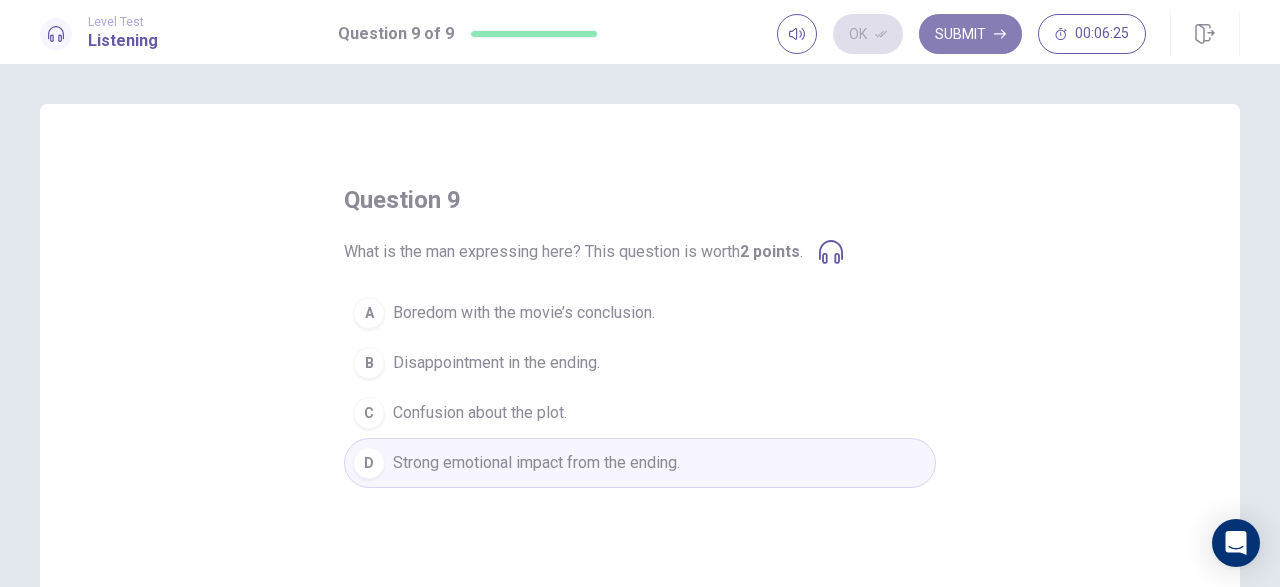 click on "Submit" at bounding box center [970, 34] 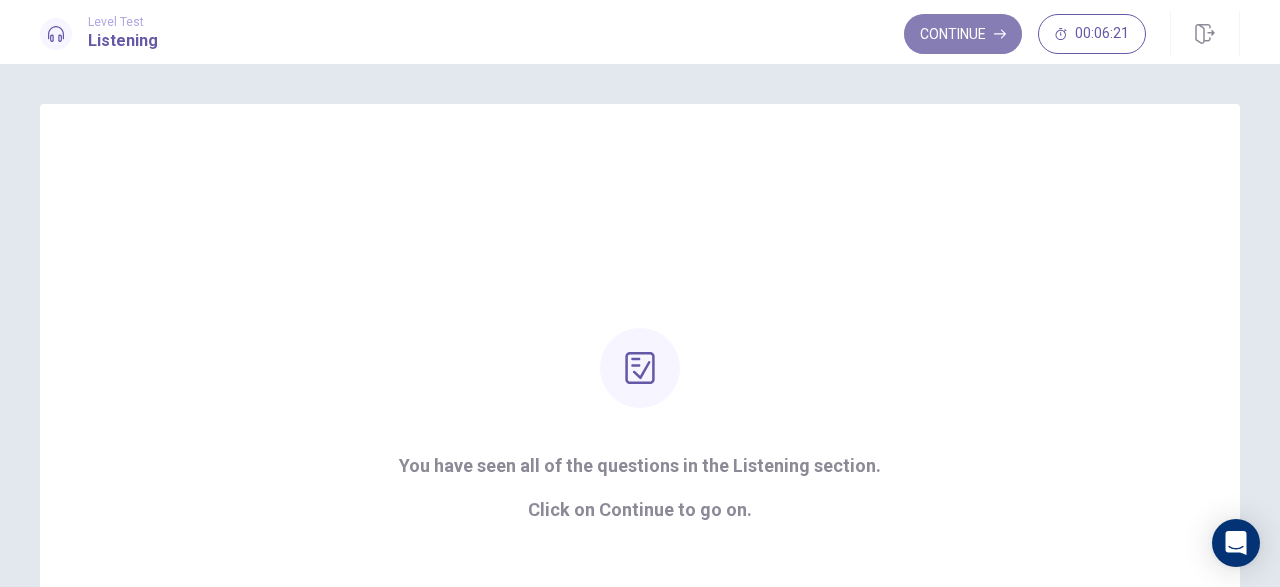 click on "Continue" at bounding box center [963, 34] 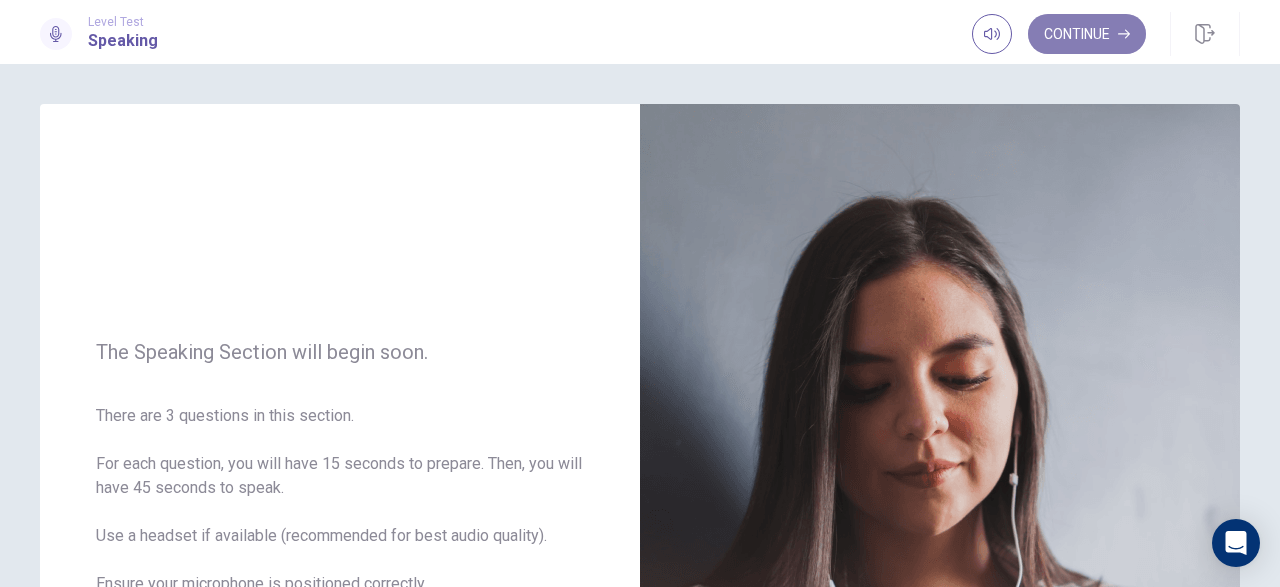 click on "Continue" at bounding box center [1087, 34] 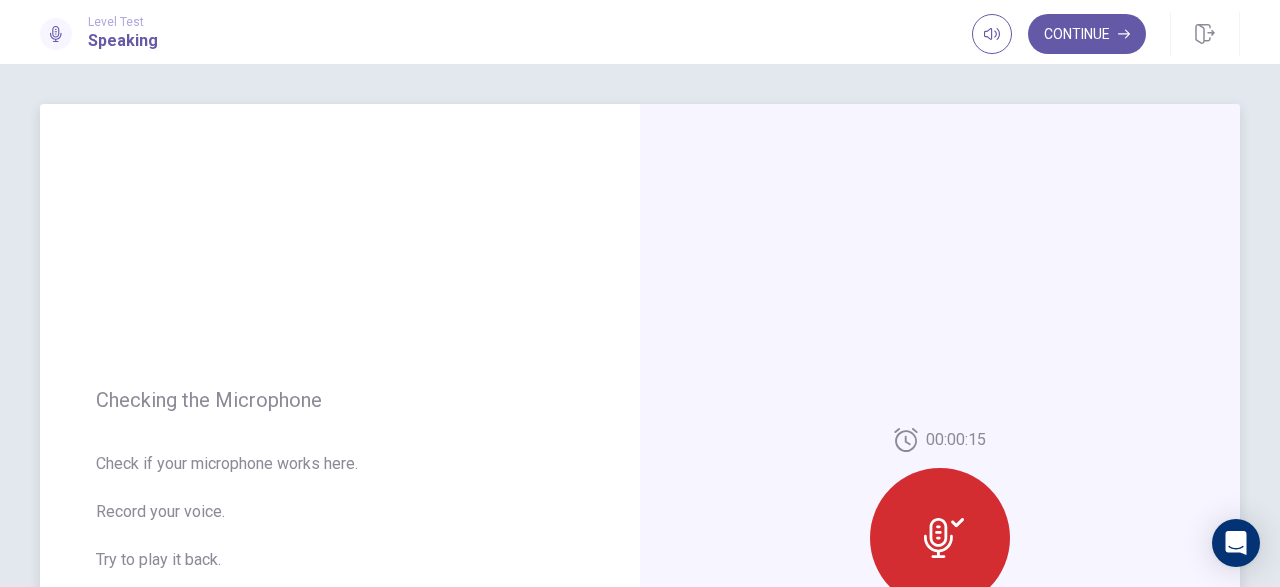 click at bounding box center (940, 538) 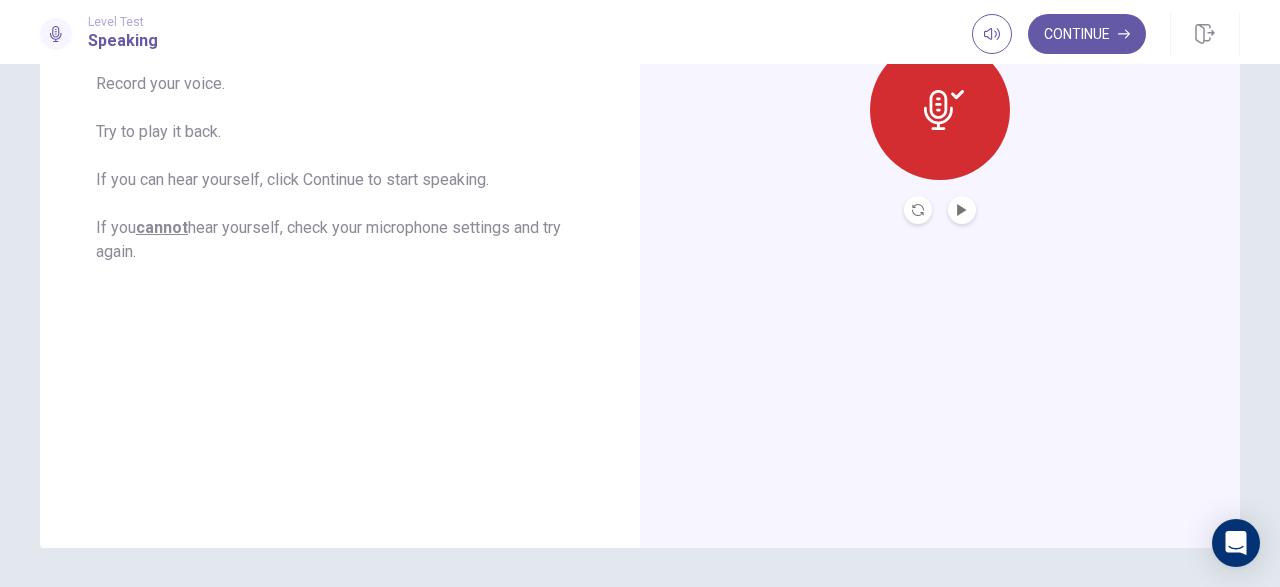 scroll, scrollTop: 484, scrollLeft: 0, axis: vertical 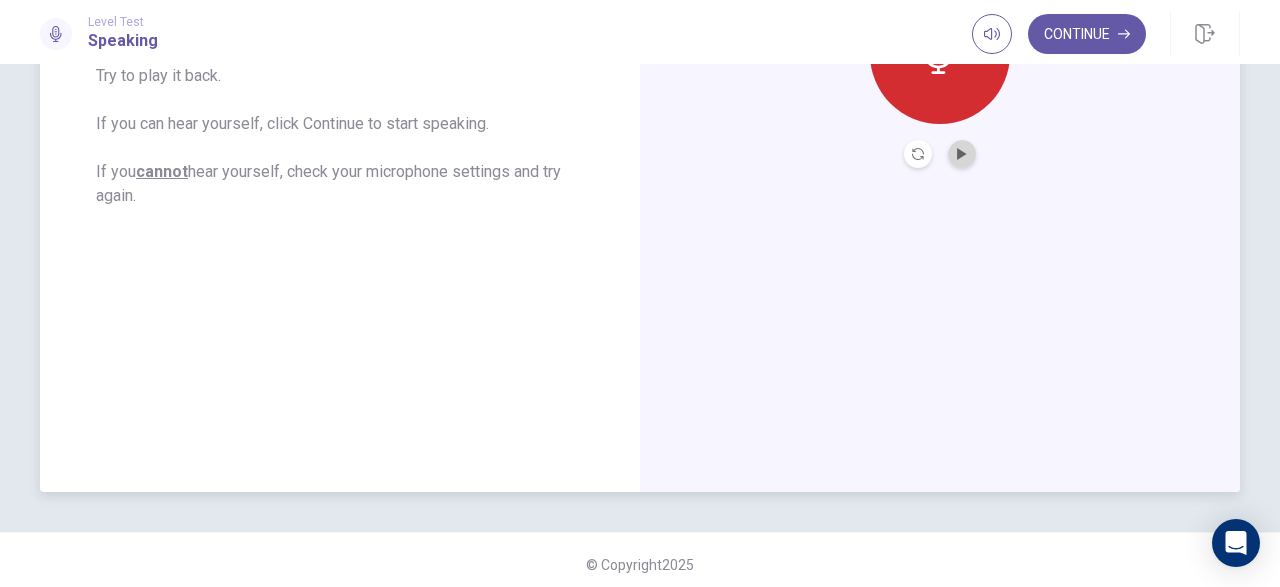 click at bounding box center [962, 154] 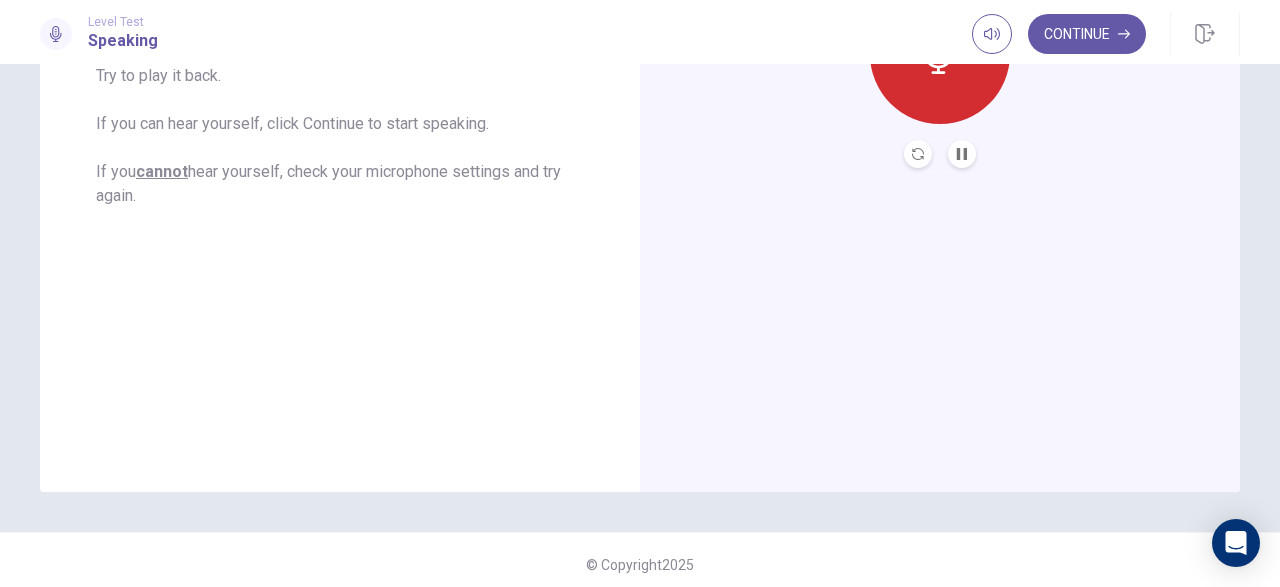 scroll, scrollTop: 0, scrollLeft: 0, axis: both 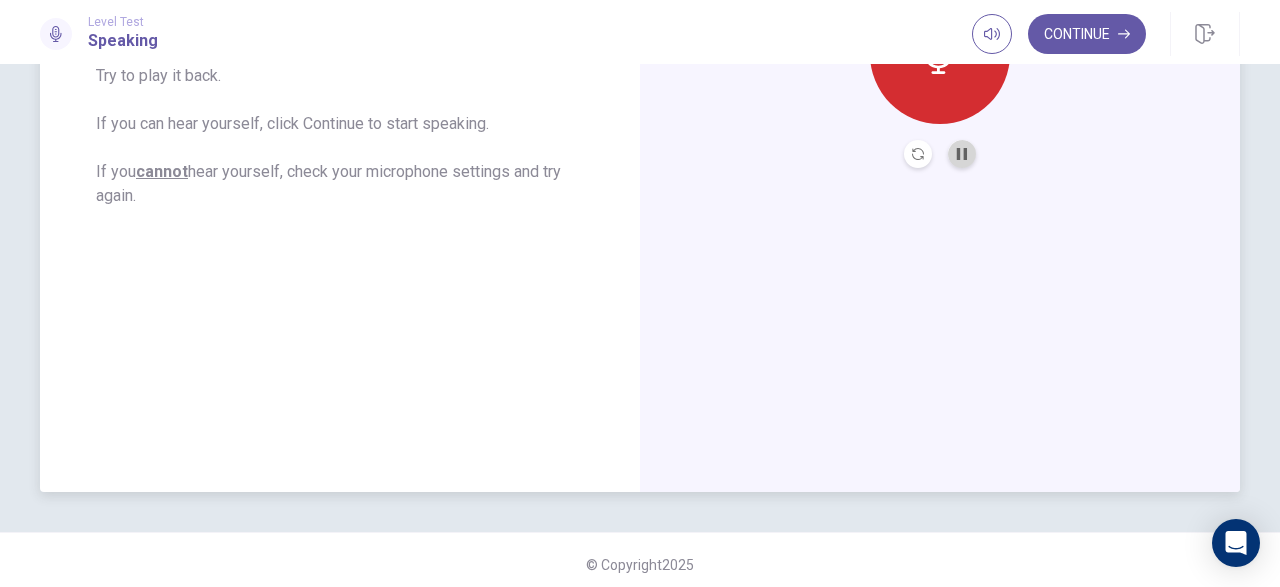 click at bounding box center (962, 154) 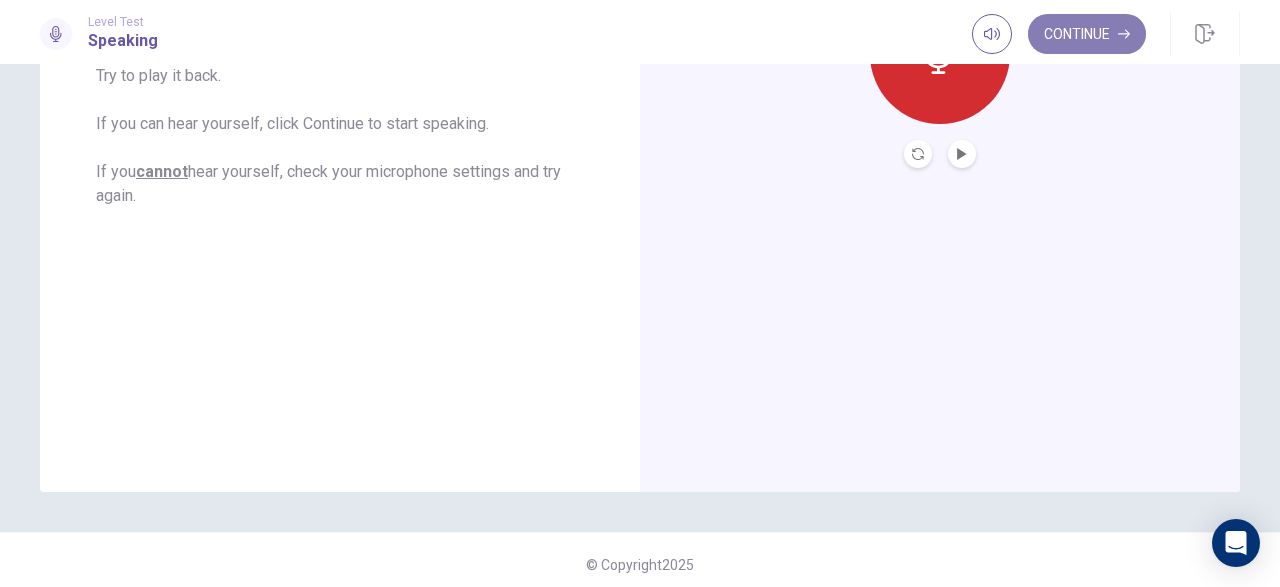 click on "Continue" at bounding box center (1087, 34) 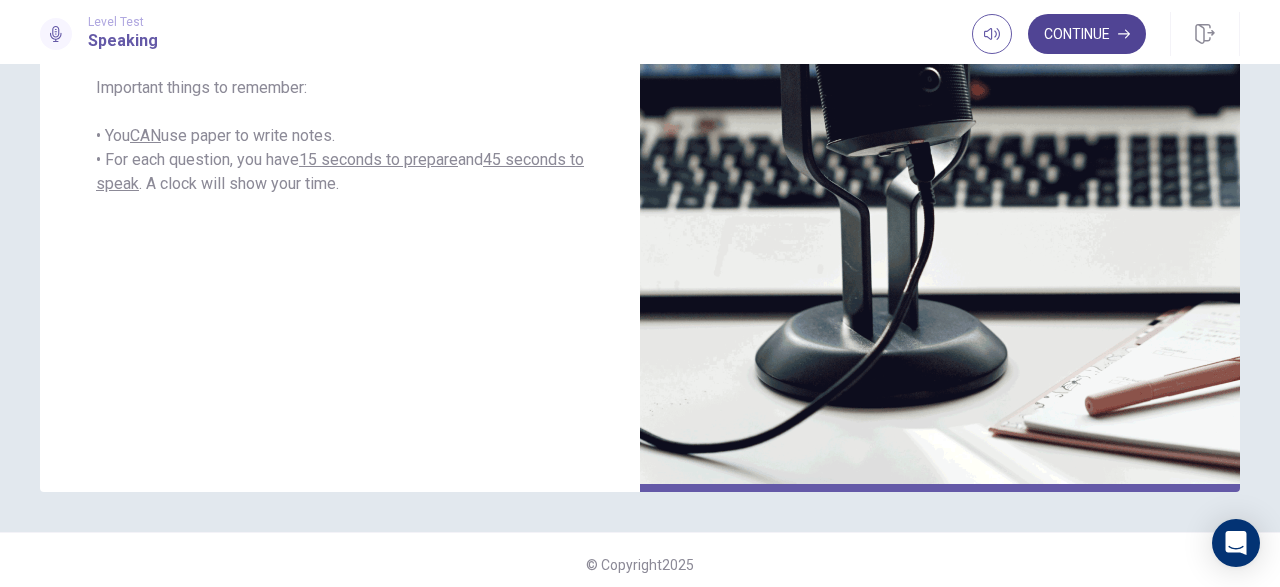 click on "Continue" at bounding box center (1087, 34) 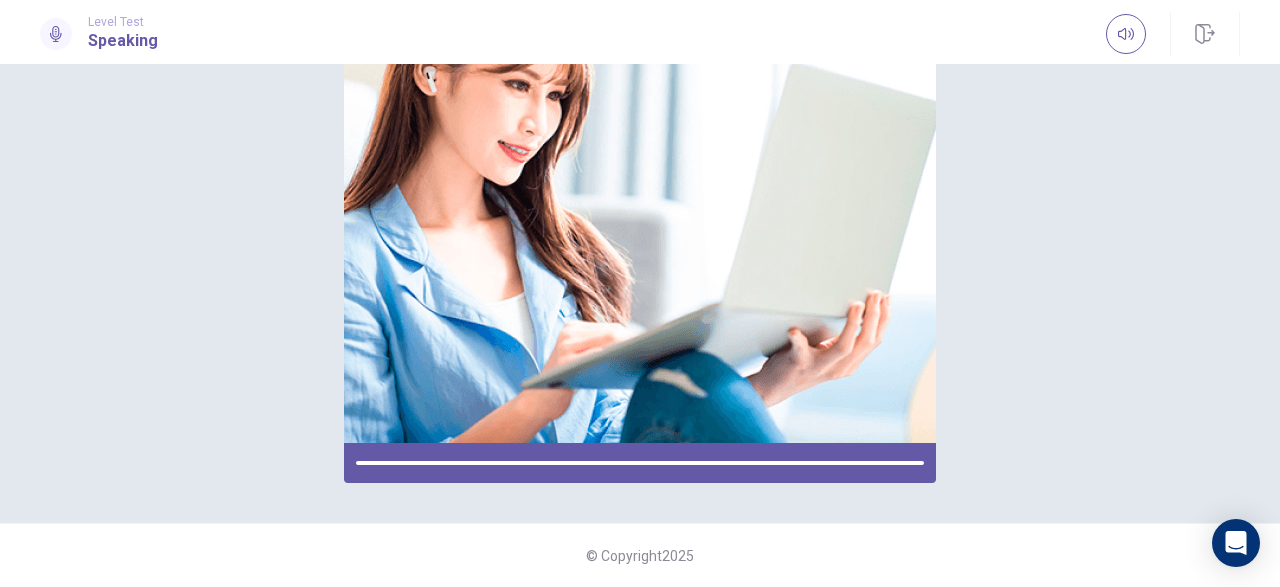 scroll, scrollTop: 290, scrollLeft: 0, axis: vertical 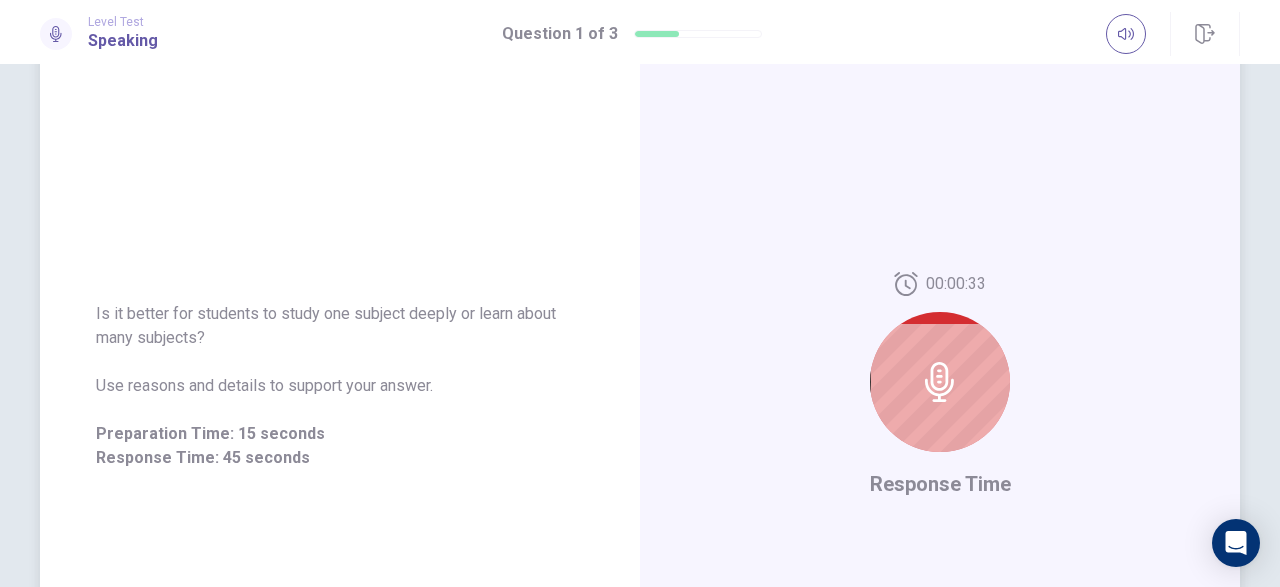 click at bounding box center [940, 382] 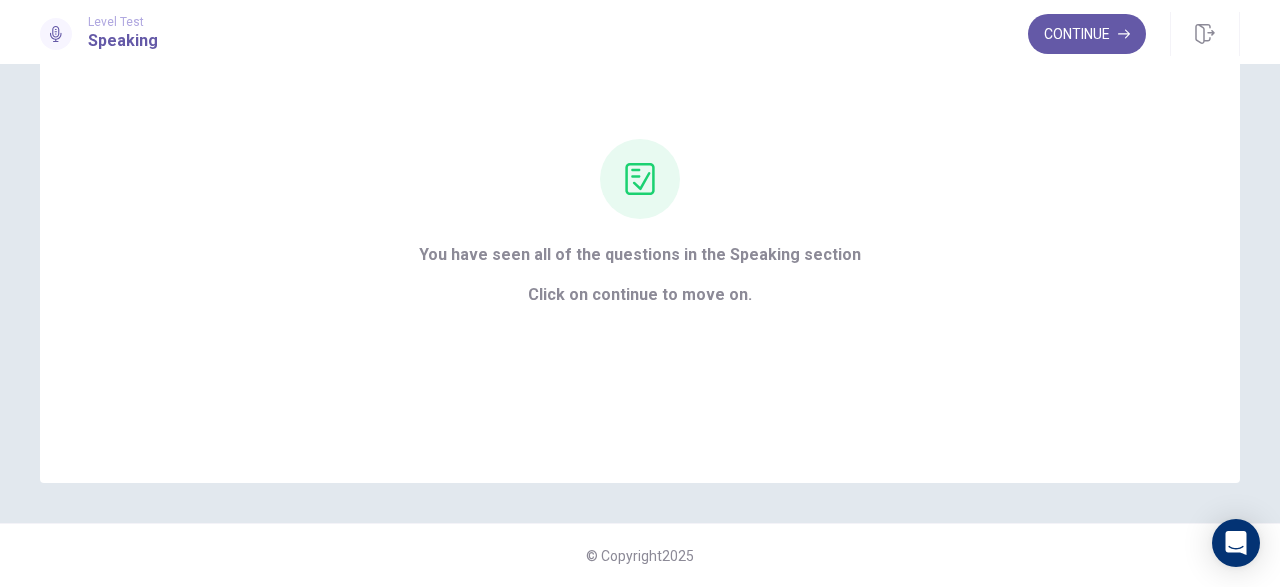 scroll, scrollTop: 140, scrollLeft: 0, axis: vertical 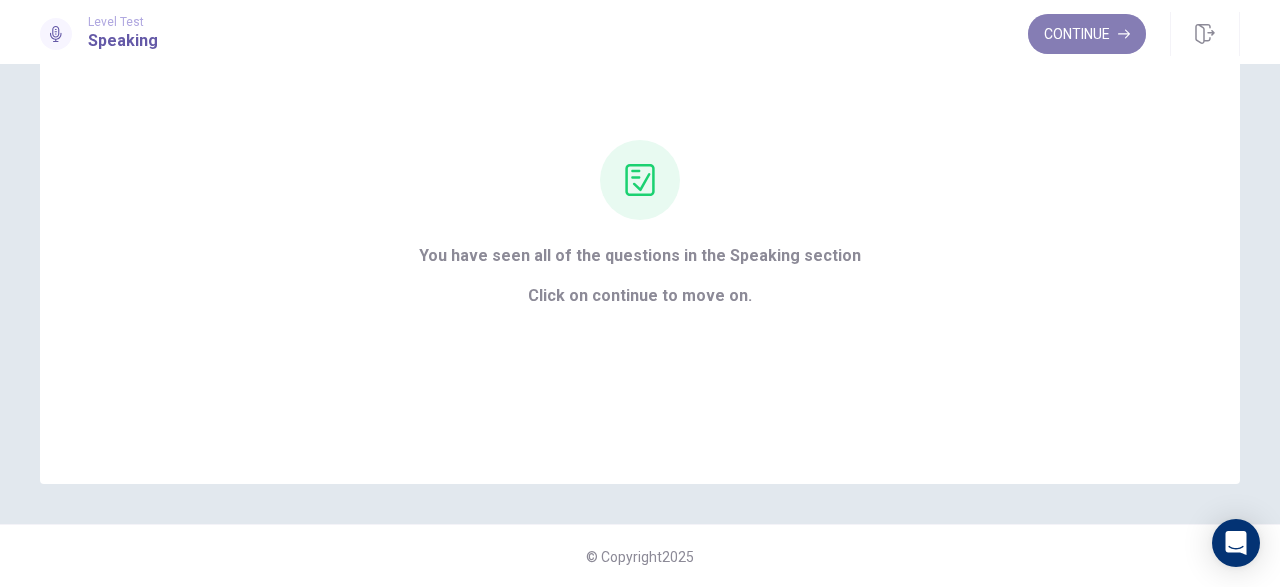 click on "Continue" at bounding box center [1087, 34] 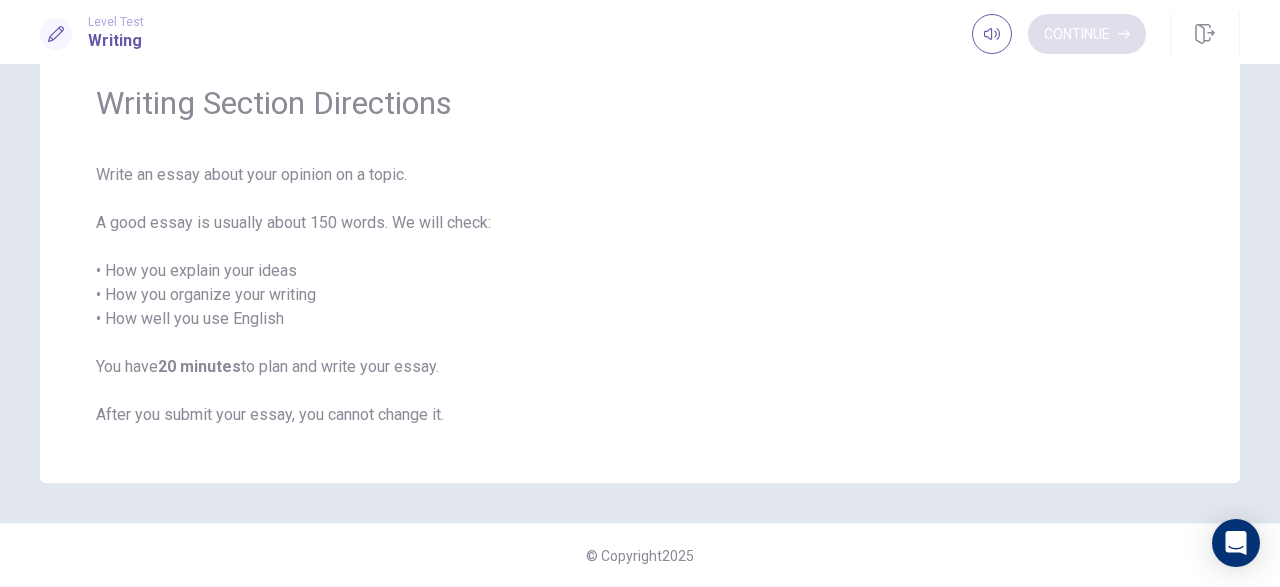 scroll, scrollTop: 76, scrollLeft: 0, axis: vertical 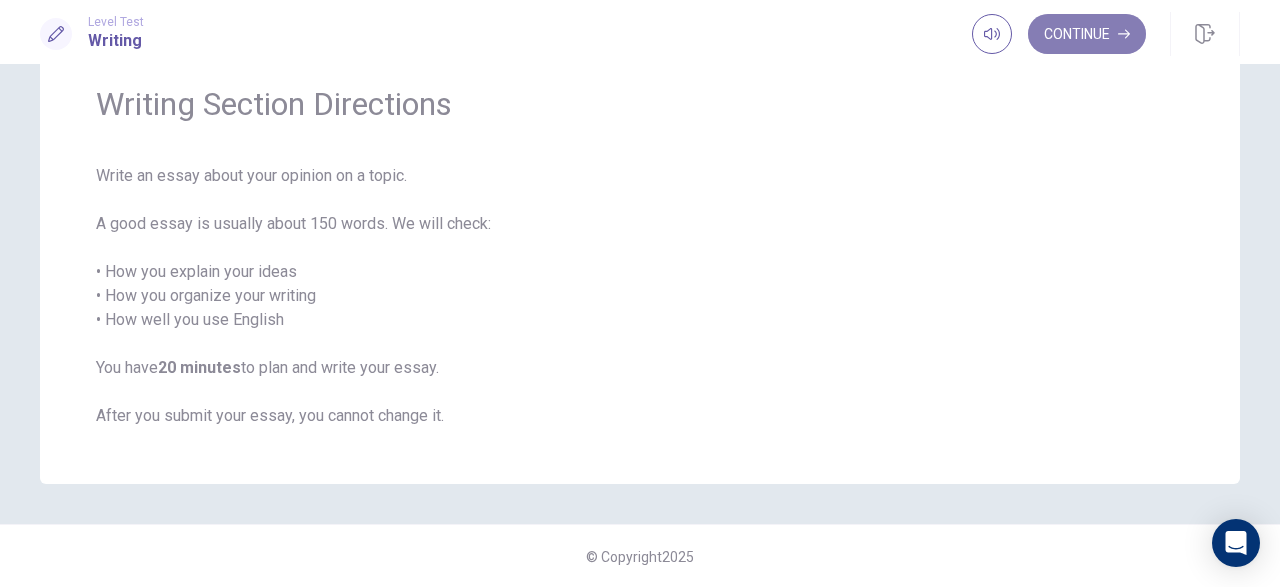 click on "Continue" at bounding box center [1087, 34] 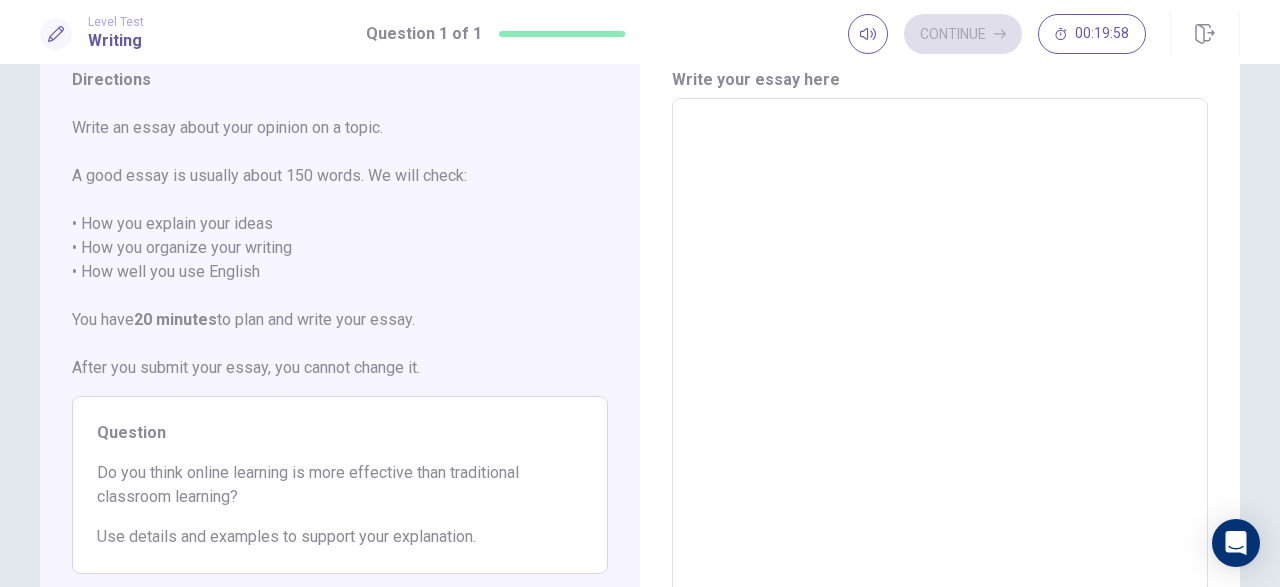 click at bounding box center [940, 375] 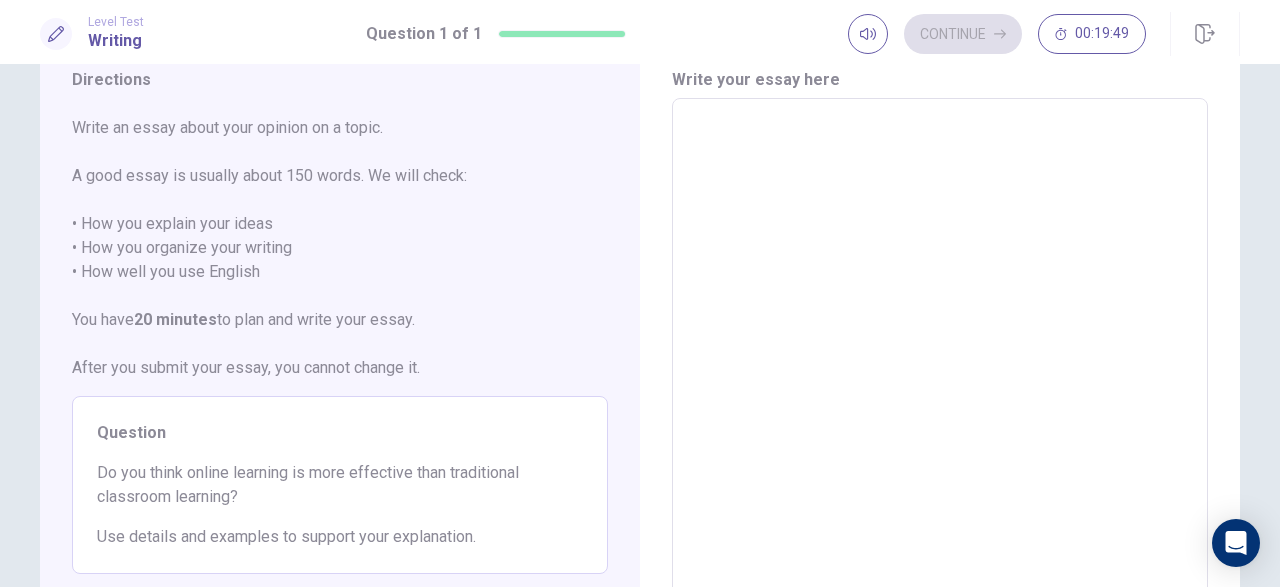 type on "*" 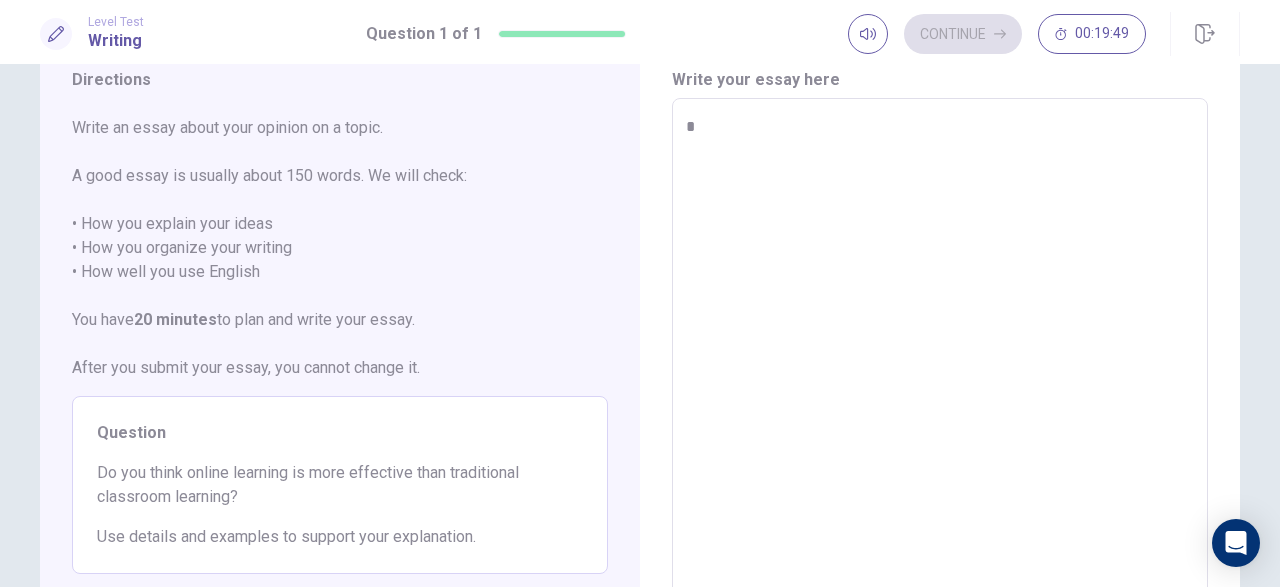 type on "*" 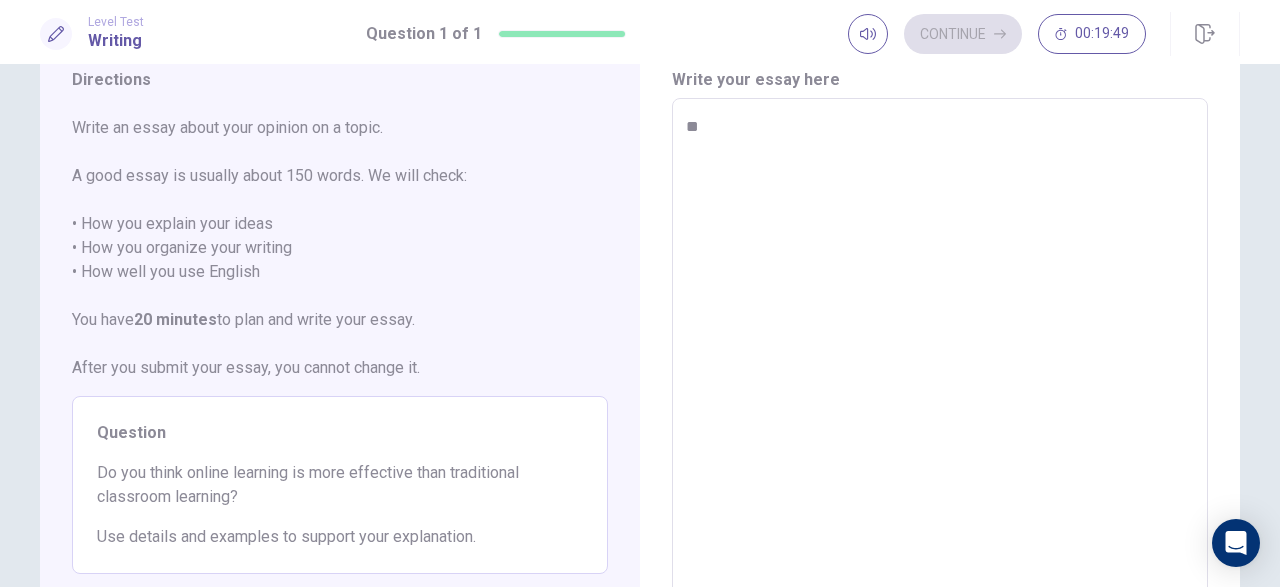 type on "*" 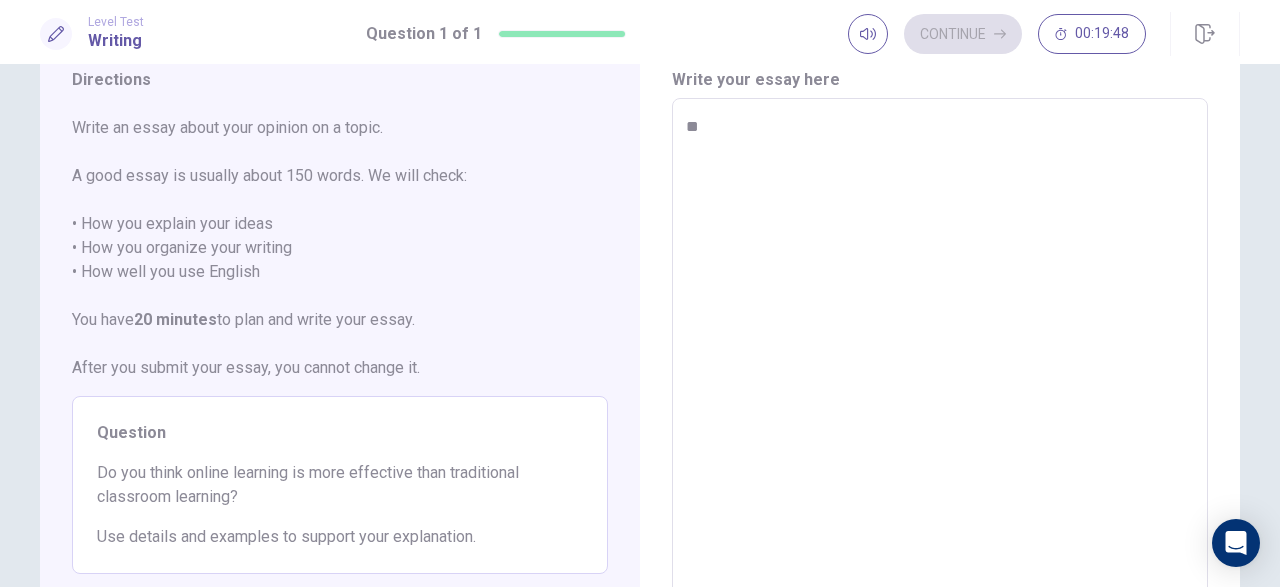 type on "**" 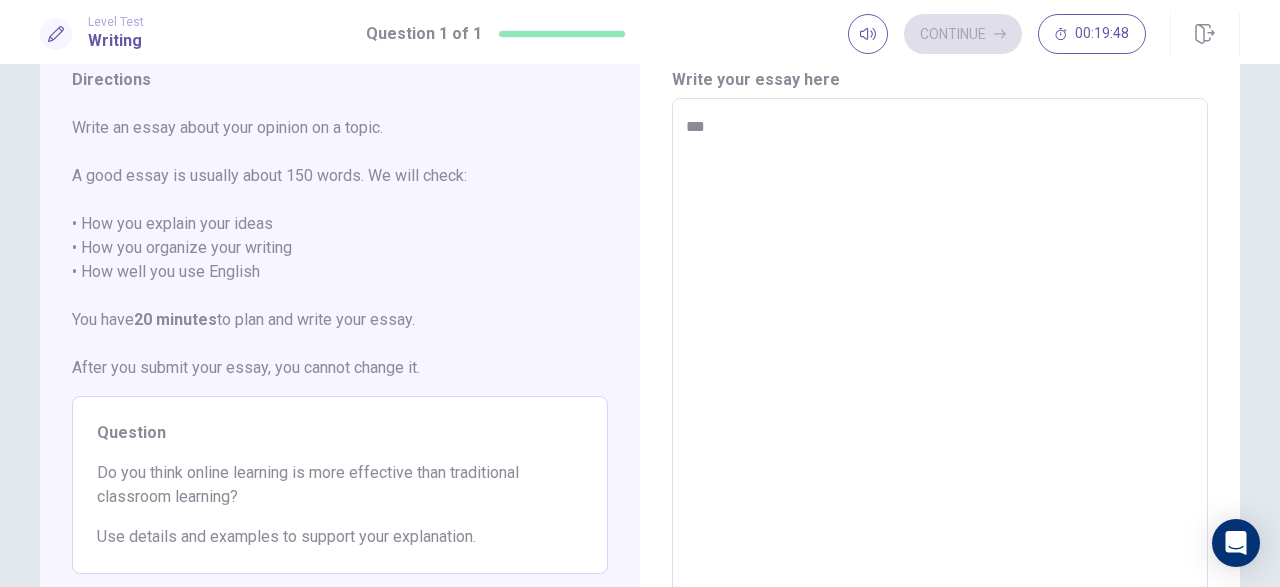 type on "*" 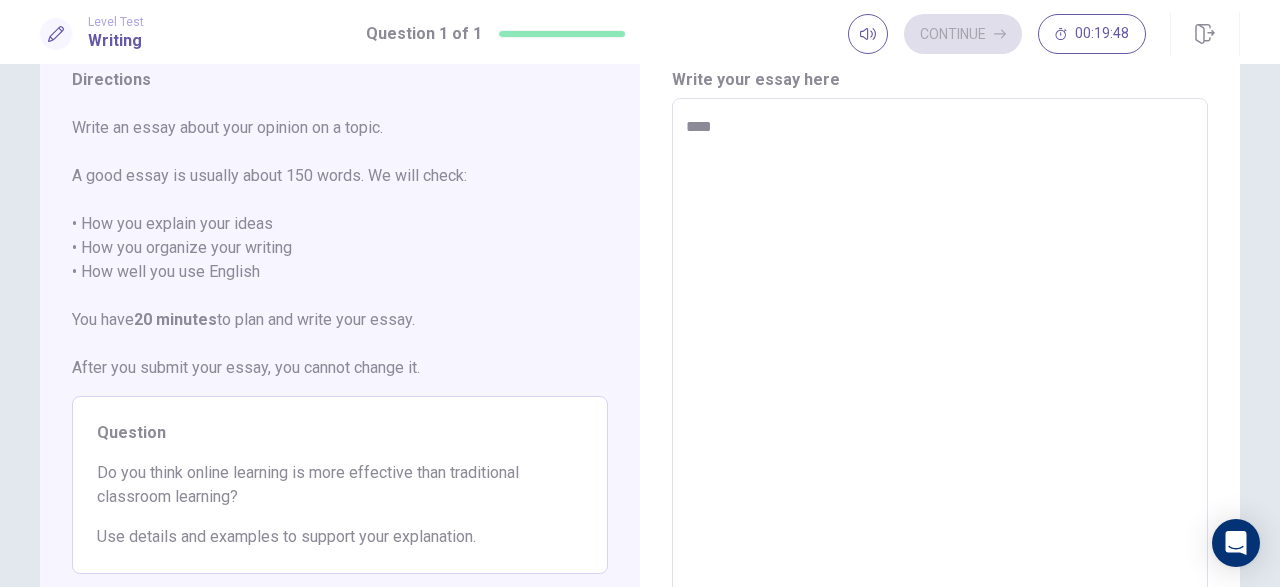 type on "*" 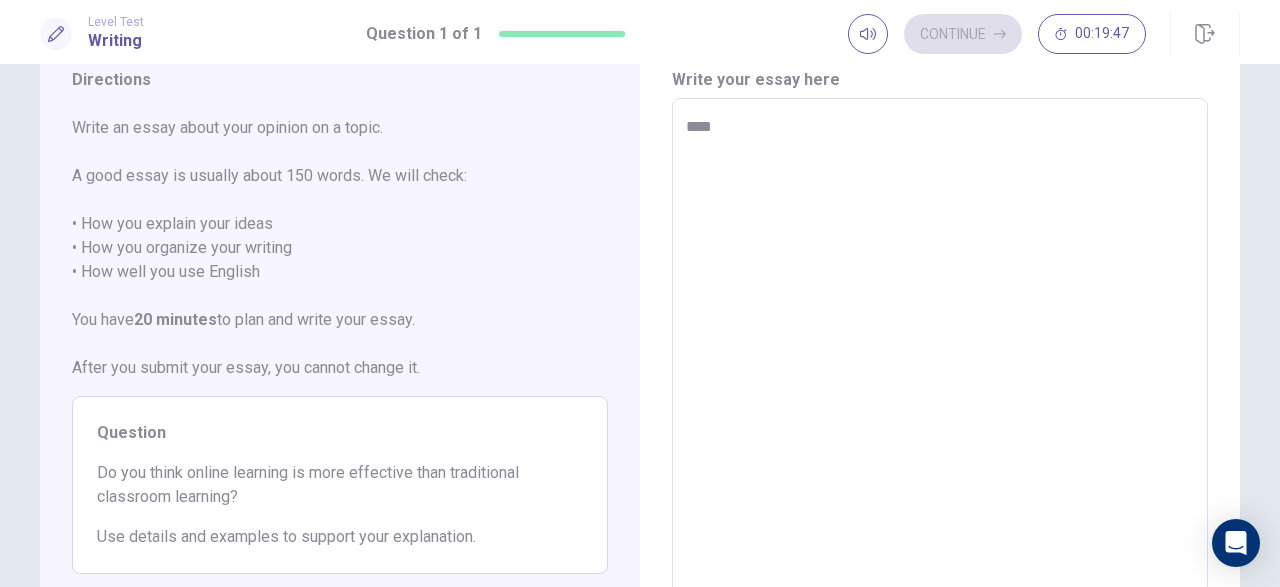 type on "*****" 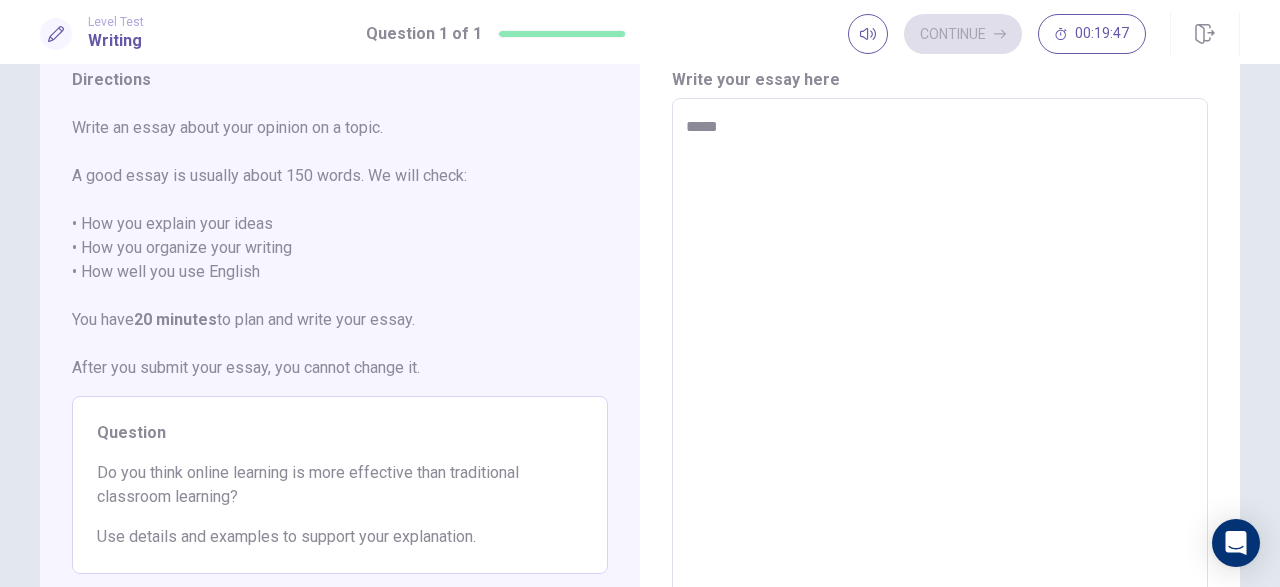 type on "*" 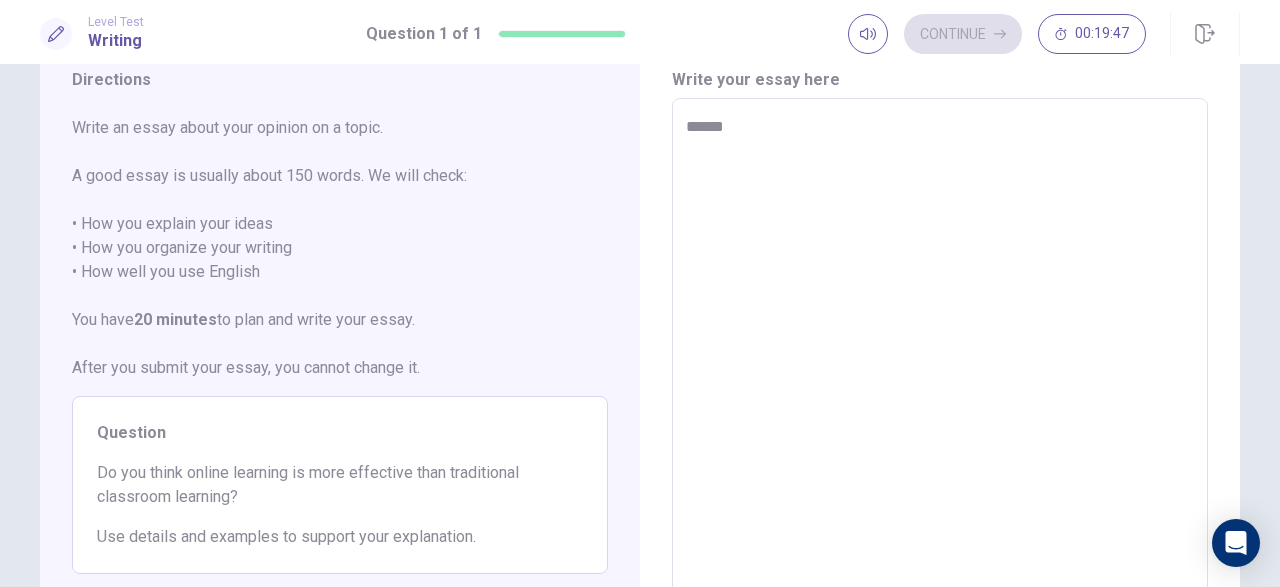 type on "*" 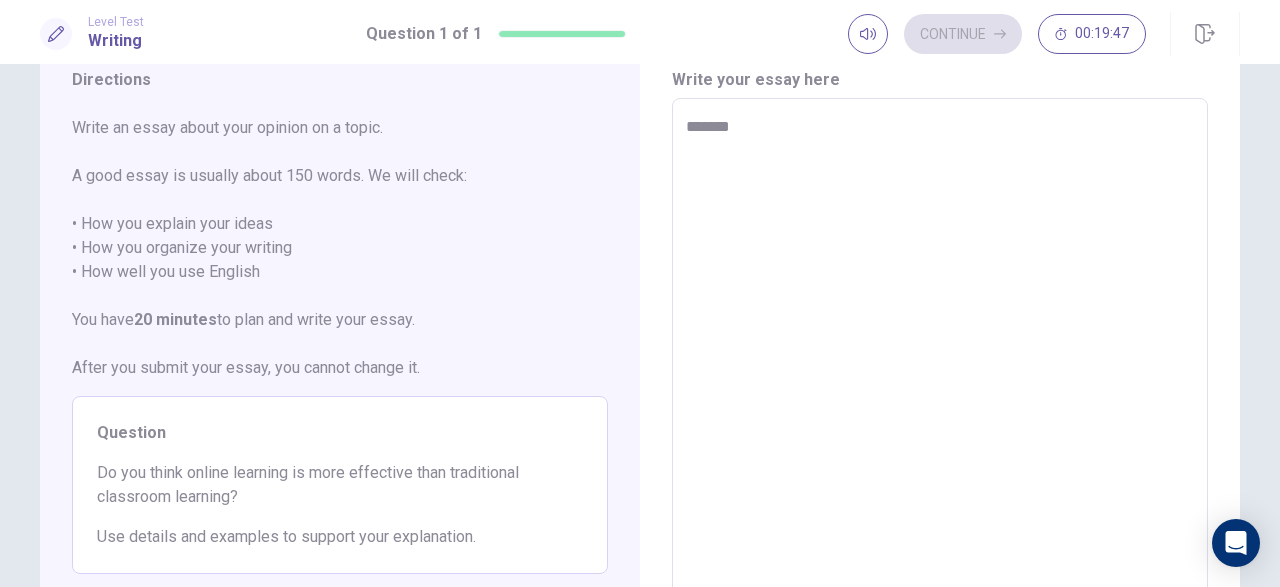 type on "*" 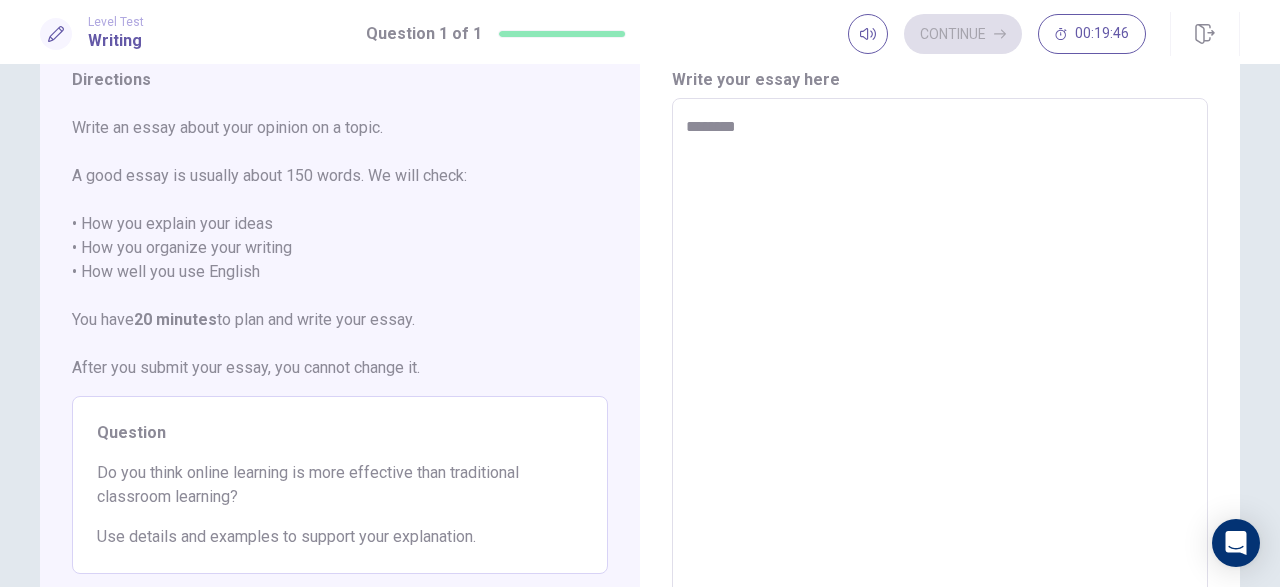 type on "*" 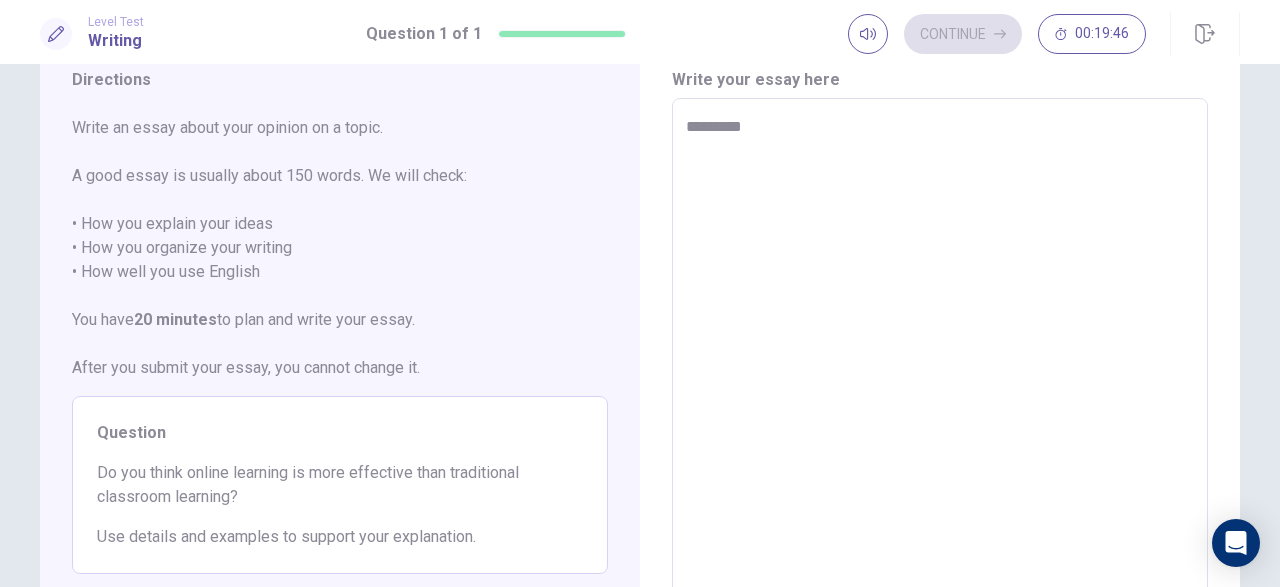 type on "*" 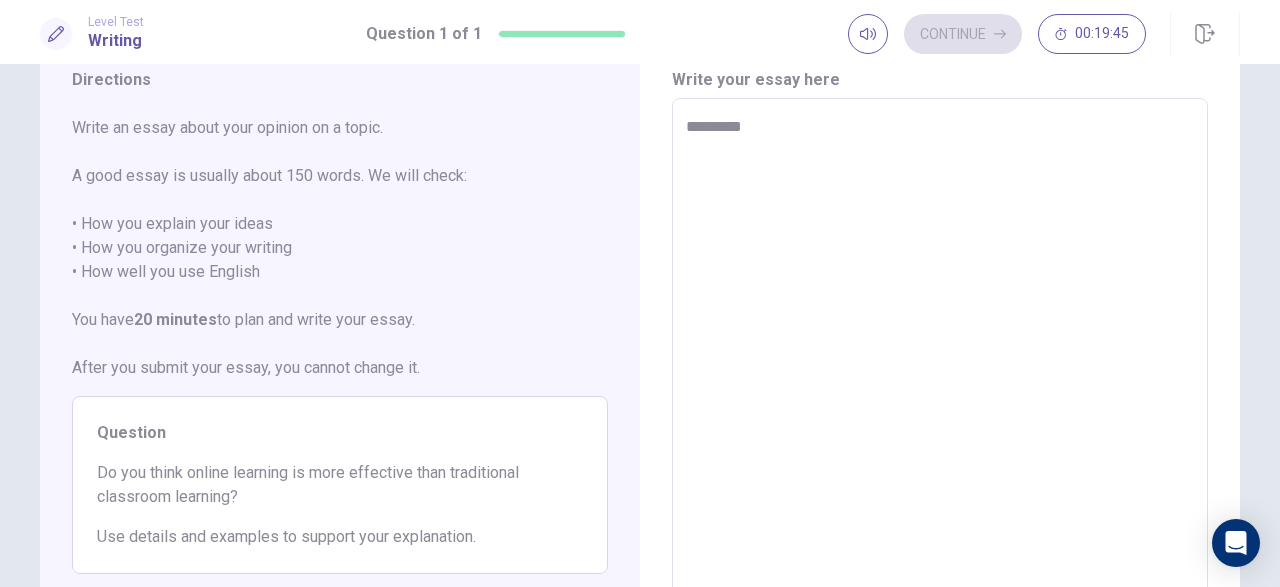 type on "**********" 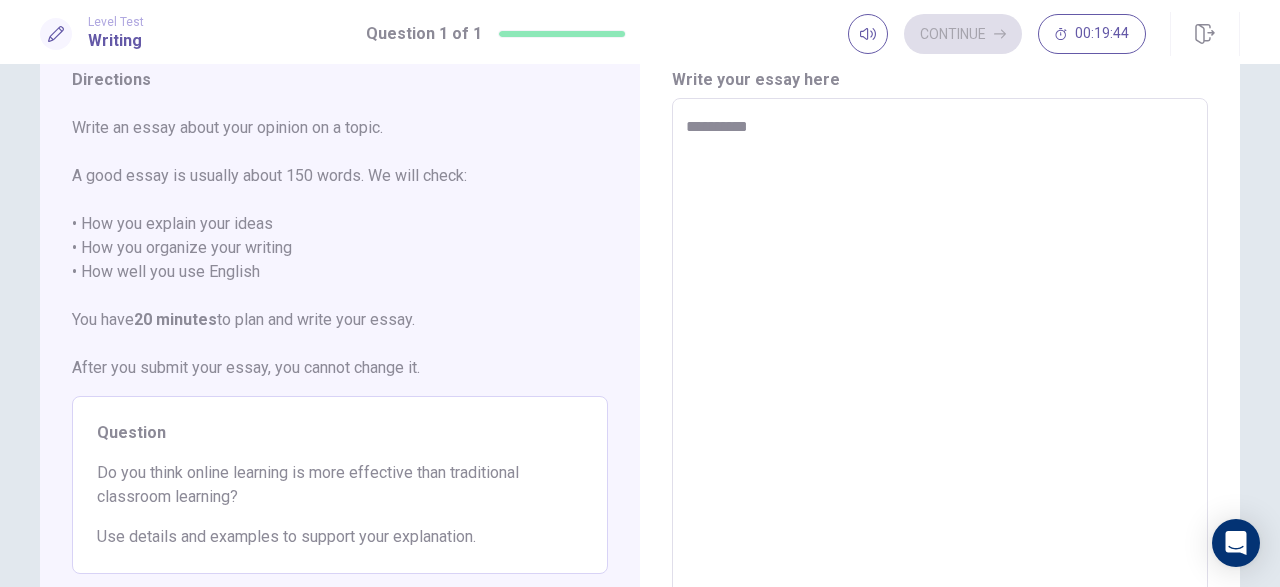 type on "*" 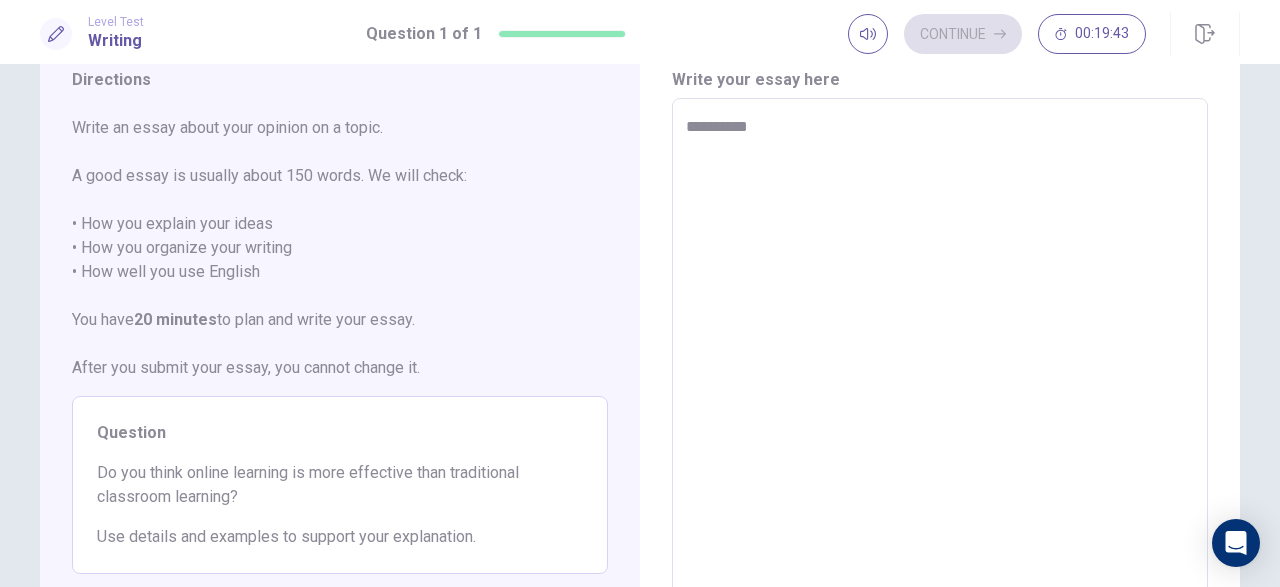 type on "**********" 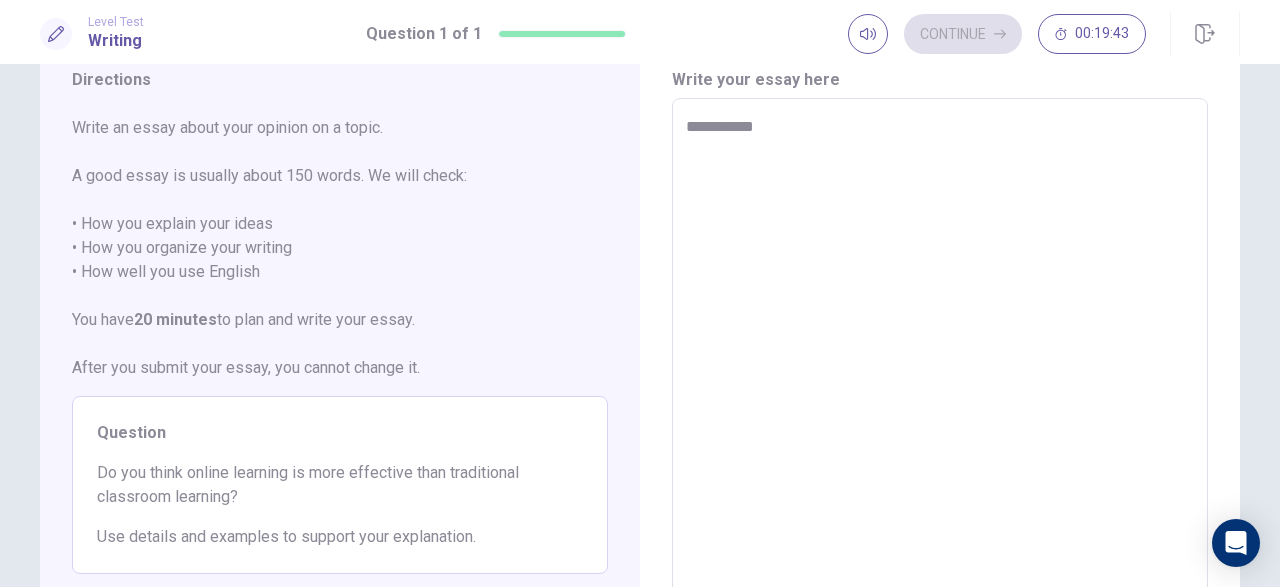 type on "*" 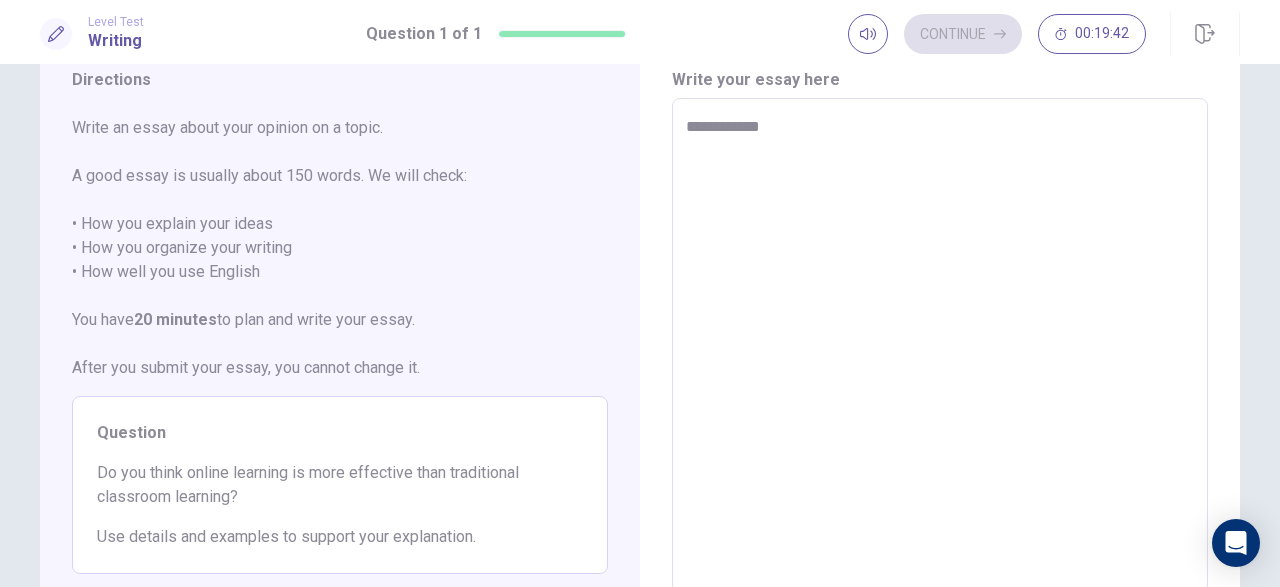 type on "*" 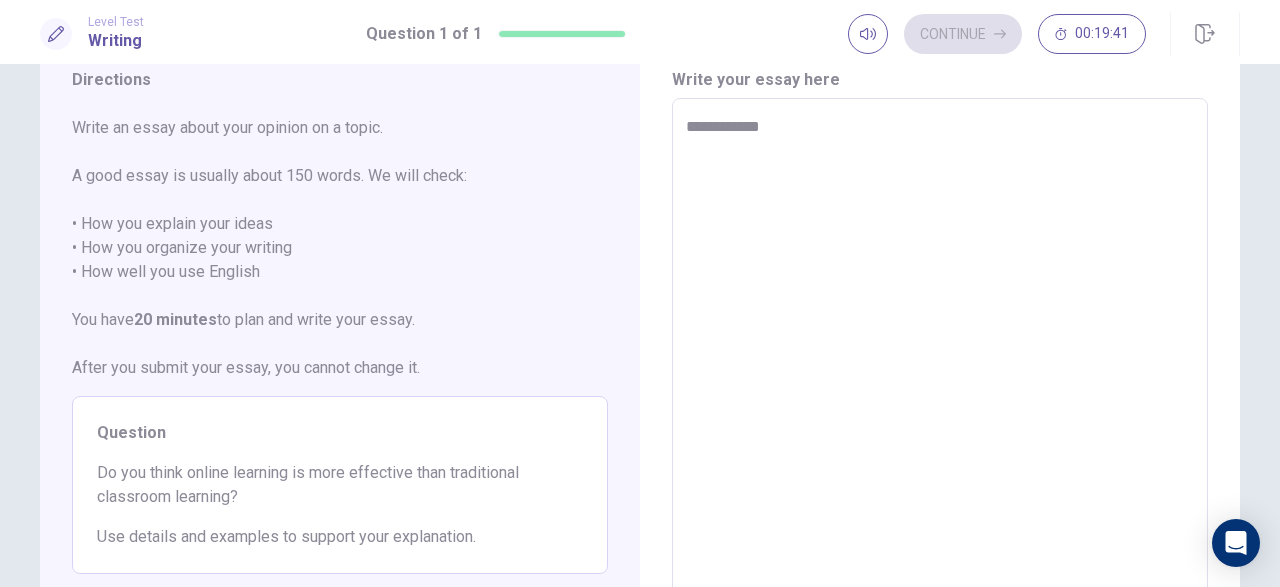 type on "**********" 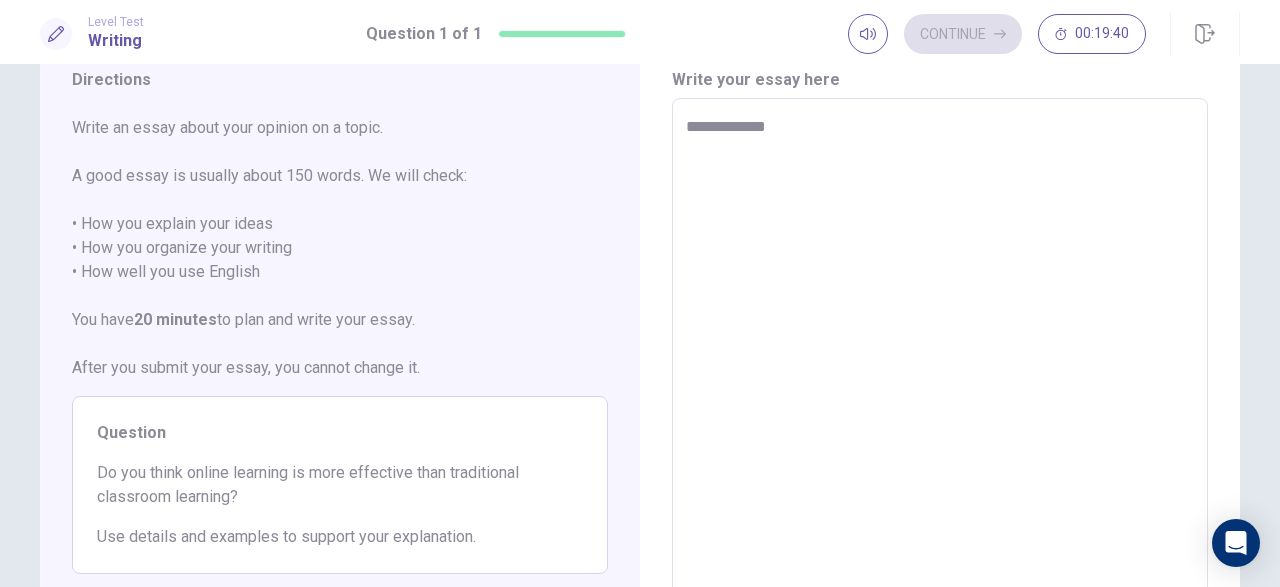 type on "*" 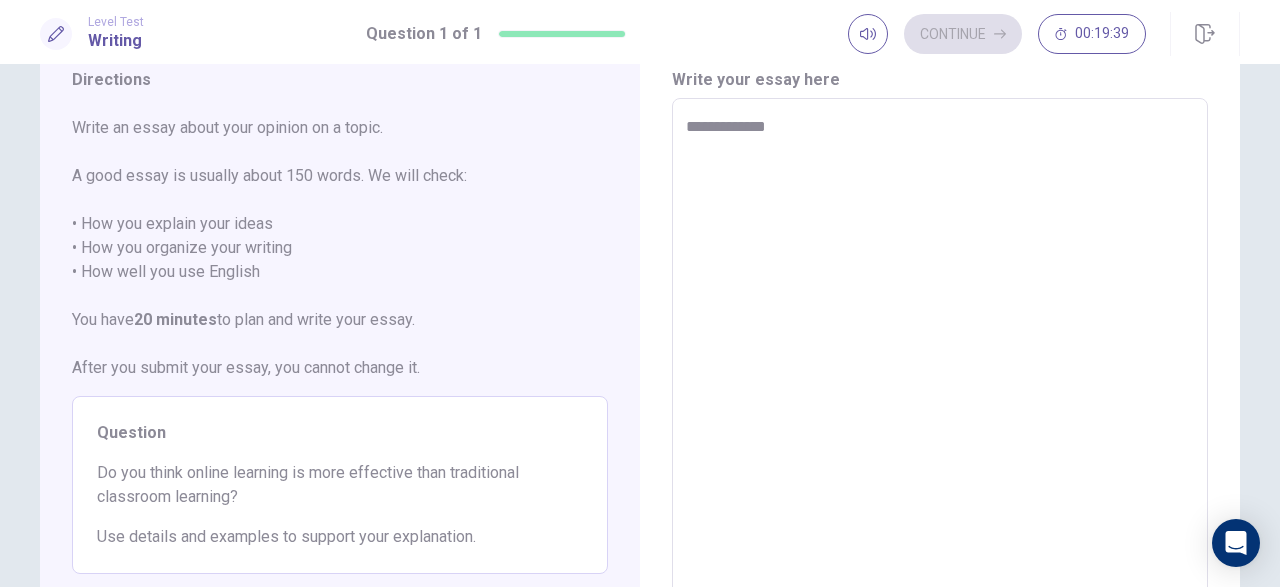 type on "**********" 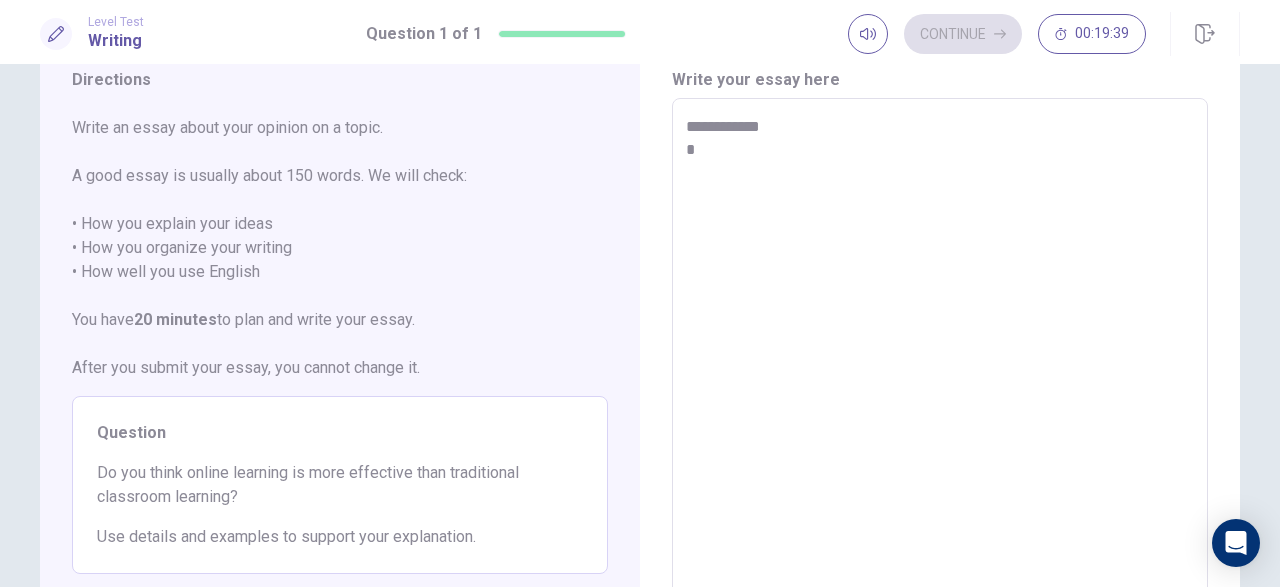 type on "*" 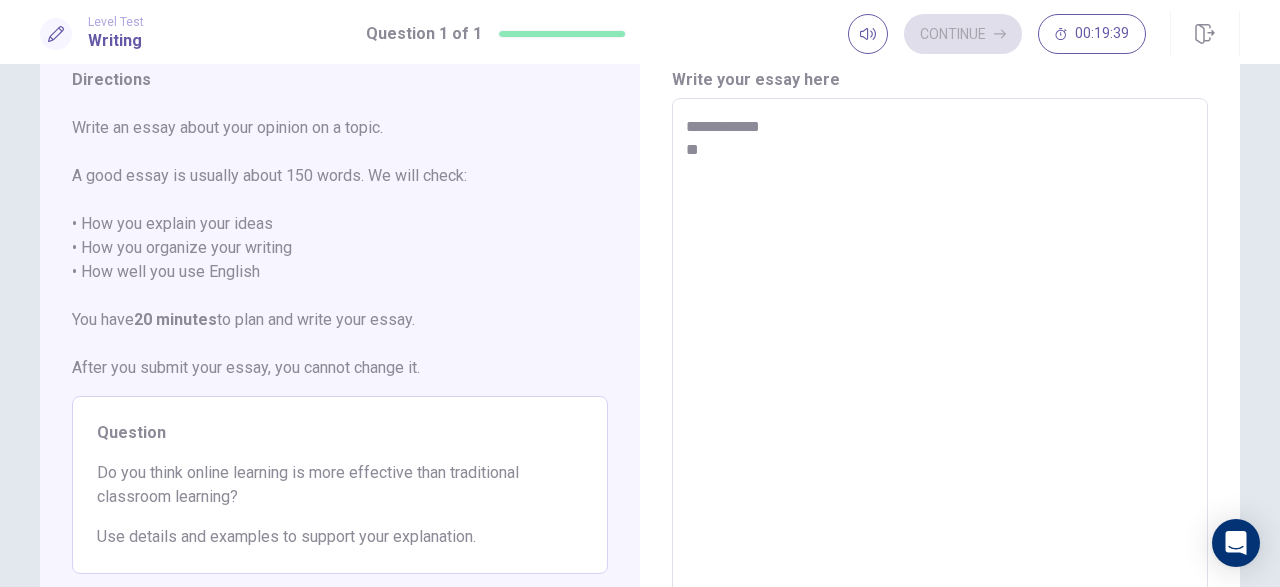 type on "*" 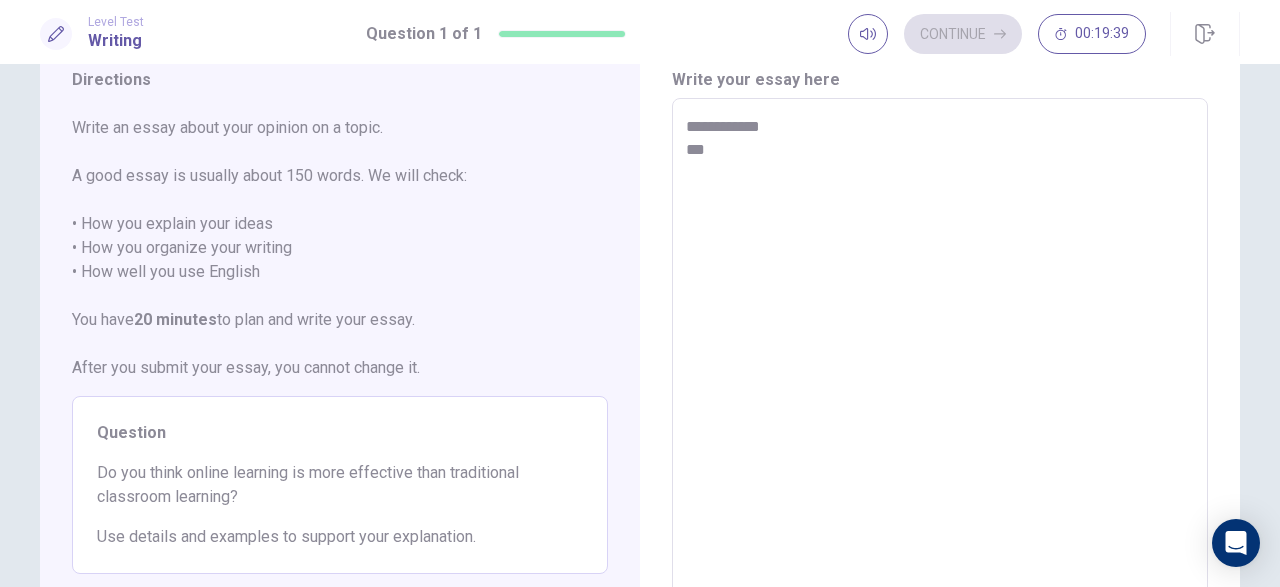 type on "*" 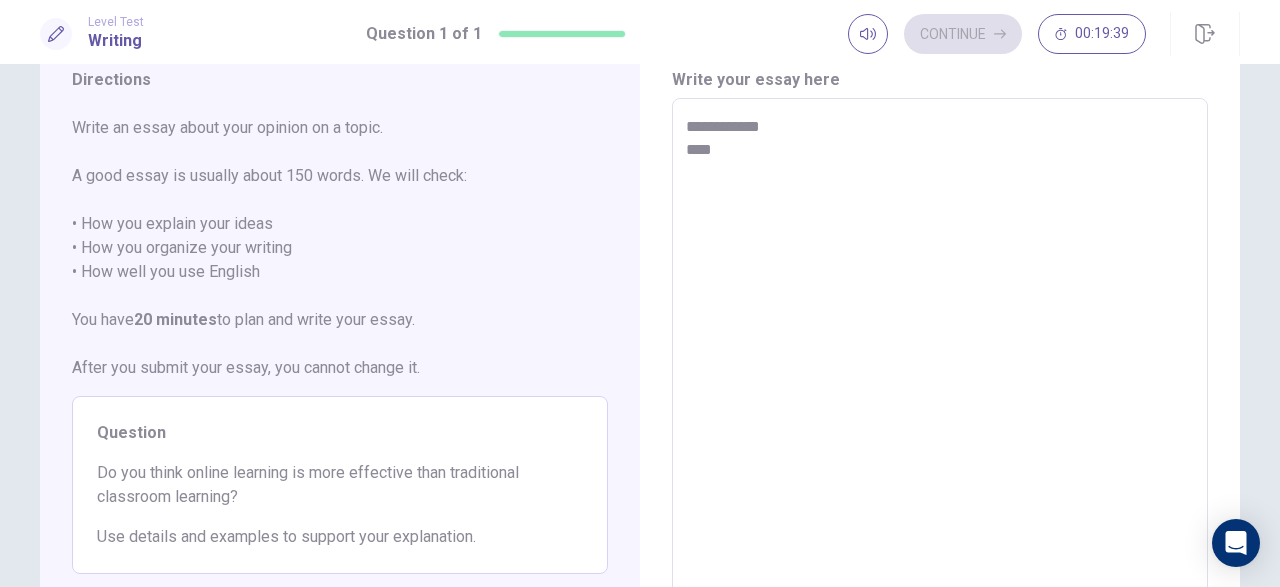 type on "*" 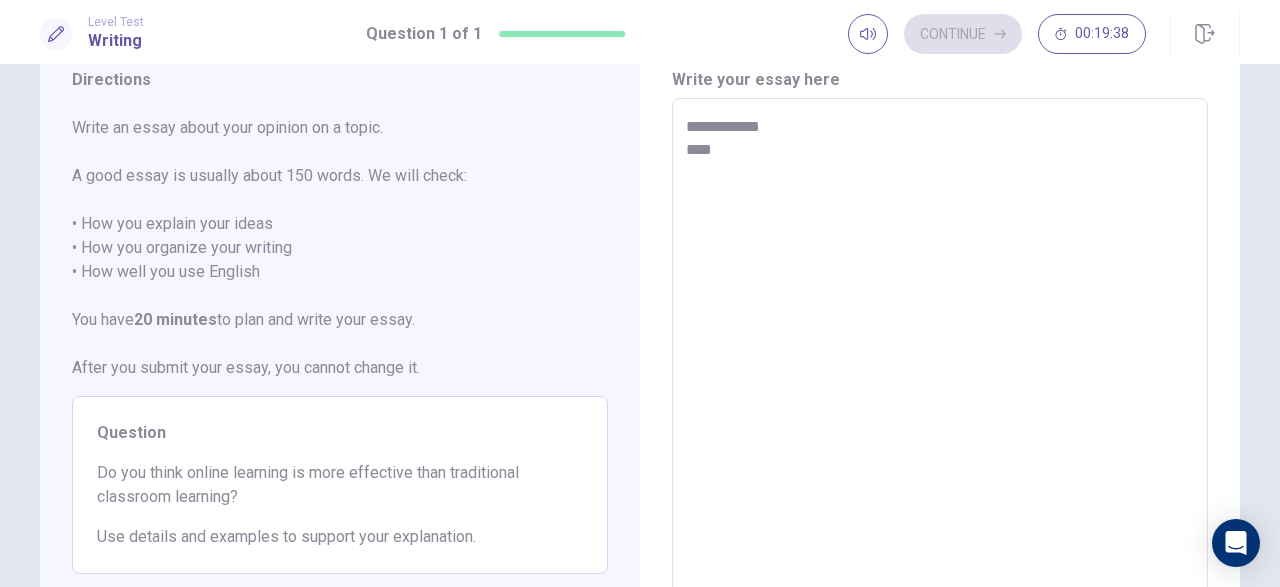 type on "**********" 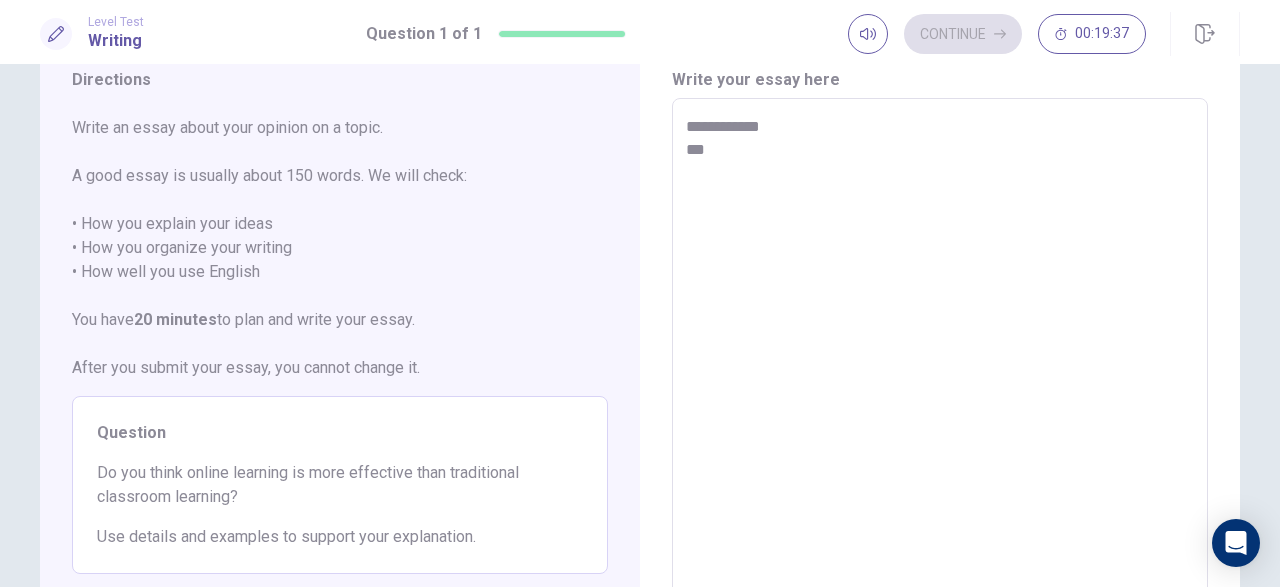 type on "*" 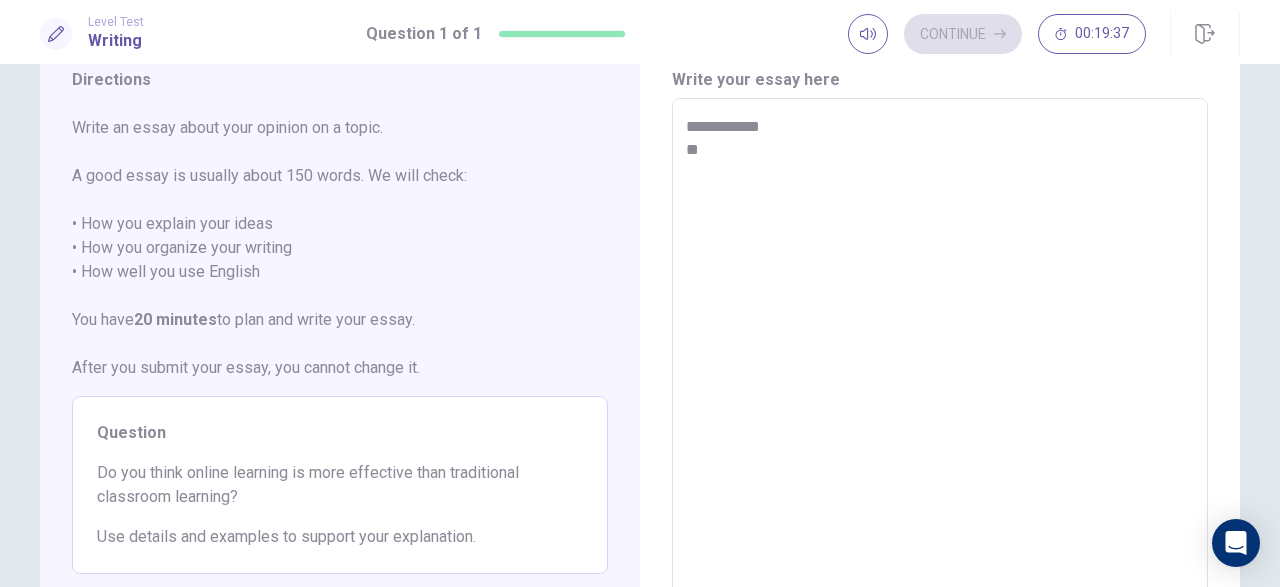 type on "*" 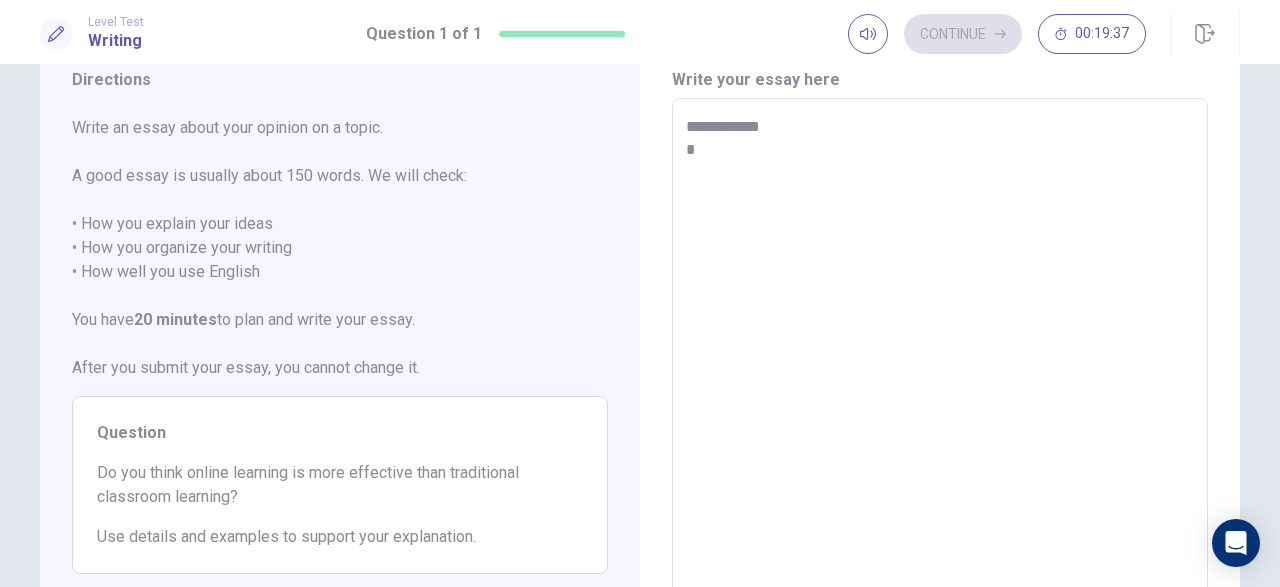 type on "*" 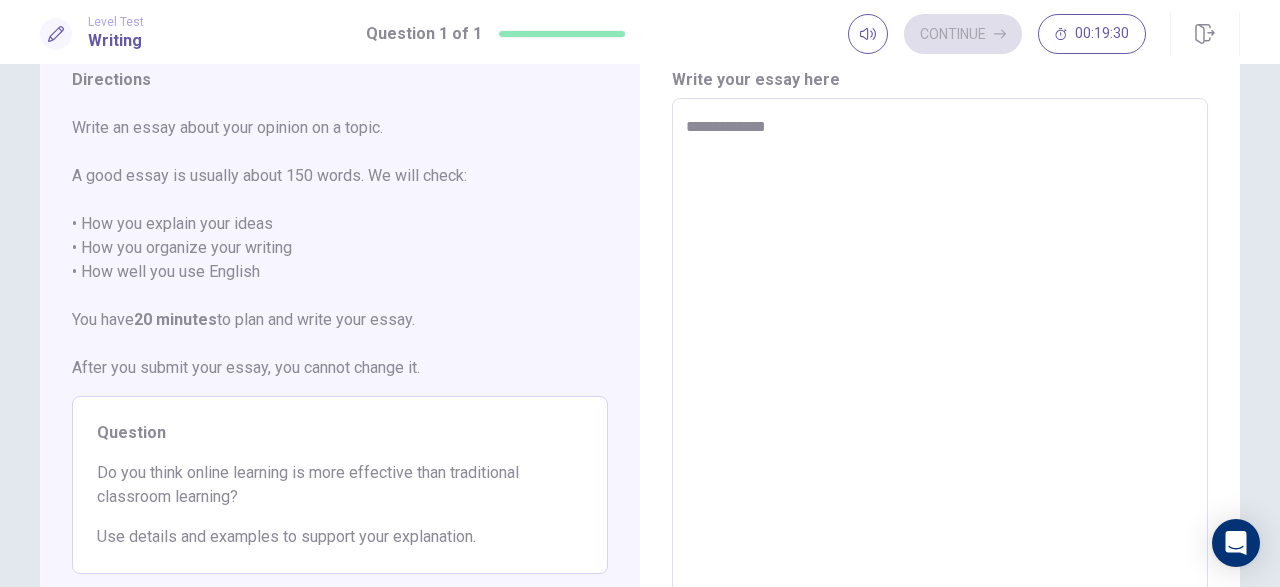 type on "*" 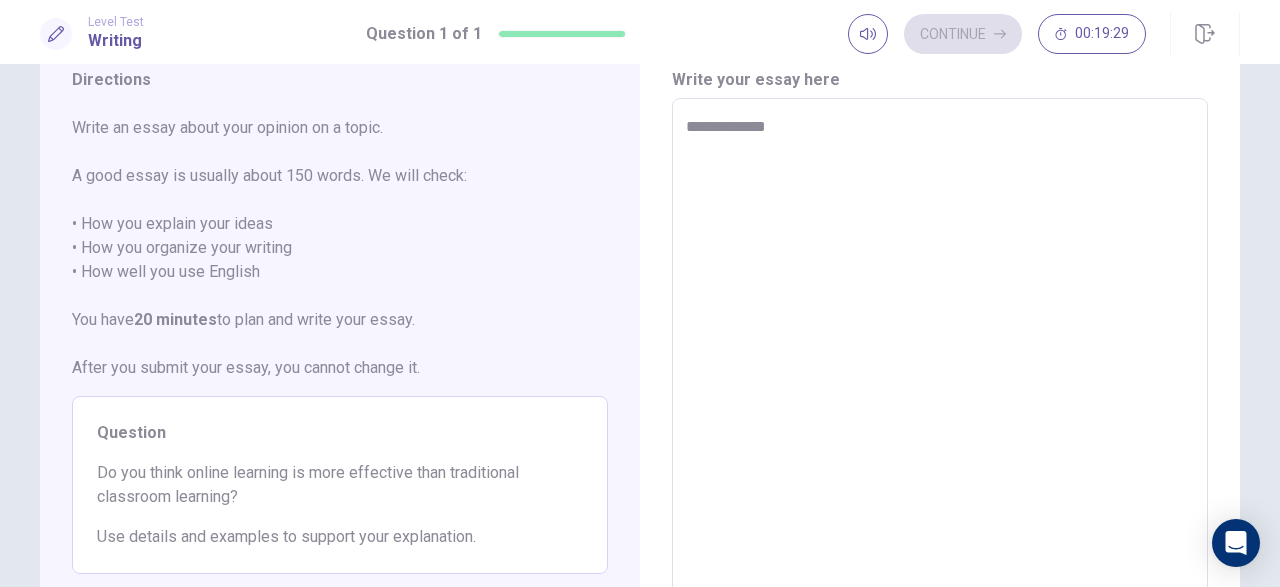 type on "**********" 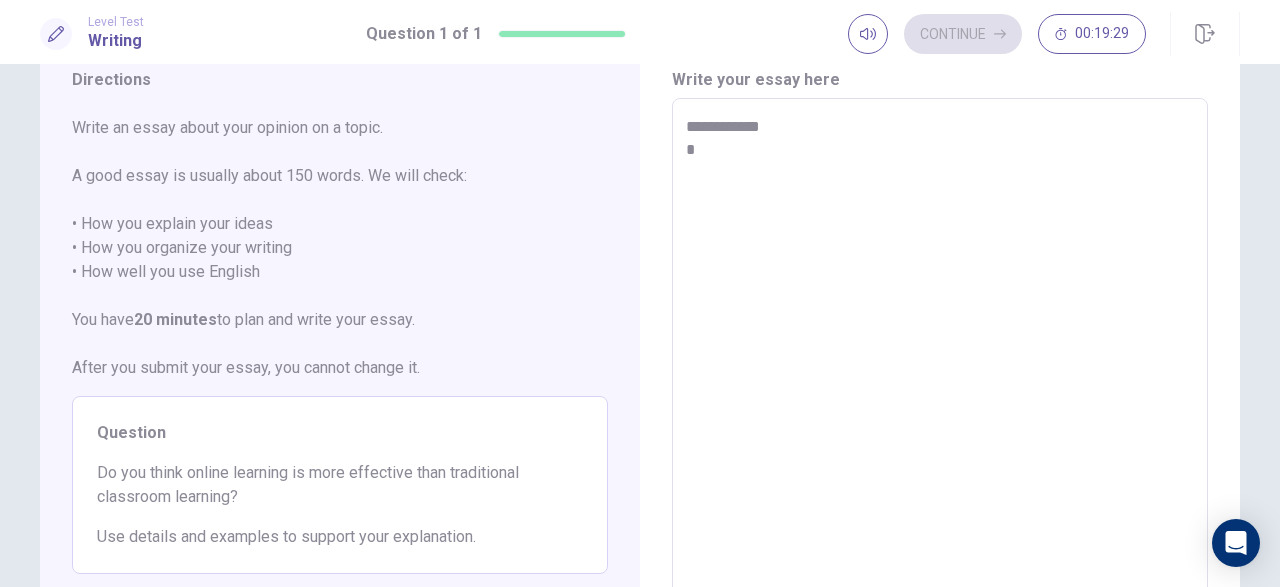 type on "*" 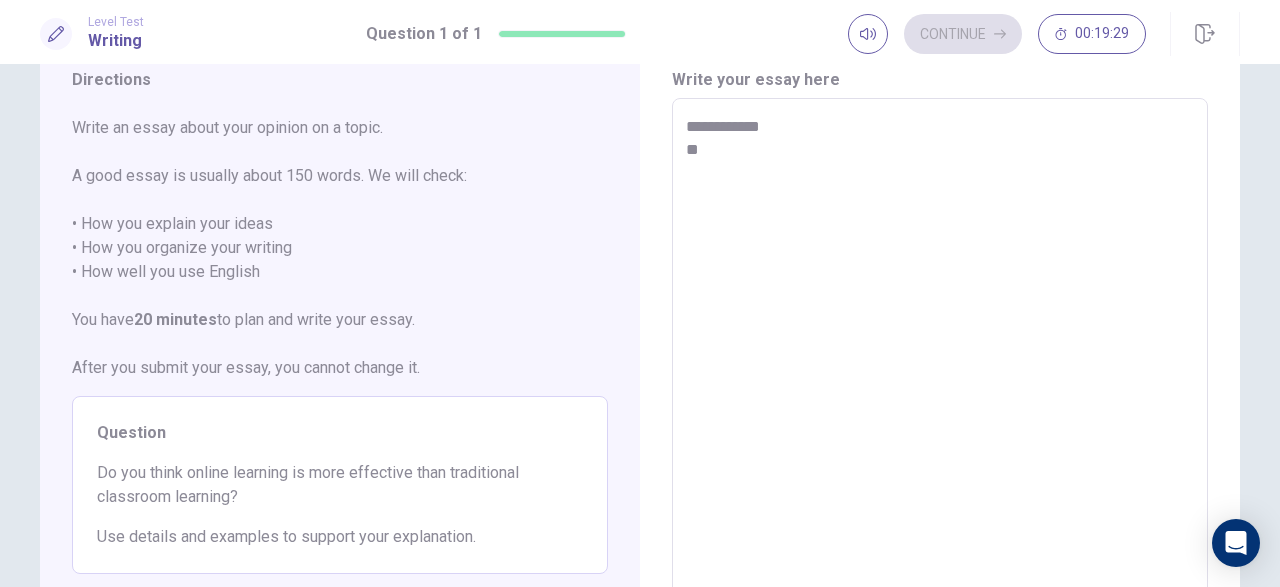 type on "*" 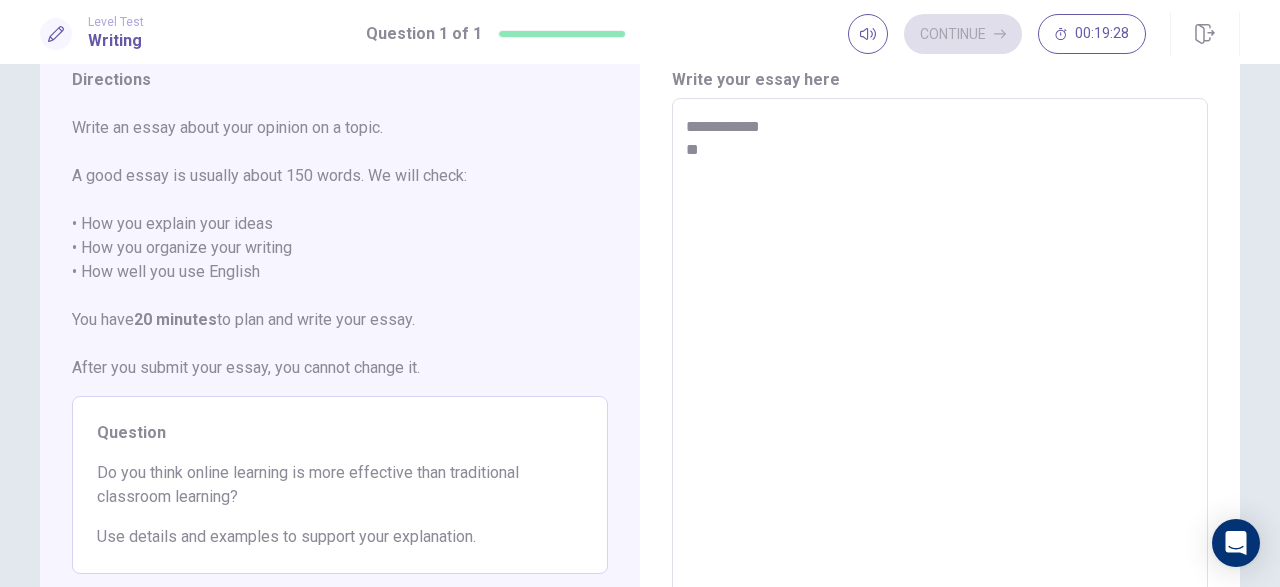 type on "**********" 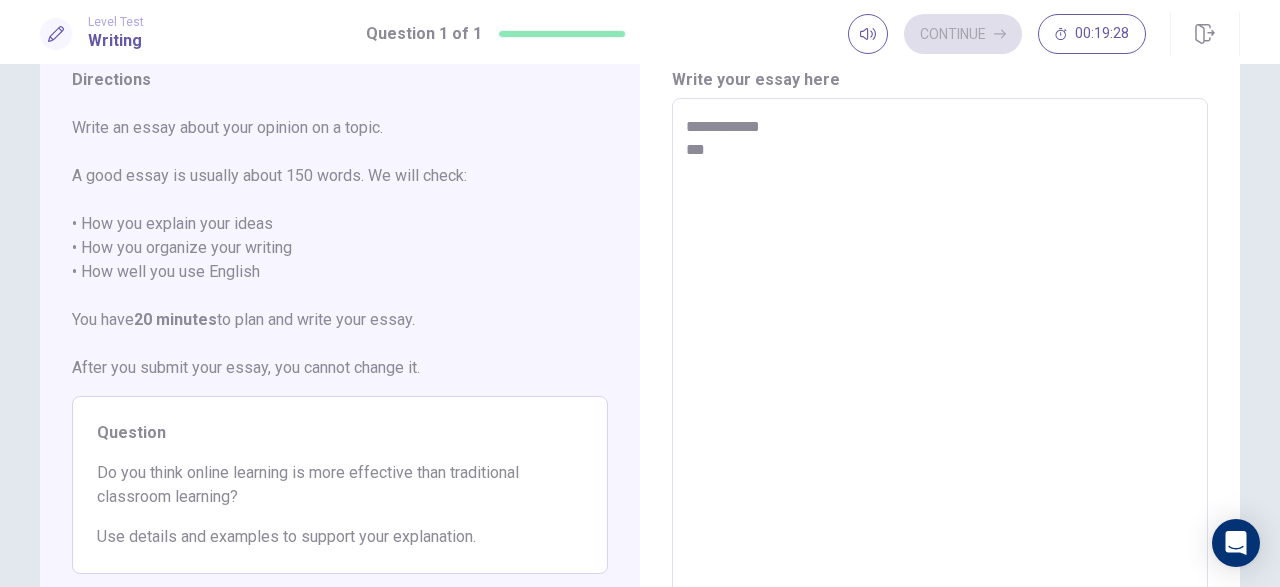 type on "*" 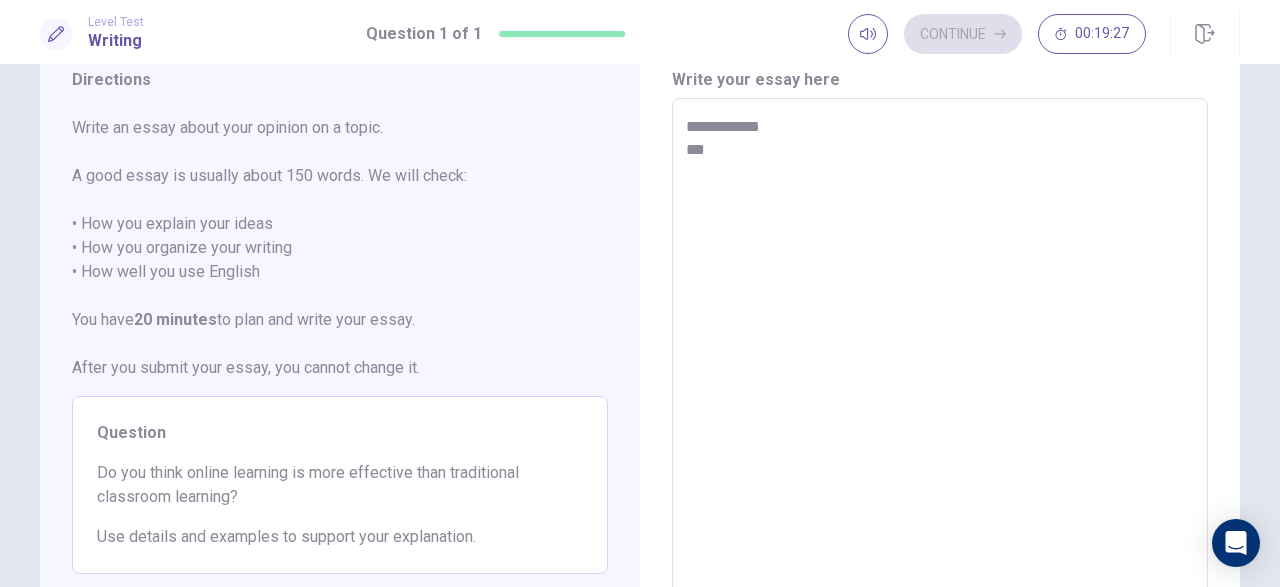 type on "**********" 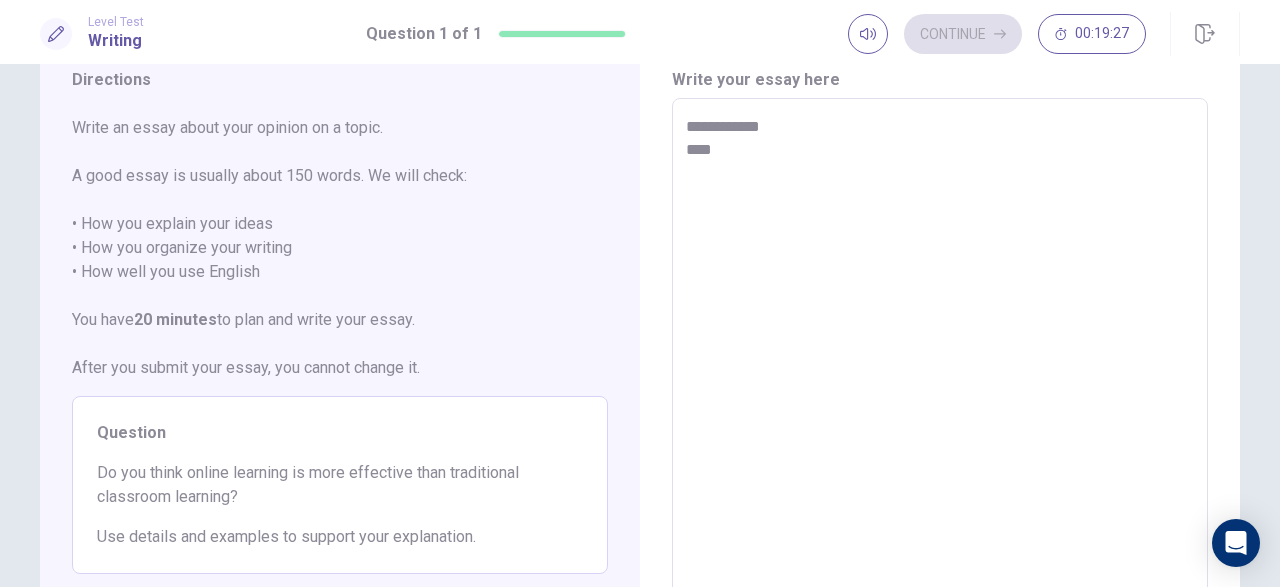 type on "*" 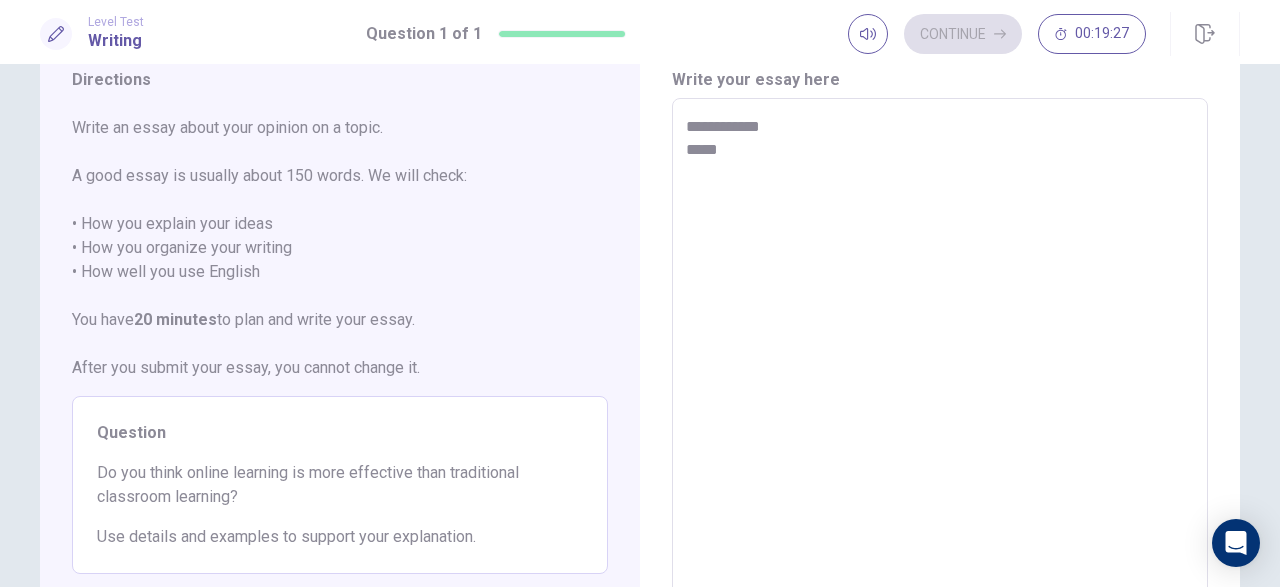 type on "*" 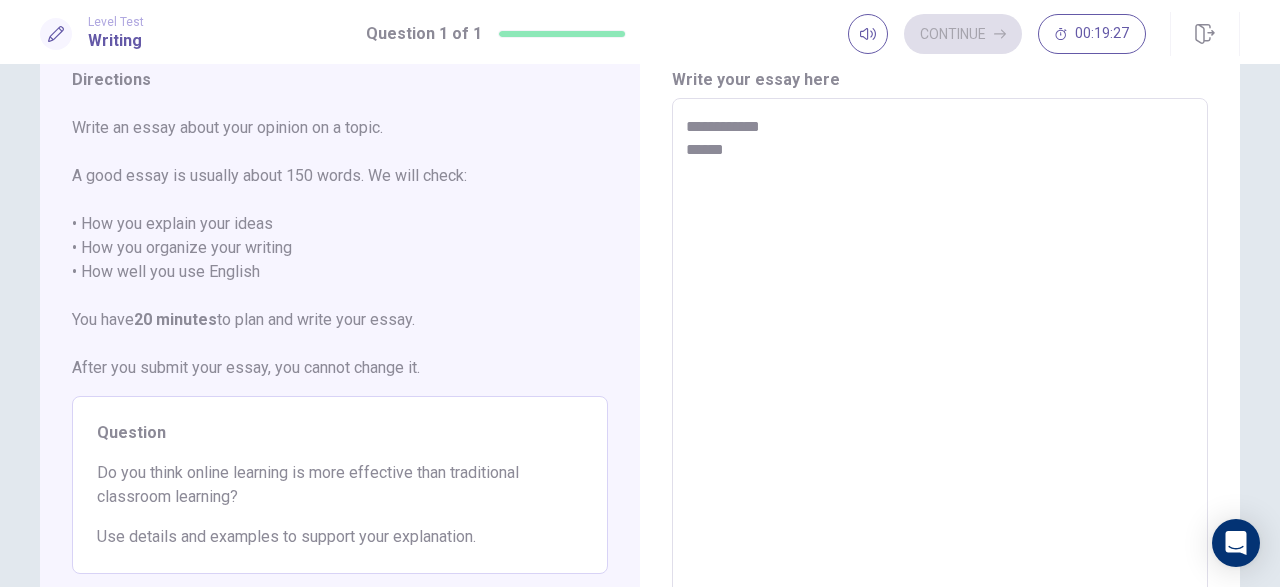 type on "*" 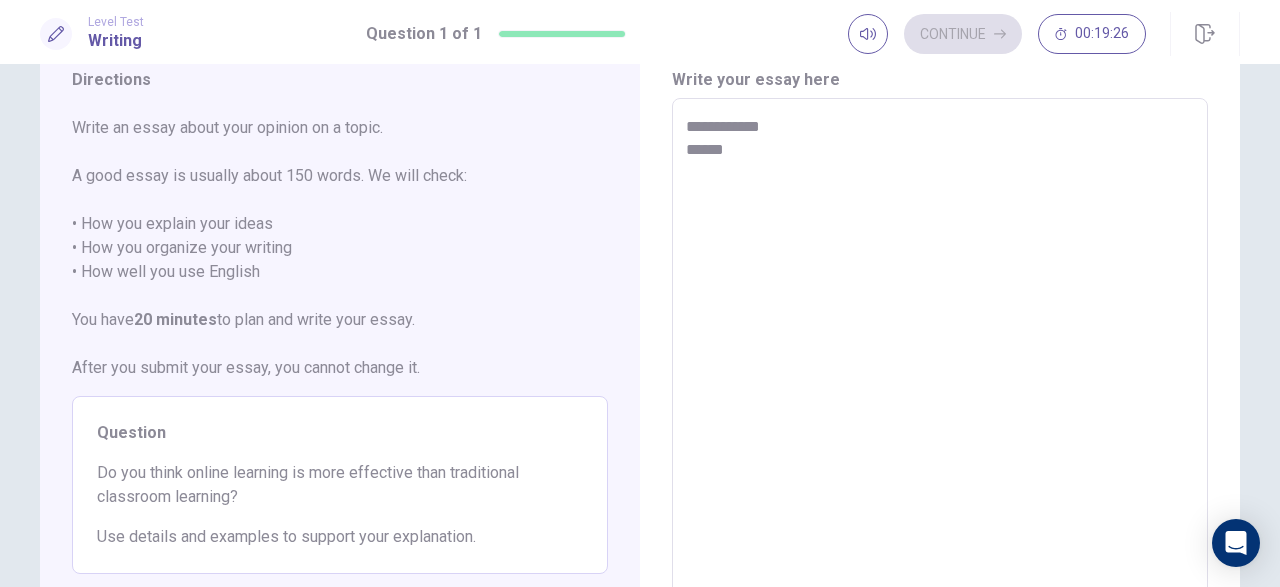 type on "**********" 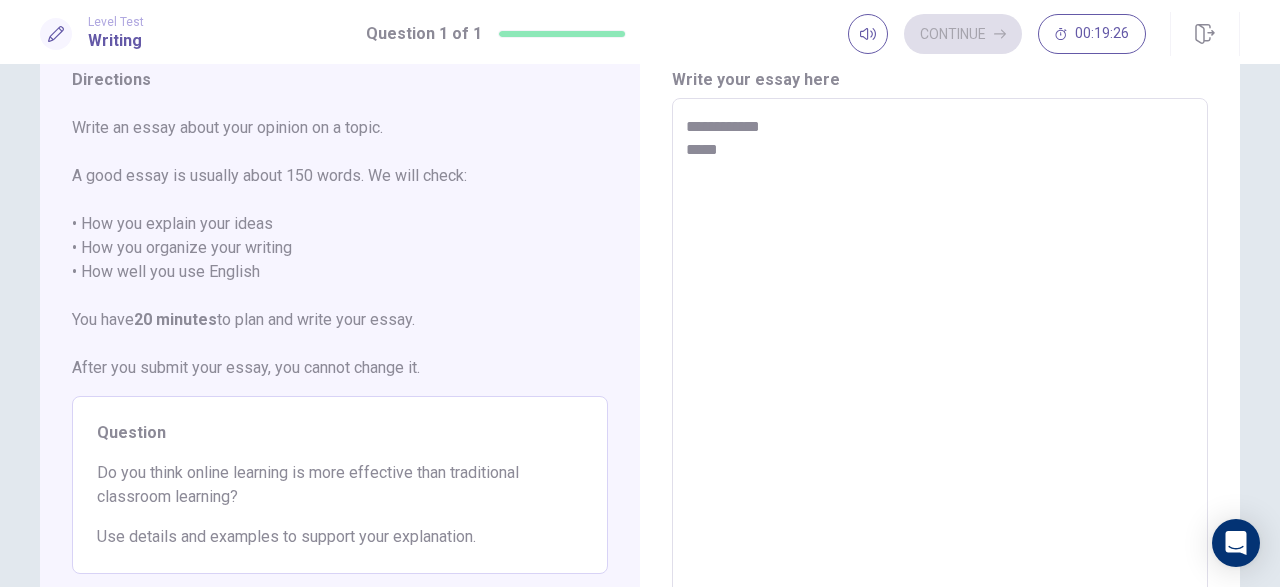 type on "*" 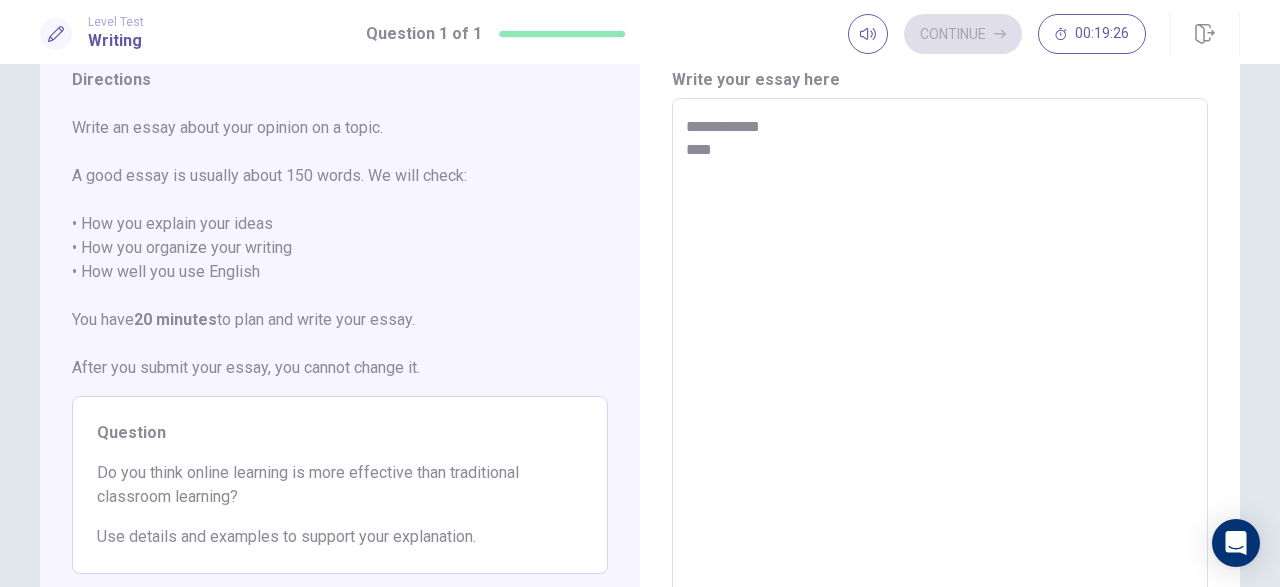 type on "*" 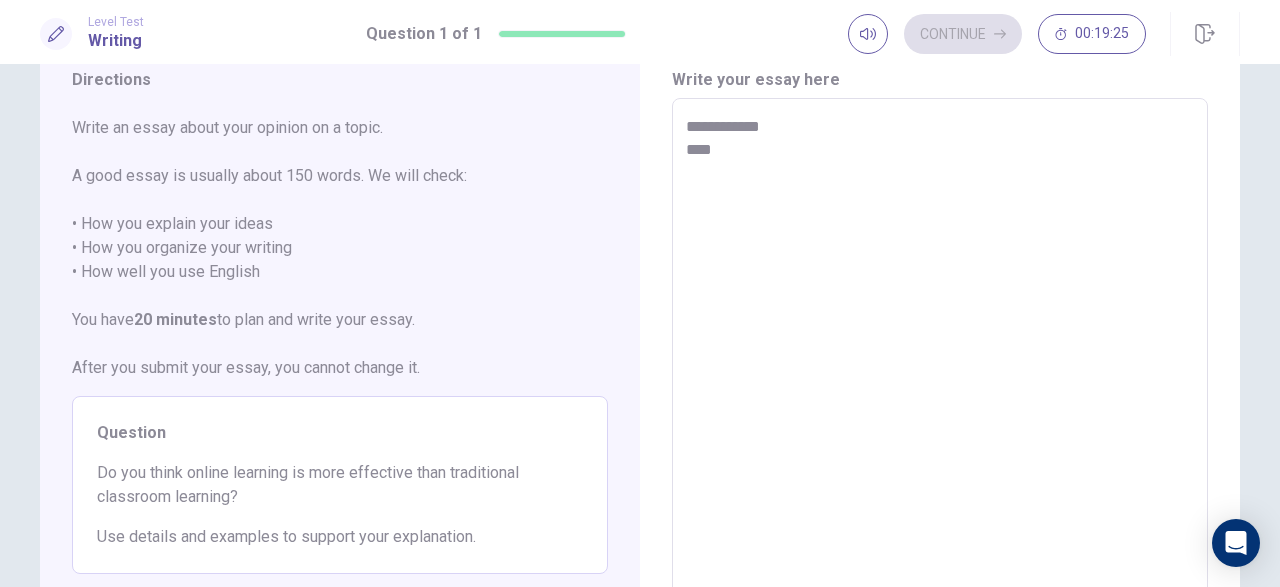type on "**********" 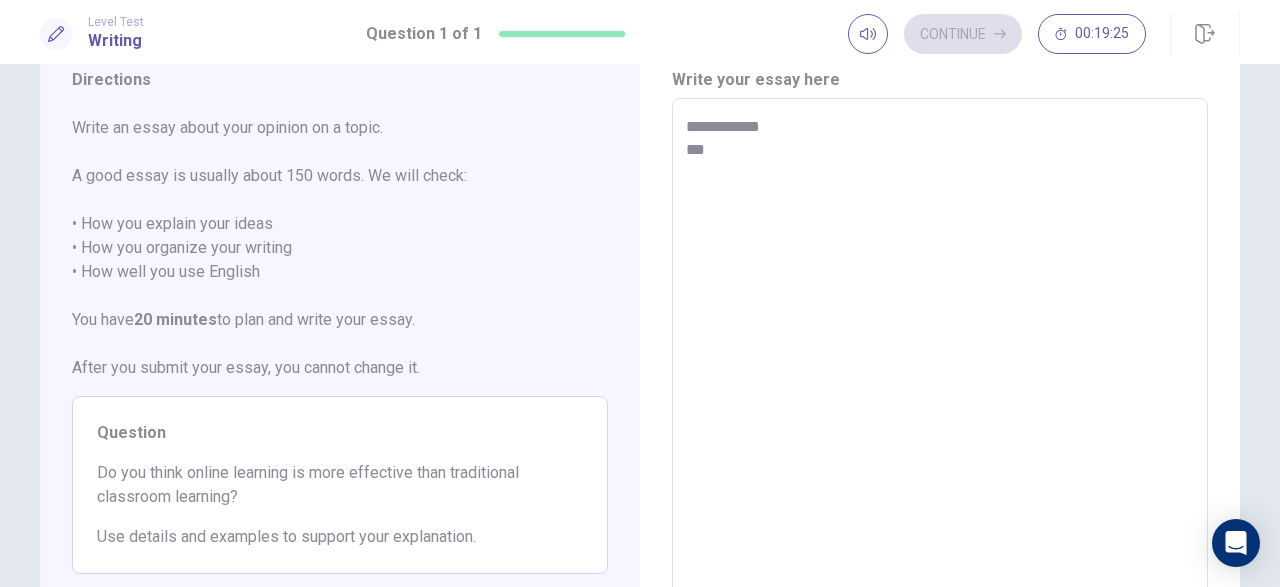 type on "*" 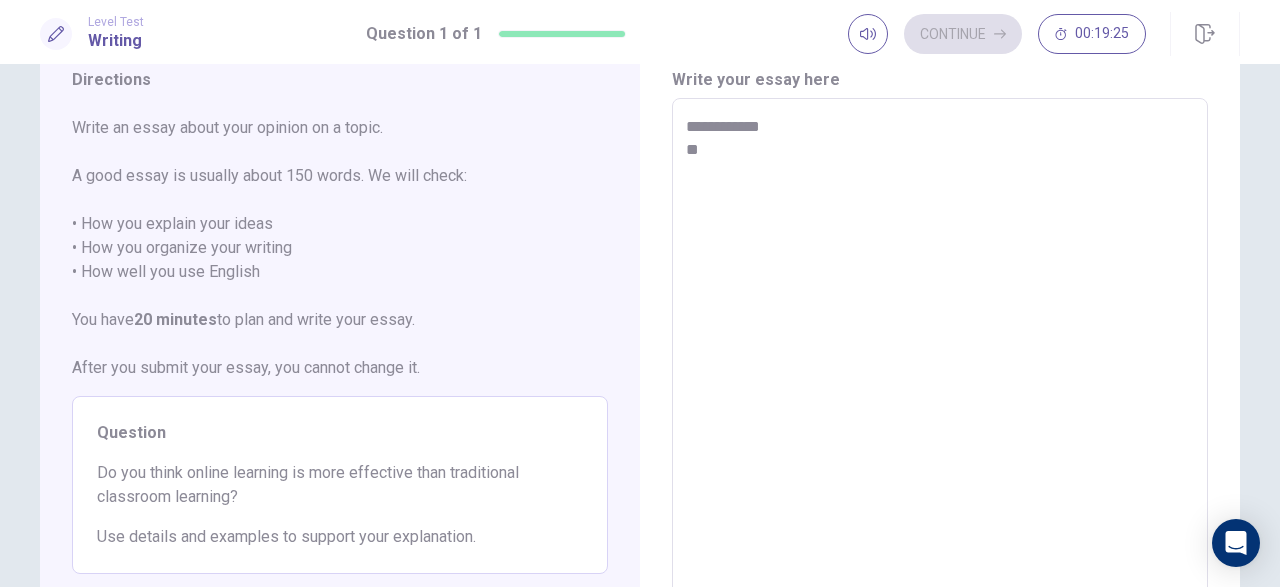 type on "*" 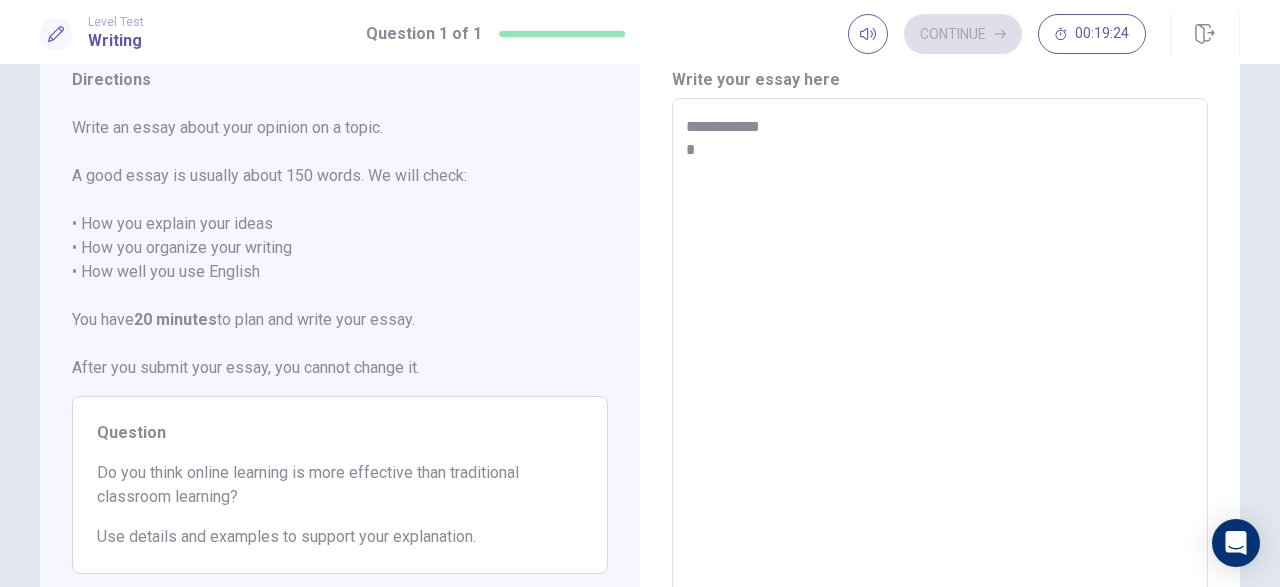 type on "*" 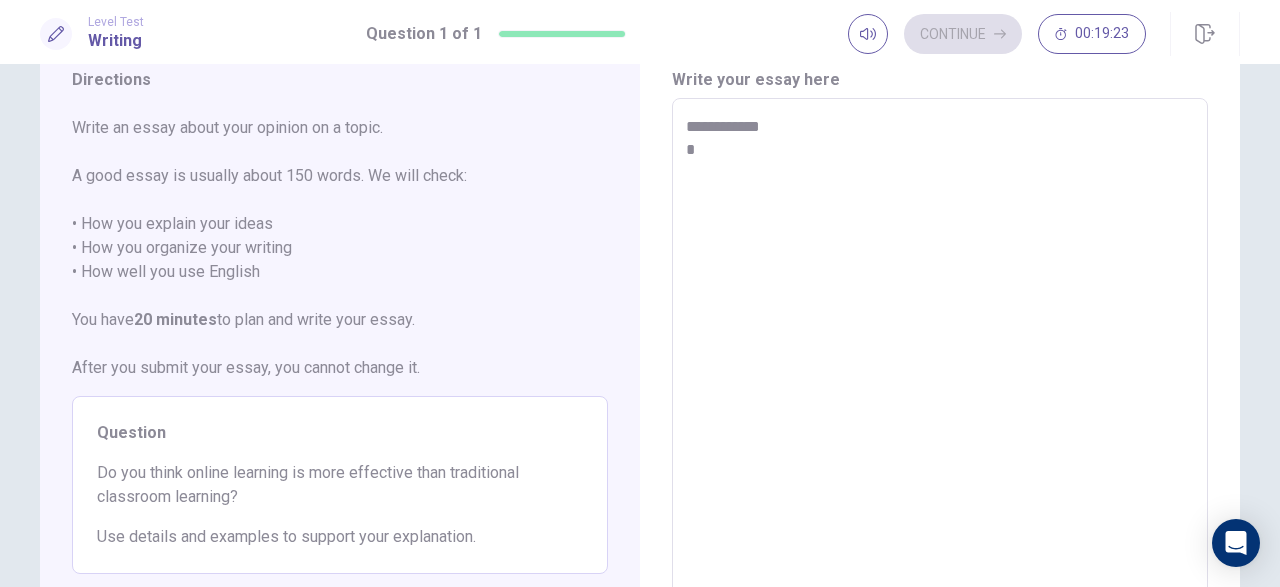 type on "**********" 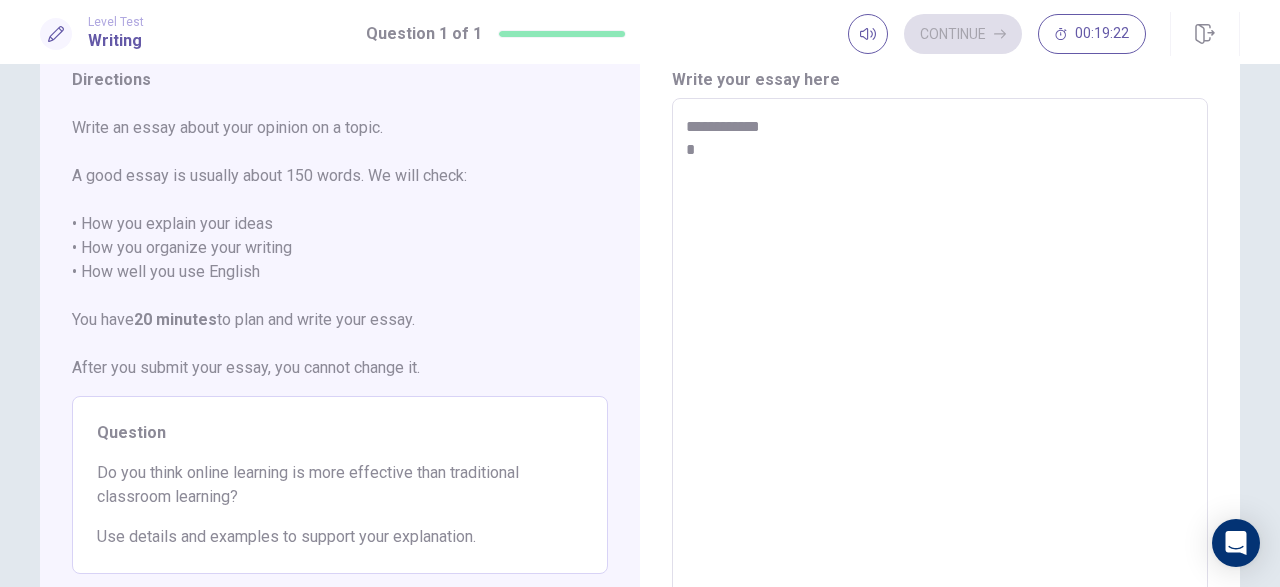 click on "**********" at bounding box center (940, 374) 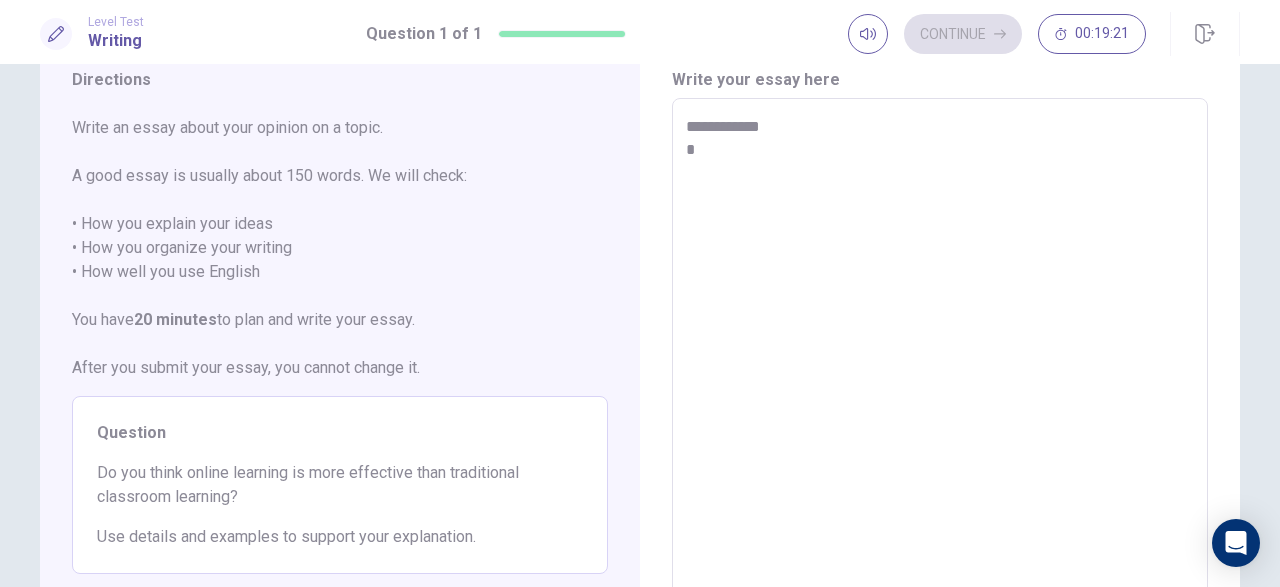 drag, startPoint x: 685, startPoint y: 123, endPoint x: 712, endPoint y: 123, distance: 27 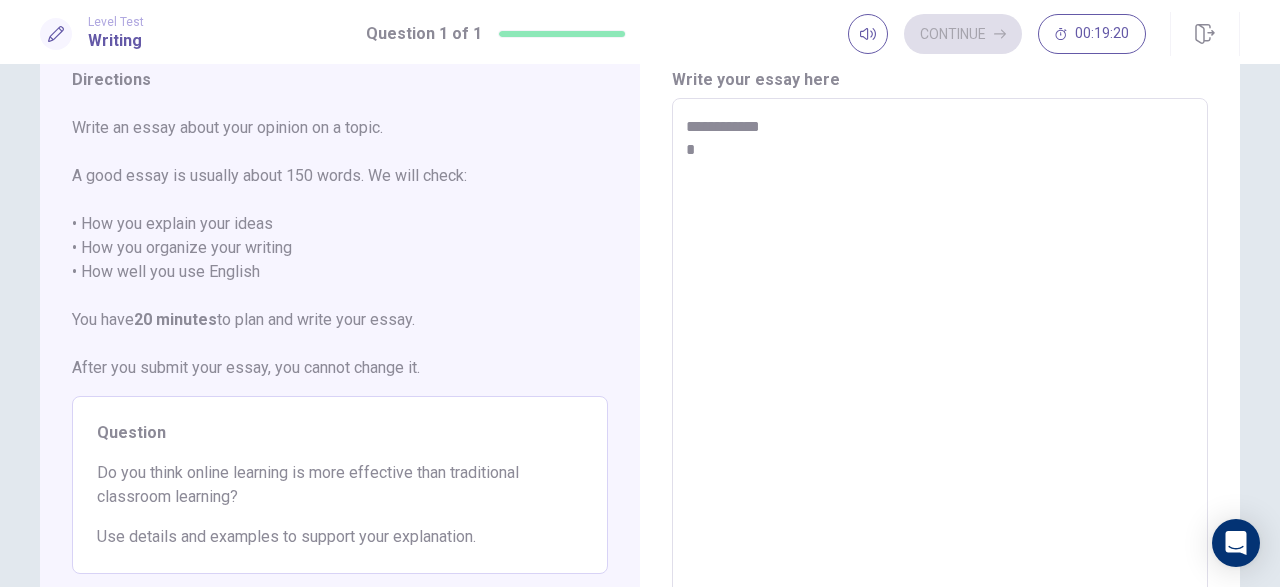 click on "**********" at bounding box center (940, 375) 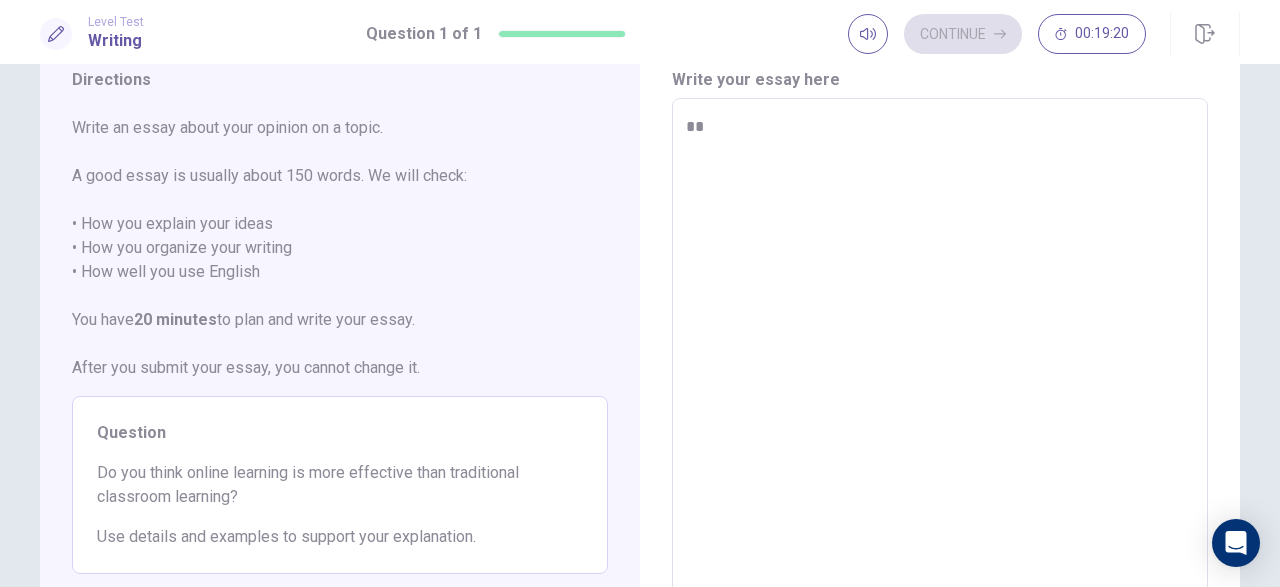 type on "*" 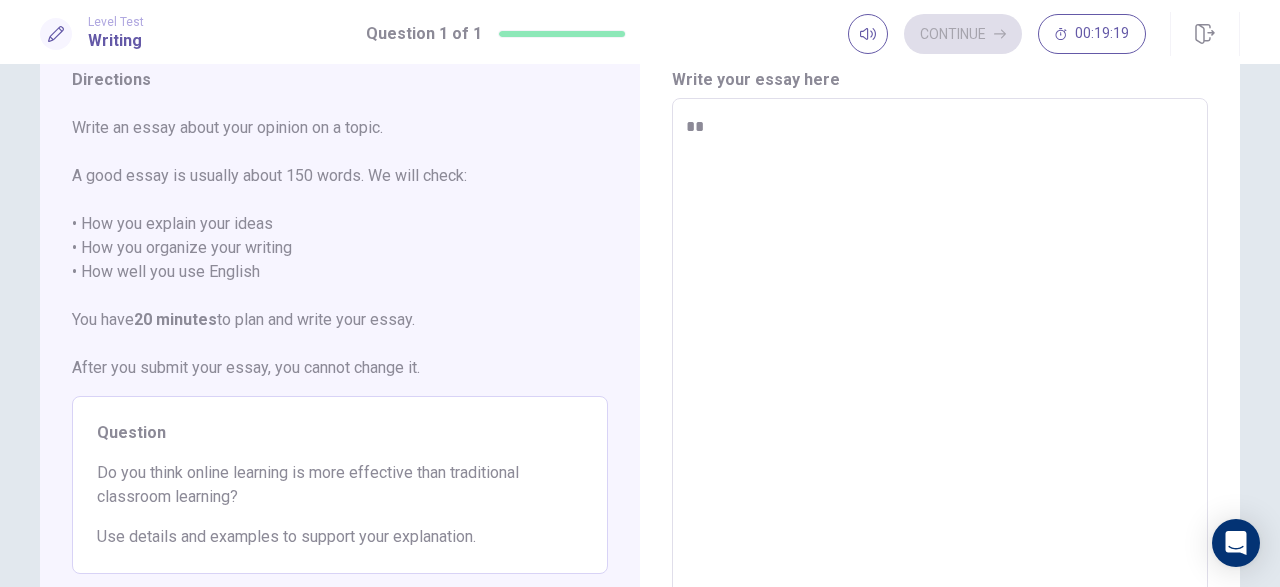 type on "*
*" 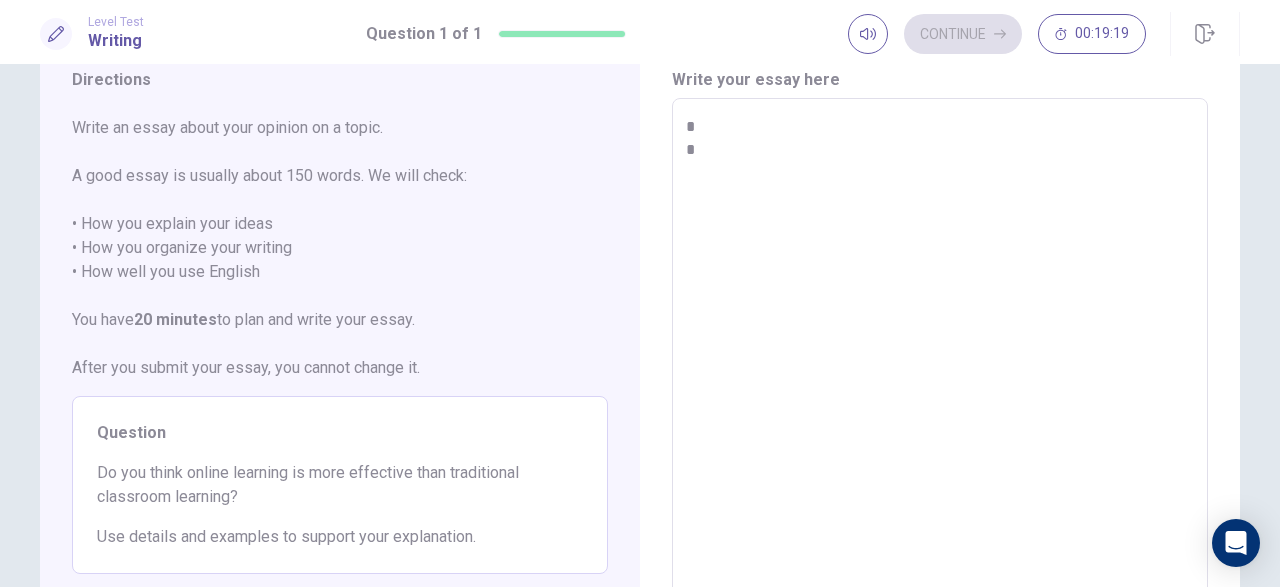 type on "*" 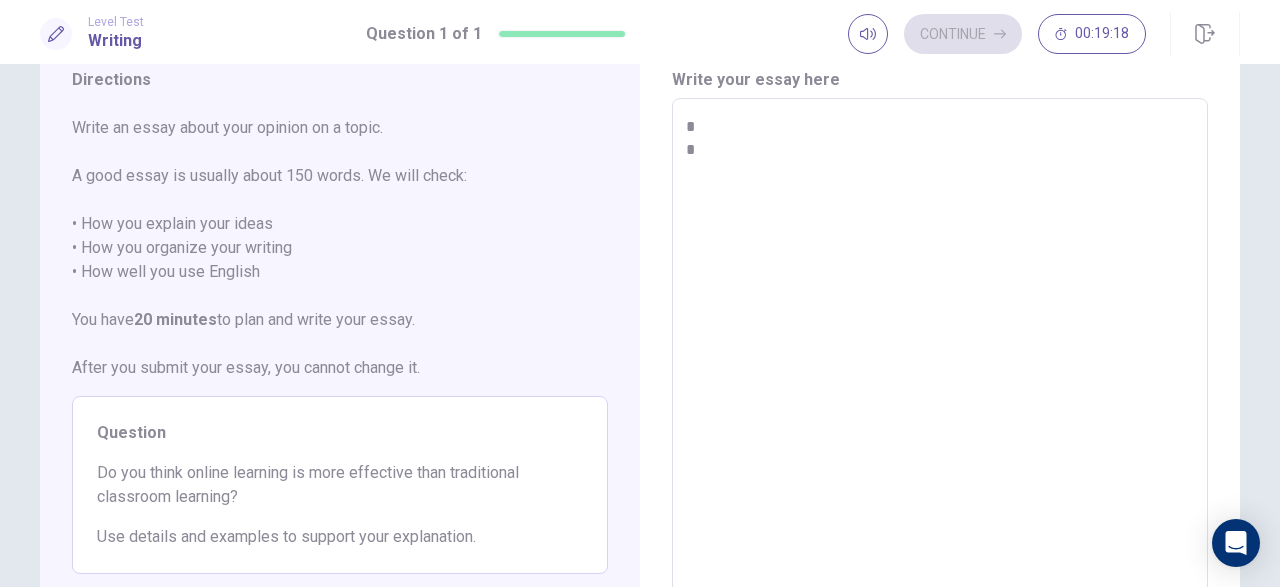 type on "**
*" 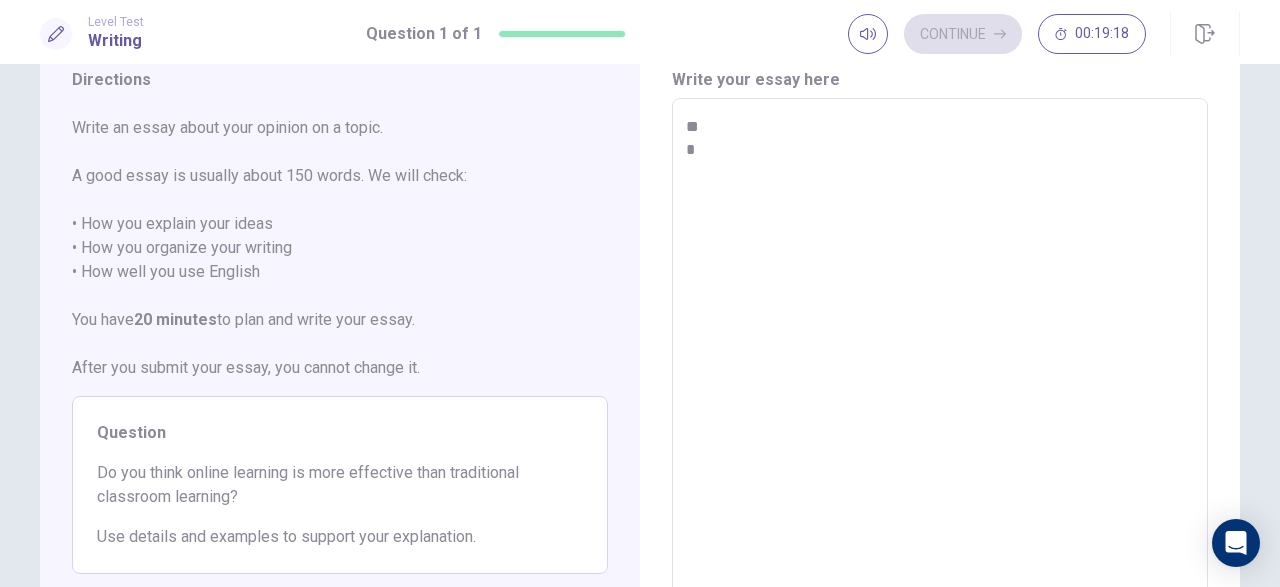 type on "*" 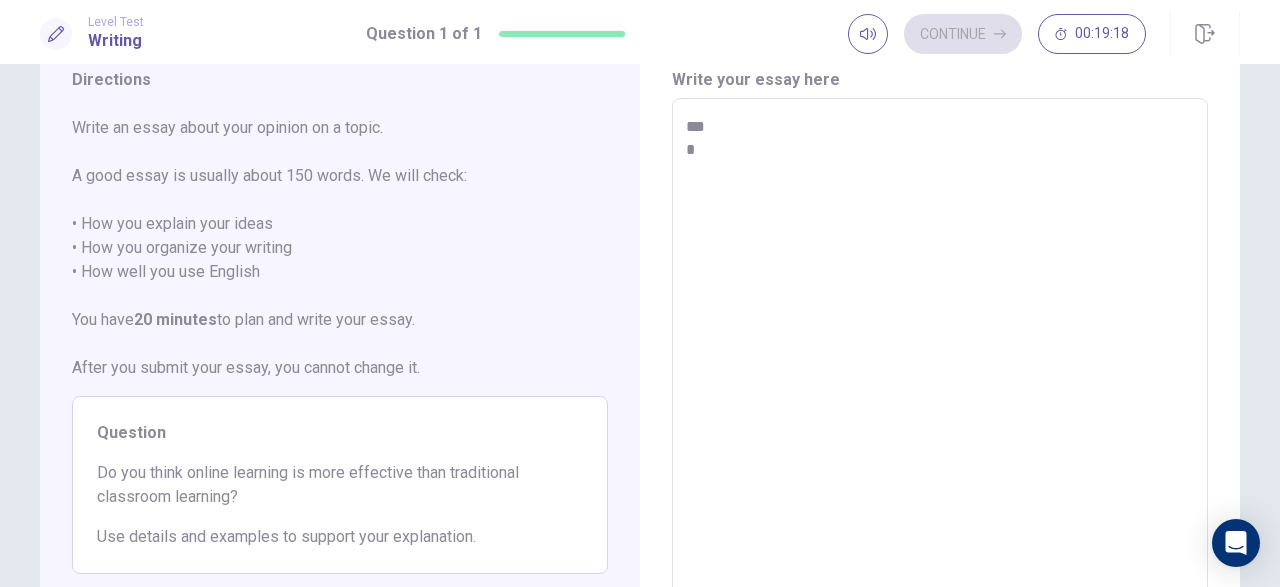 type on "*" 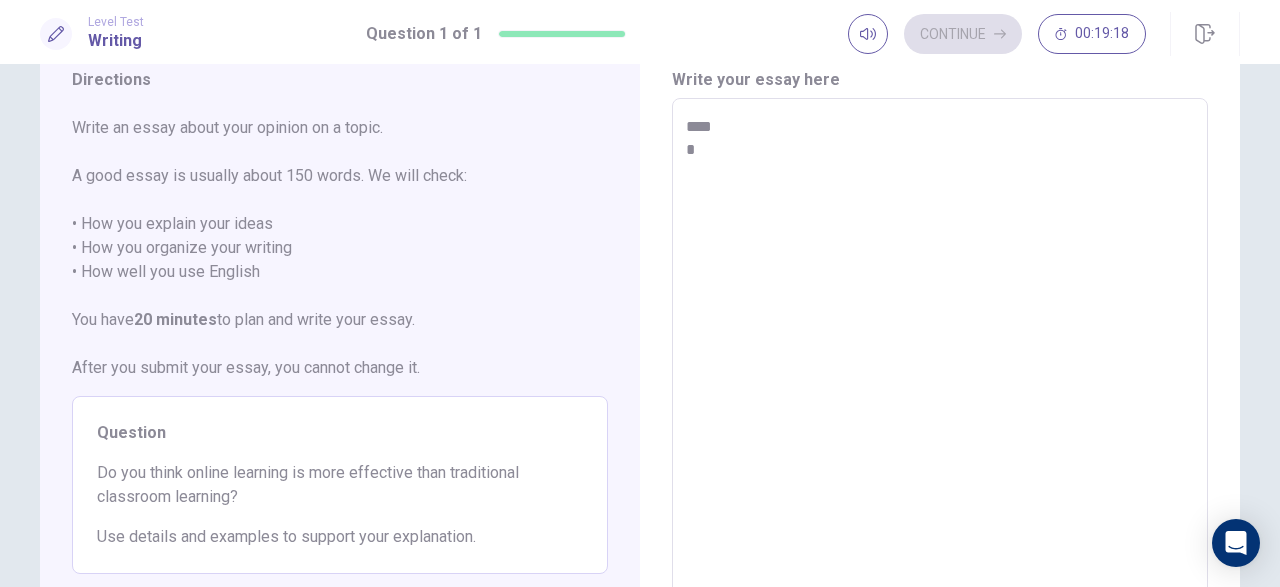 type on "*****
*" 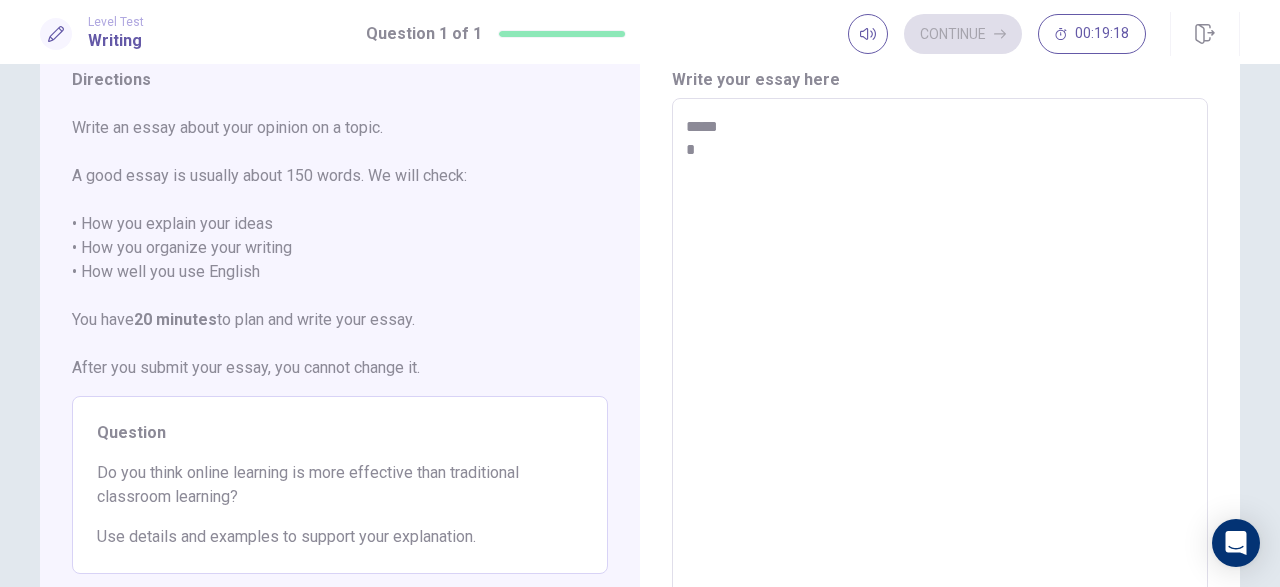 type on "*" 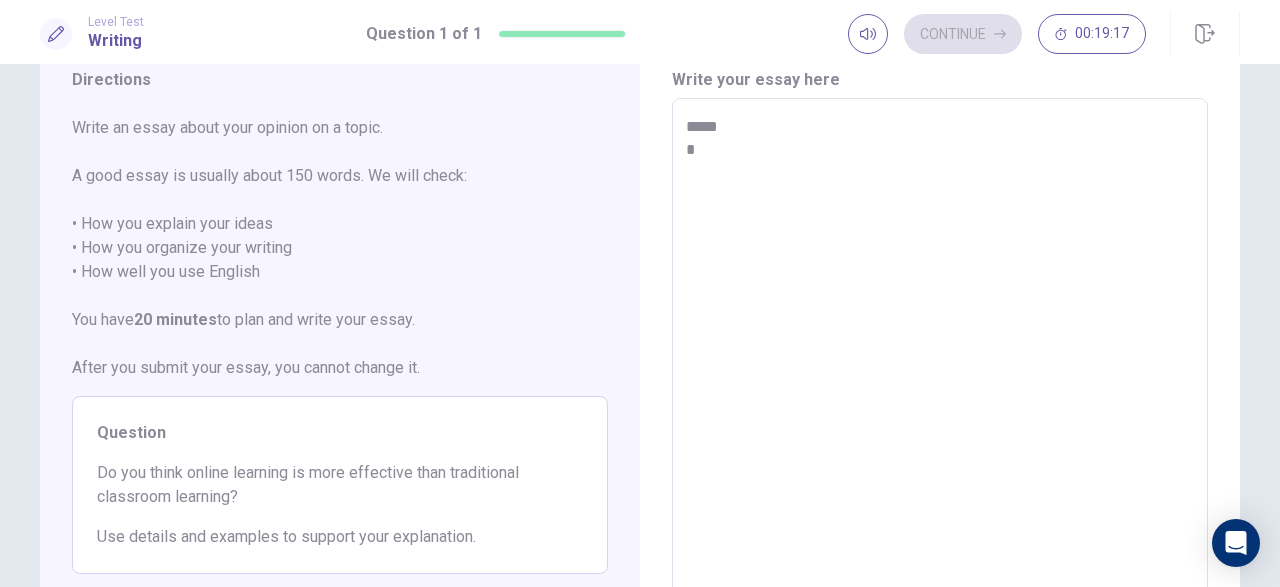 type on "****
*" 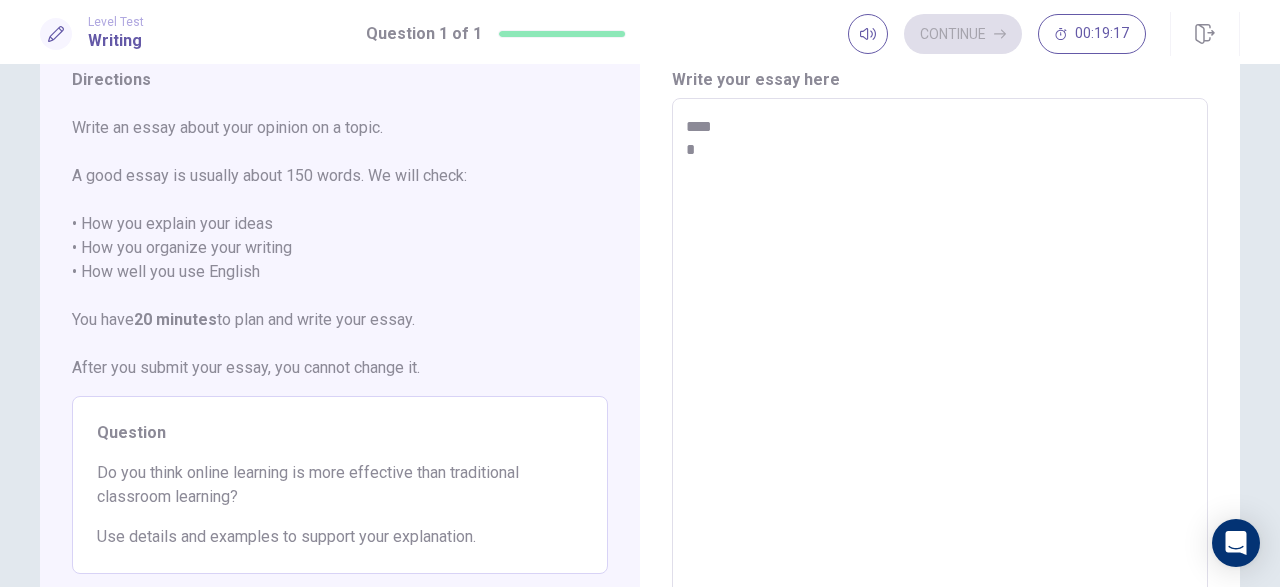 type on "*" 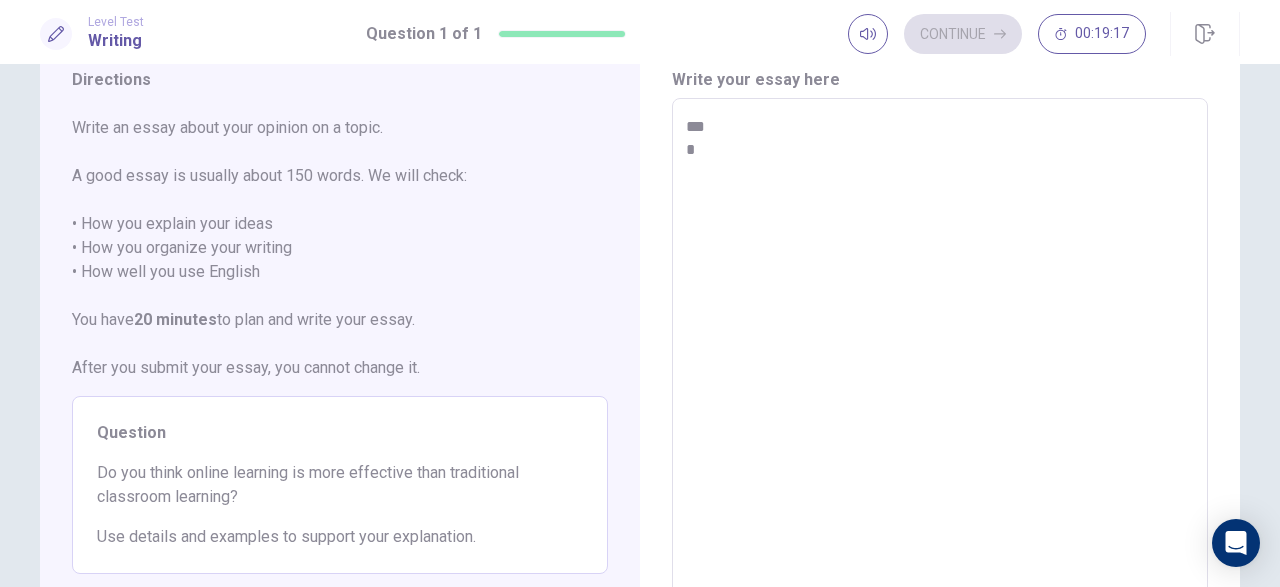 type on "*" 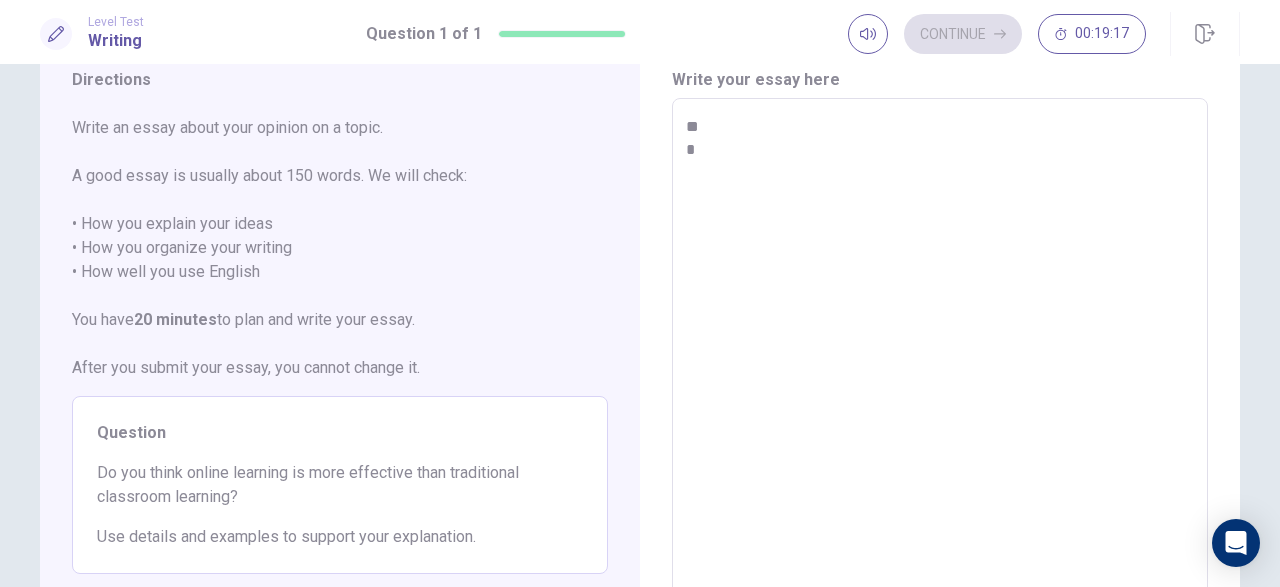 type on "*" 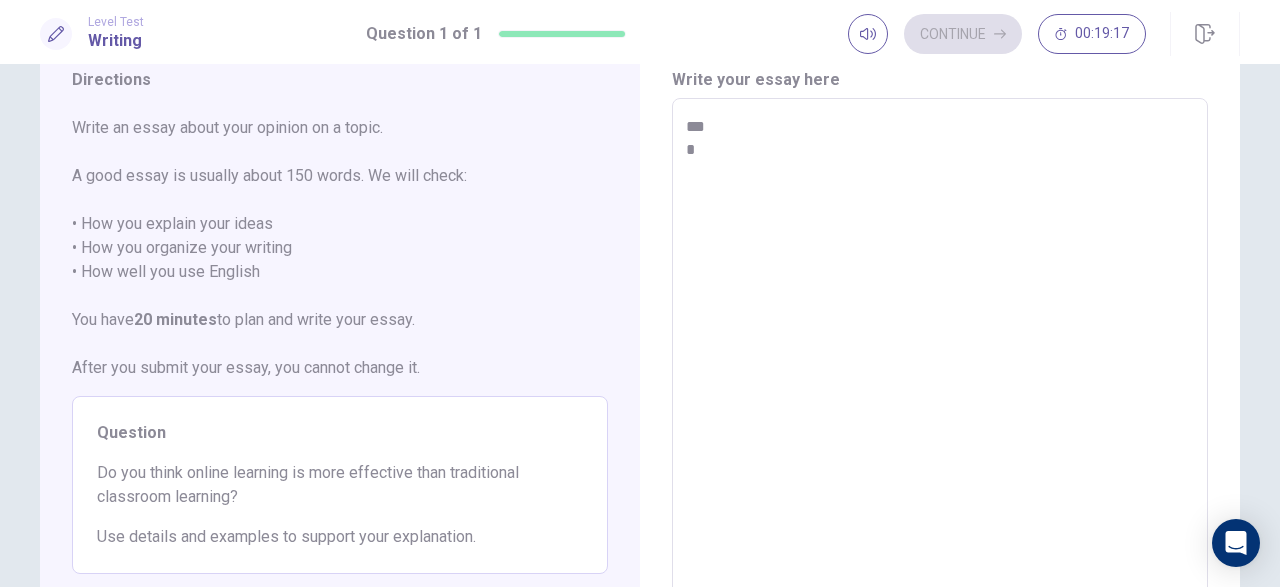 type on "*" 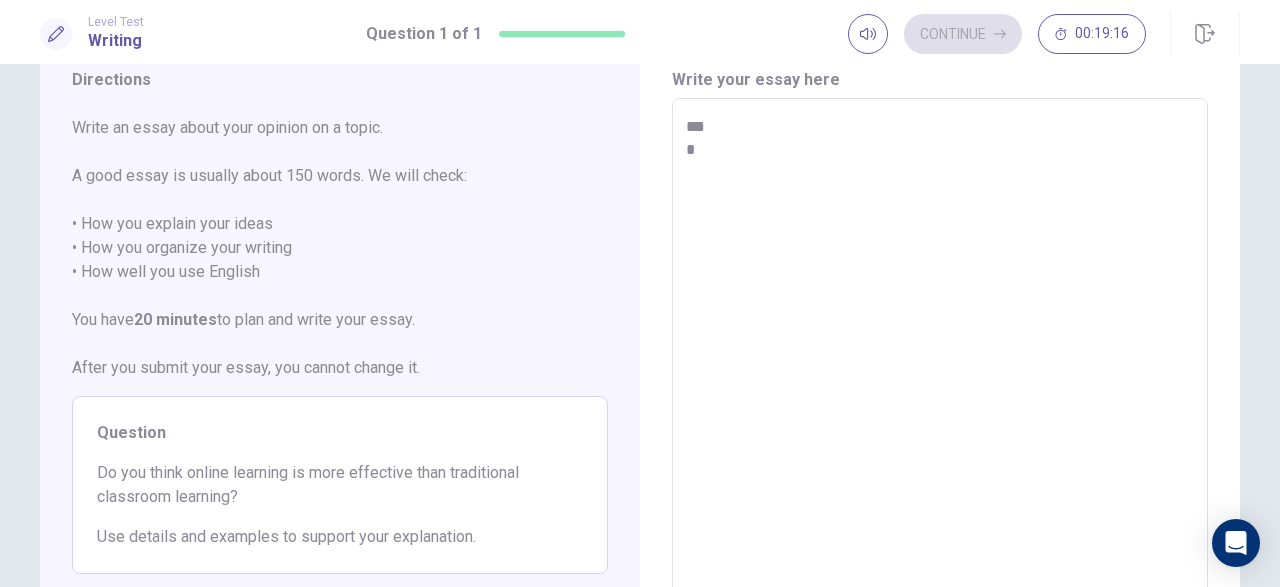 type on "****
*" 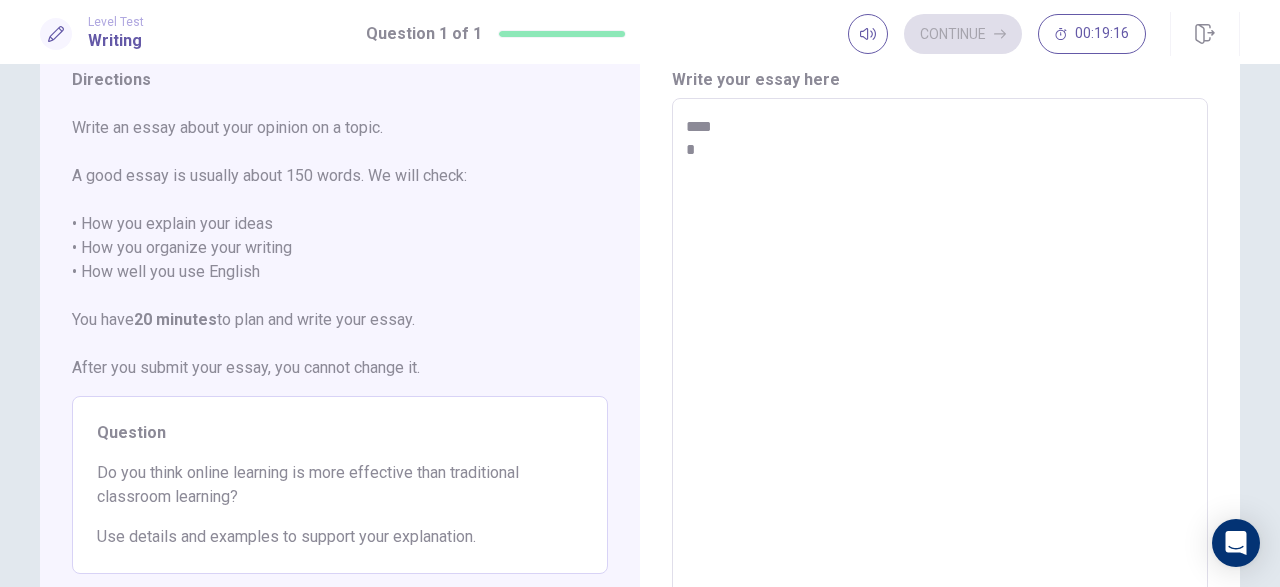 type on "*" 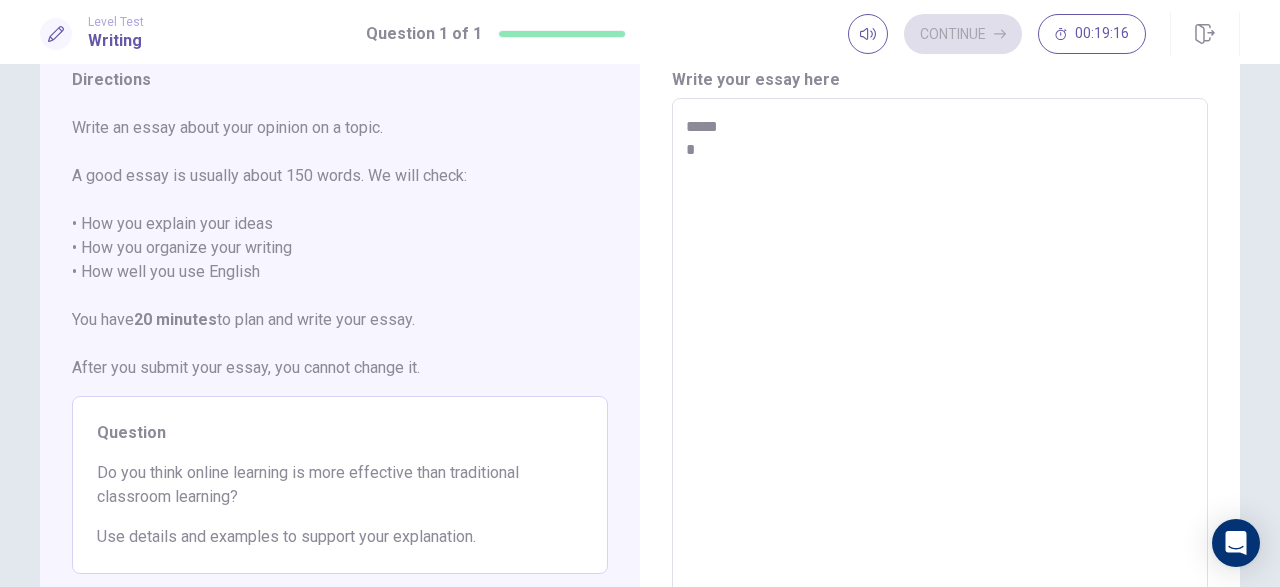 type on "*" 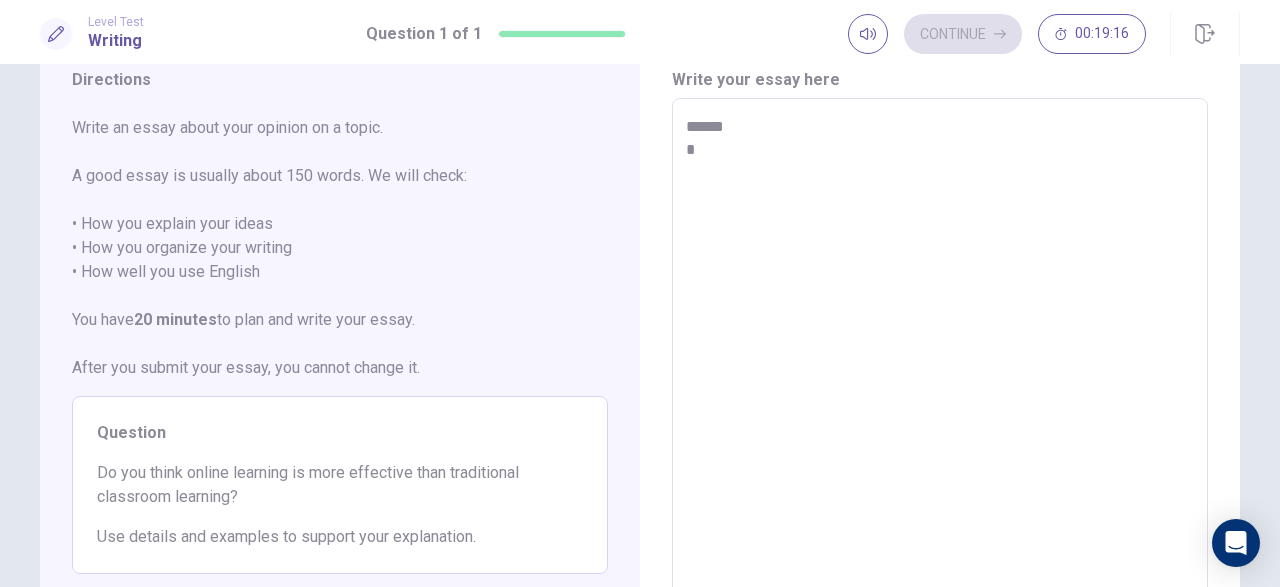 type on "*" 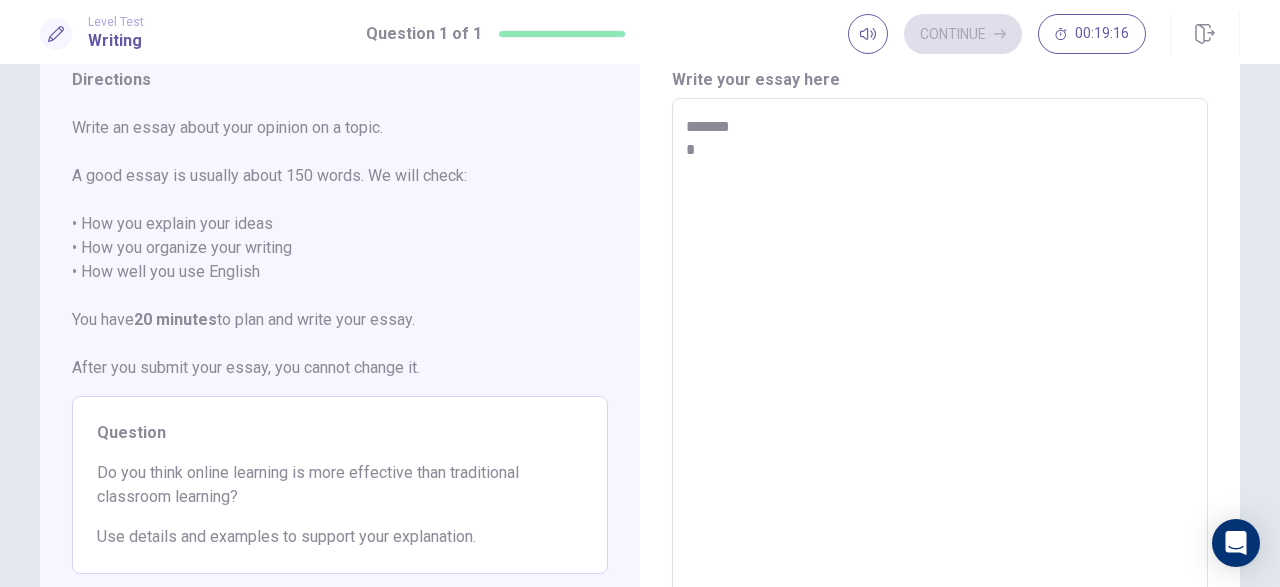 type on "*" 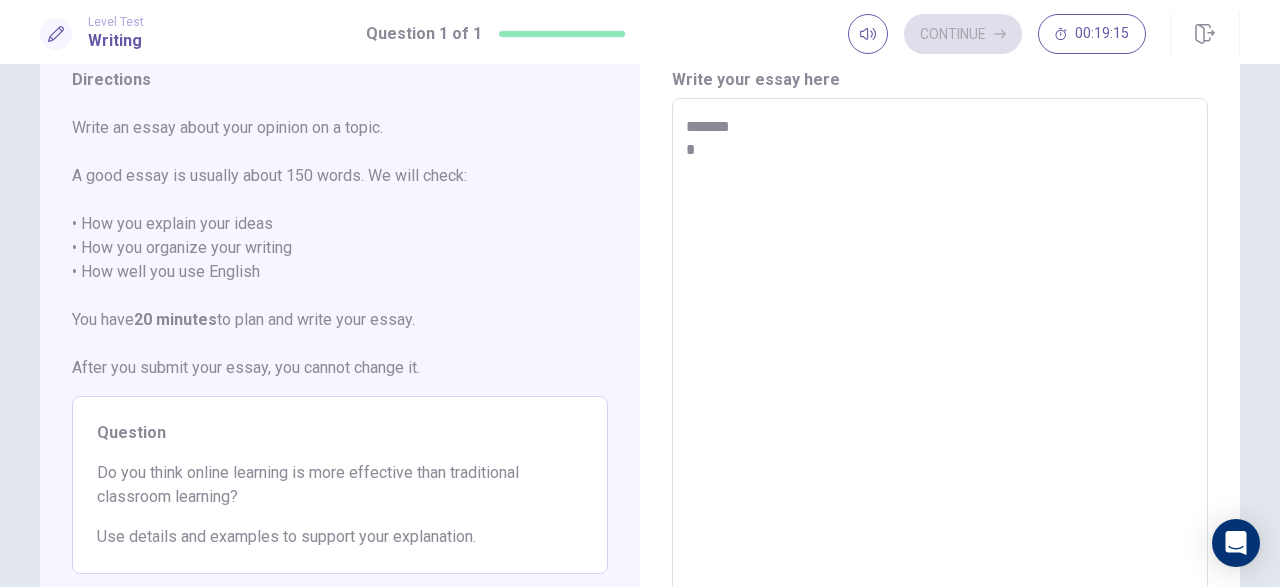 type on "********
*" 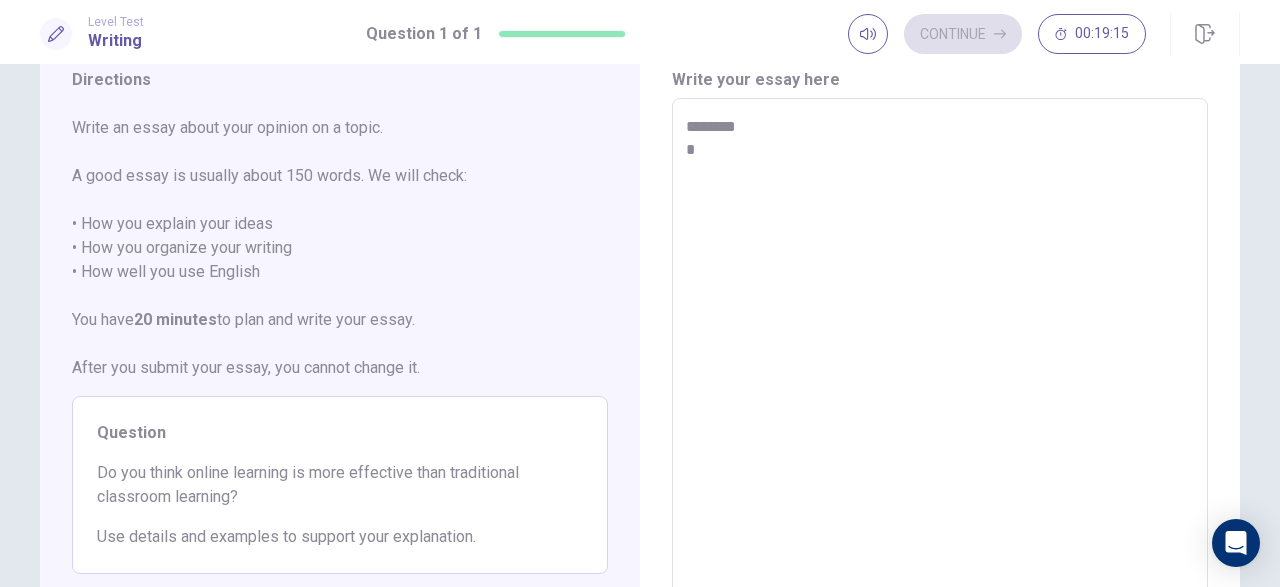 type on "*" 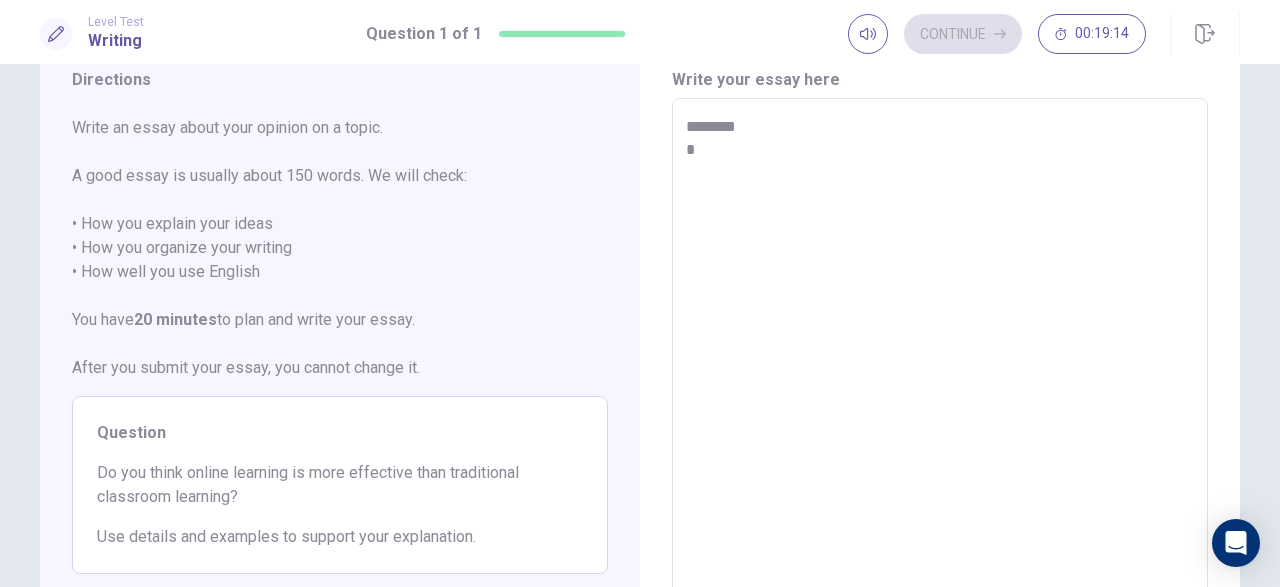 type on "*********
*" 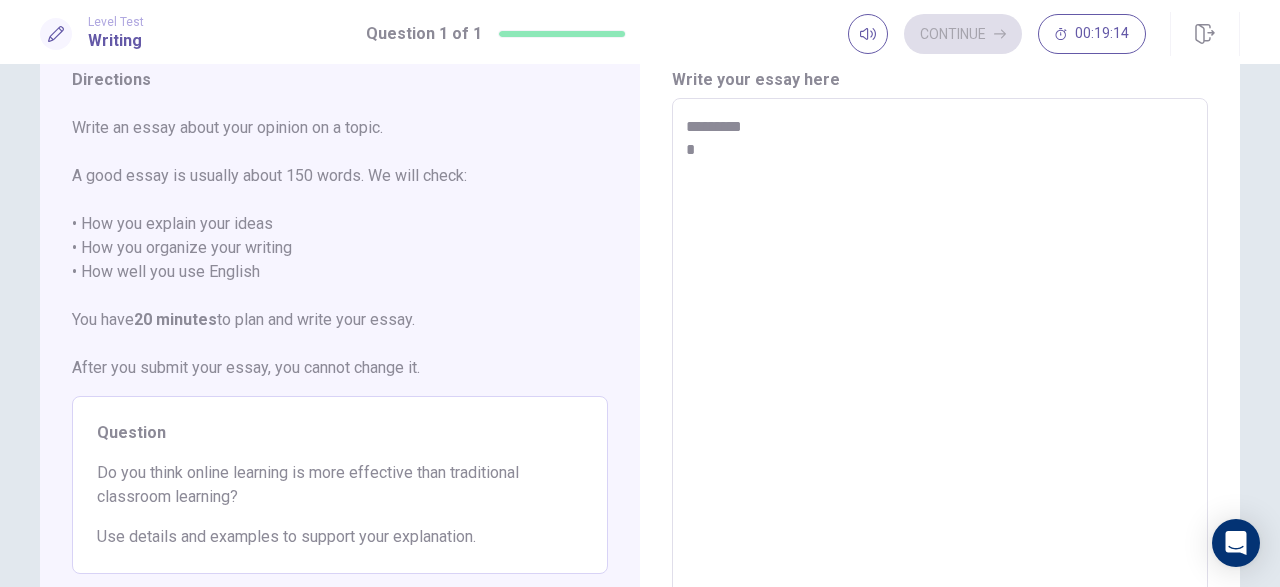 type on "*" 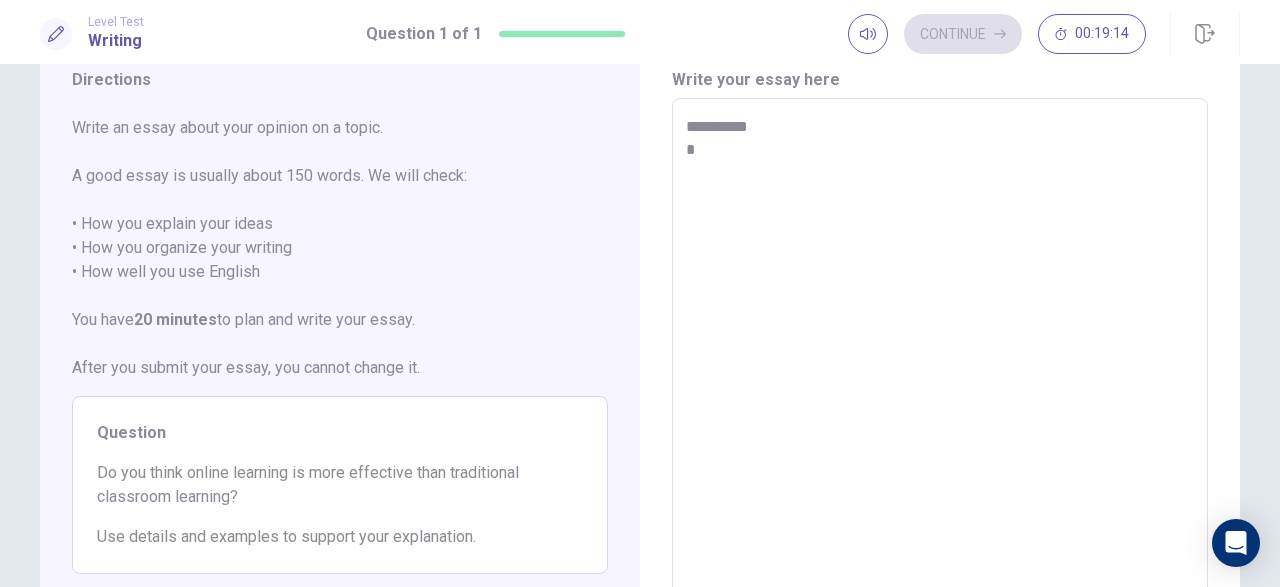 type on "*" 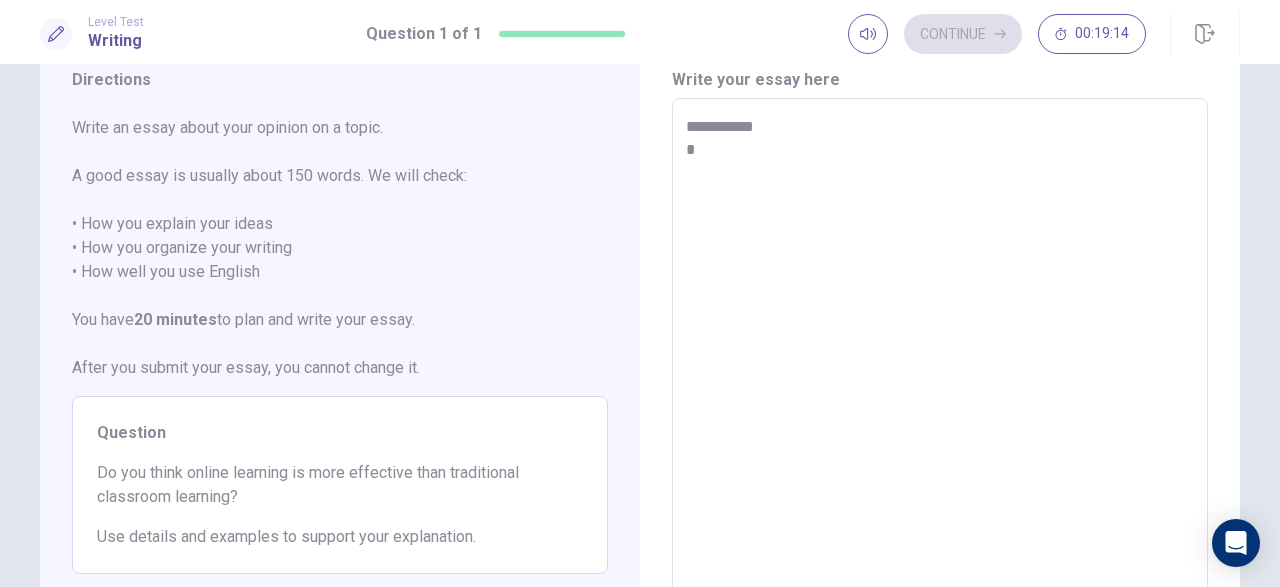 type on "*" 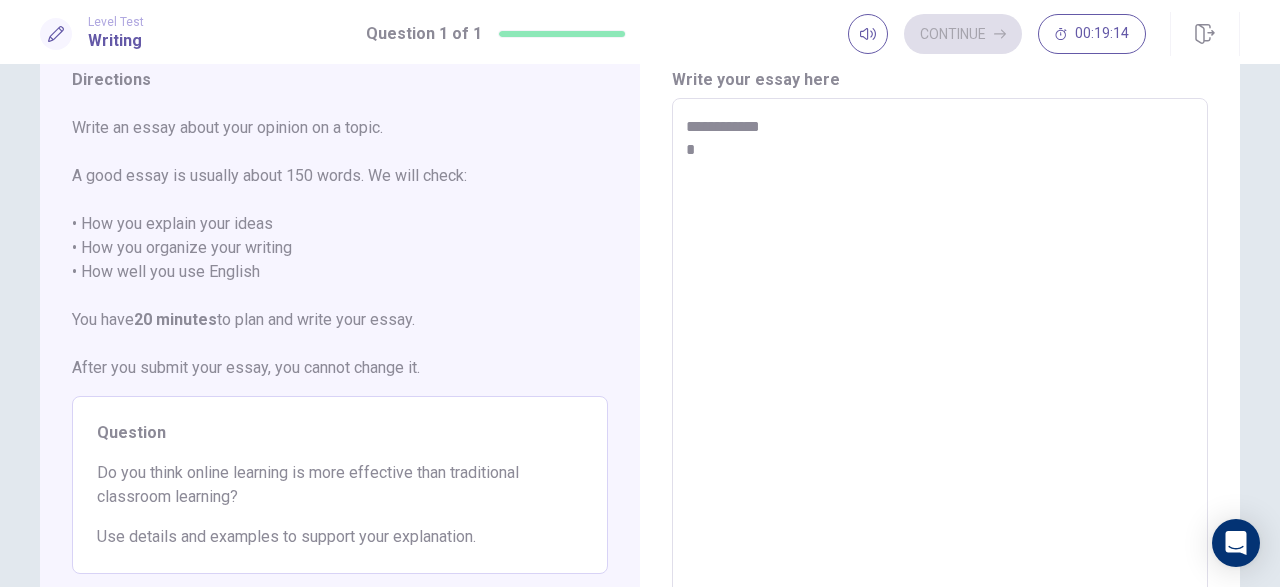 type on "*" 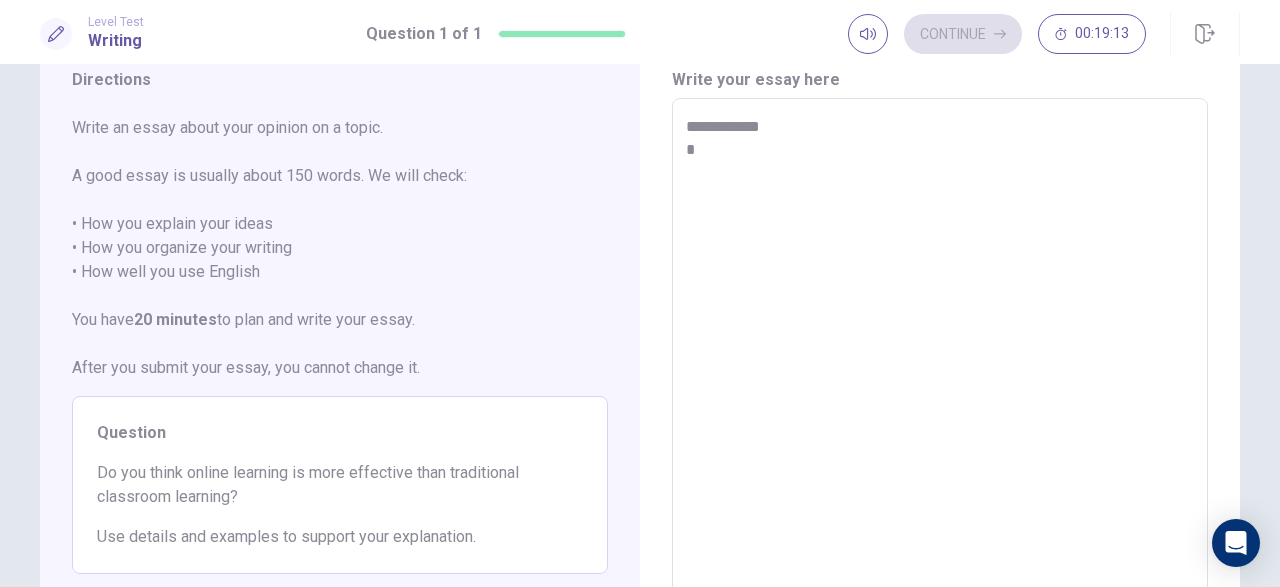 type on "**********" 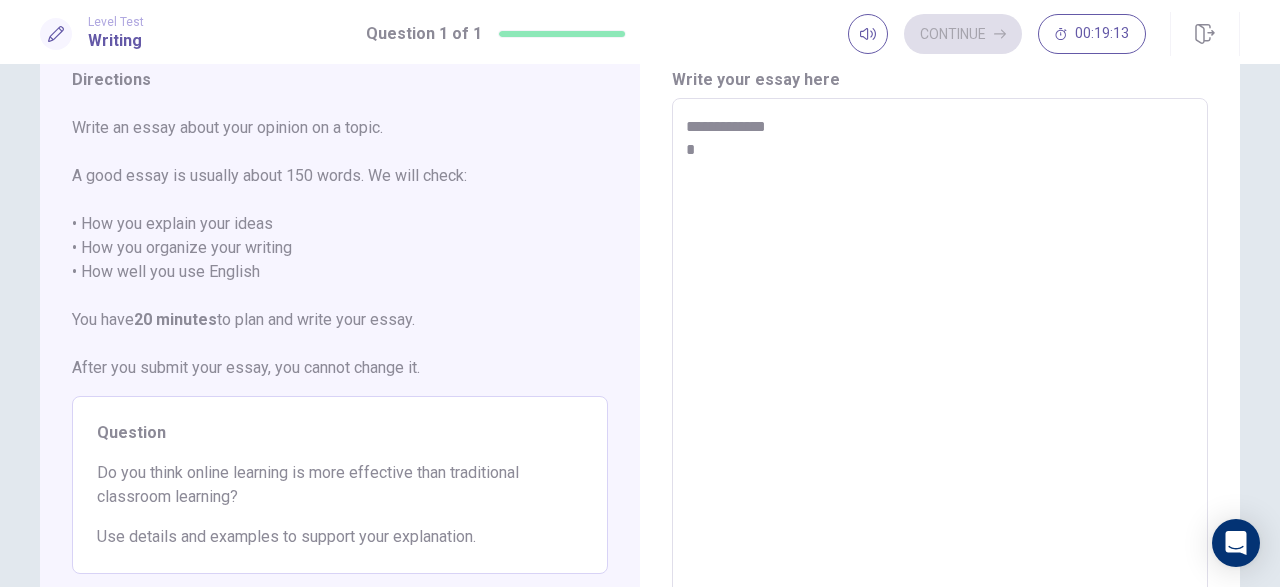 type on "*" 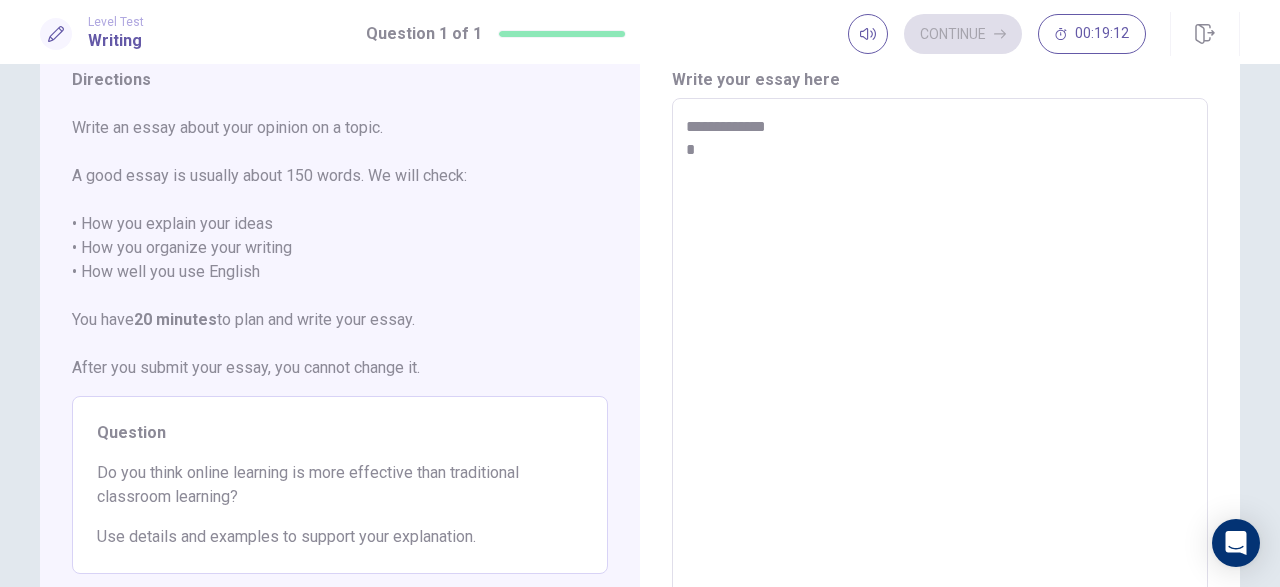 type on "**********" 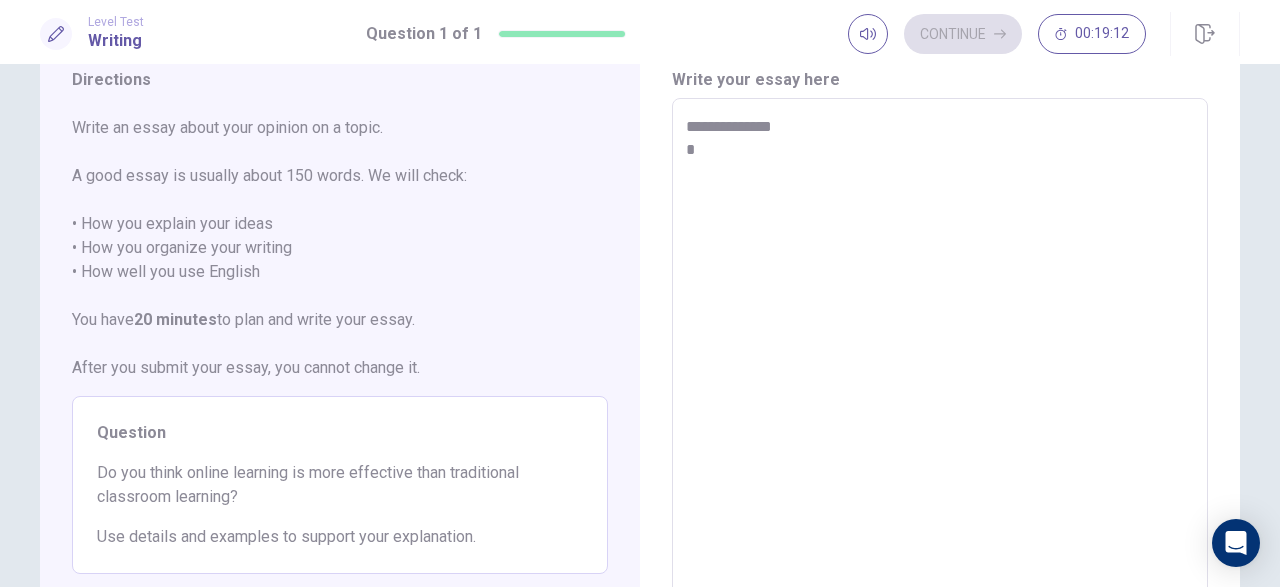 type on "*" 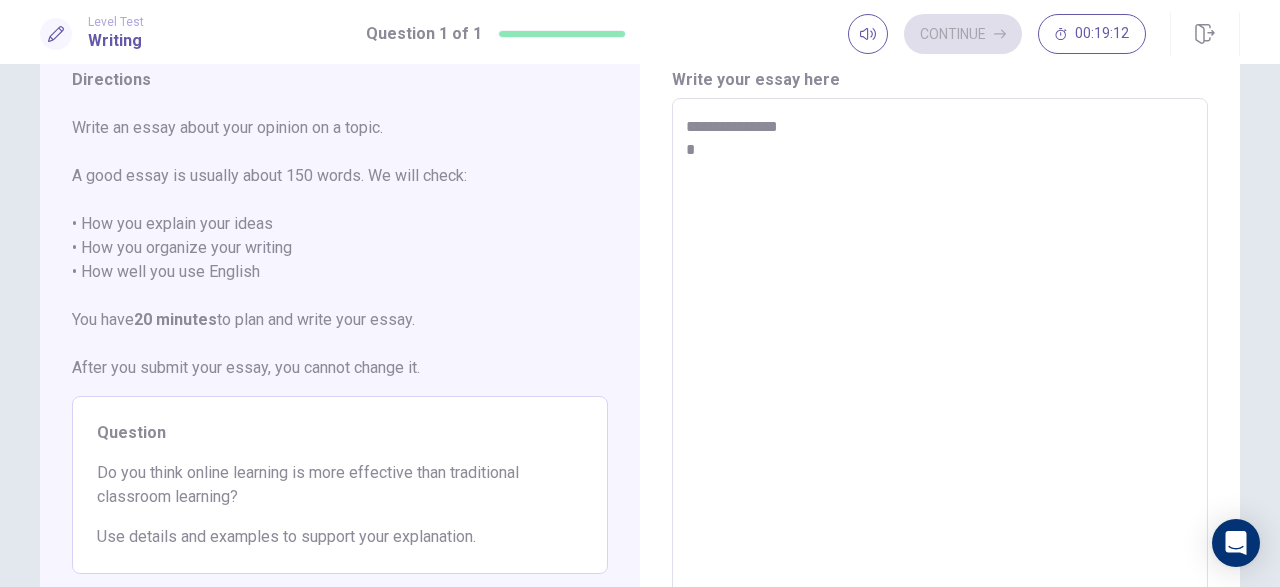 type on "*" 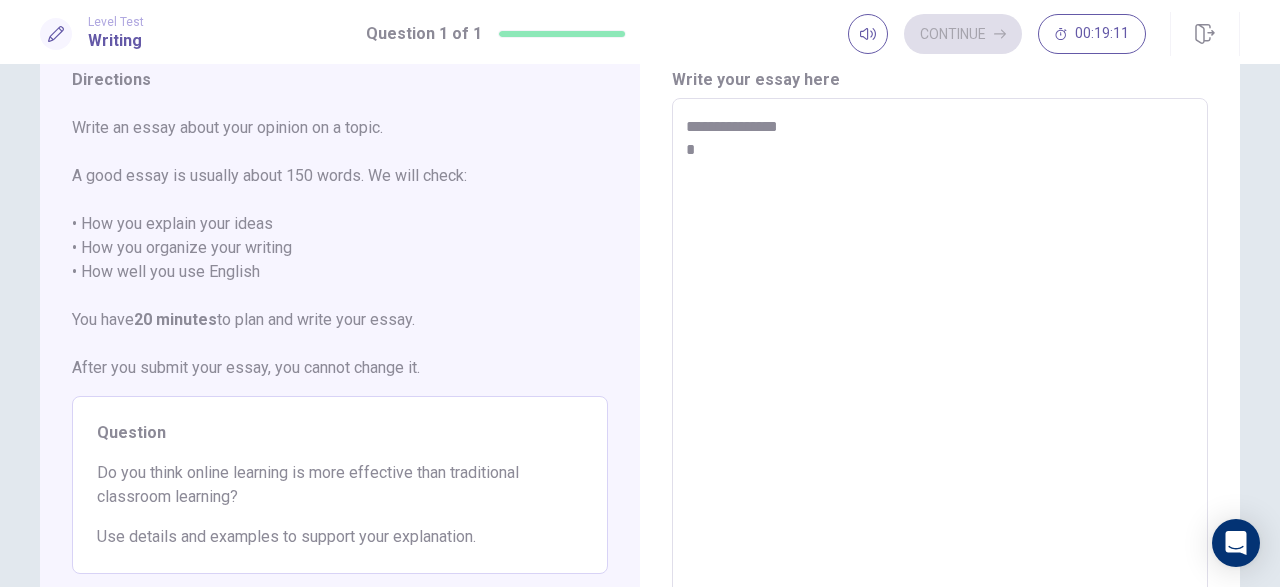 type on "**********" 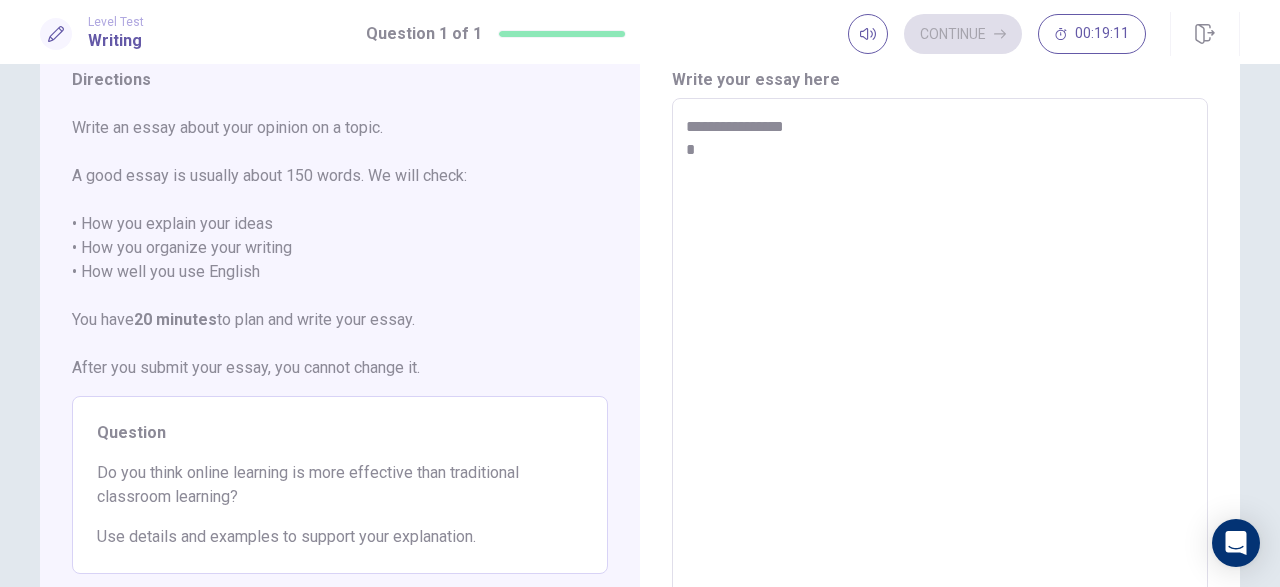 type on "*" 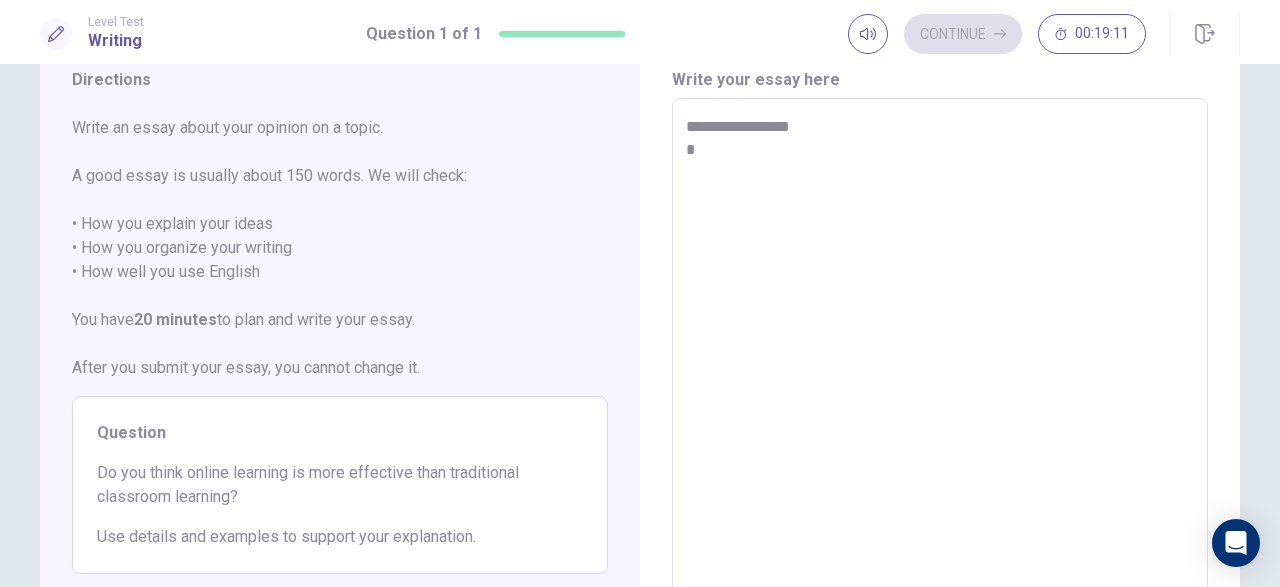 type on "*" 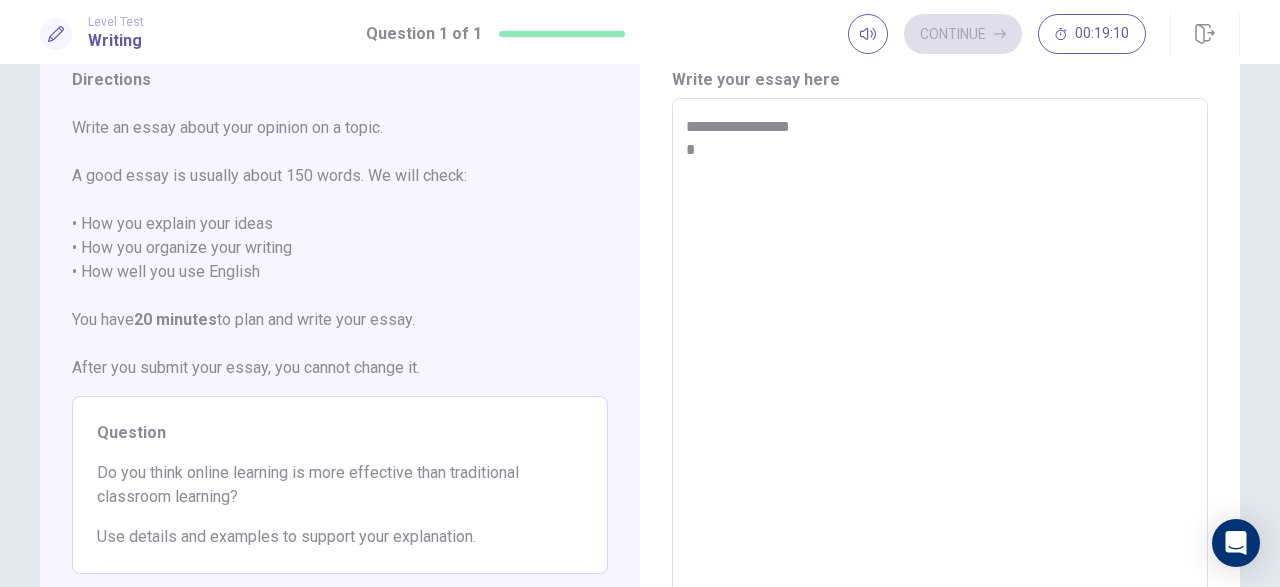 type on "**********" 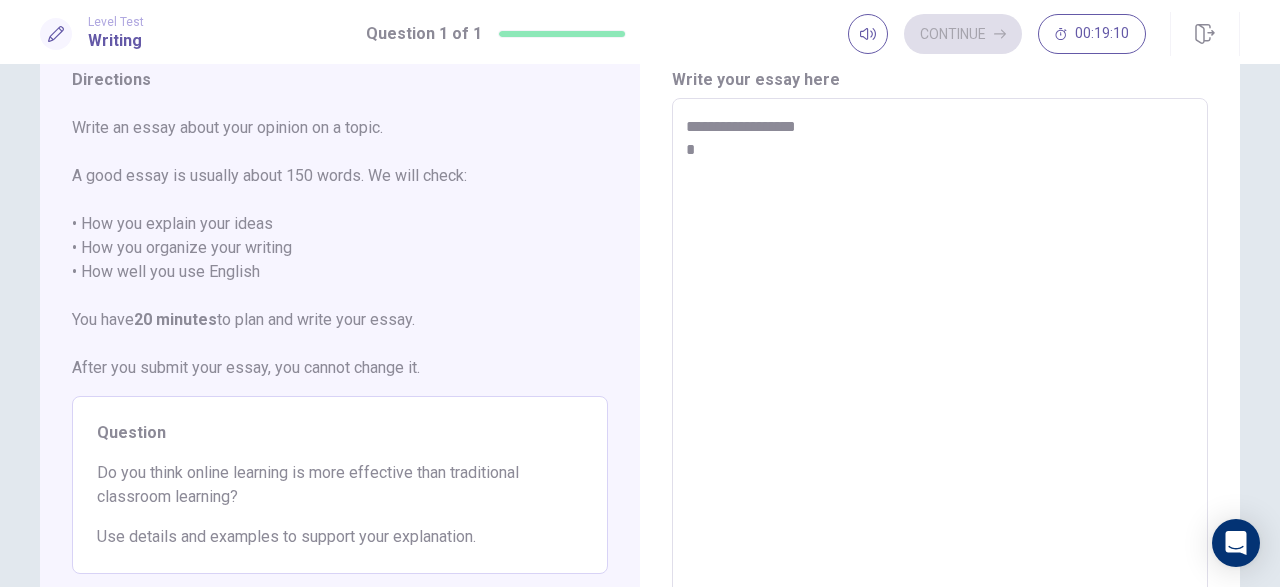 type on "*" 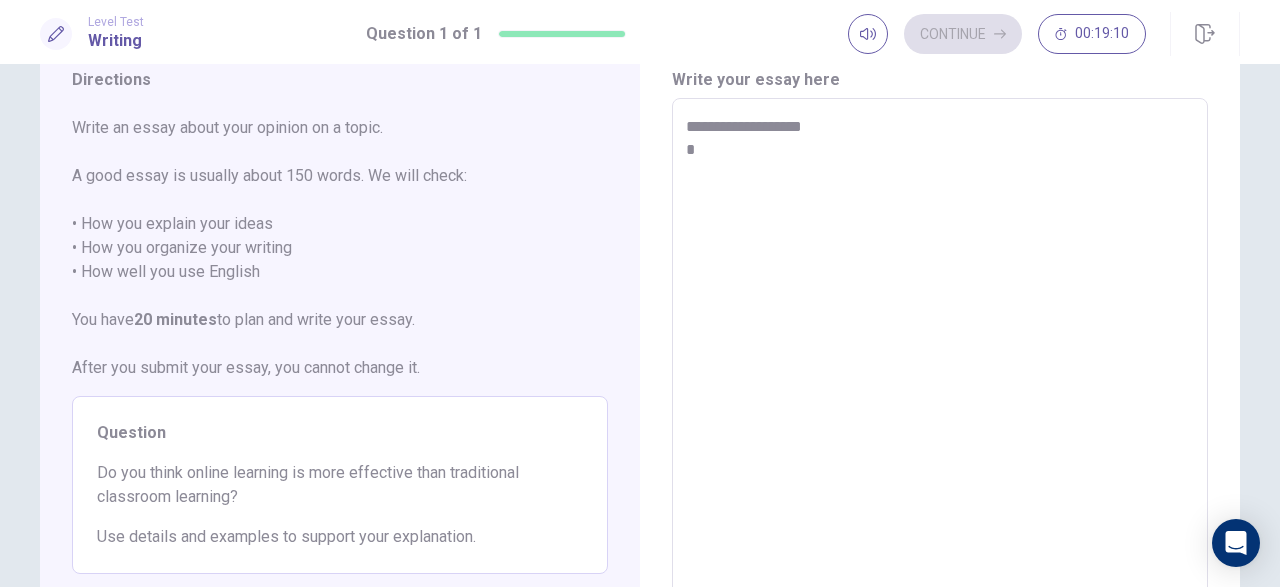 type on "*" 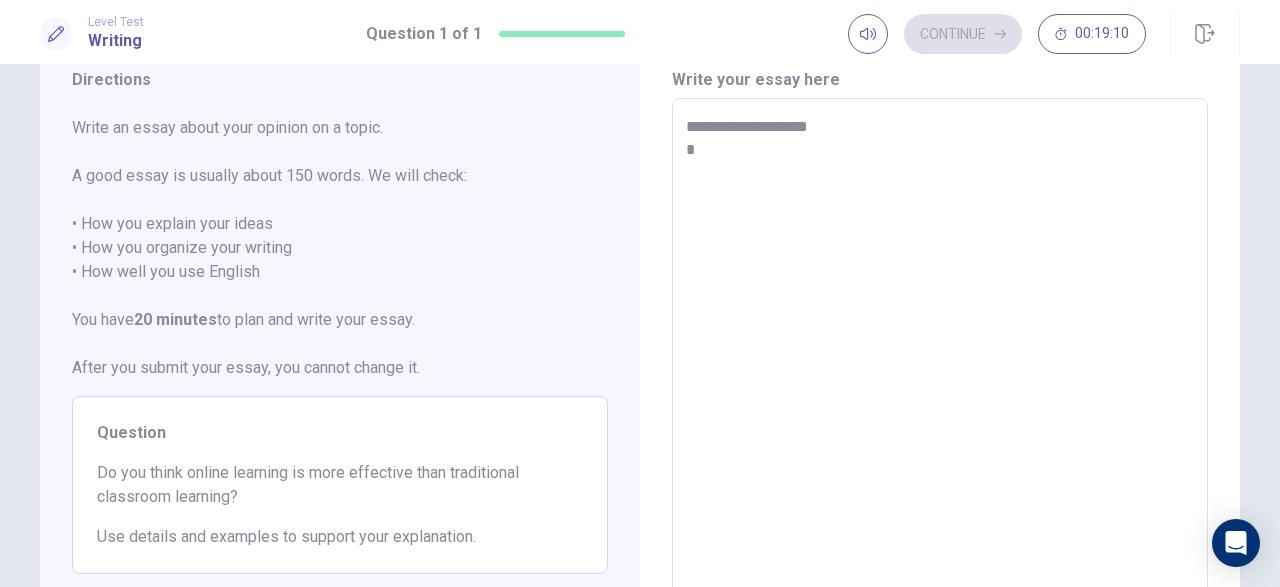 type on "*" 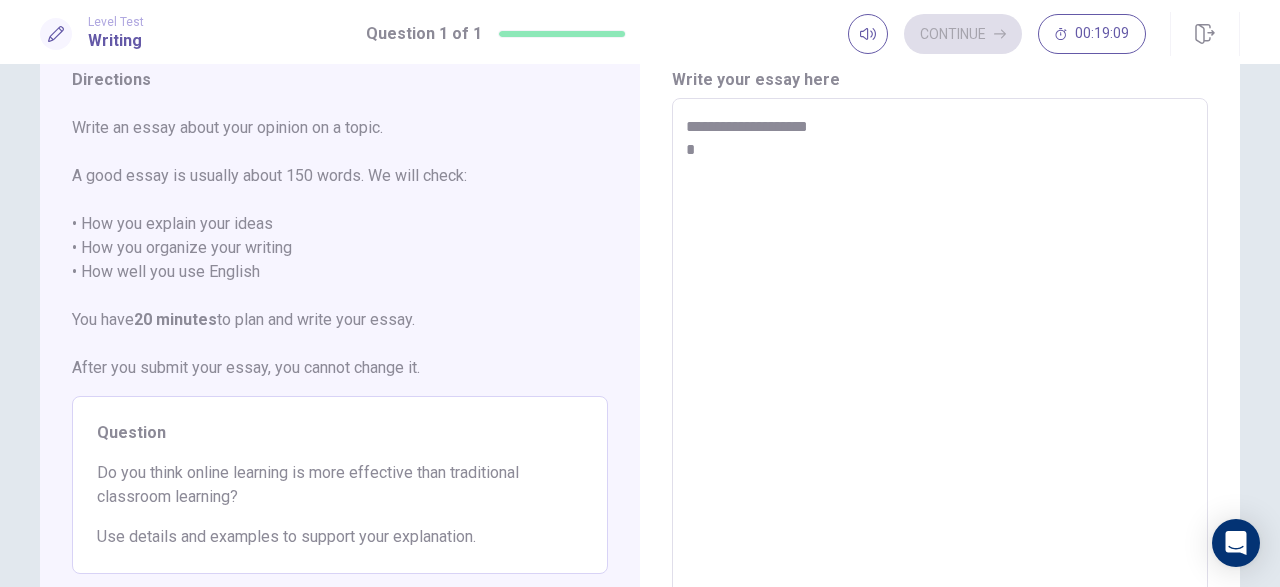 type on "**********" 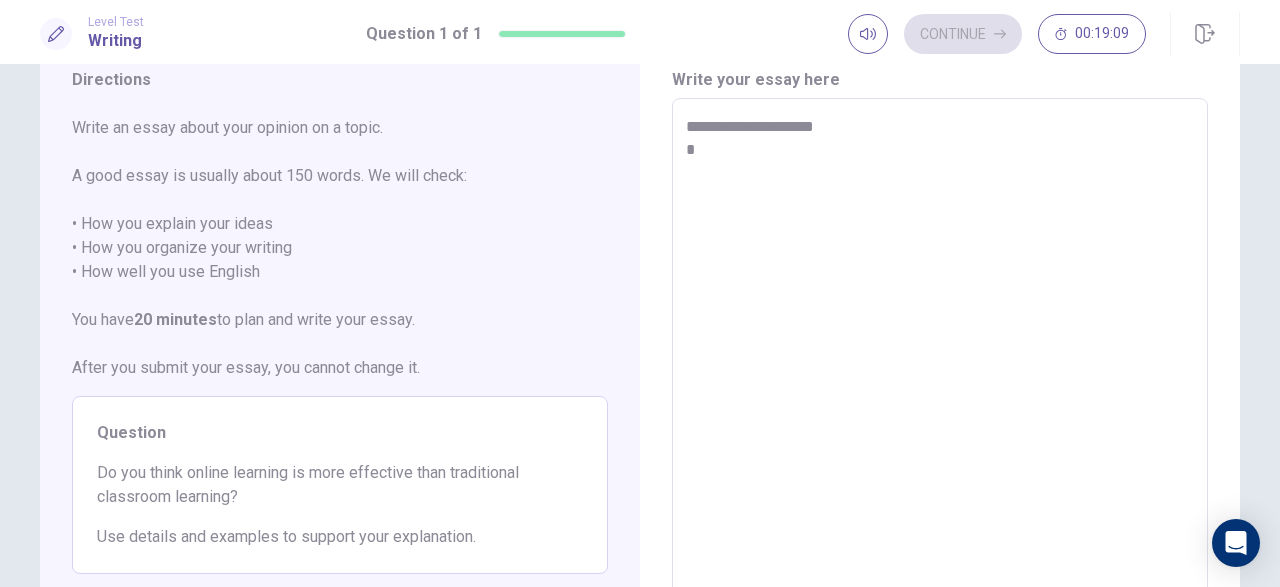 type on "*" 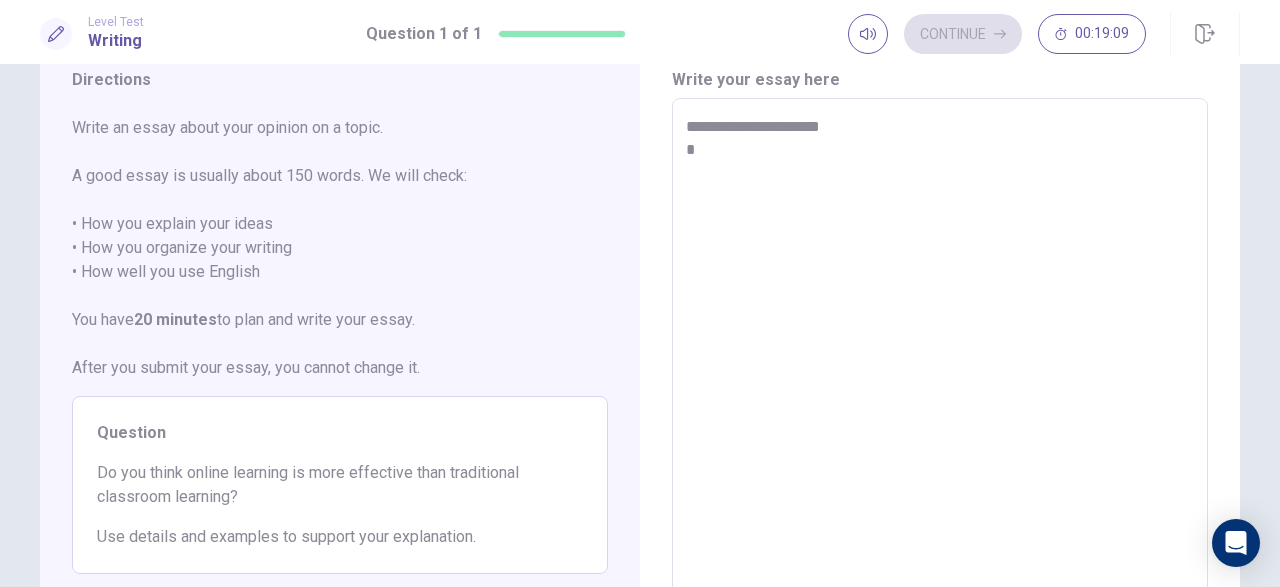 type on "*" 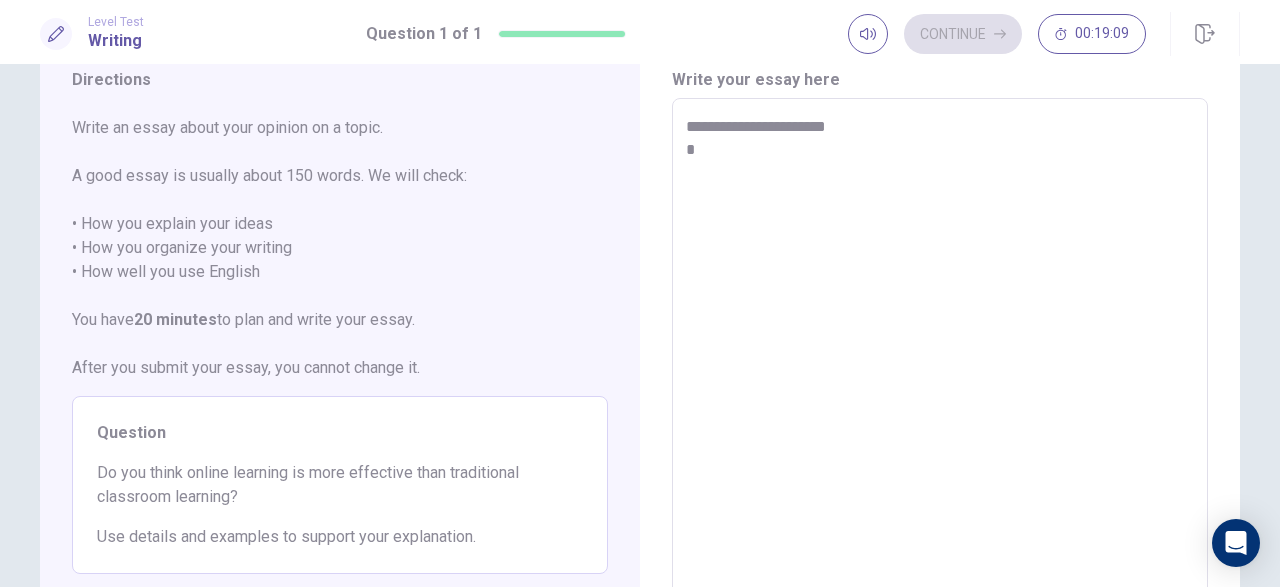 type on "*" 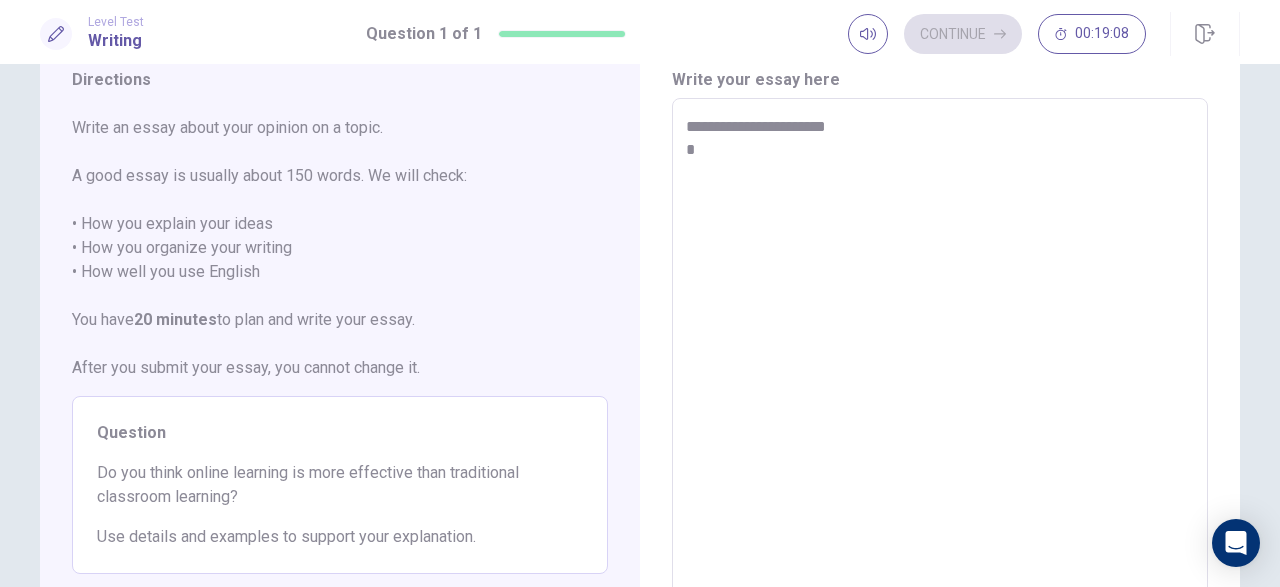 type on "**********" 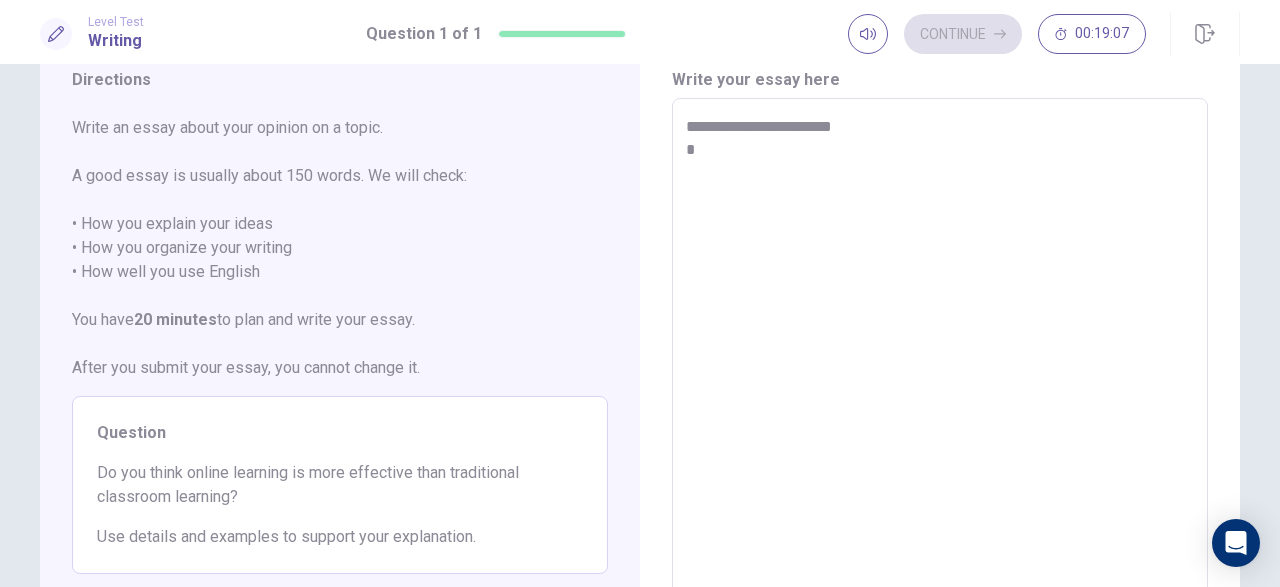 type on "*" 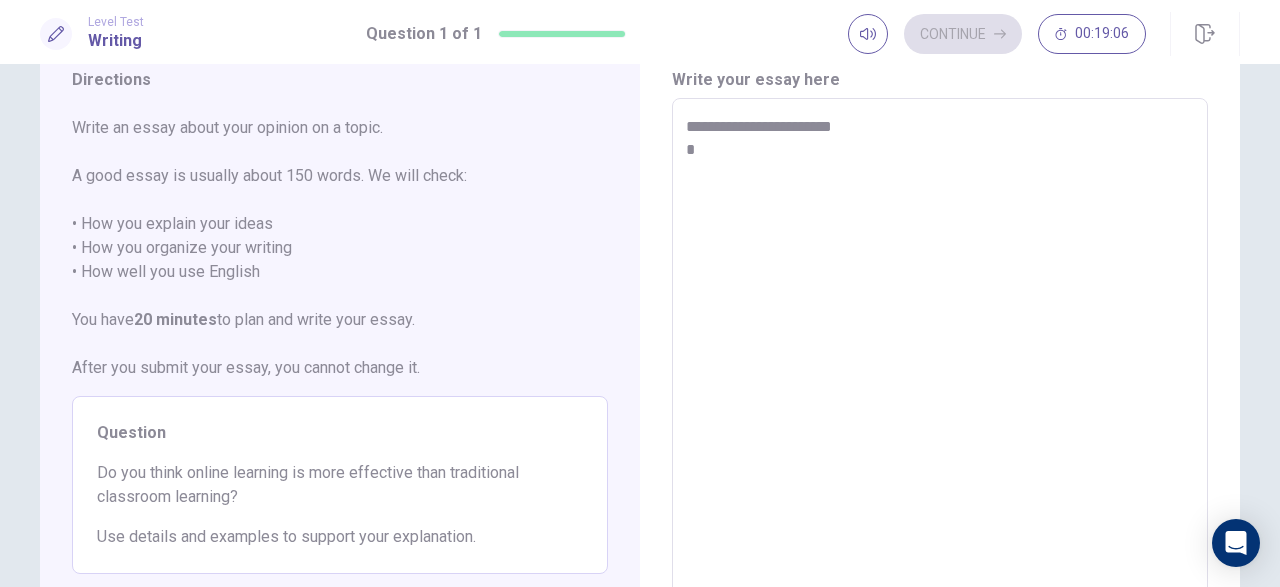 click on "**********" at bounding box center (940, 375) 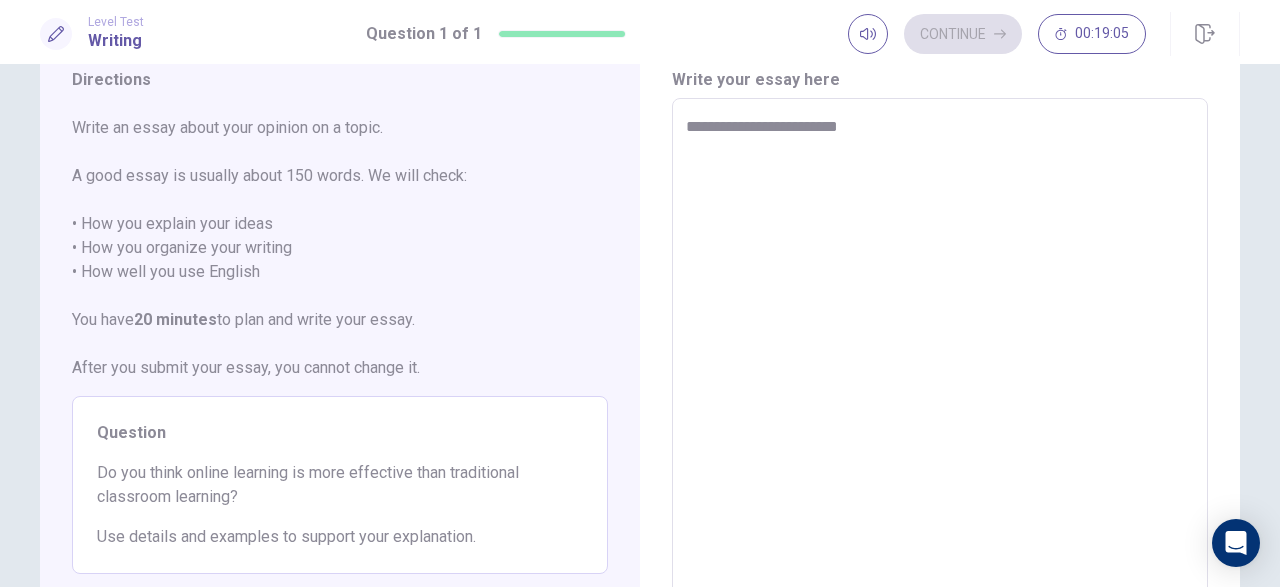 type on "*" 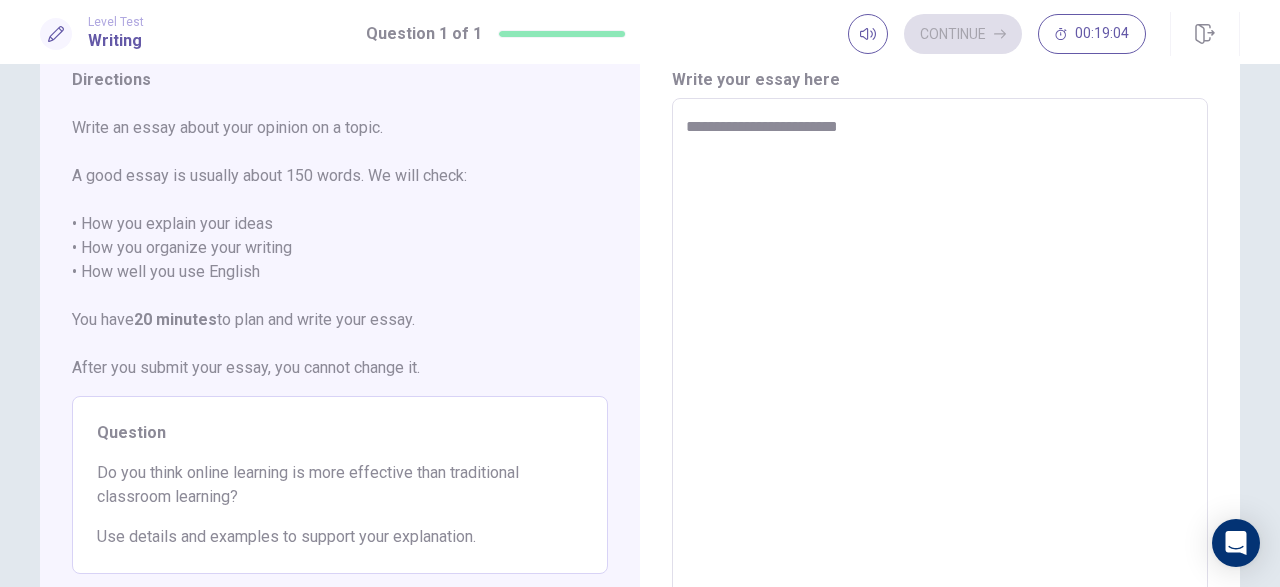 type on "**********" 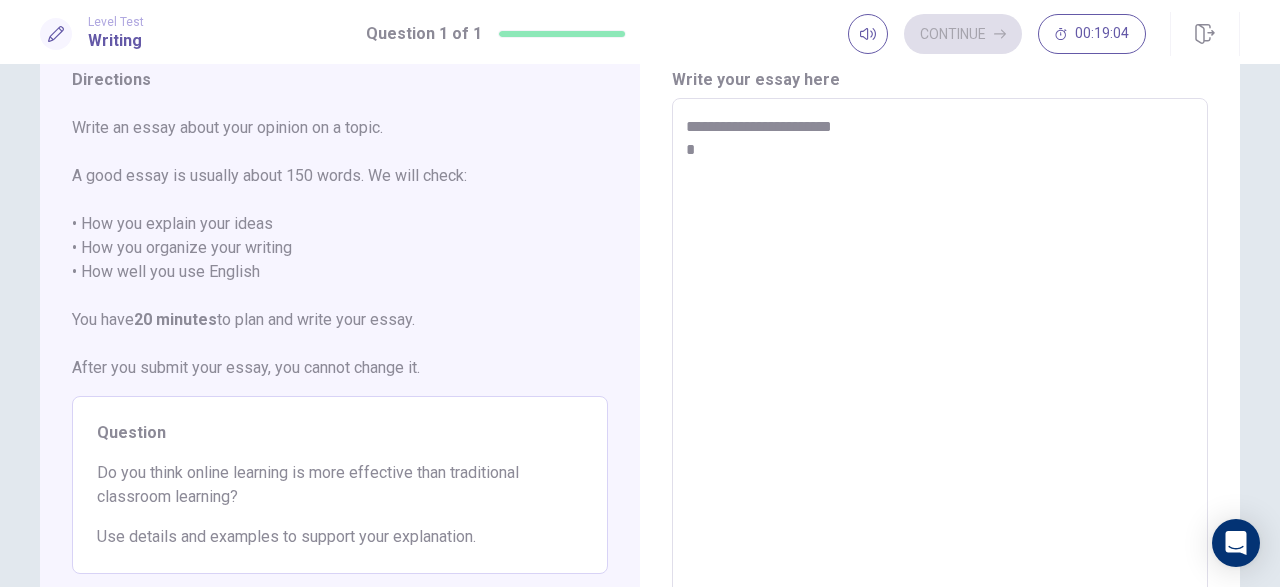 type on "*" 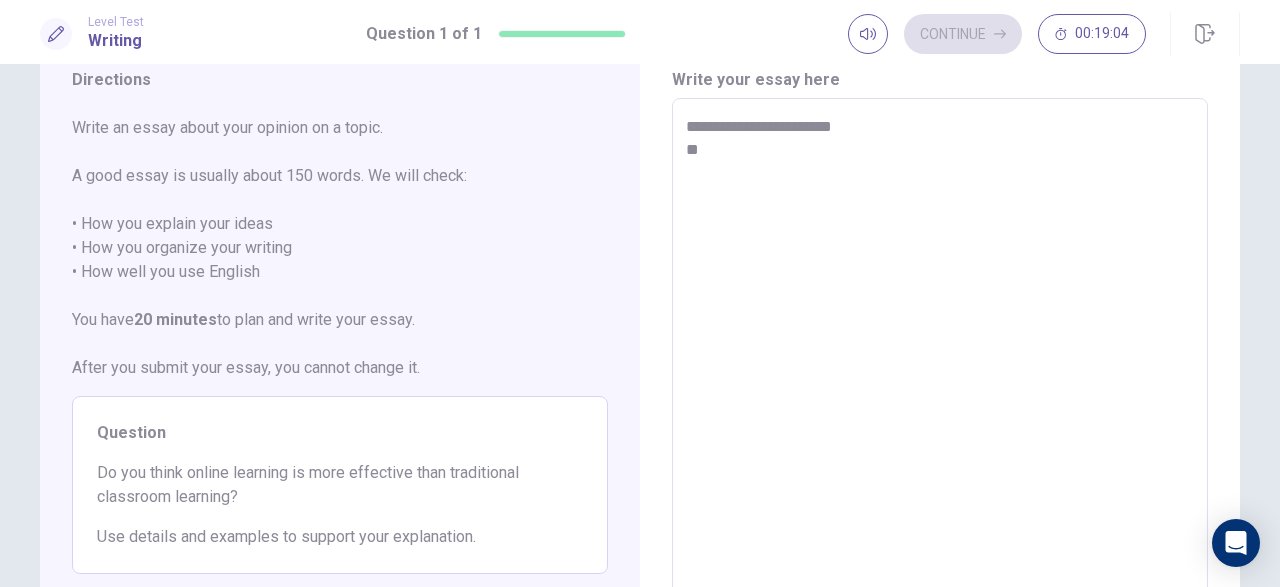 type on "*" 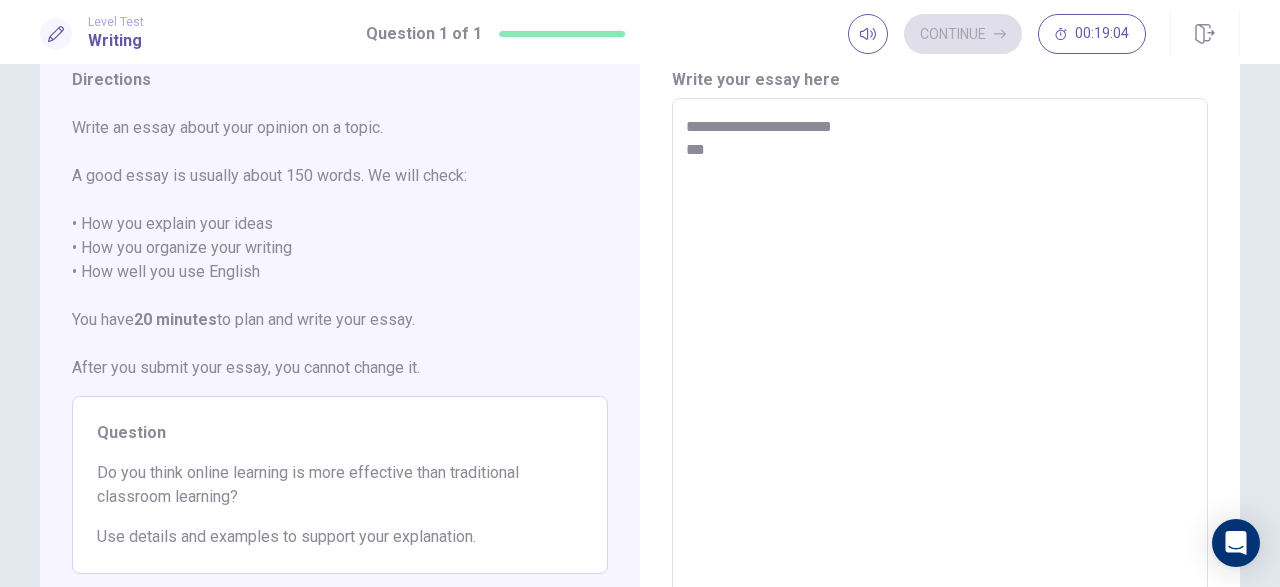 type on "*" 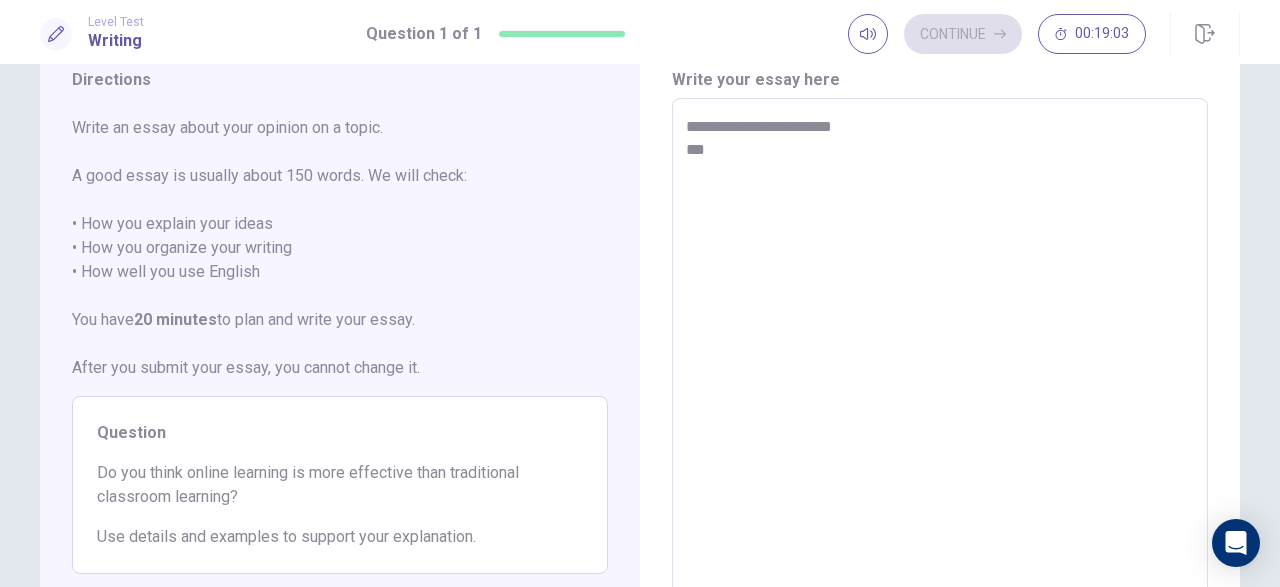 type on "**********" 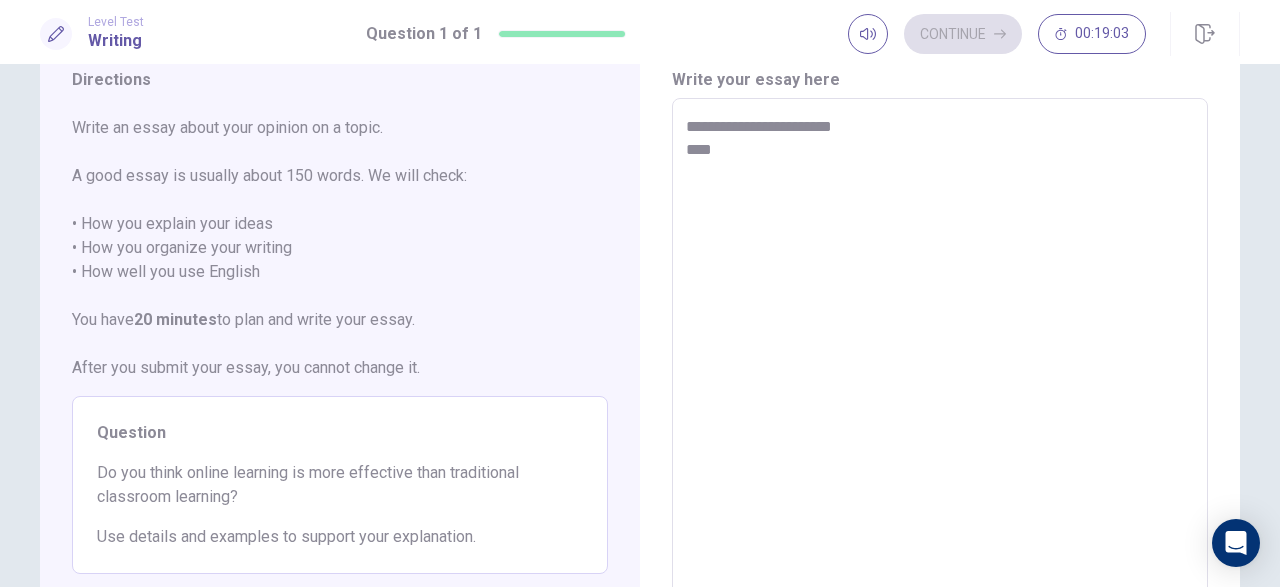 type on "*" 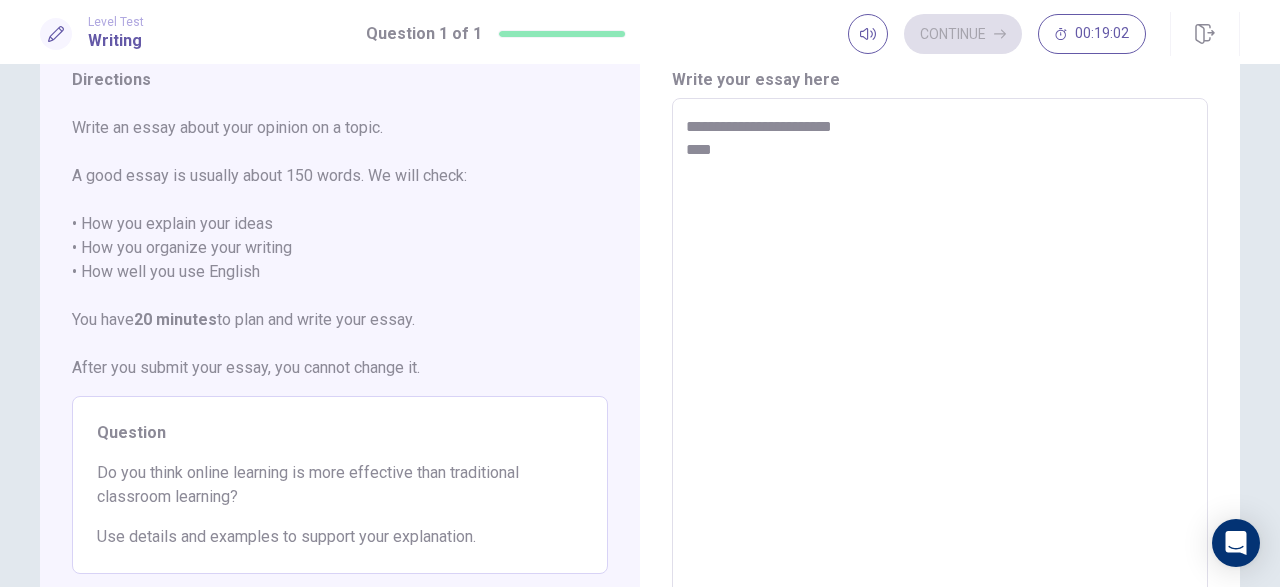 type on "**********" 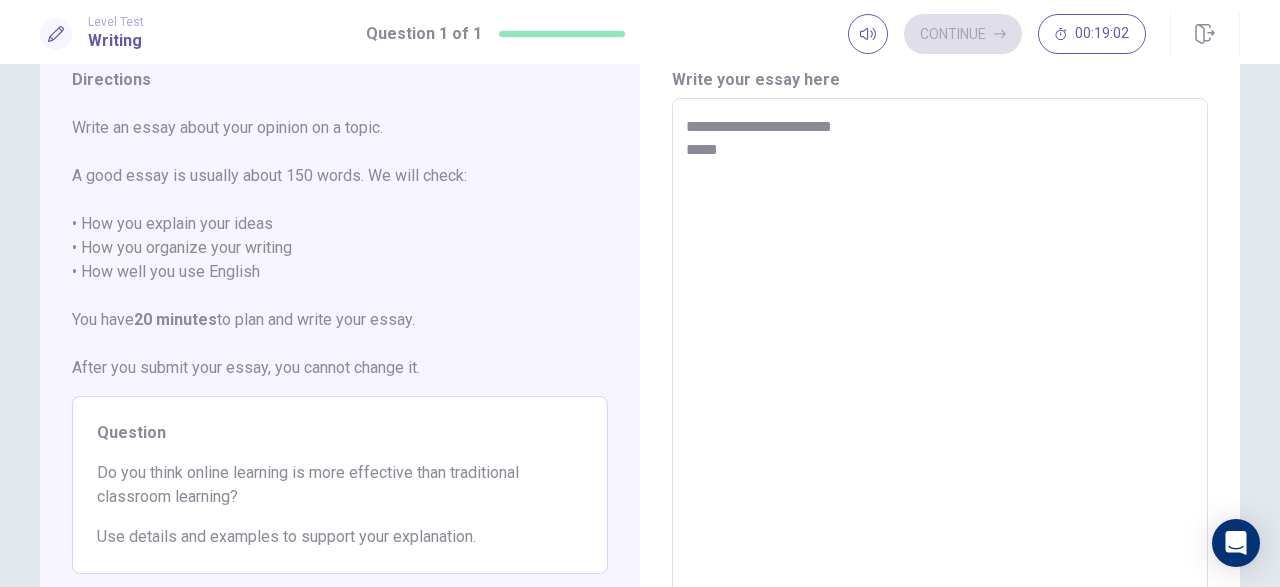 type on "*" 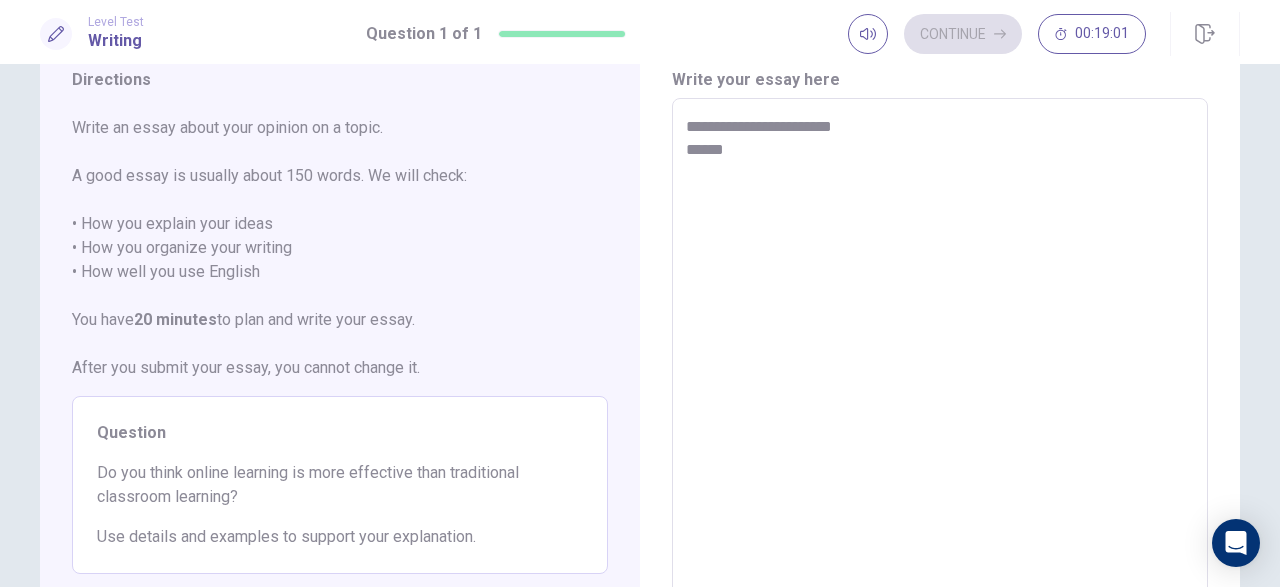 type on "*" 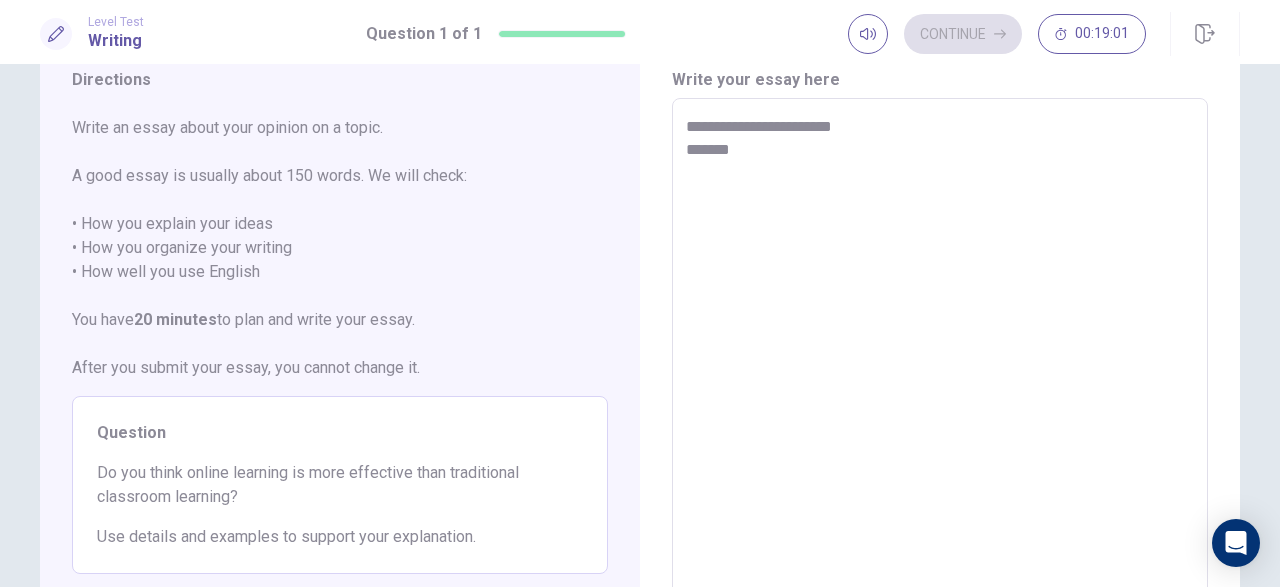 type on "*" 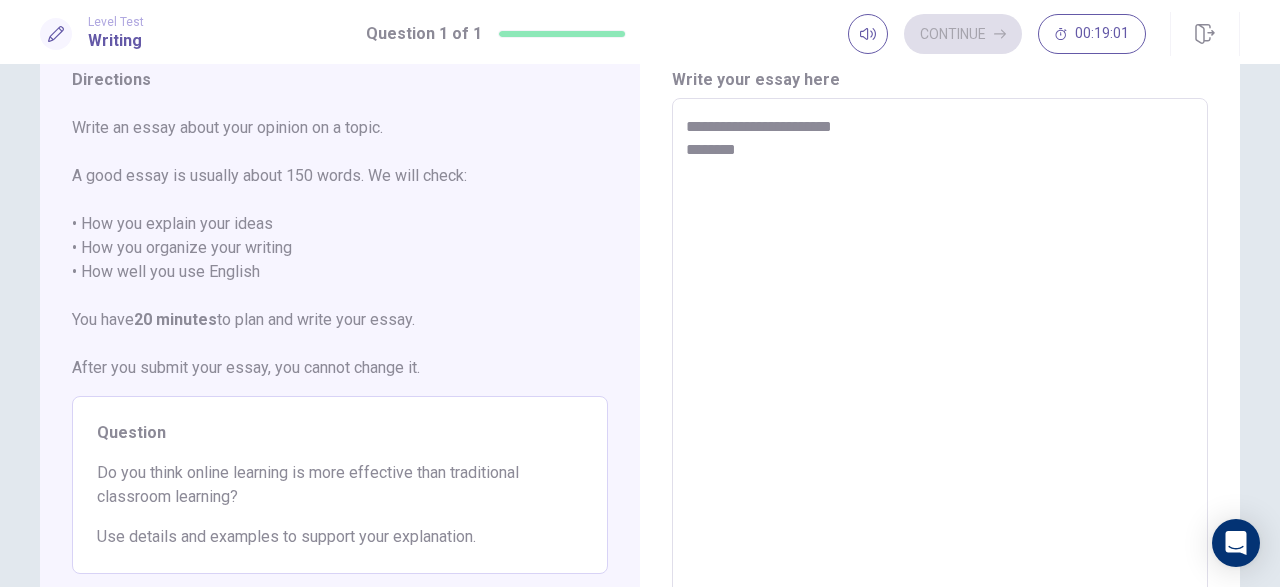 type on "*" 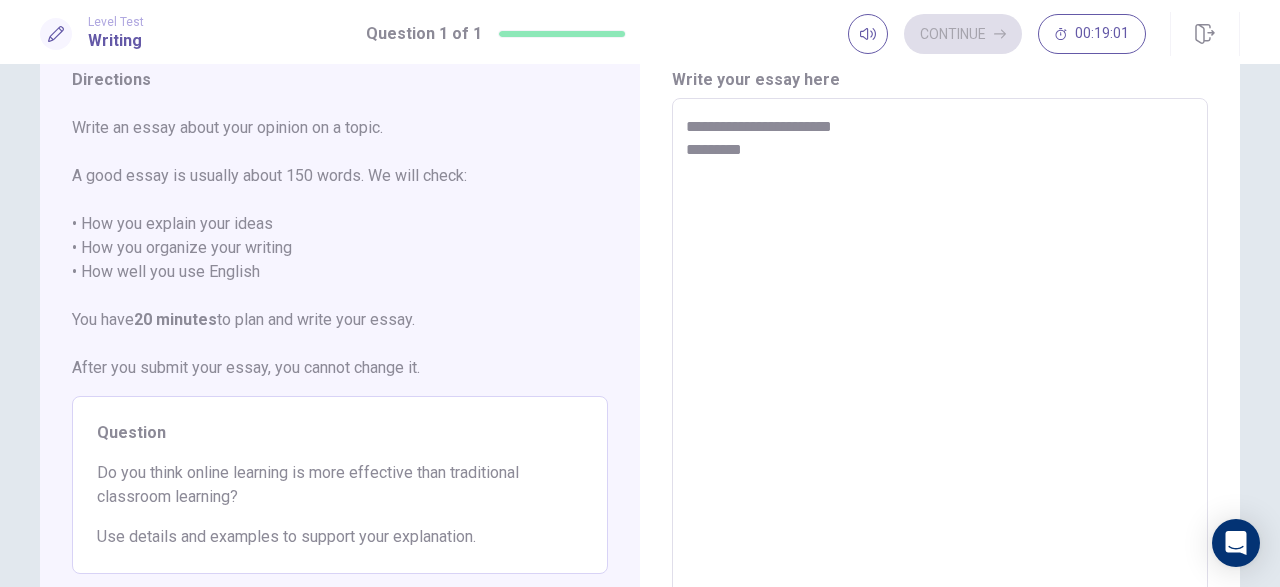 type on "*" 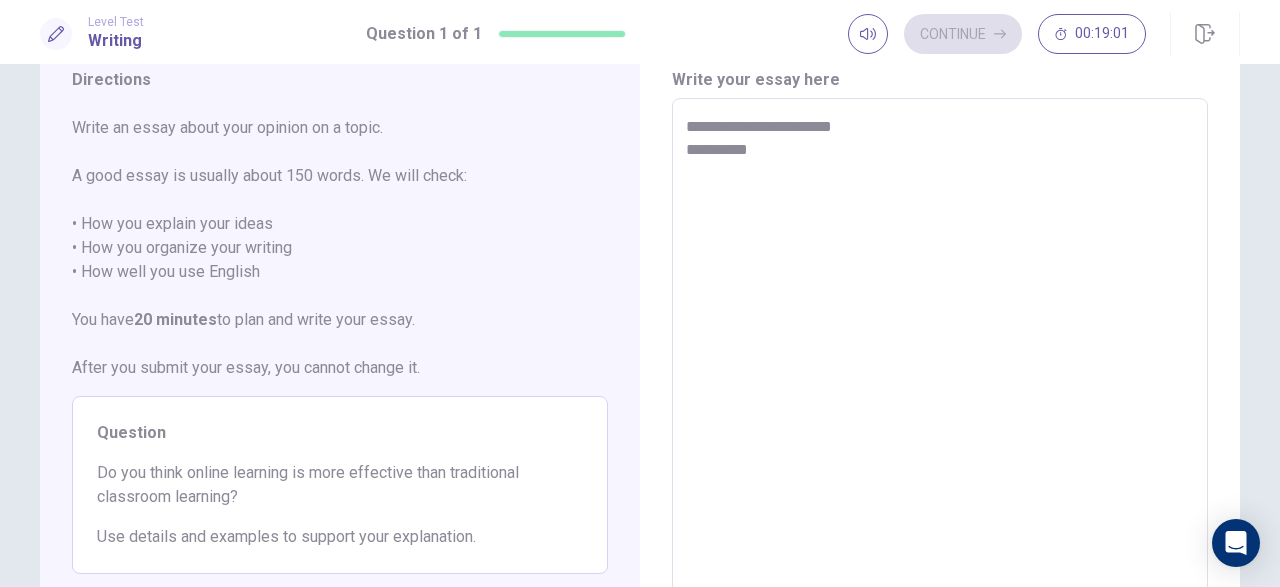 type on "*" 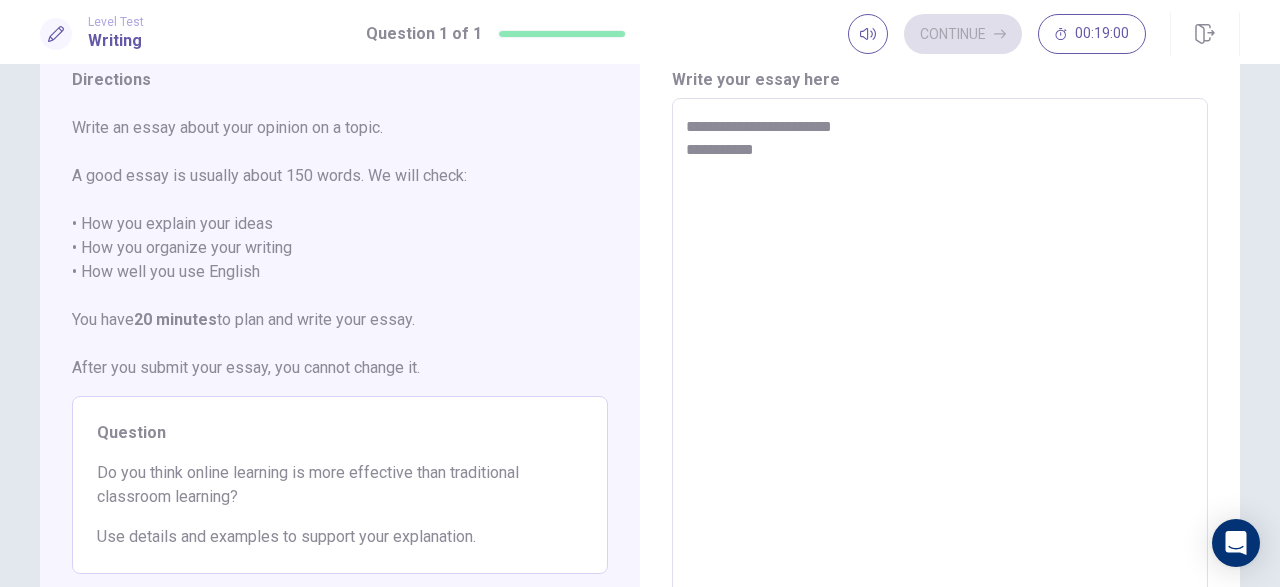 type on "*" 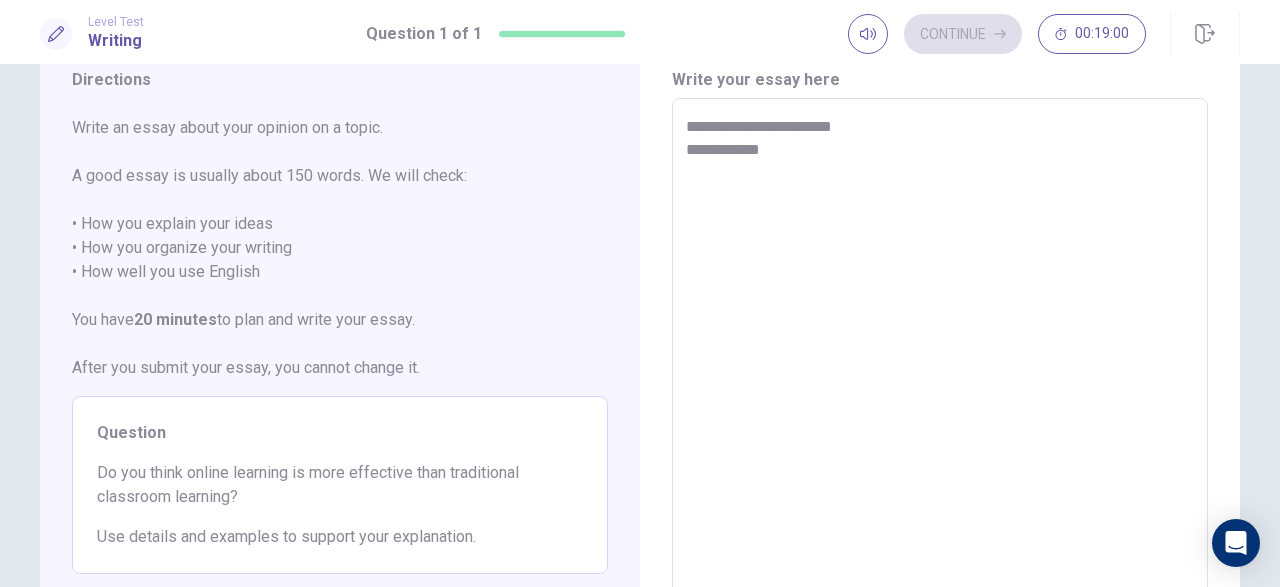type on "*" 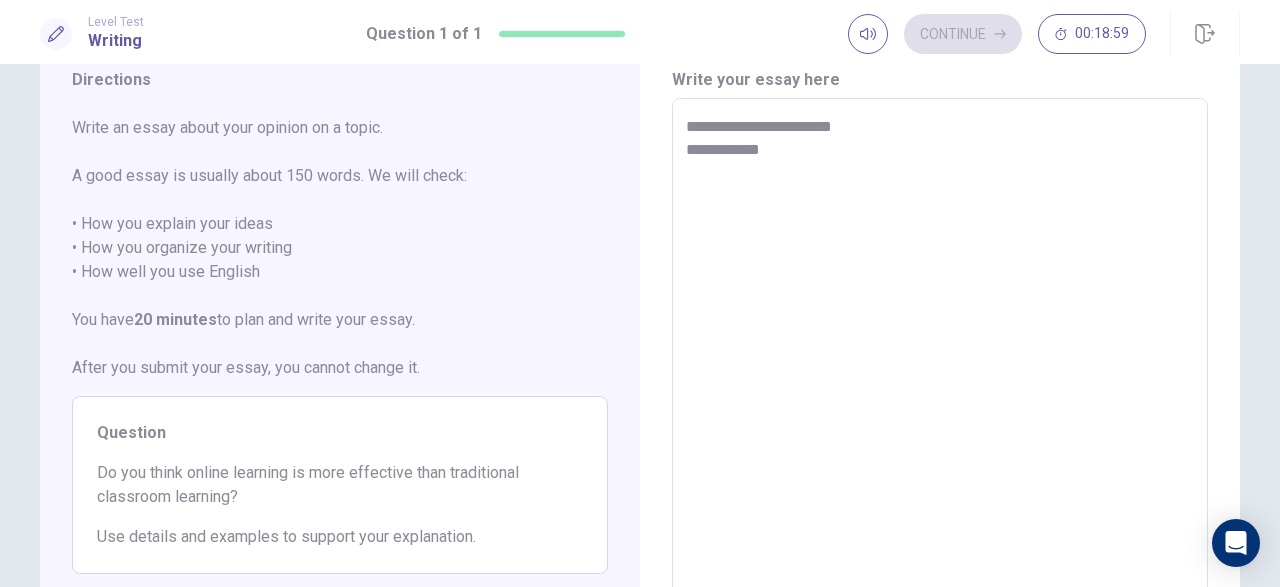 type on "**********" 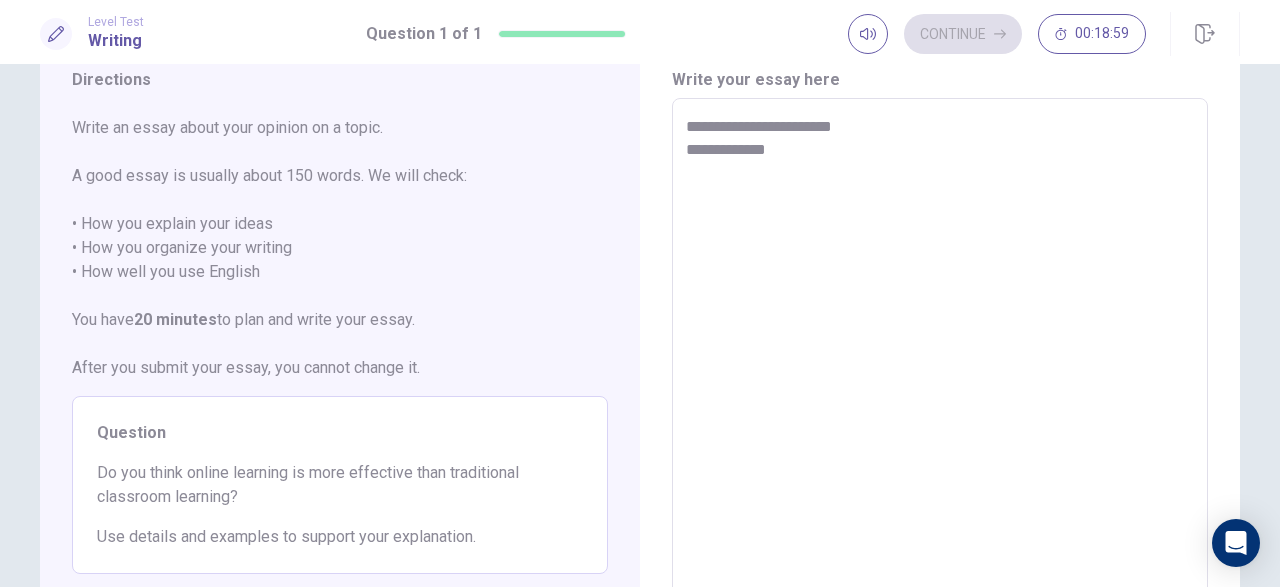 type on "*" 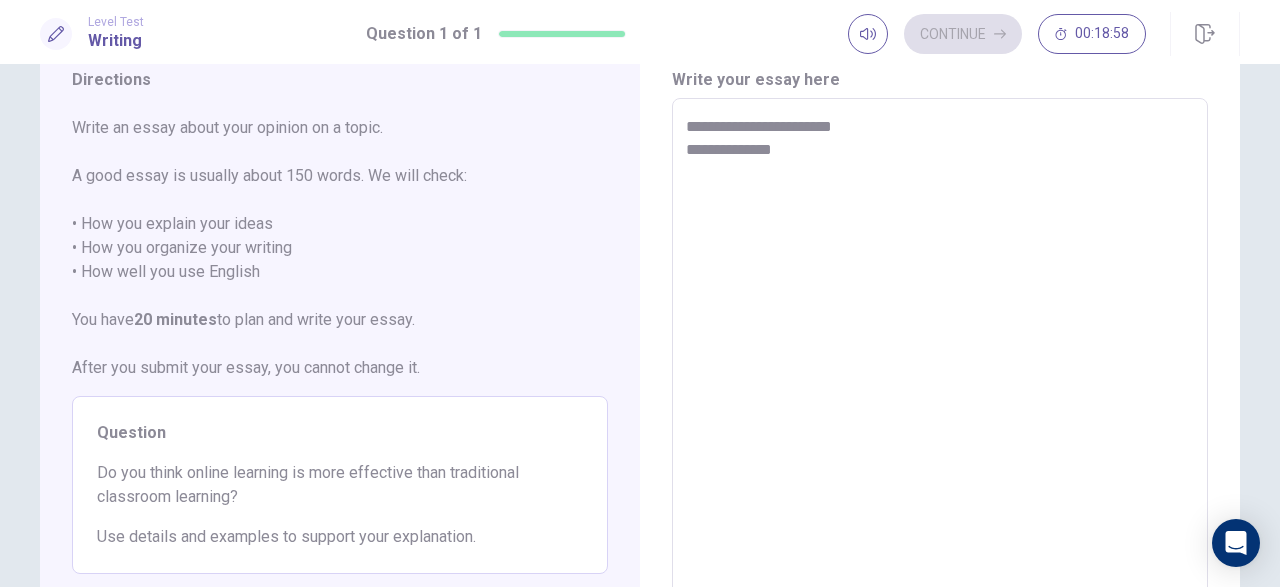 type on "*" 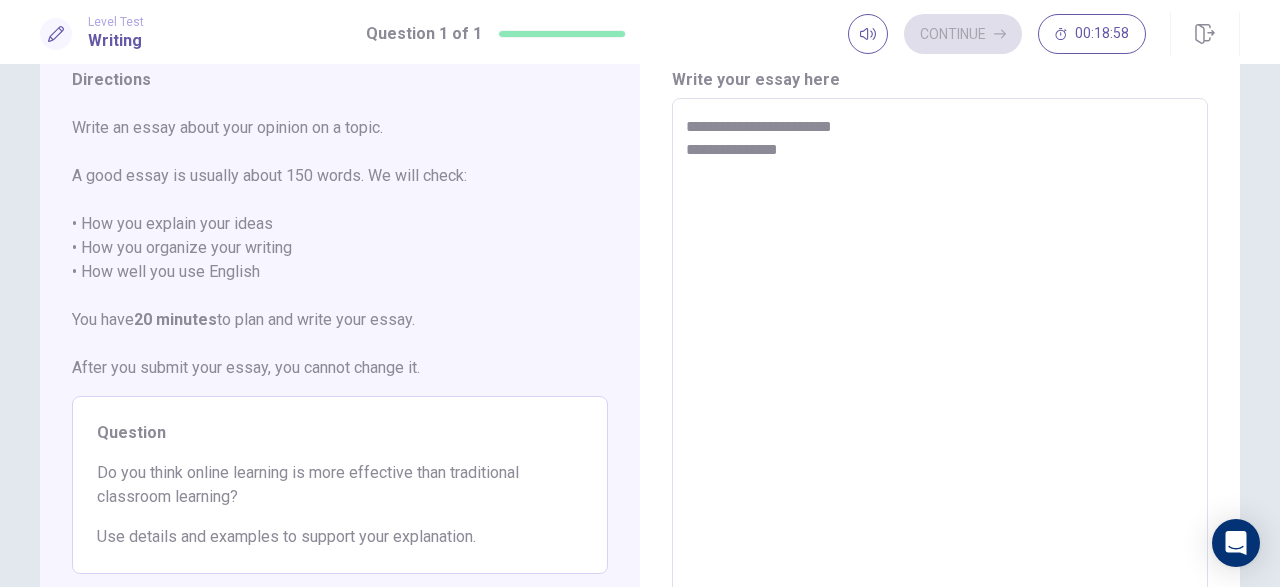 type on "*" 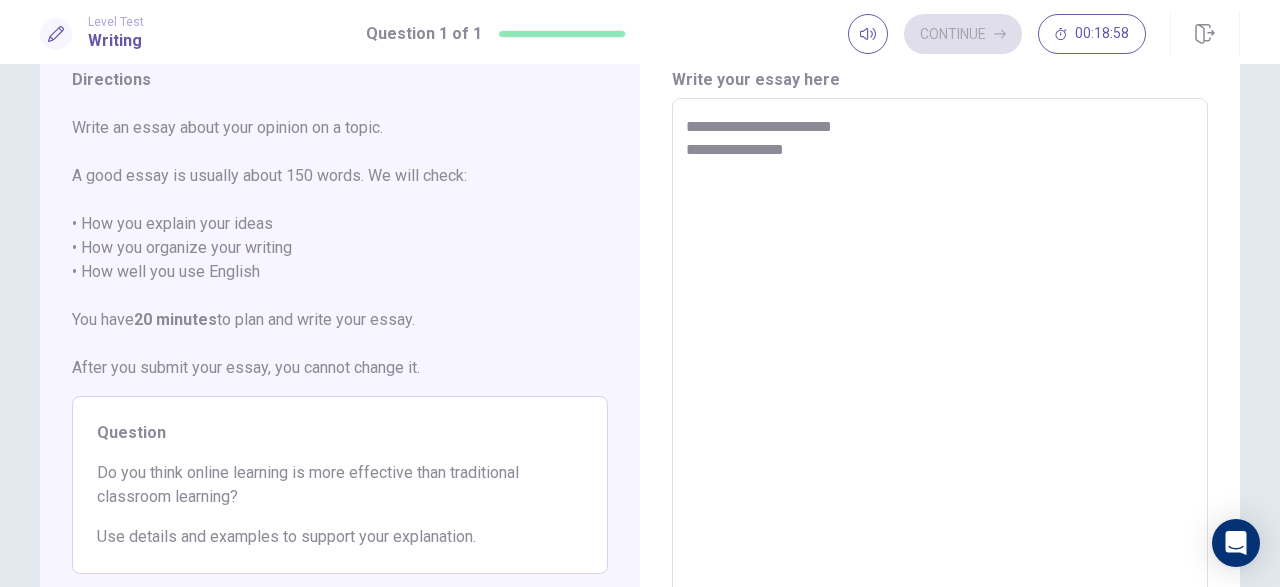 type on "*" 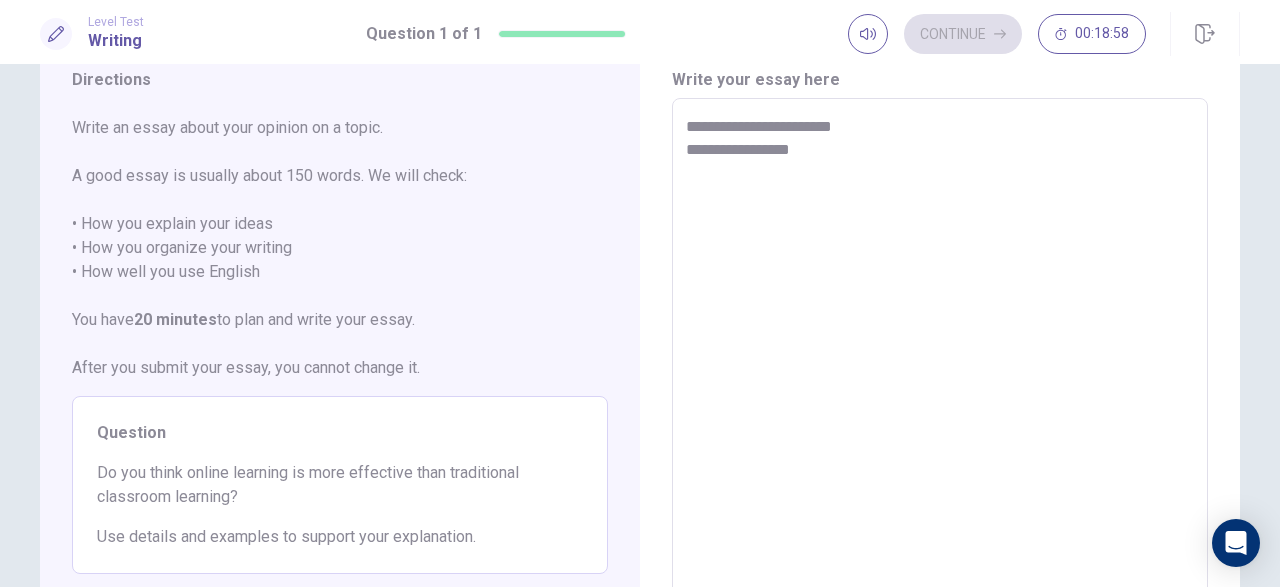 type on "*" 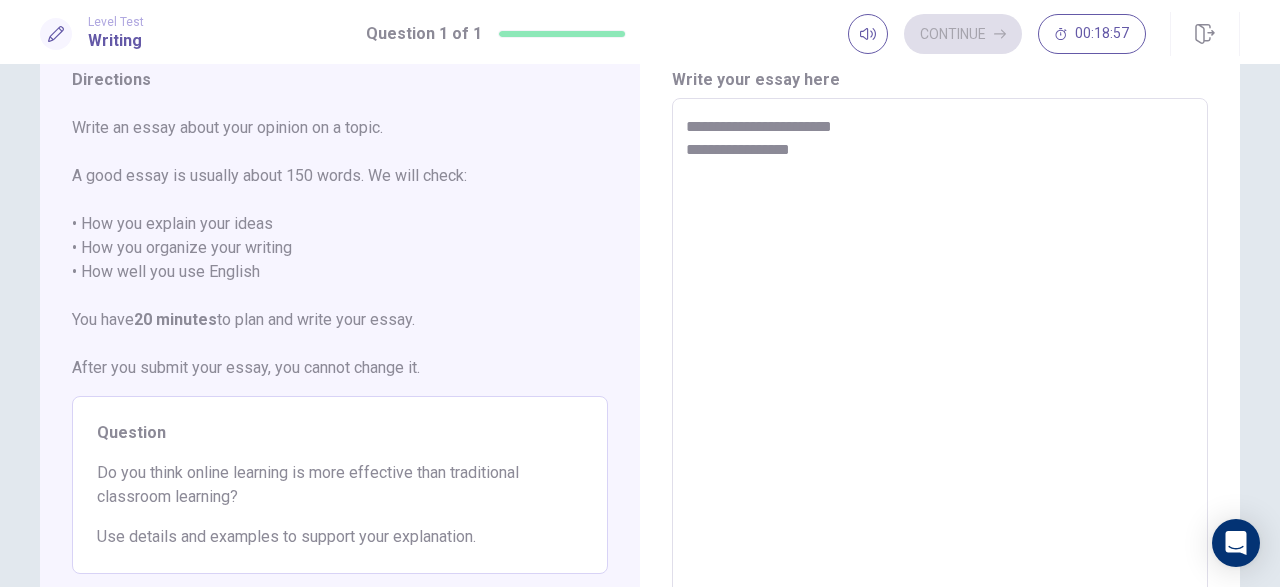 type on "**********" 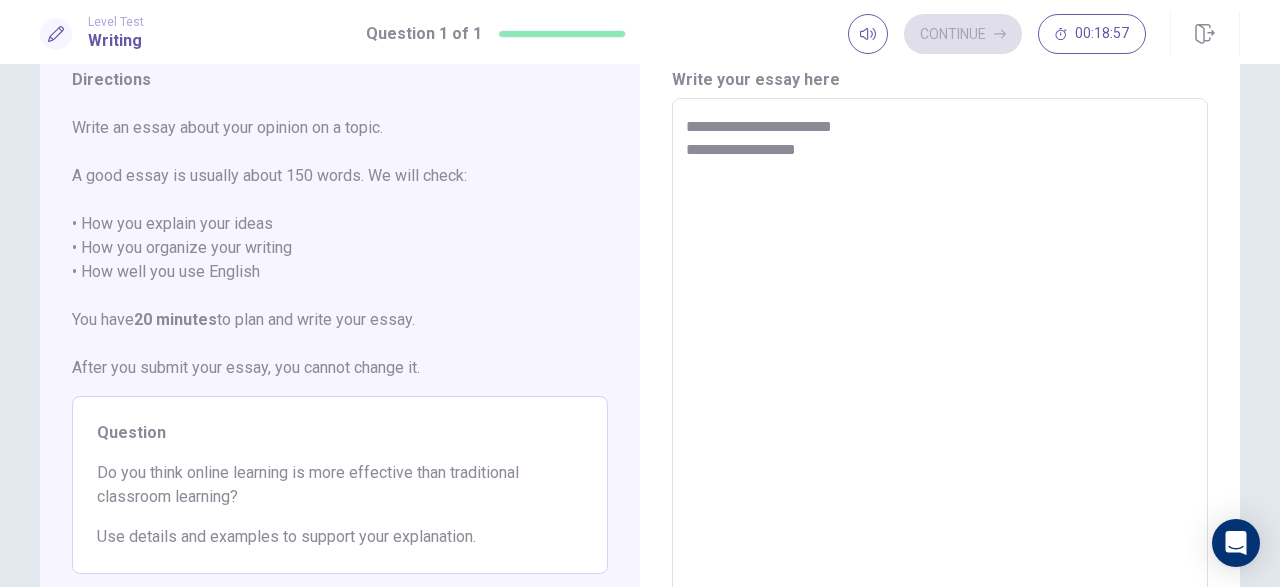 type on "*" 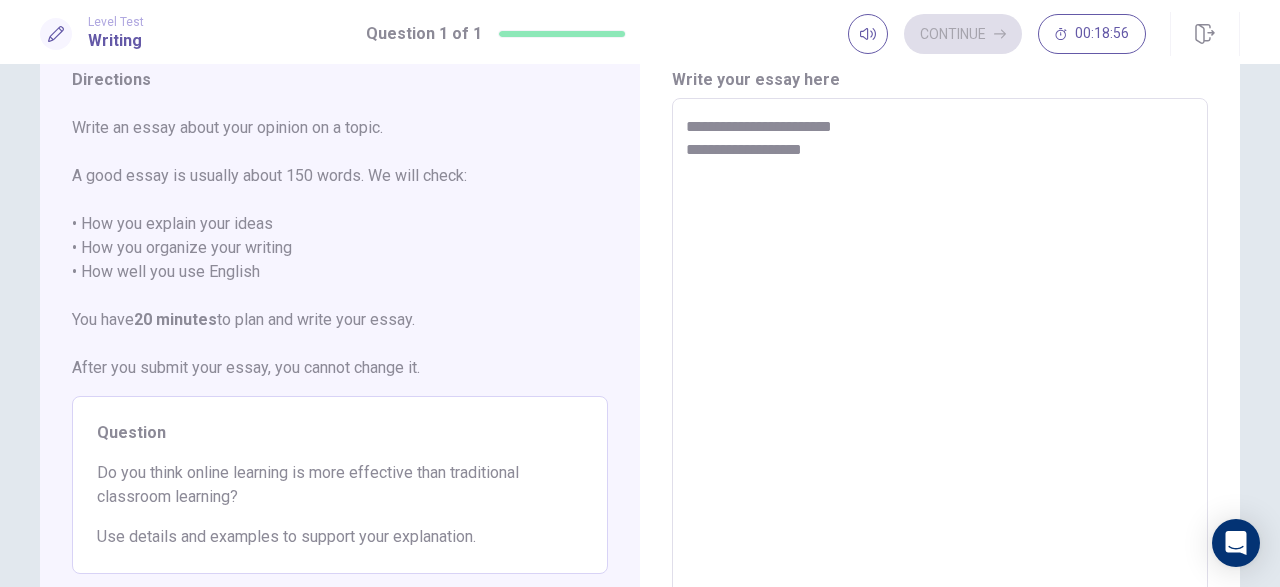 type on "*" 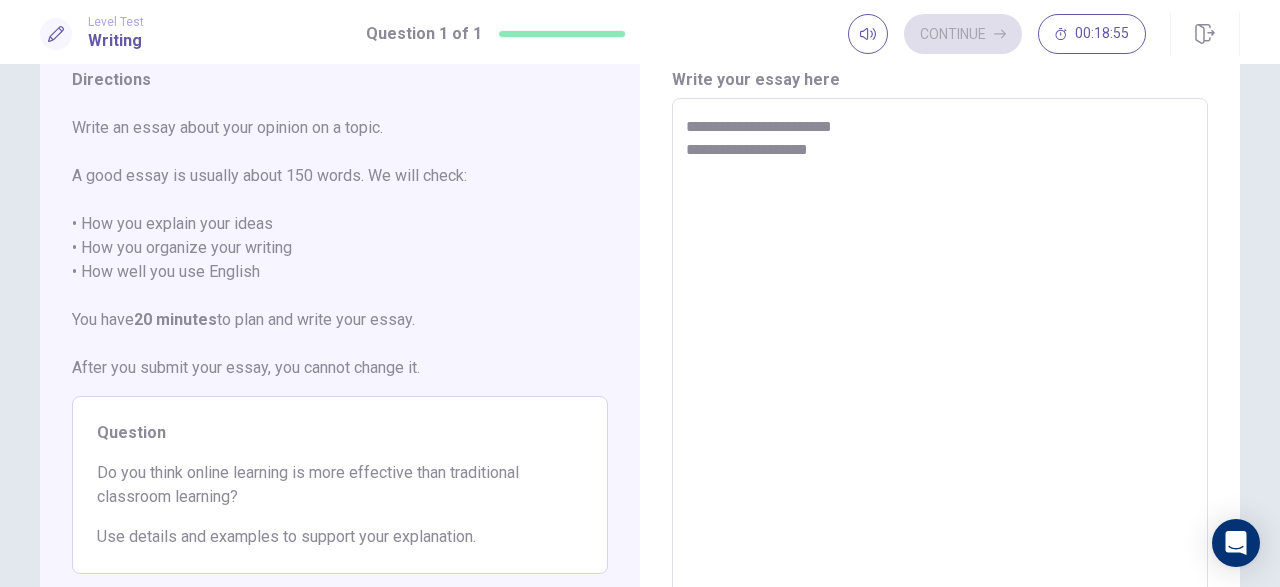 type on "*" 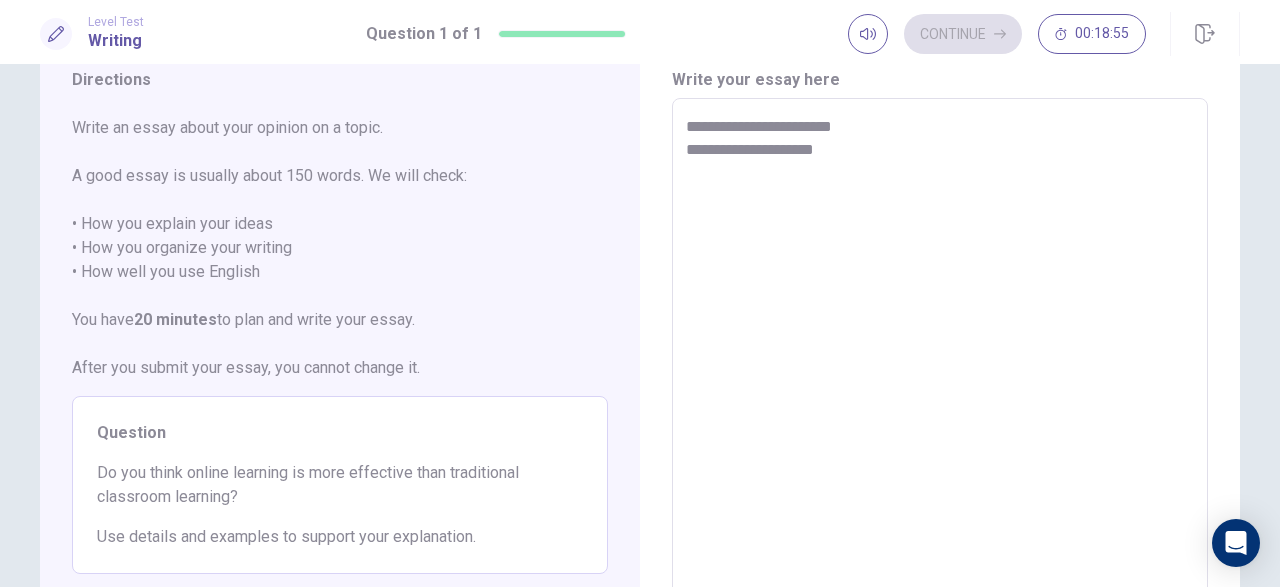 type on "*" 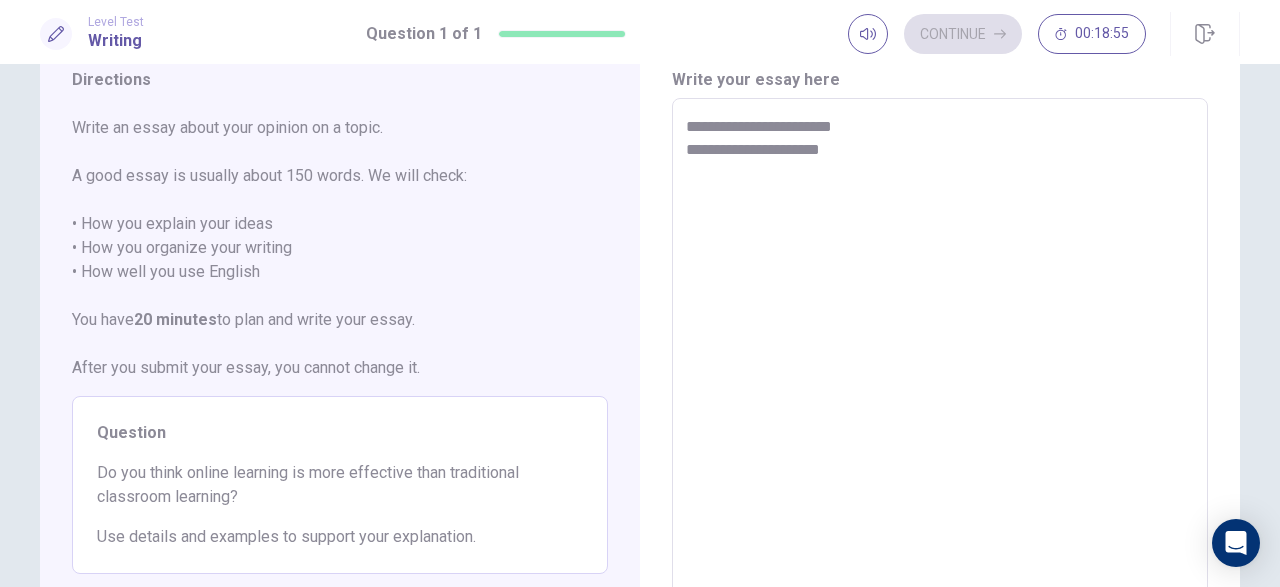 type on "*" 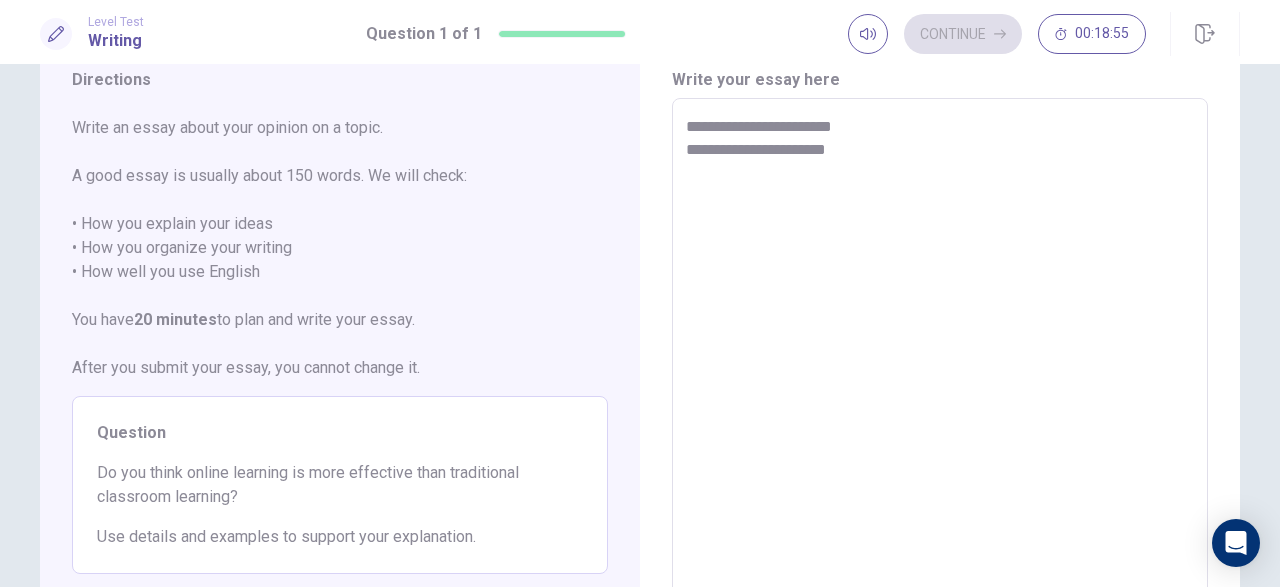 type on "*" 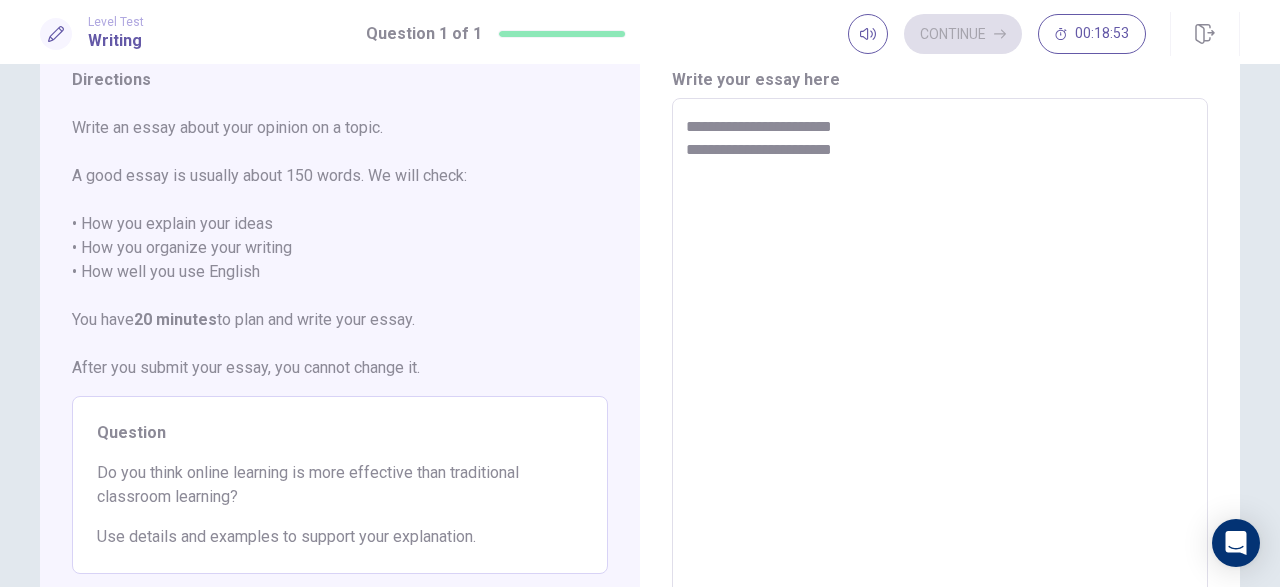 type on "*" 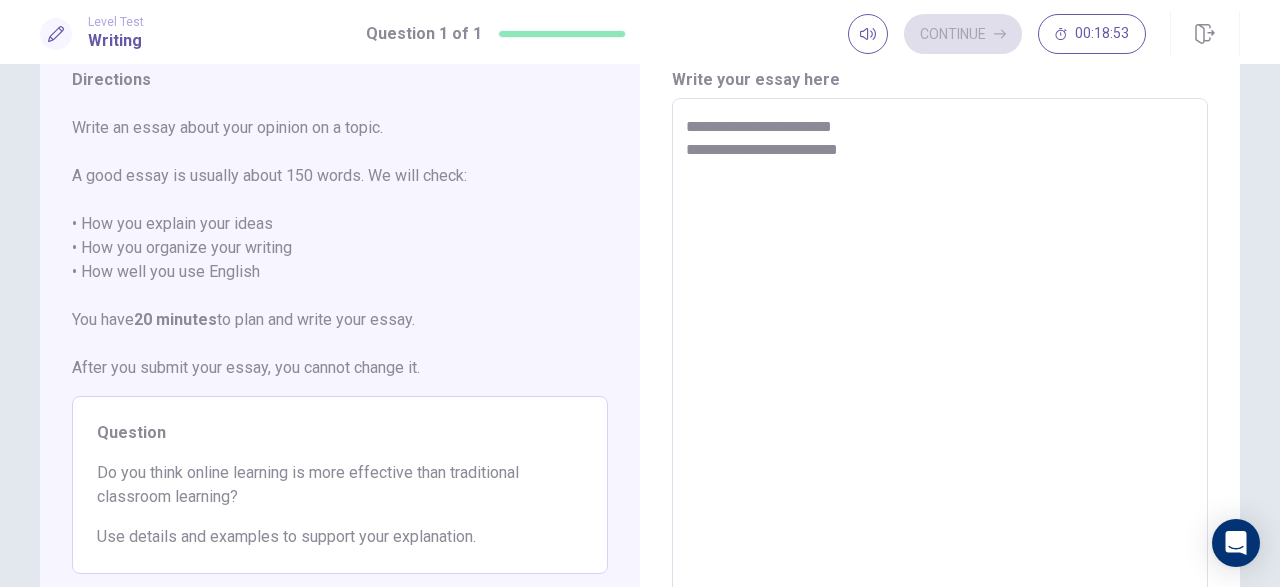 type on "*" 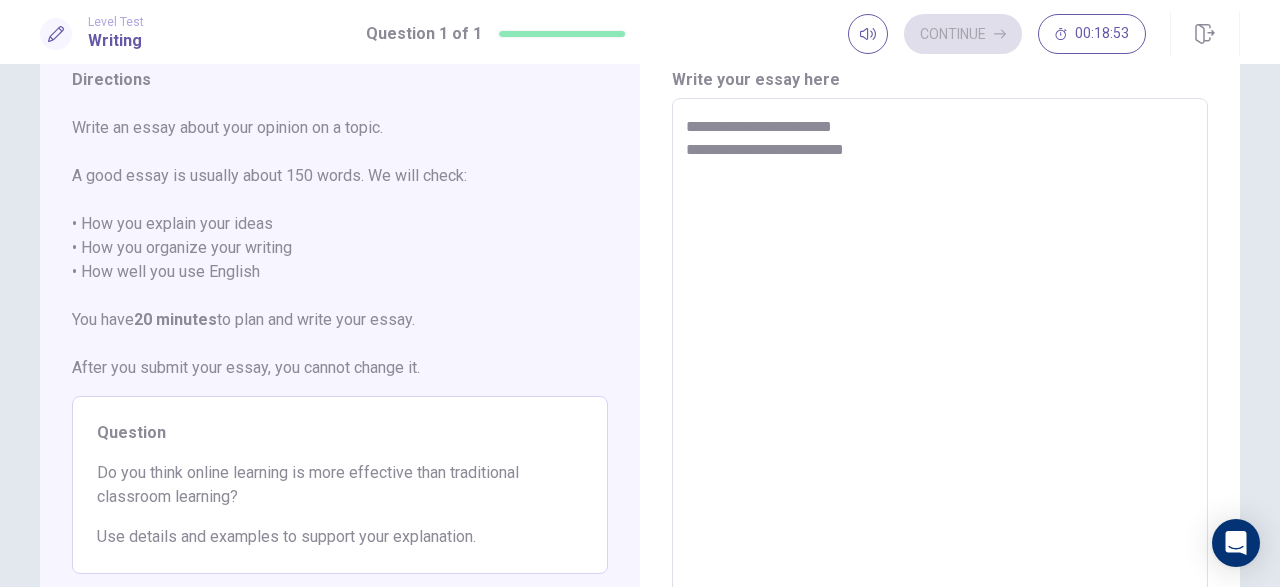 type on "*" 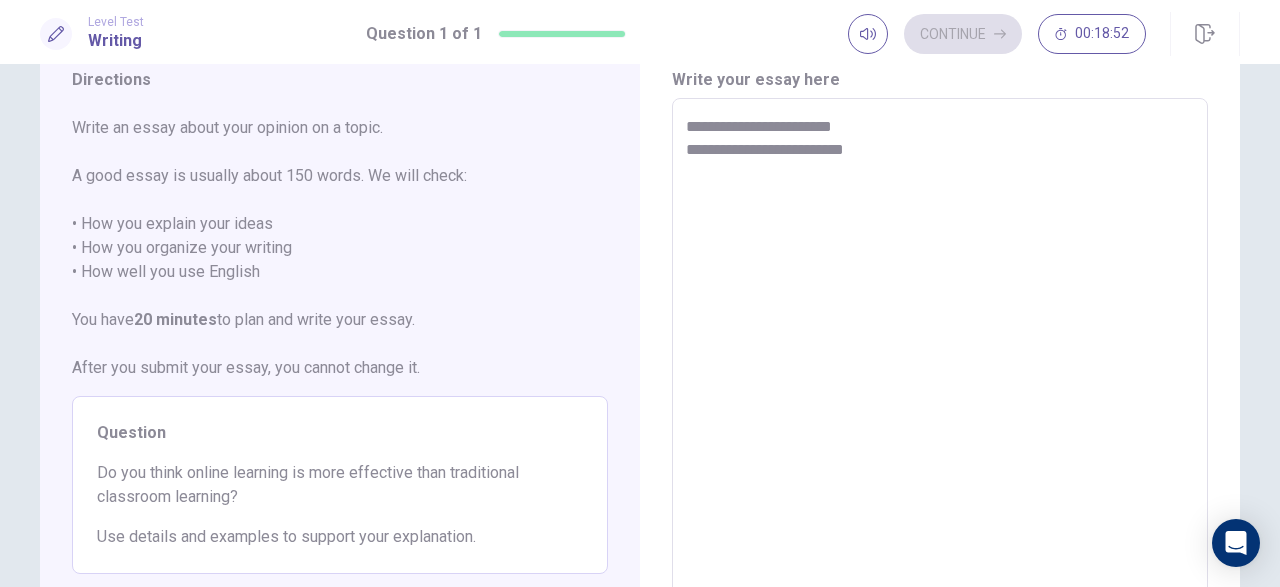 type on "**********" 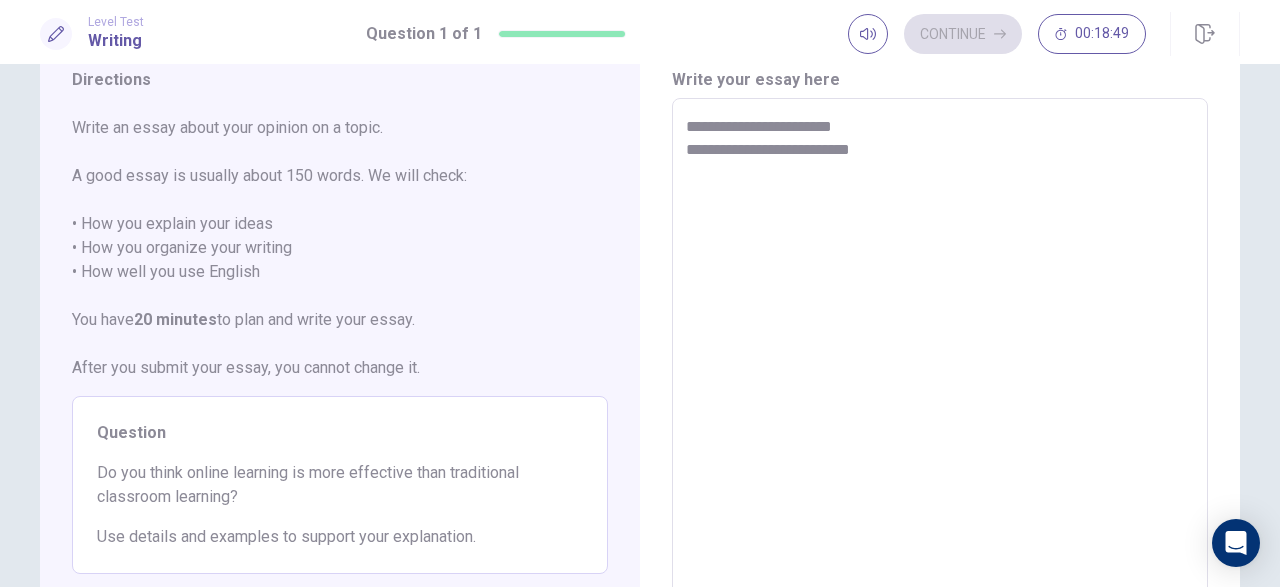 type on "*" 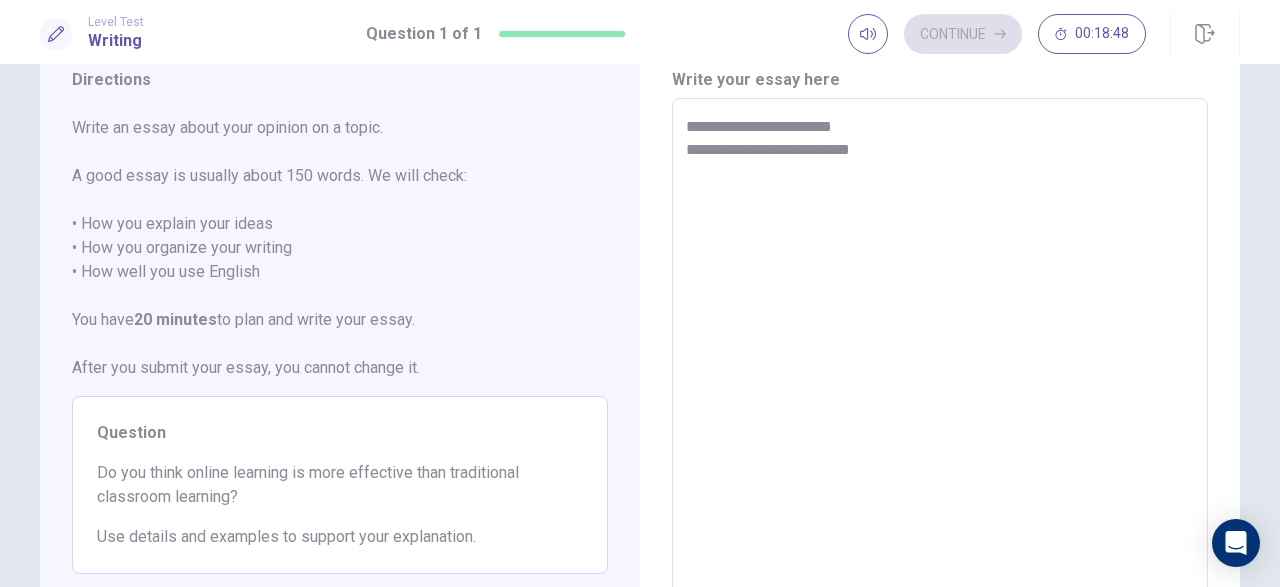 type on "**********" 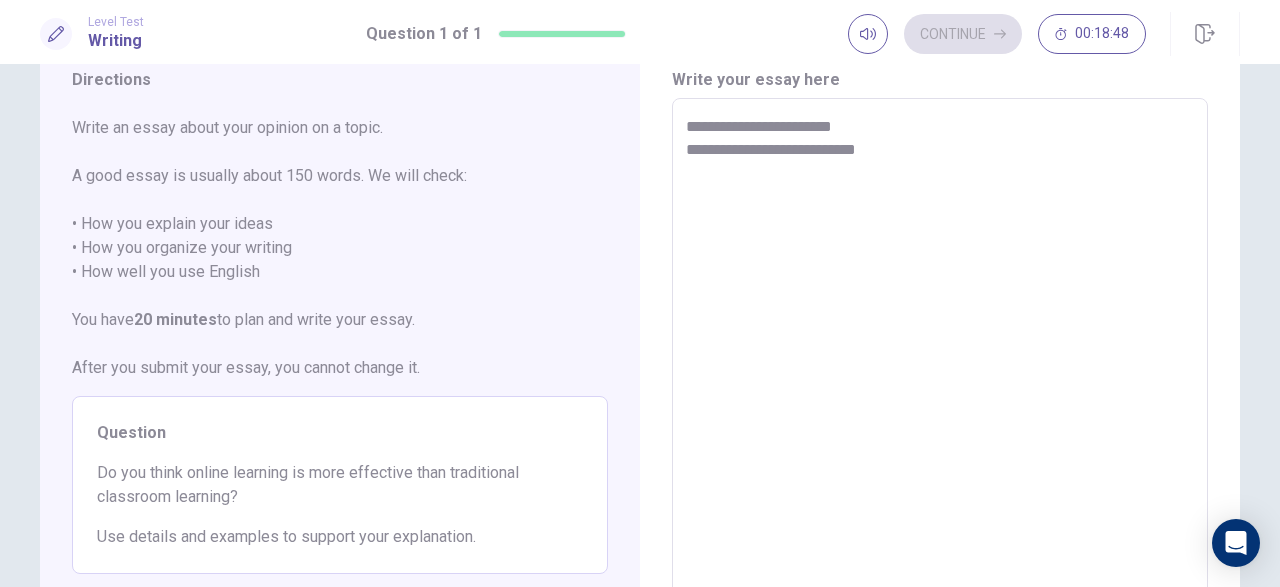 type on "*" 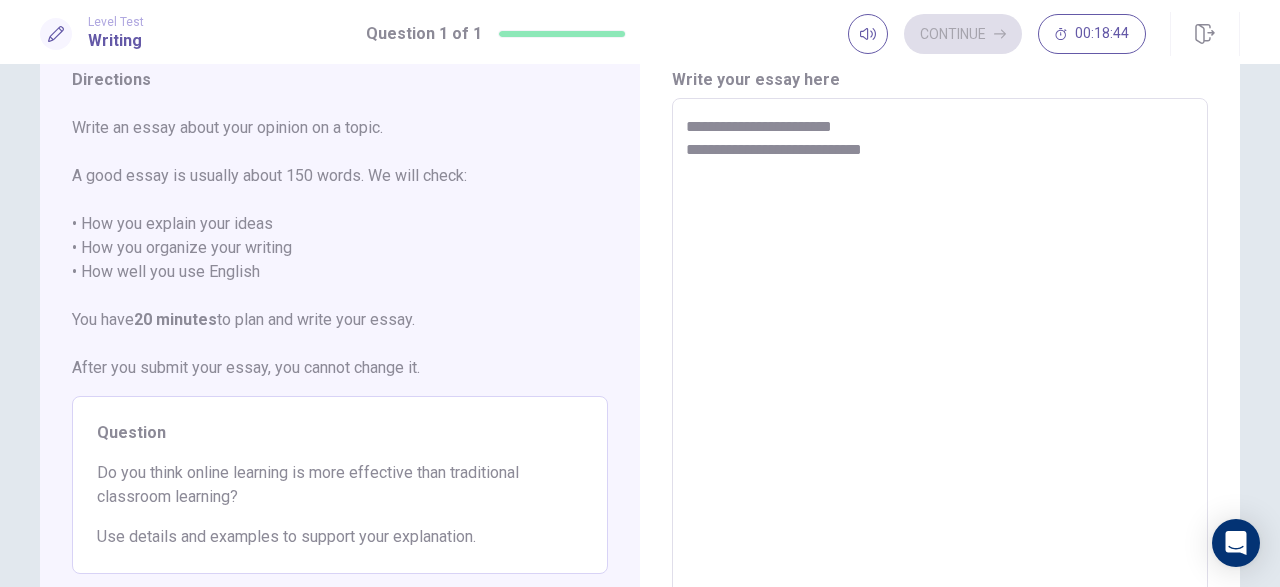 type on "*" 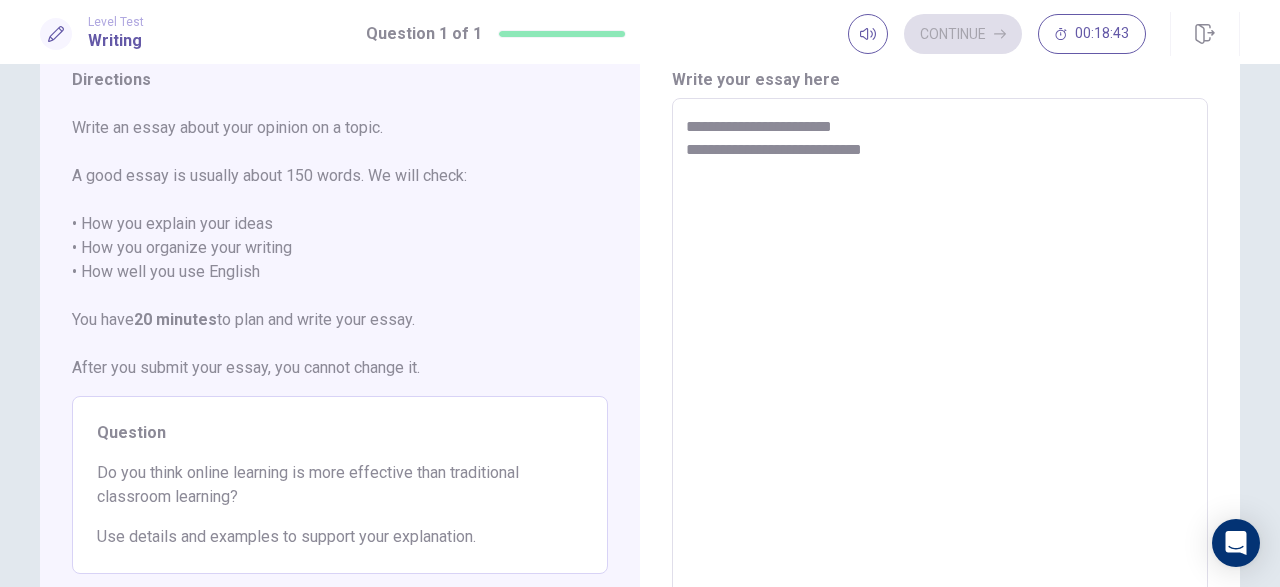 type on "**********" 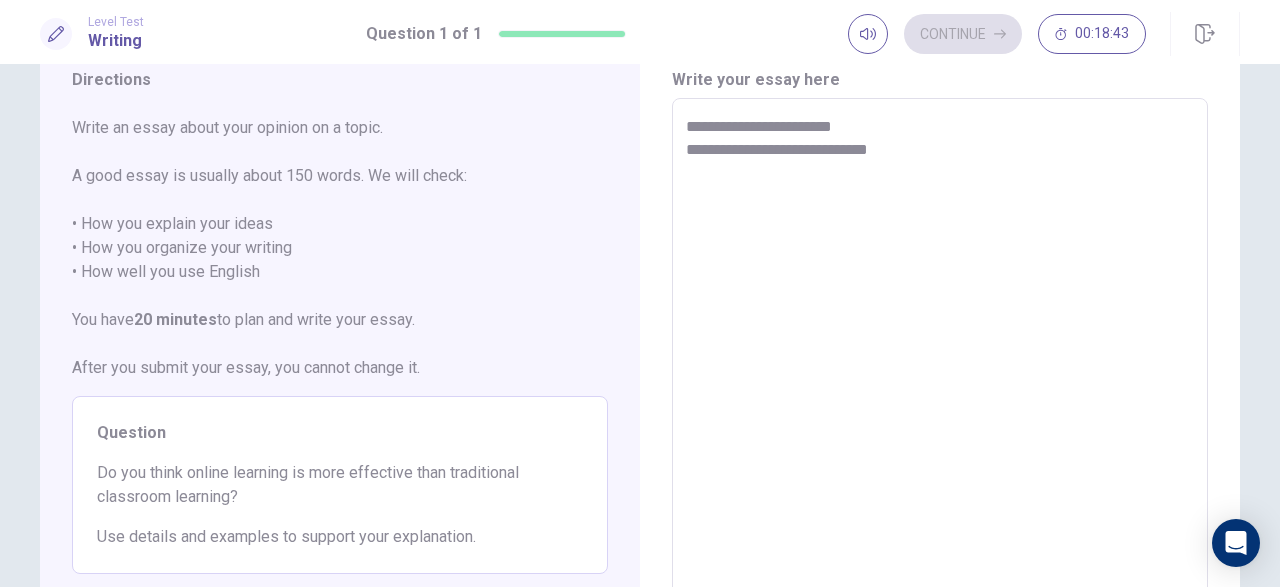 type on "*" 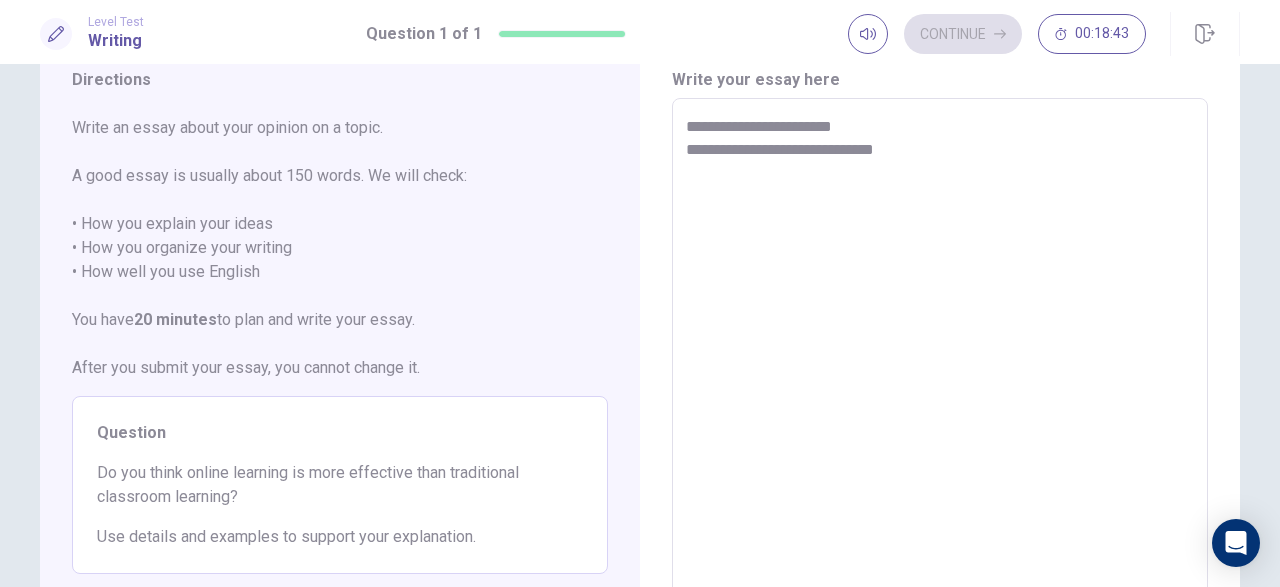 type on "*" 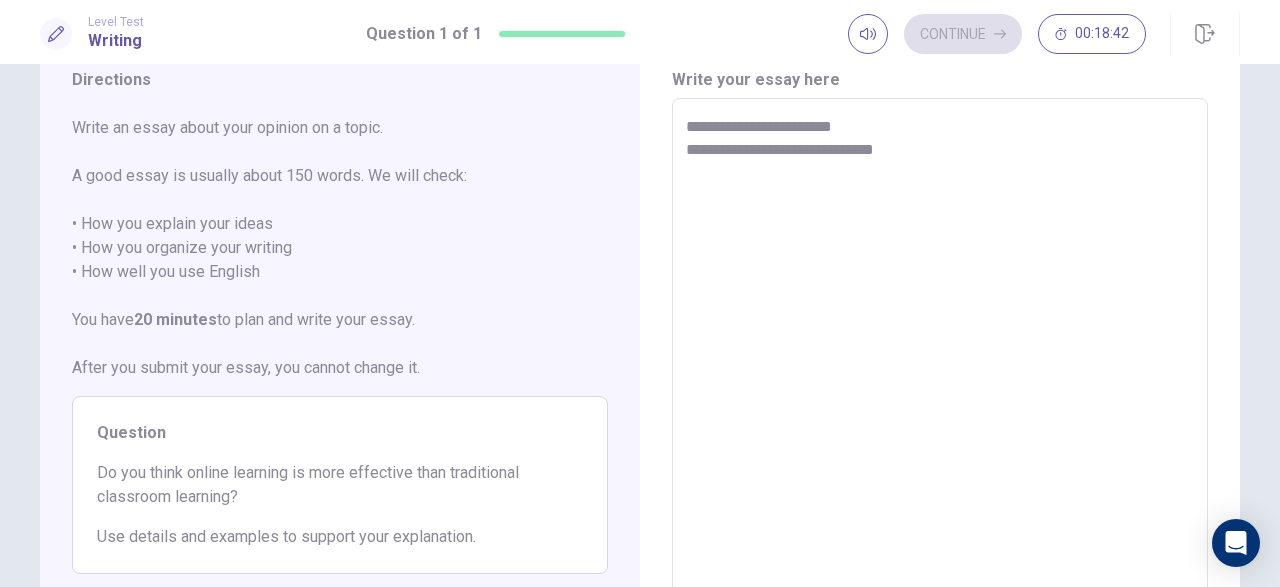 type on "**********" 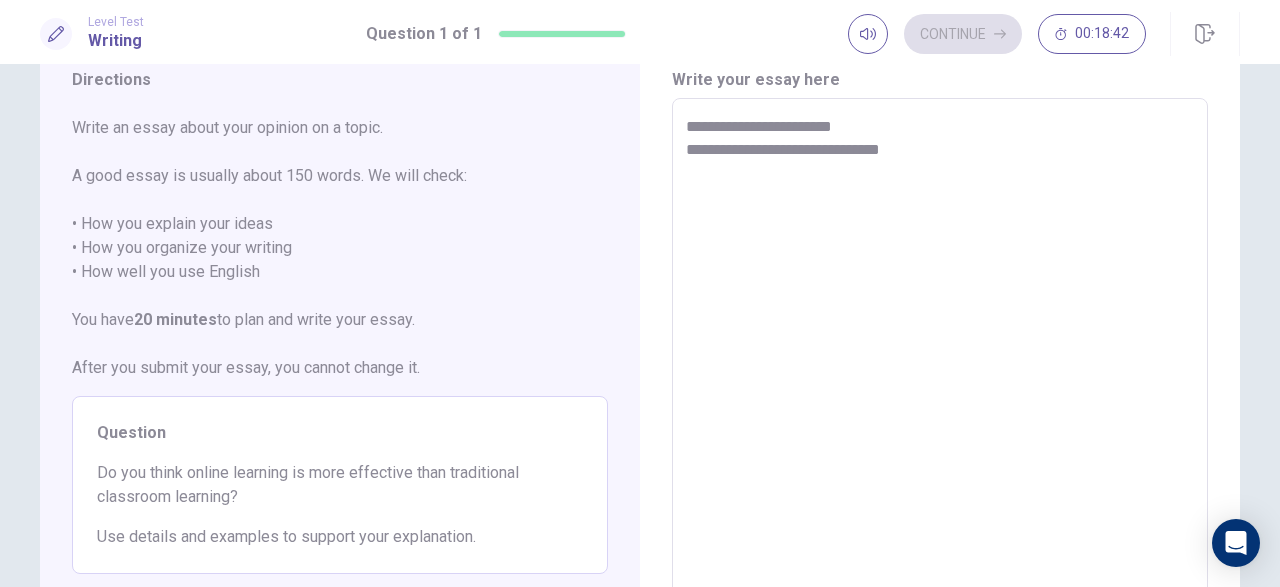 type on "*" 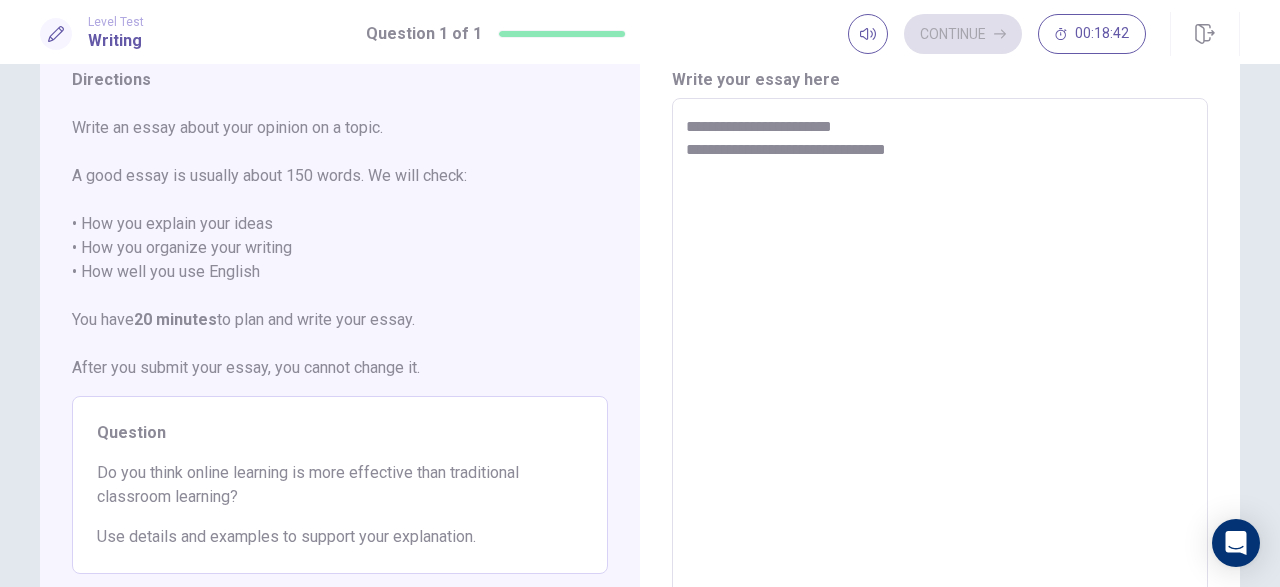 type on "**********" 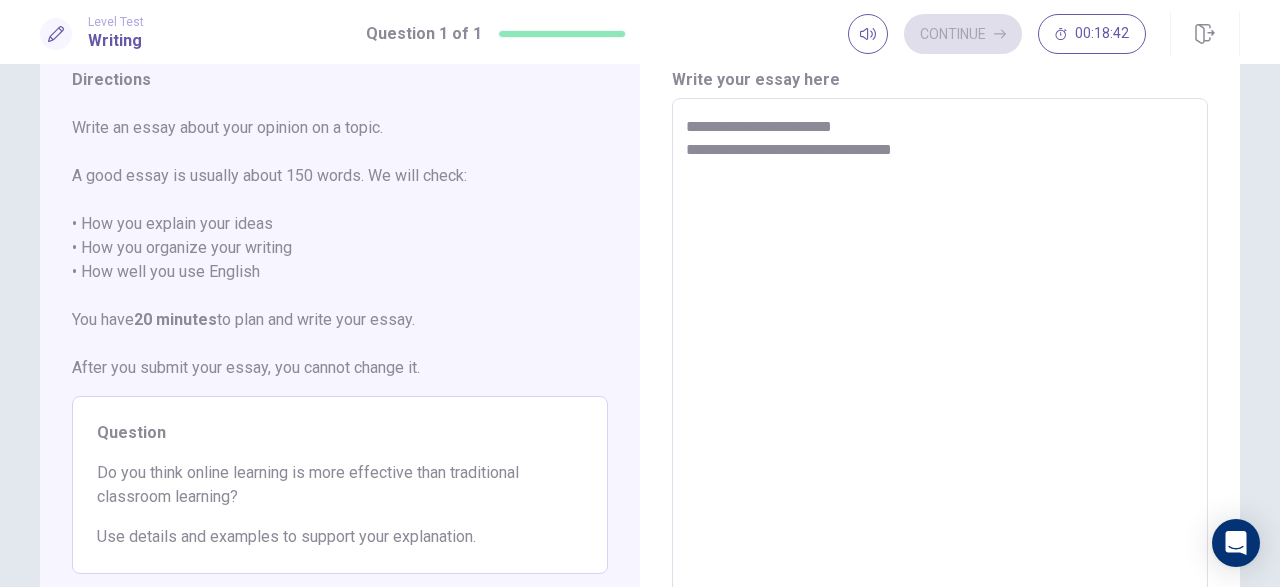 type on "*" 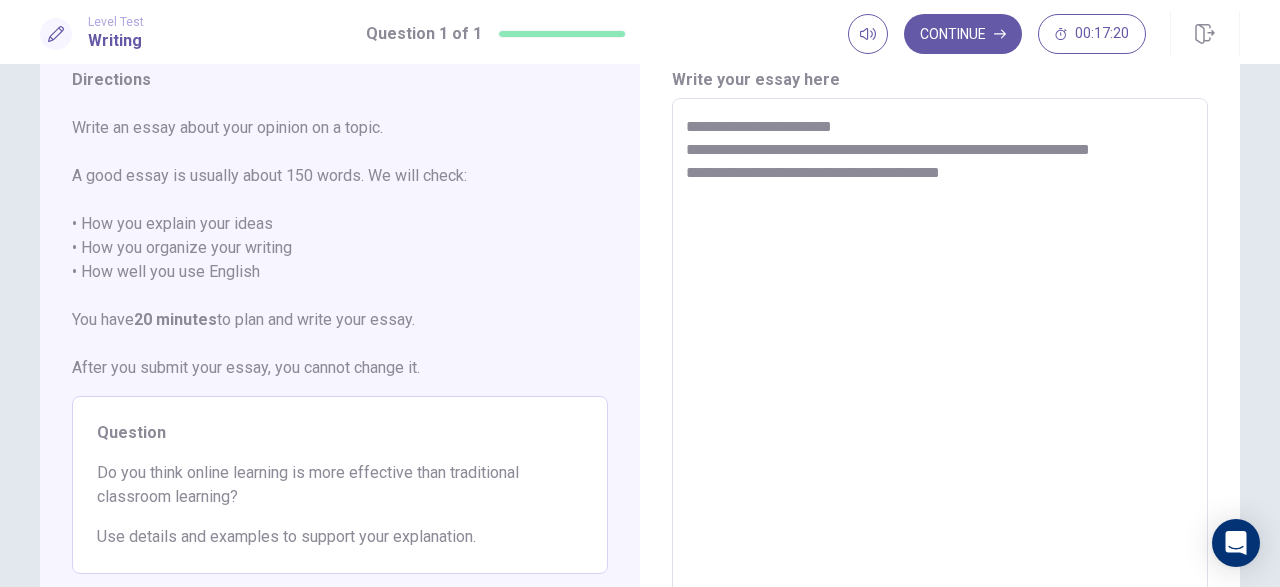 click on "**********" at bounding box center [940, 375] 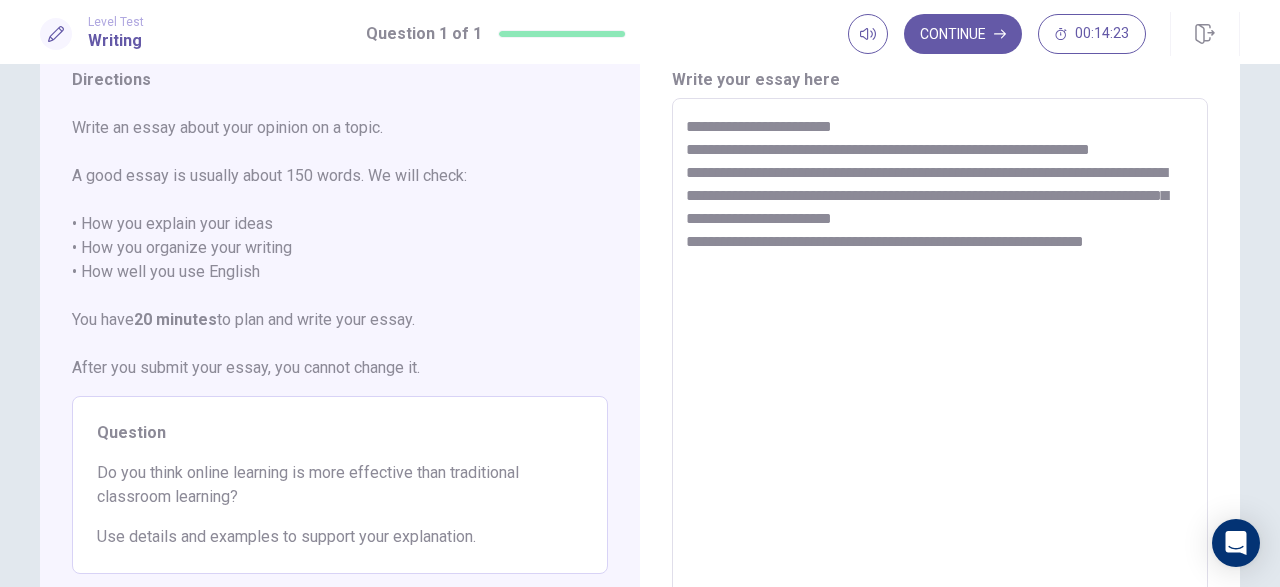 click on "**********" at bounding box center (940, 375) 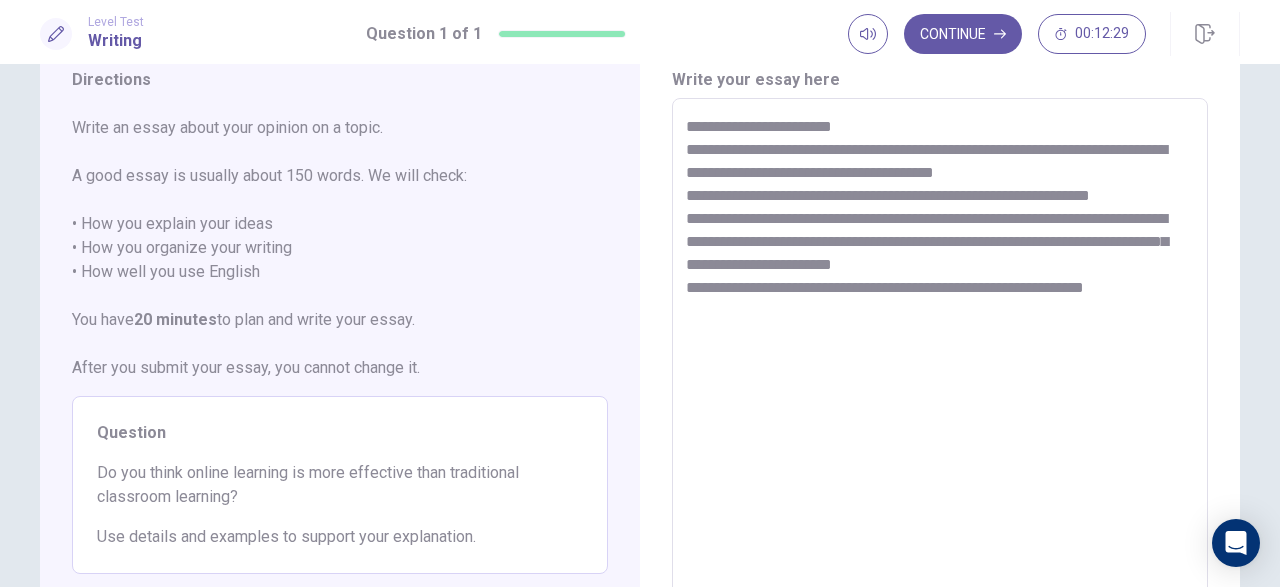 drag, startPoint x: 691, startPoint y: 291, endPoint x: 1178, endPoint y: 295, distance: 487.01642 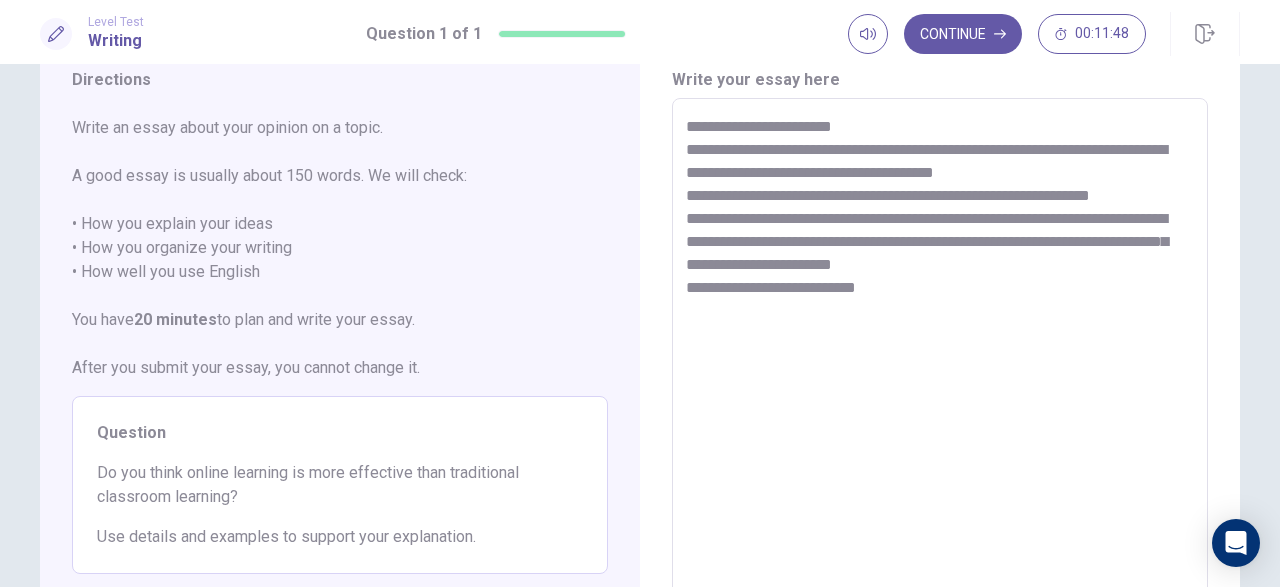 click on "**********" at bounding box center [940, 375] 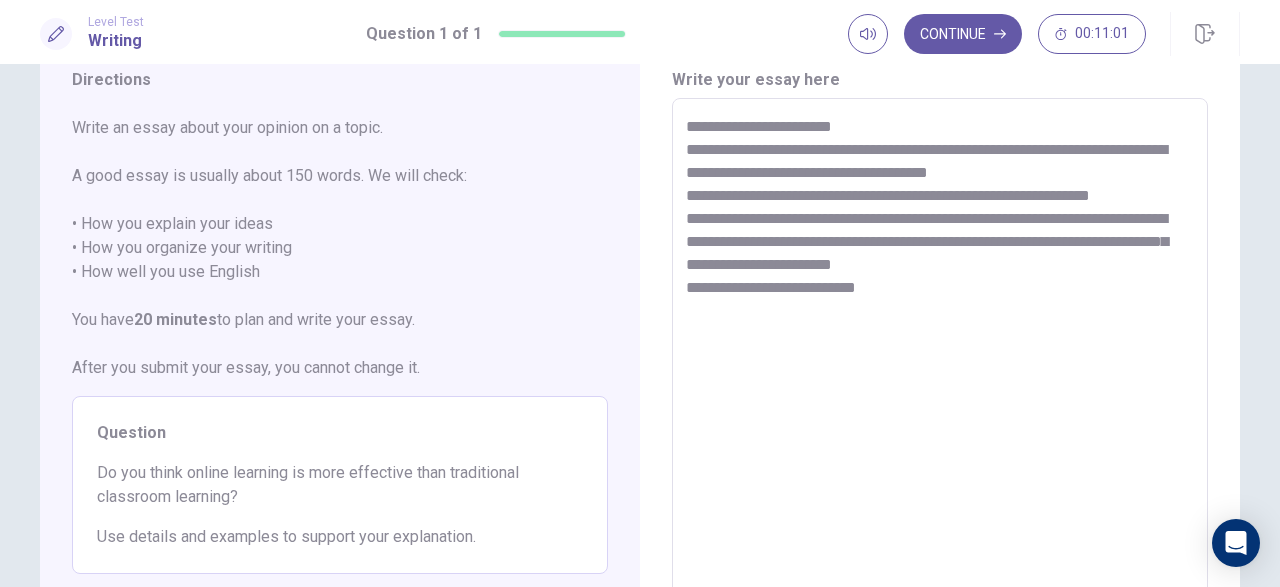 click on "**********" at bounding box center [940, 375] 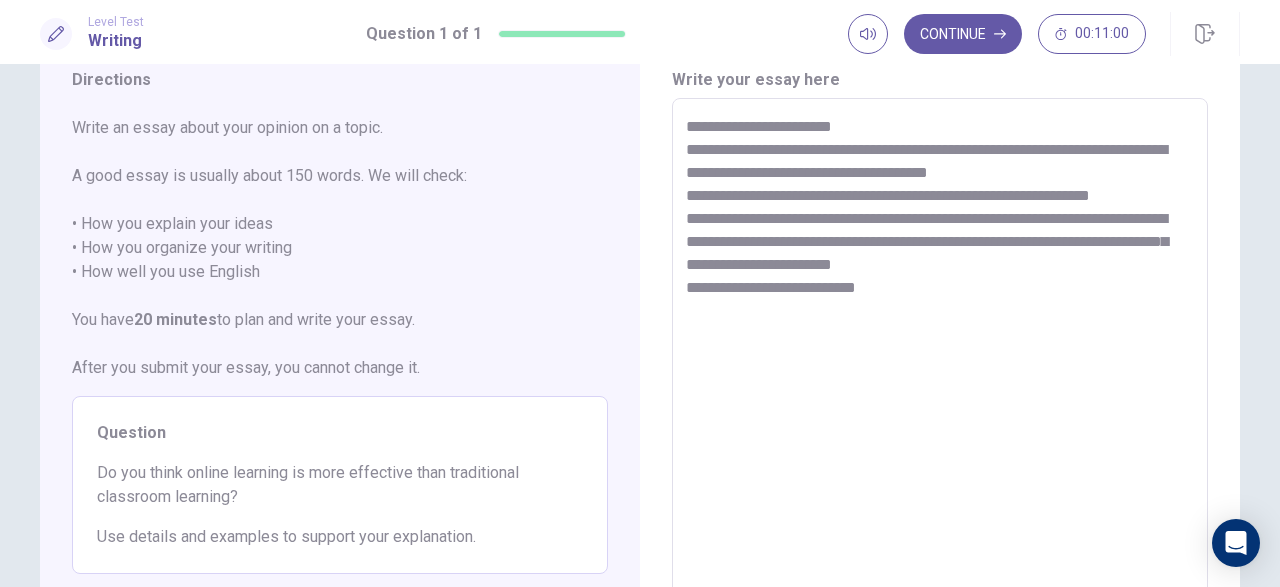 click on "**********" at bounding box center (940, 375) 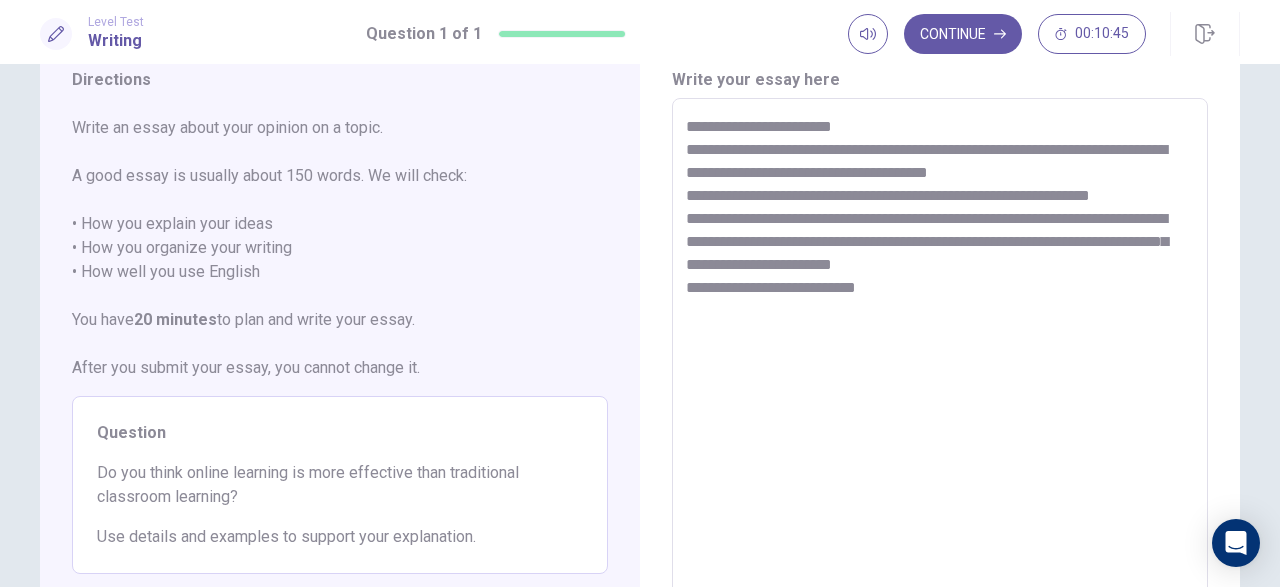 click on "**********" at bounding box center [940, 375] 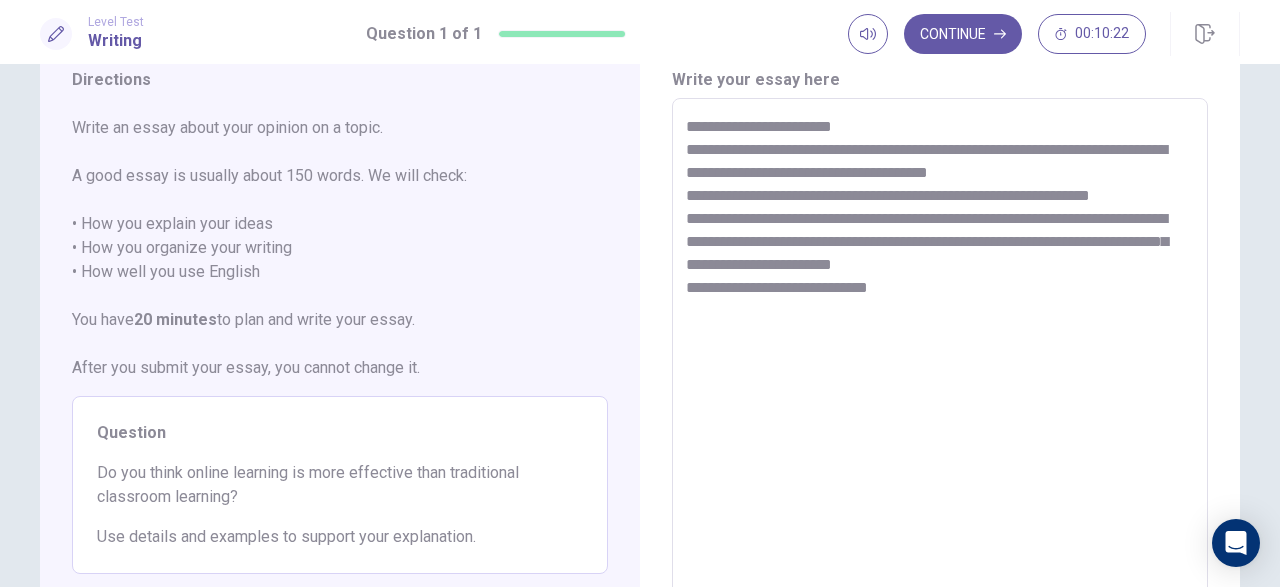 click on "**********" at bounding box center [940, 375] 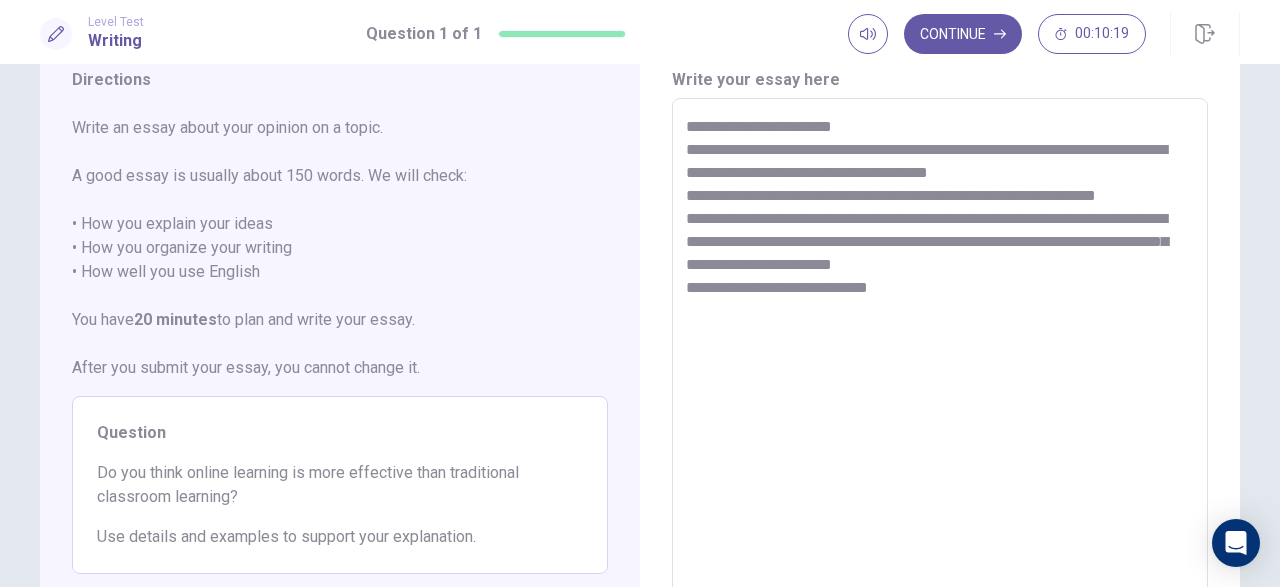 click on "**********" at bounding box center (940, 375) 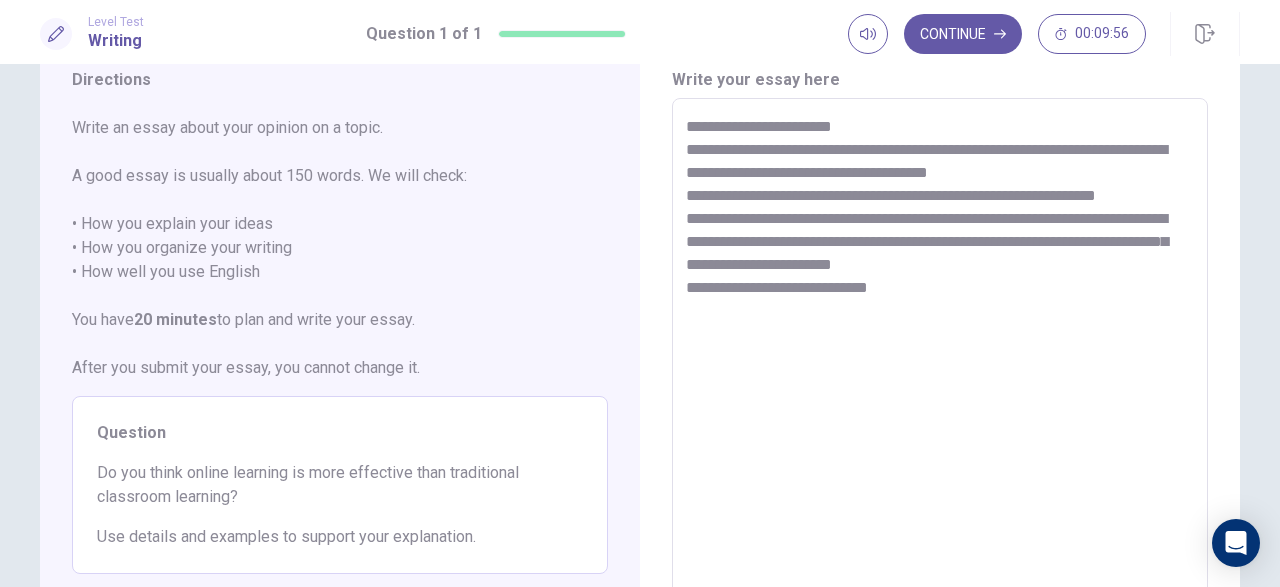 click on "**********" at bounding box center (940, 375) 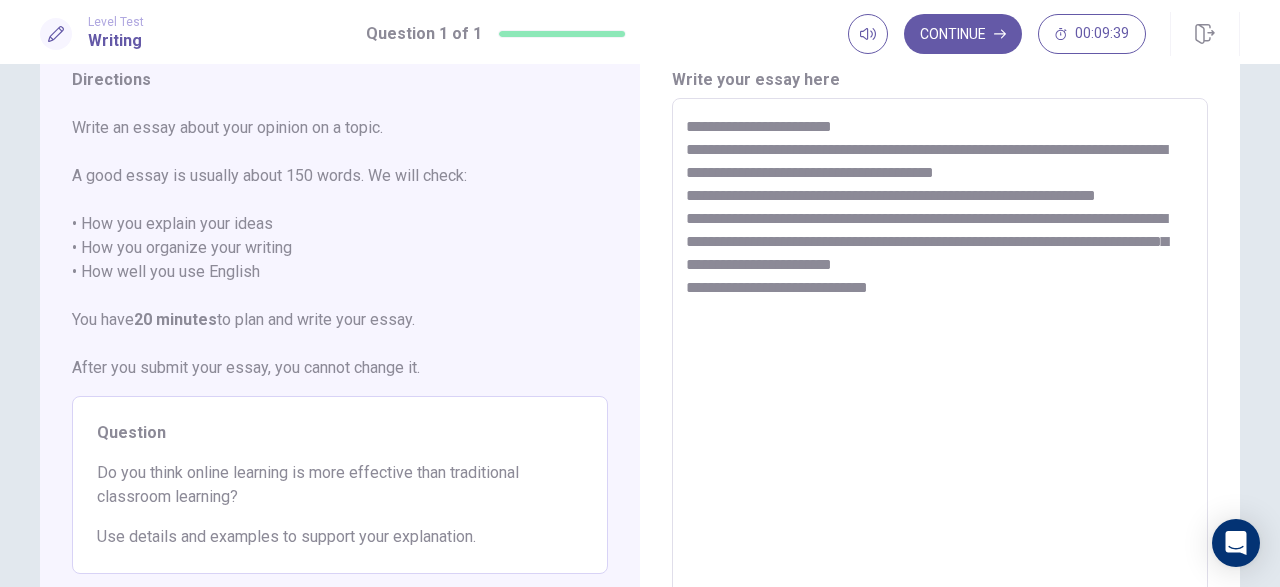 click on "**********" at bounding box center [940, 375] 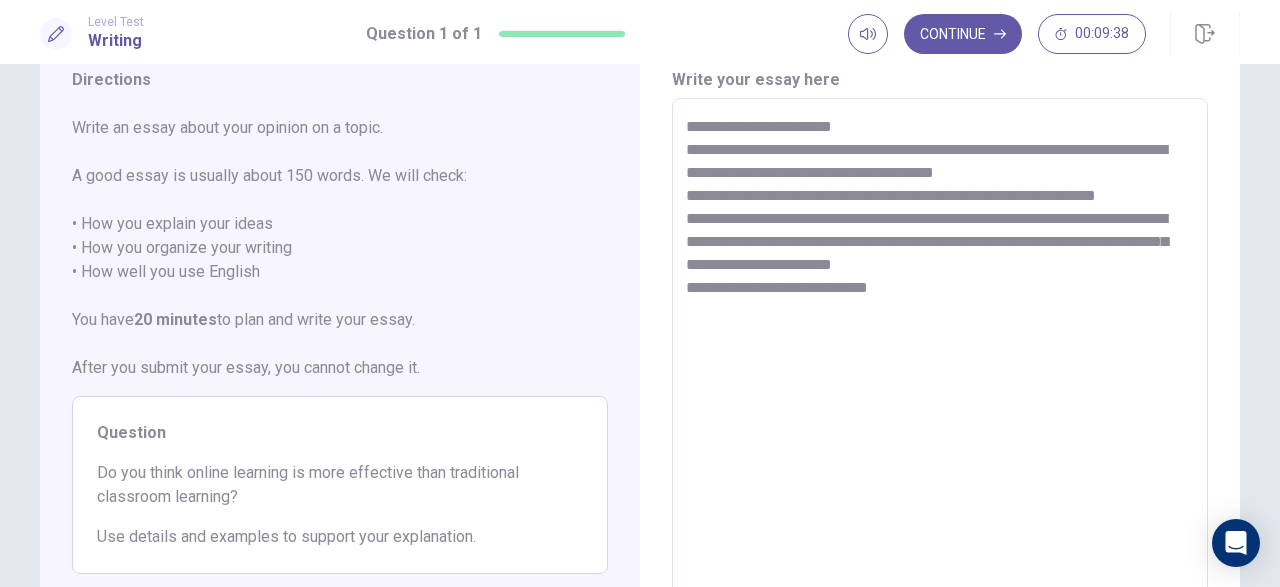 click on "**********" at bounding box center (940, 375) 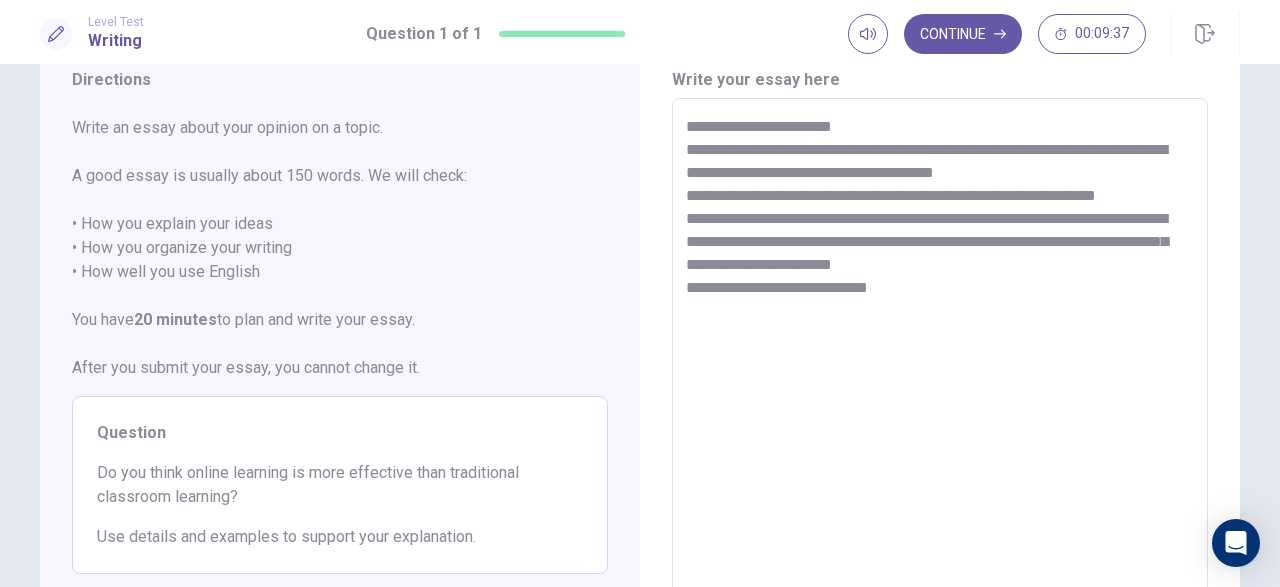 click on "**********" at bounding box center [940, 375] 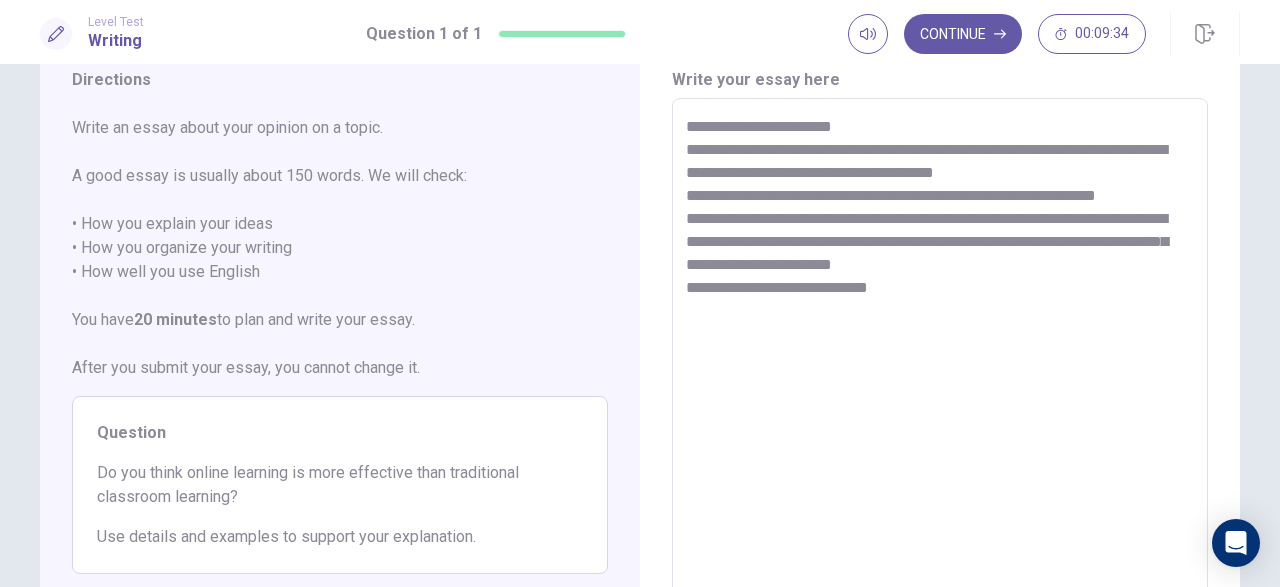 drag, startPoint x: 849, startPoint y: 221, endPoint x: 685, endPoint y: 213, distance: 164.195 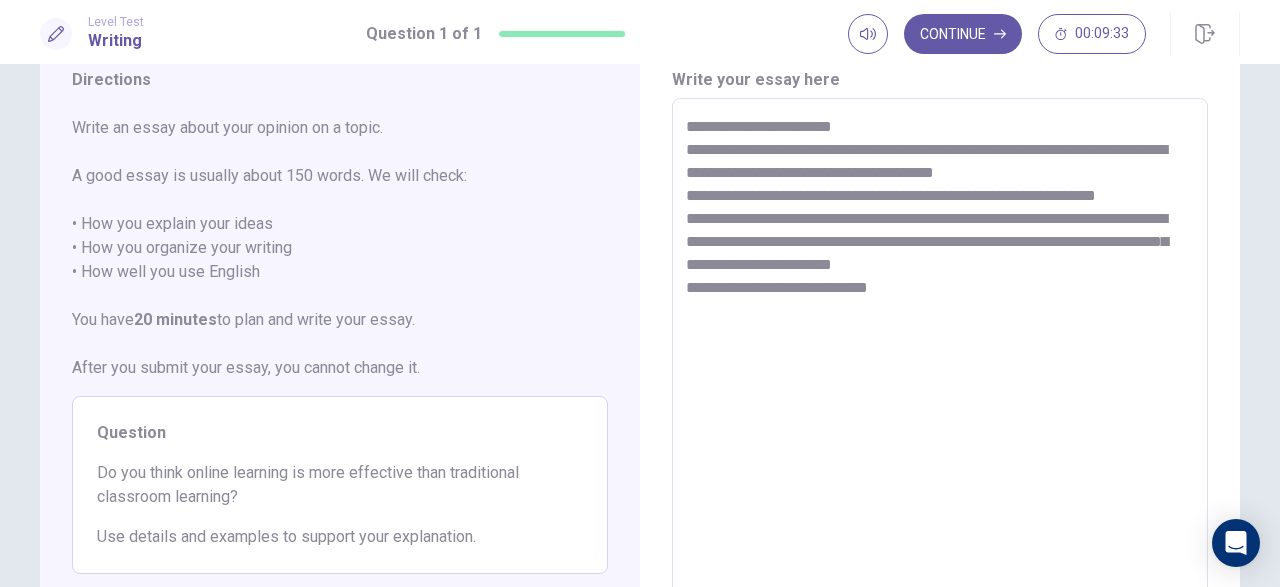 click on "**********" at bounding box center [940, 374] 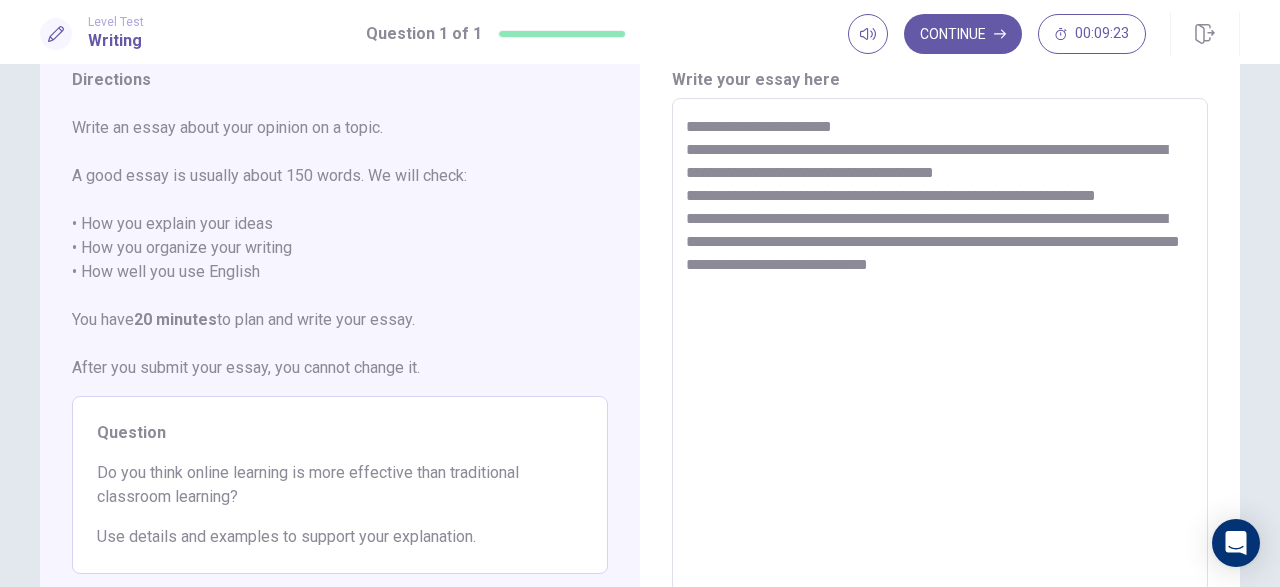 click on "**********" at bounding box center [940, 375] 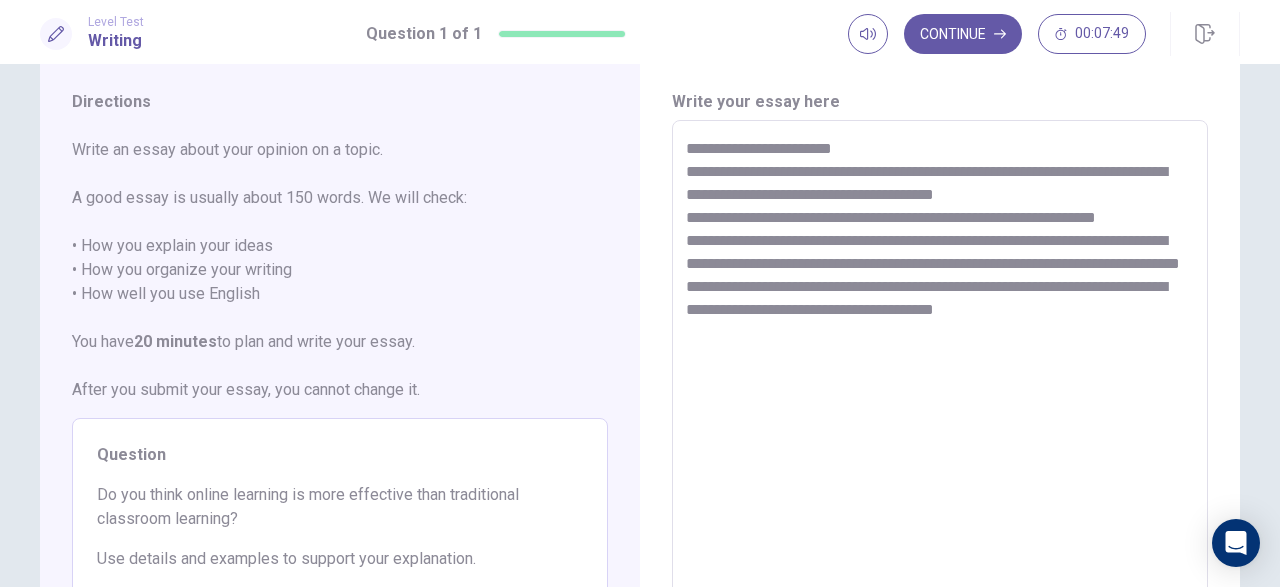 scroll, scrollTop: 54, scrollLeft: 0, axis: vertical 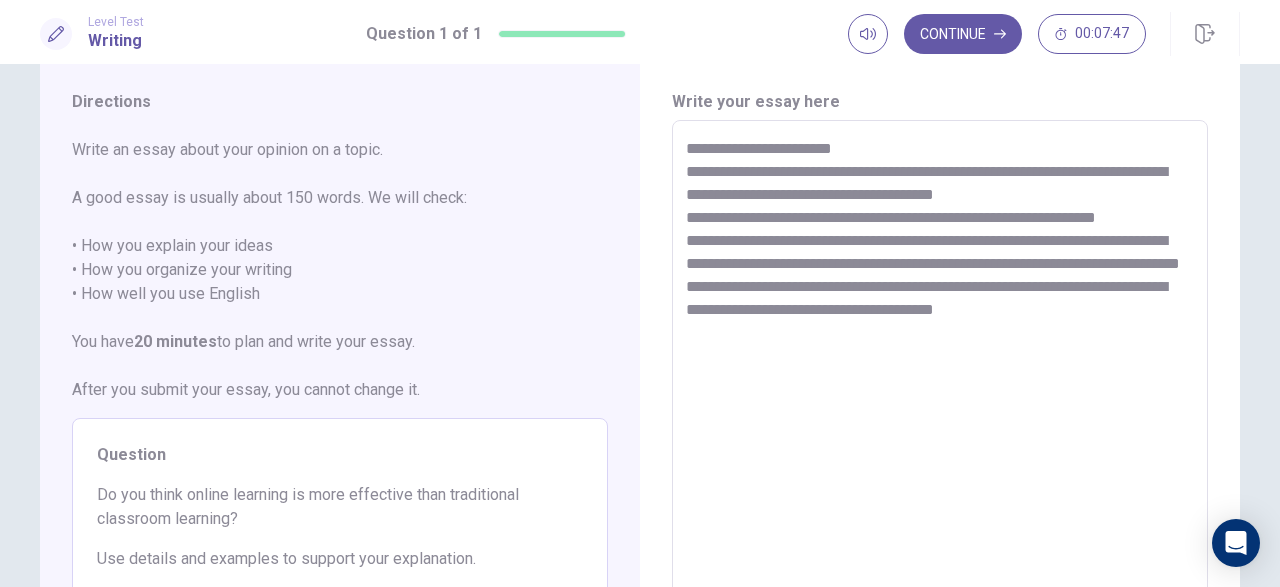 drag, startPoint x: 675, startPoint y: 153, endPoint x: 967, endPoint y: 314, distance: 333.44415 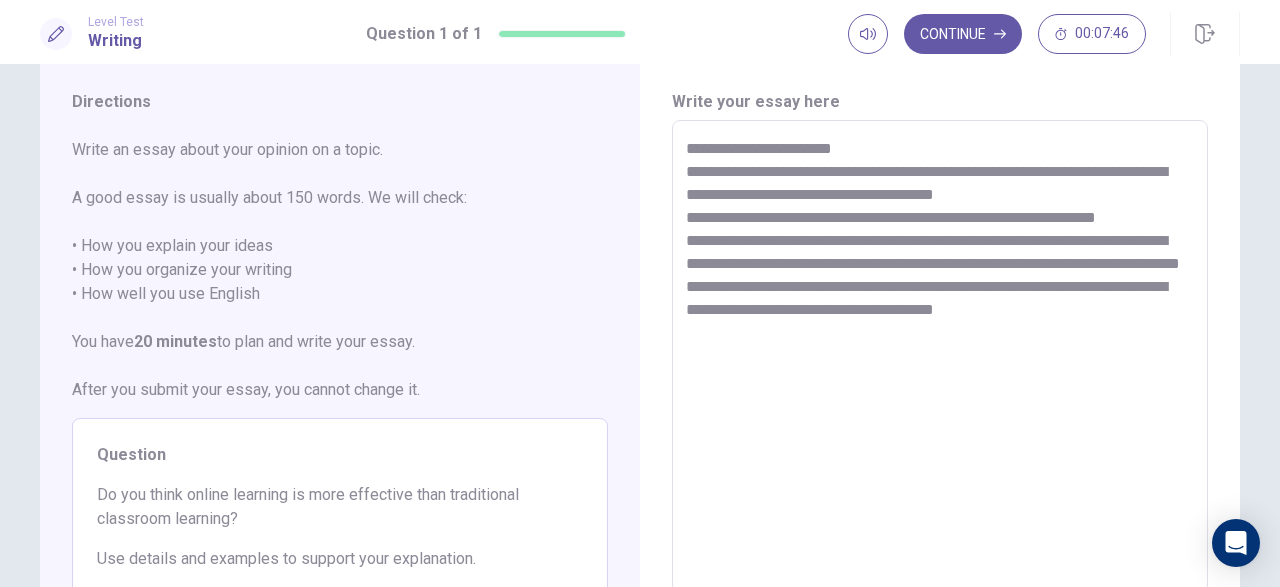 click on "**********" at bounding box center [940, 397] 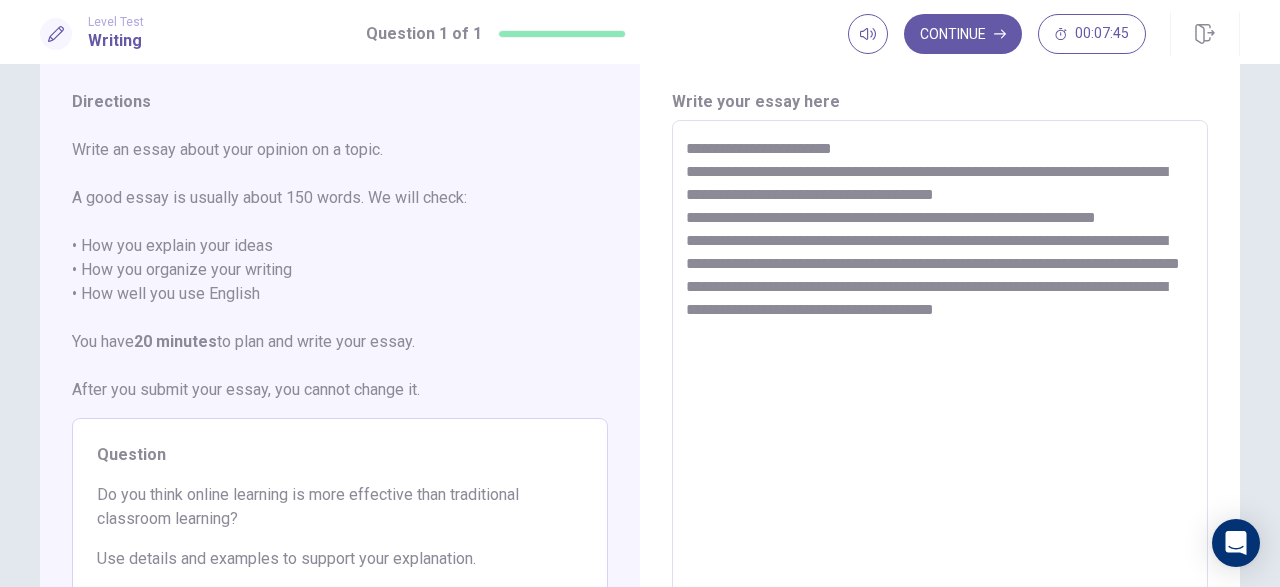 click on "**********" at bounding box center (940, 397) 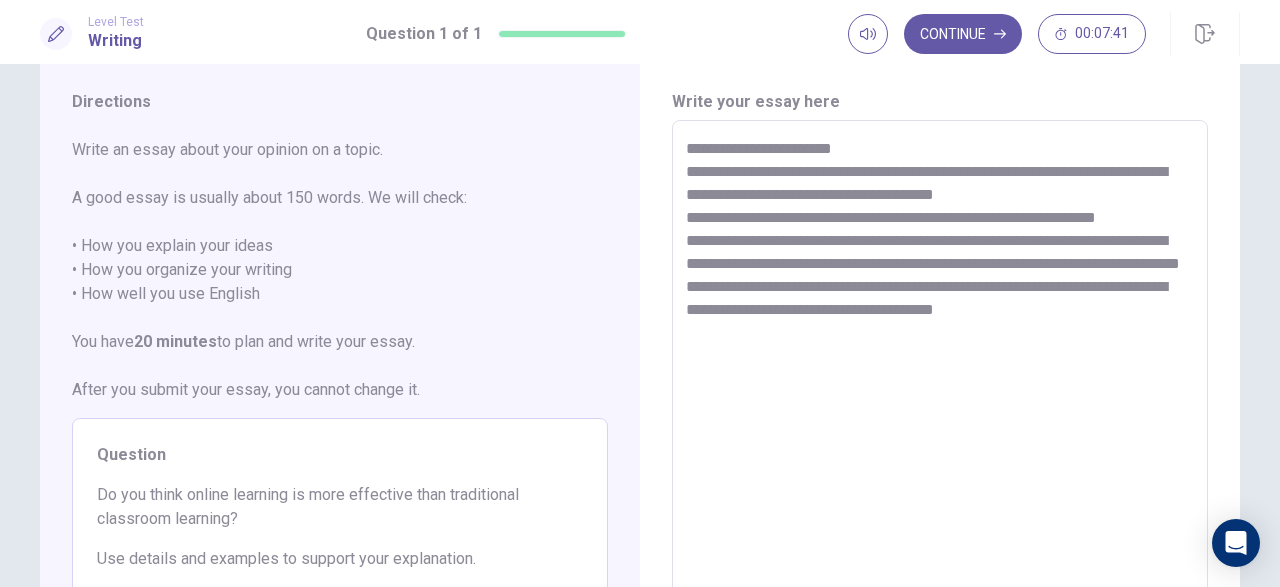 drag, startPoint x: 1066, startPoint y: 334, endPoint x: 687, endPoint y: 135, distance: 428.06775 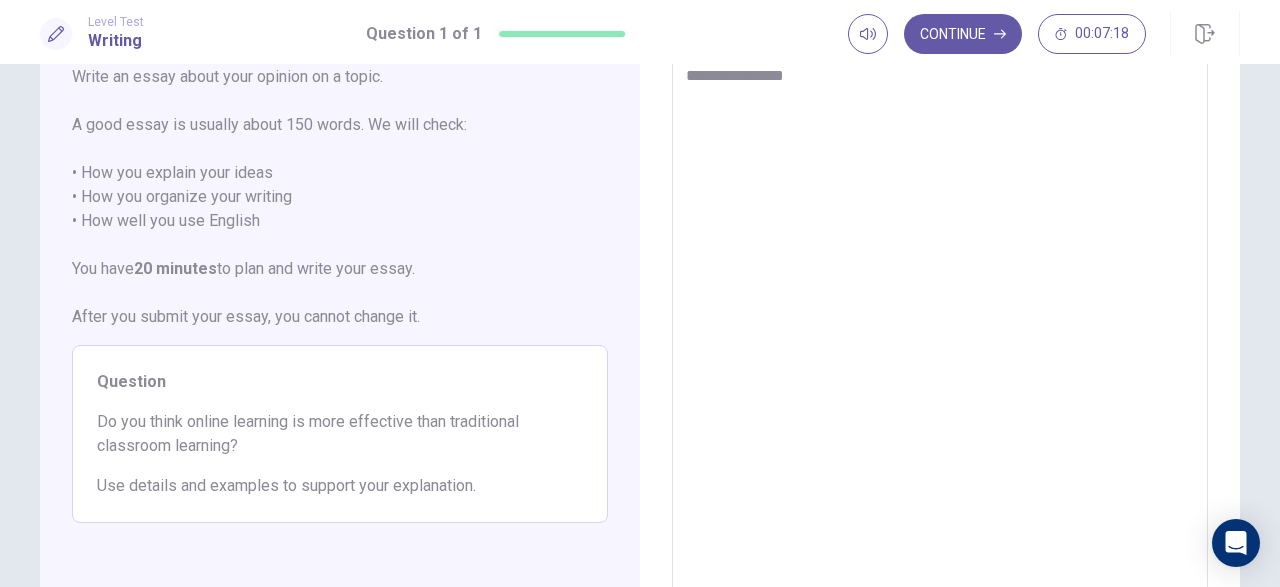 scroll, scrollTop: 124, scrollLeft: 0, axis: vertical 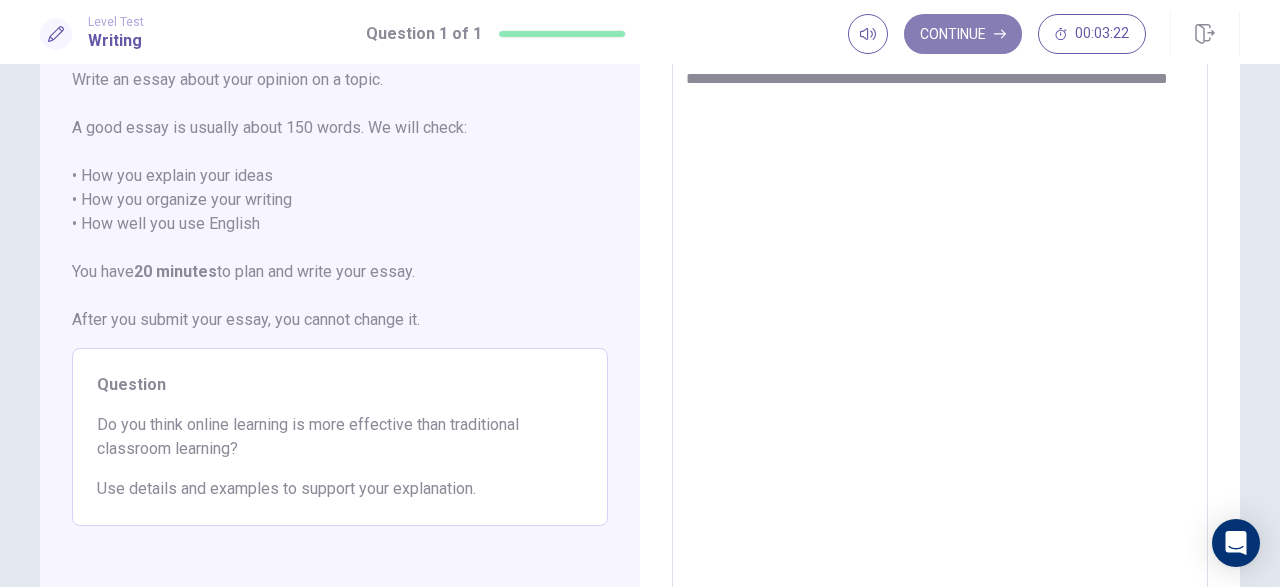 click 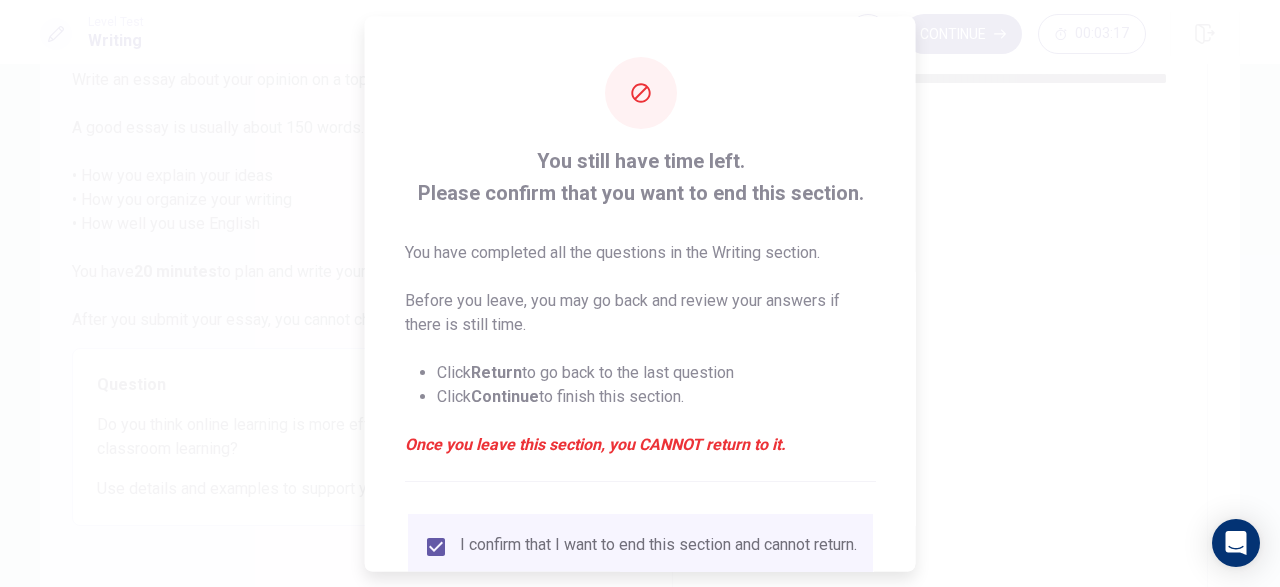 scroll, scrollTop: 159, scrollLeft: 0, axis: vertical 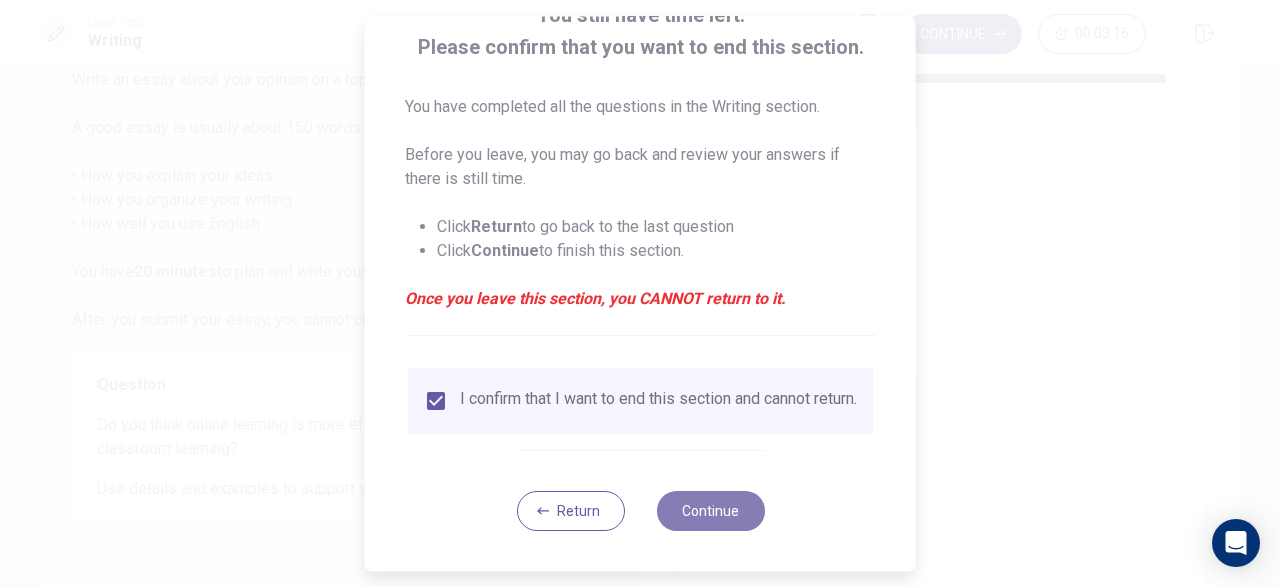 click on "Continue" at bounding box center (710, 511) 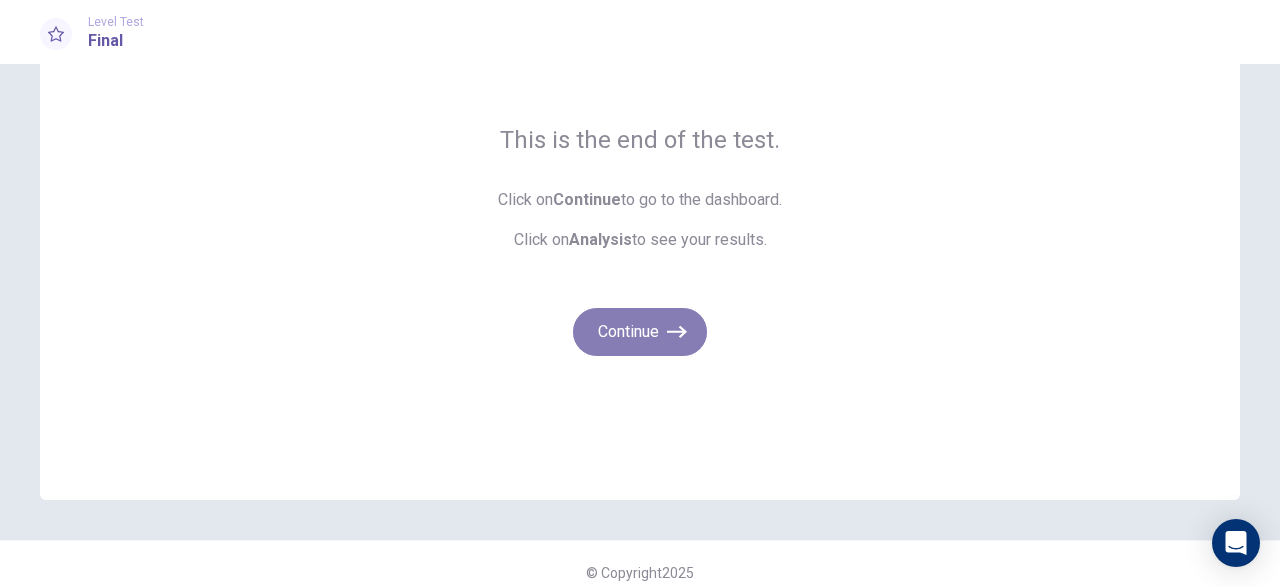 click on "Continue" at bounding box center (640, 332) 